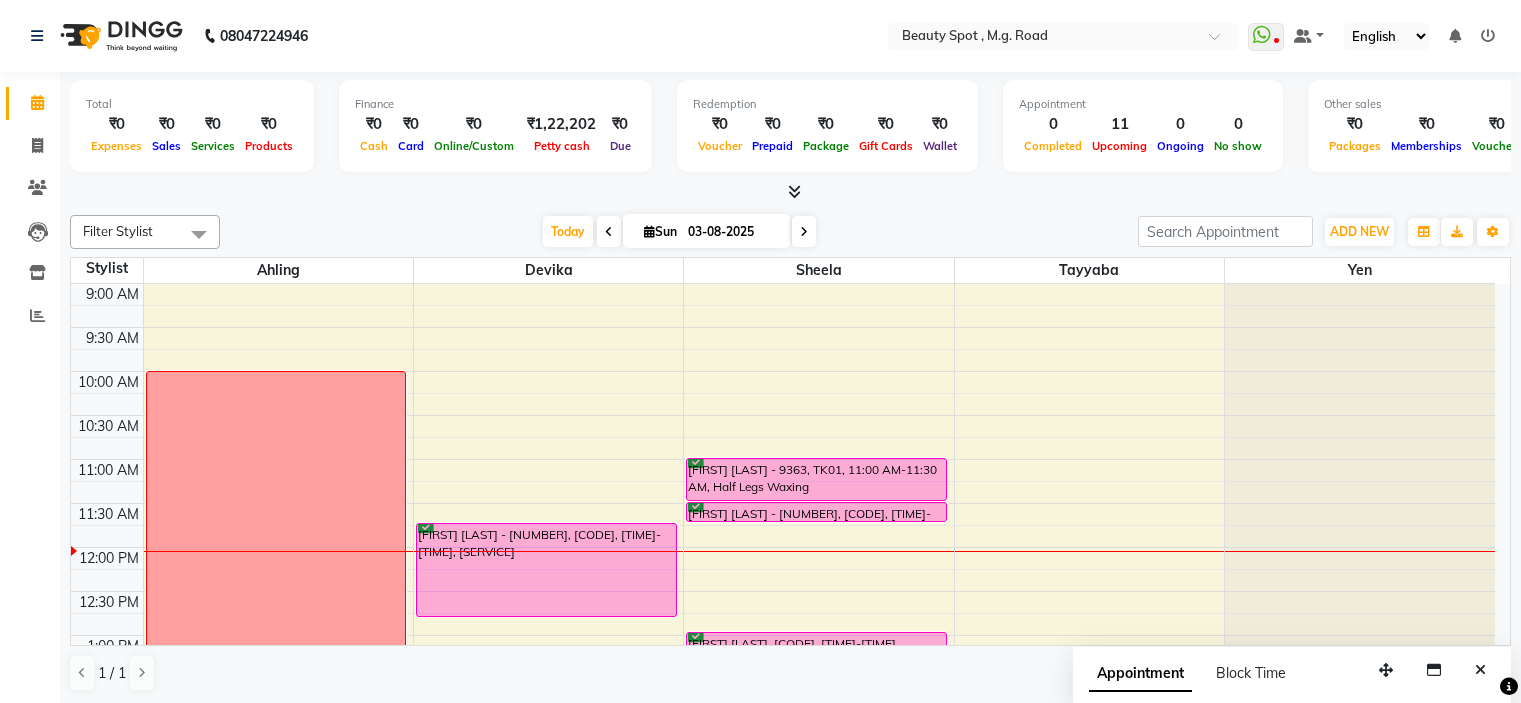 scroll, scrollTop: 0, scrollLeft: 0, axis: both 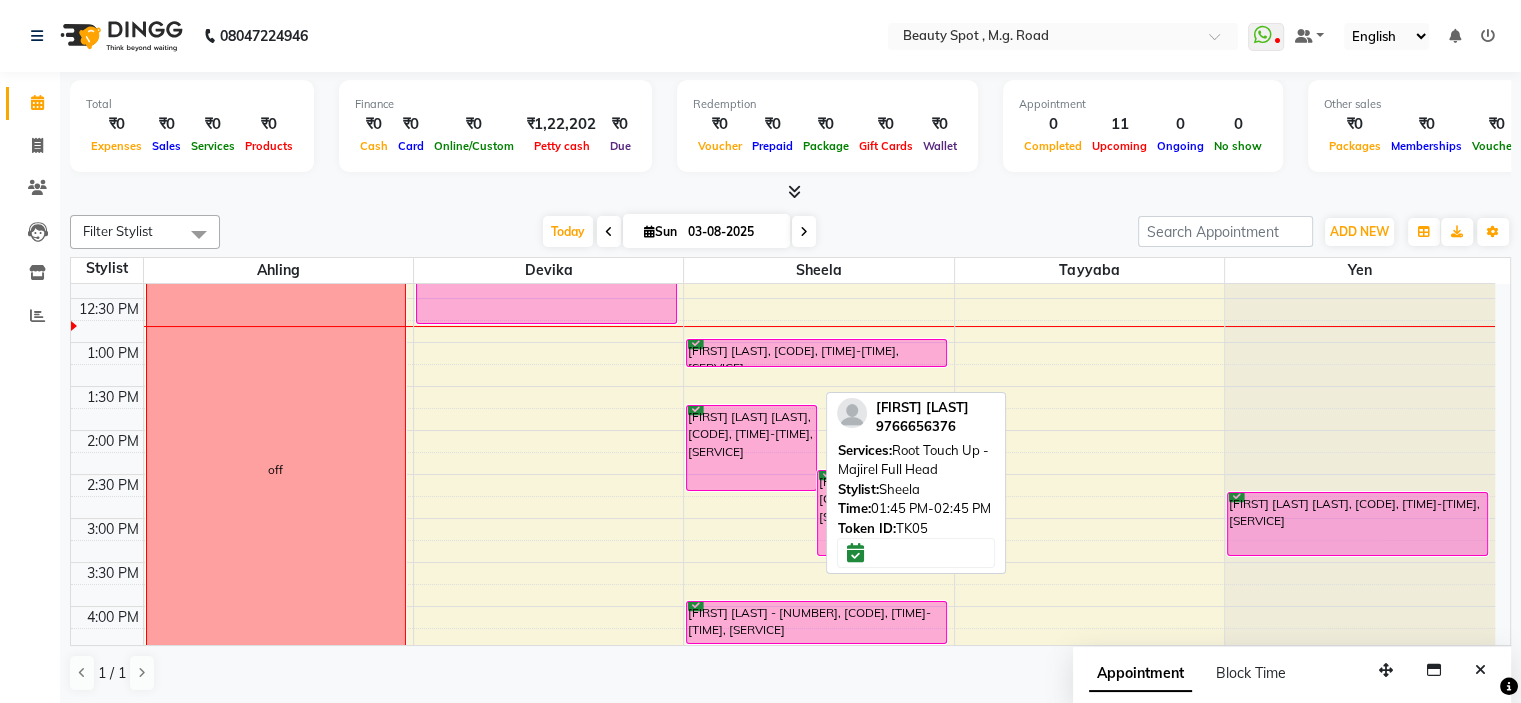 click on "[FIRST] [LAST] [LAST], [CODE], [TIME]-[TIME], [SERVICE]" at bounding box center [751, 448] 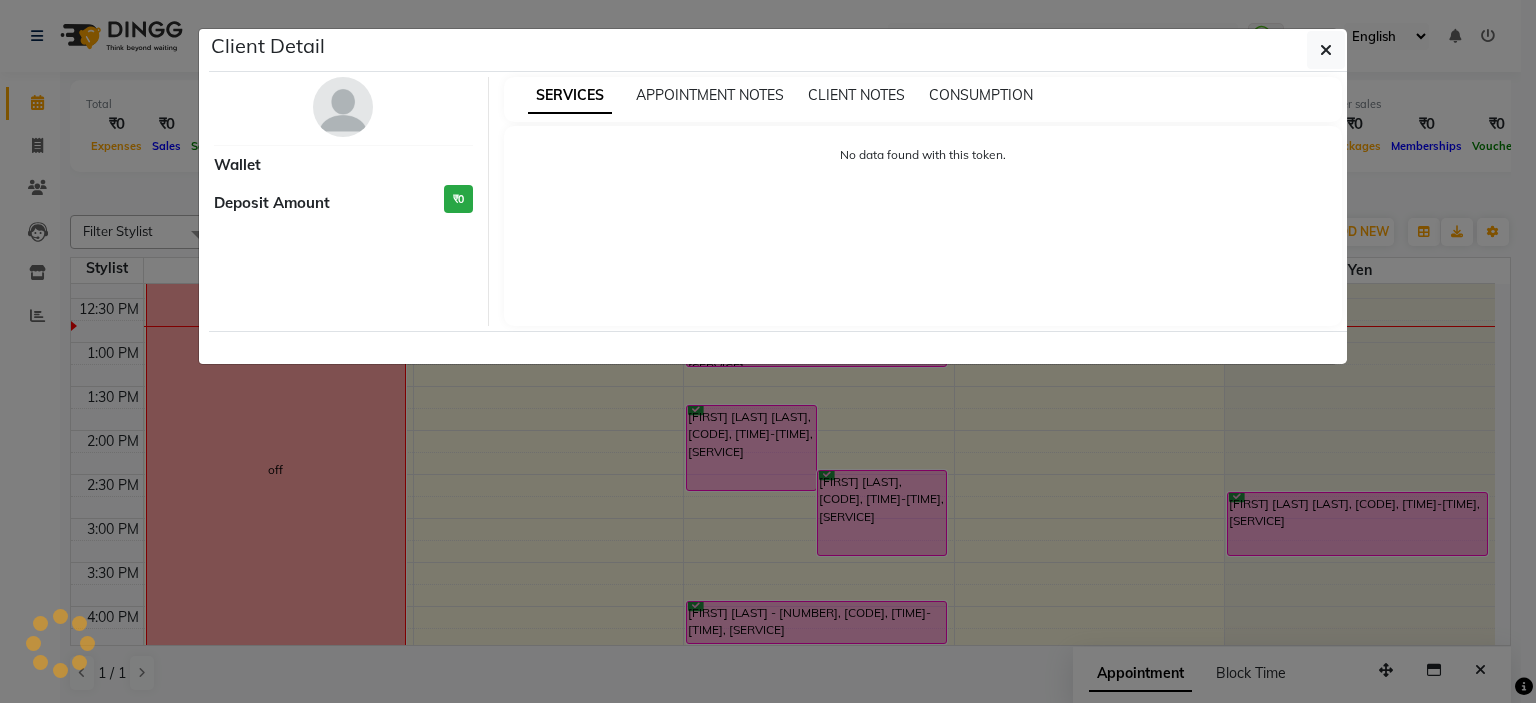 select on "6" 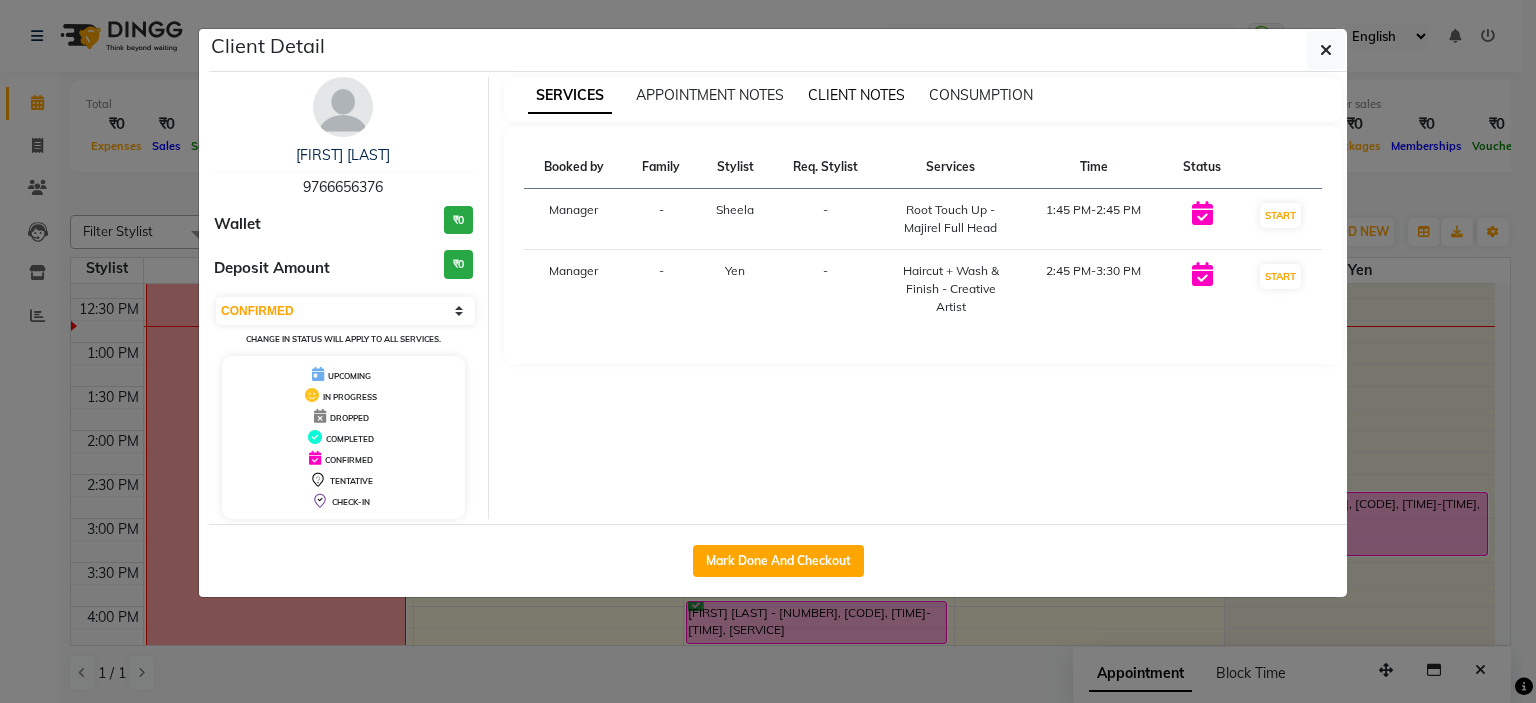 click on "CLIENT NOTES" at bounding box center [856, 95] 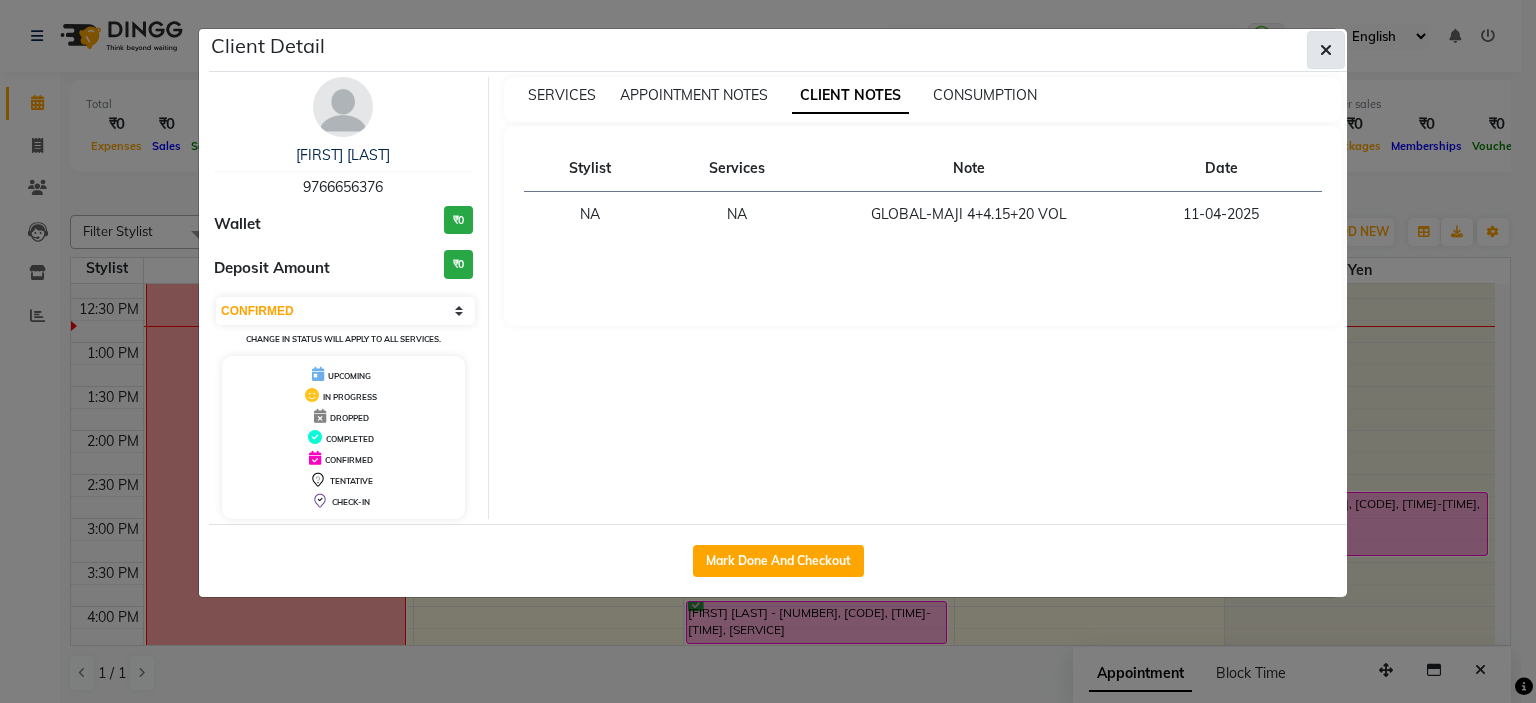 click 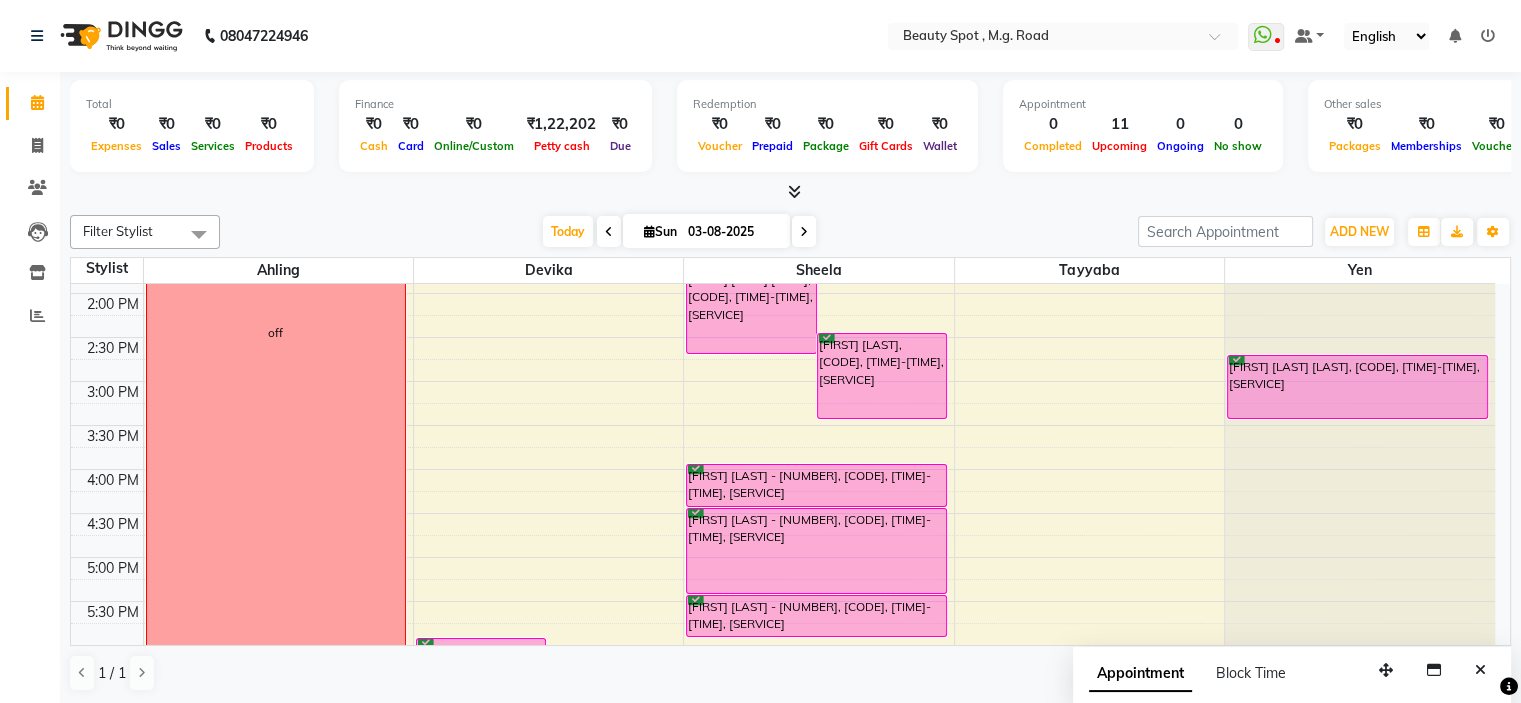 scroll, scrollTop: 396, scrollLeft: 0, axis: vertical 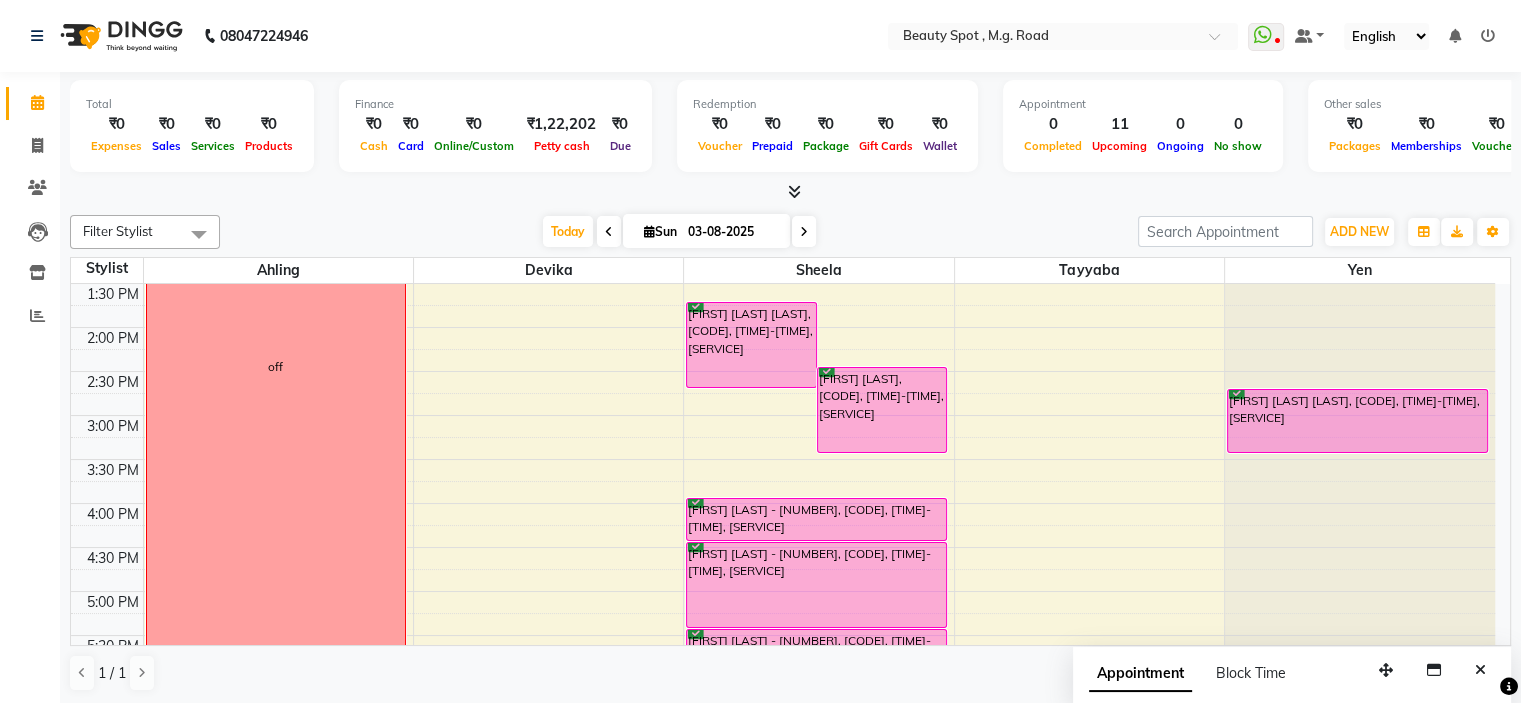 click on "[TIME] [TIME] [TIME] [TIME] [TIME] [TIME] [TIME] [TIME] [TIME] [TIME] [TIME] [TIME] [TIME] [TIME] [TIME] [TIME] [TIME] [TIME] [TIME] [TIME] [TIME]  off      [FIRST] [LAST] - [NUMBER], [CODE], [TIME]-[TIME], [SERVICE]     [FIRST] [LAST] - [NUMBER], [CODE], [TIME]-[TIME], [SERVICE]     [FIRST] [LAST] - [NUMBER], [CODE], [TIME]-[TIME], [SERVICE]     [FIRST] [LAST] [LAST], [CODE], [TIME]-[TIME], [SERVICE]     [FIRST] [LAST], [CODE], [TIME]-[TIME], [SERVICE]     [FIRST] [LAST] - [NUMBER], [CODE], [TIME]-[TIME], [SERVICE]     [FIRST] [LAST] - [NUMBER], [CODE], [TIME]-[TIME], [SERVICE]     [FIRST] [LAST], [CODE], [TIME]-[TIME], [SERVICE]     [FIRST] [LAST] - [NUMBER], [CODE], [TIME]-[TIME], [SERVICE]     [FIRST] [LAST] - [NUMBER], [CODE], [TIME]-[TIME], [SERVICE]     [FIRST] - [NUMBER], [TIME]-[TIME], [SERVICE]     [FIRST] - [NUMBER], [TIME]-[TIME], [SERVICE]     [FIRST] - [NUMBER], [TIME]-[TIME], [SERVICE]     [FIRST] - [NUMBER], [TIME]-[TIME], [SERVICE]     [FIRST] - [NUMBER], [TIME]-[TIME], [SERVICE]     [FIRST] - [NUMBER], [TIME]-[TIME], [SERVICE]" at bounding box center [783, 371] 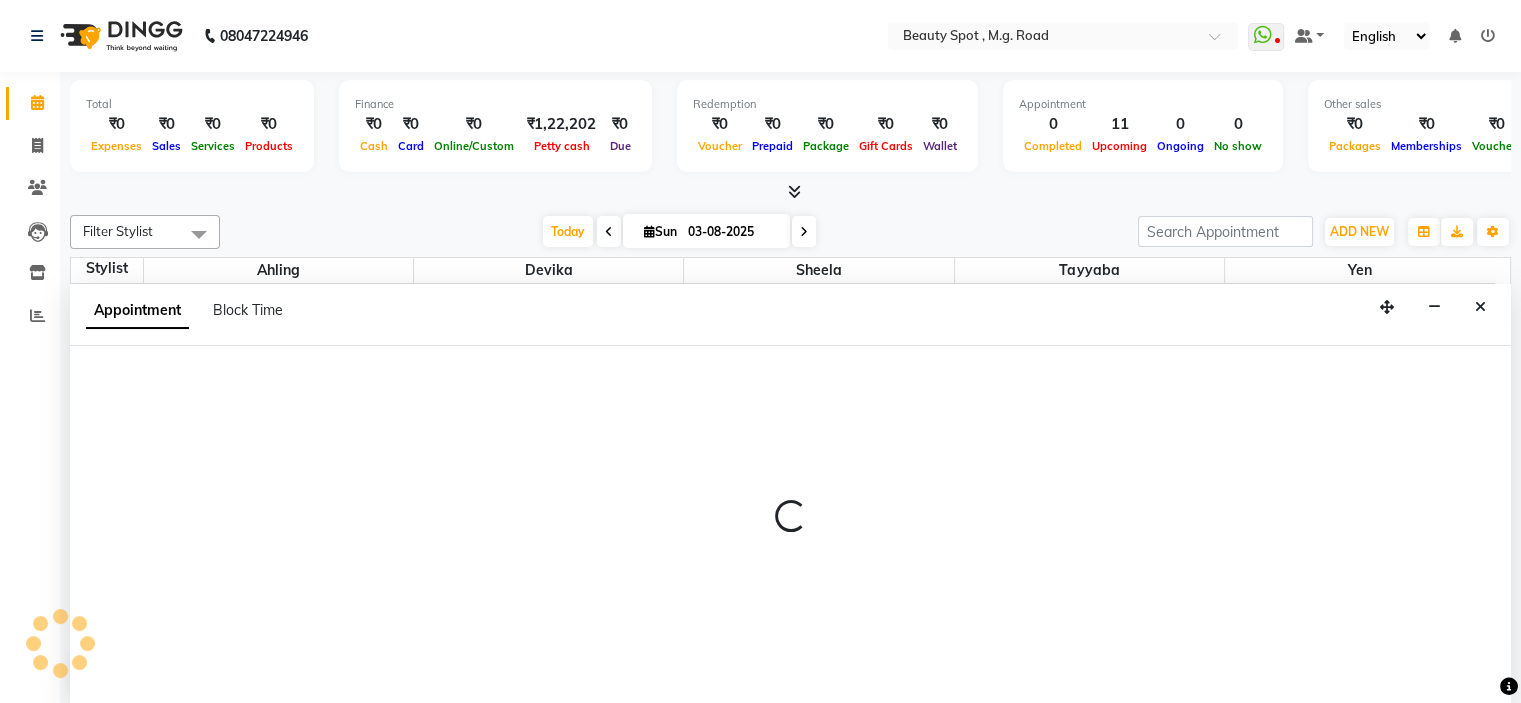 select on "70085" 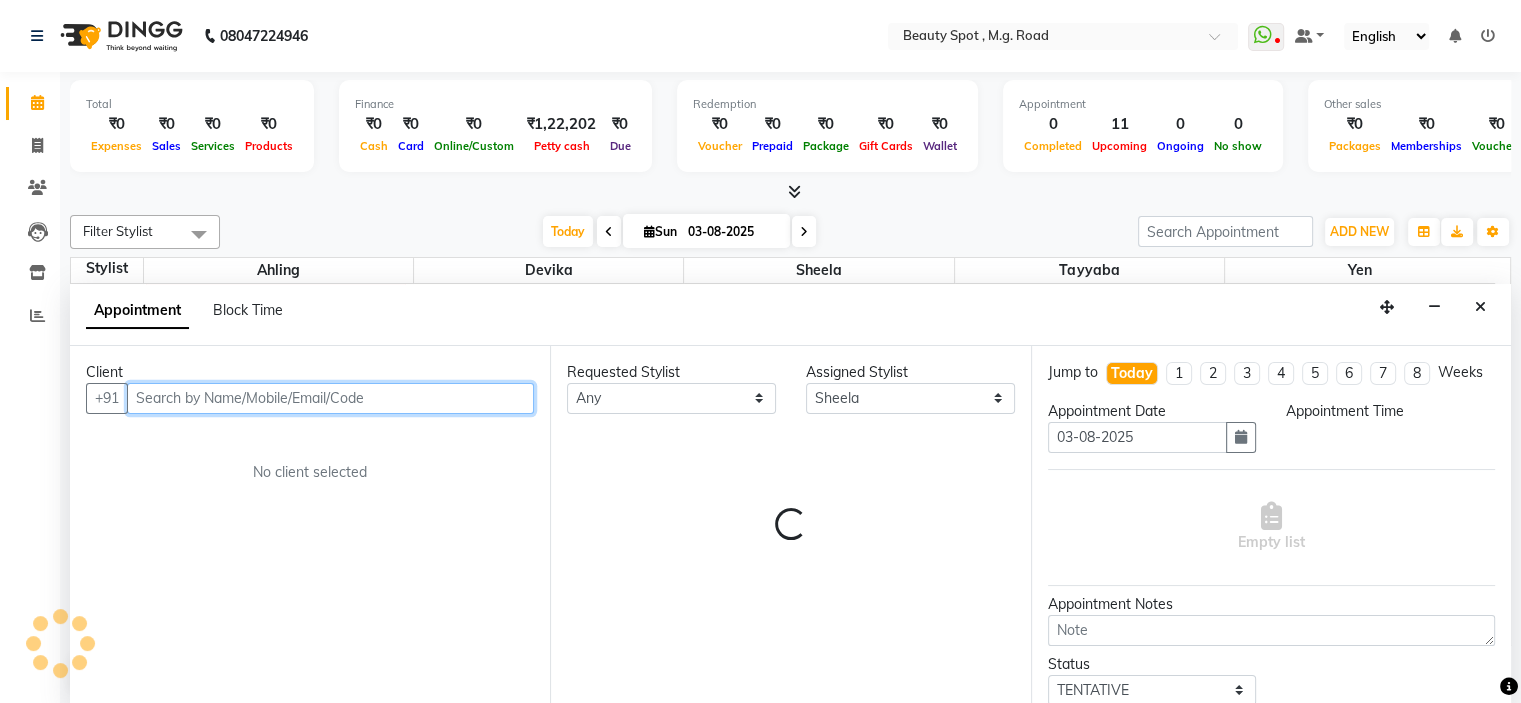 select on "900" 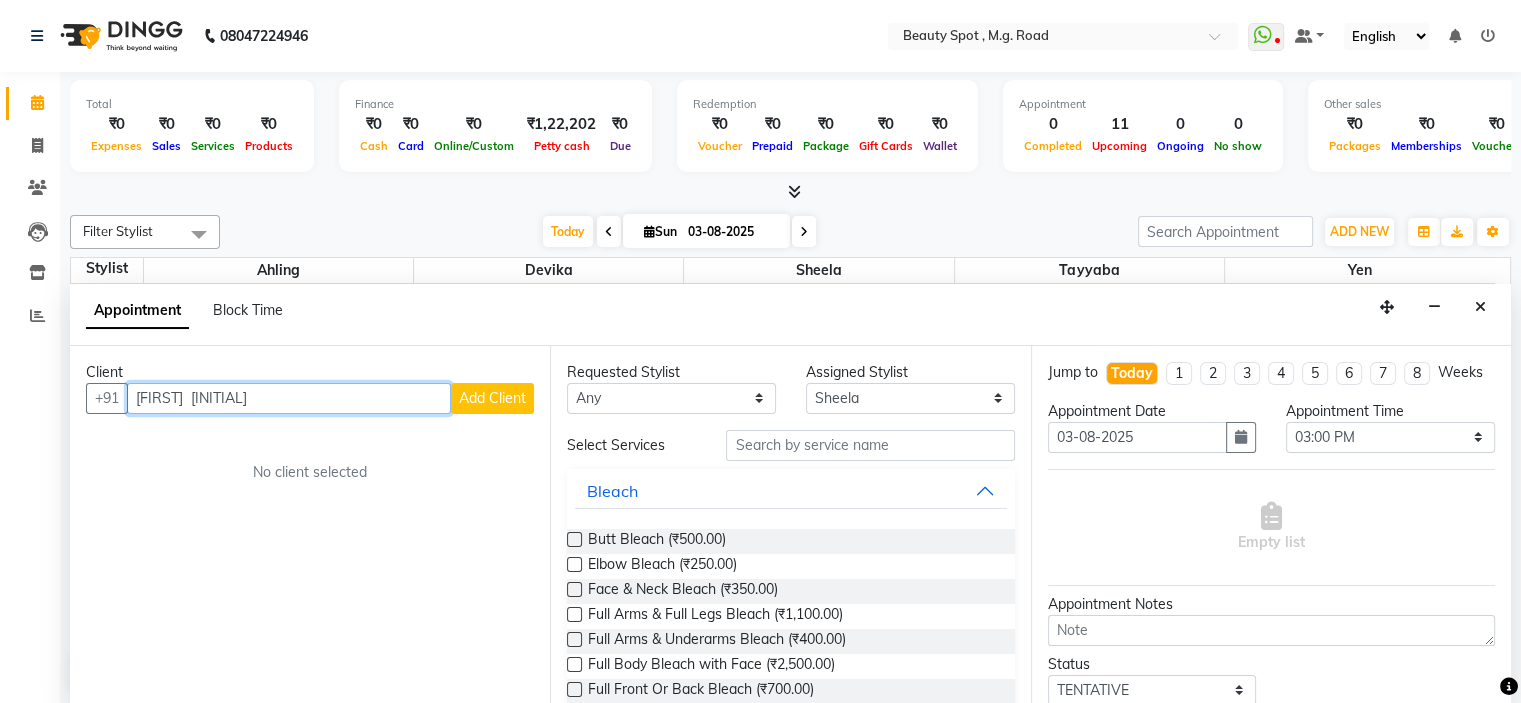 click on "[FIRST]  [INITIAL]" at bounding box center (289, 398) 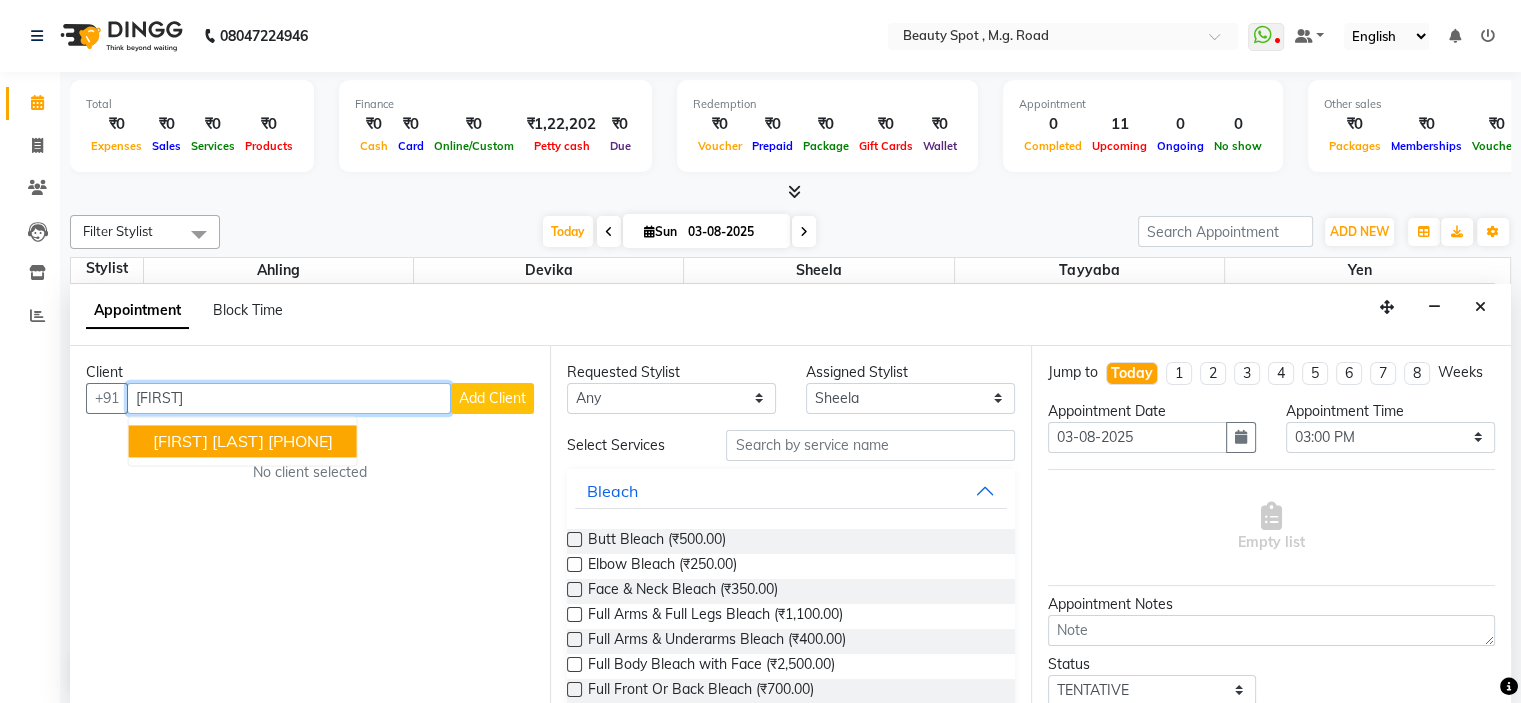 click on "[FIRST] [LAST]" at bounding box center [208, 441] 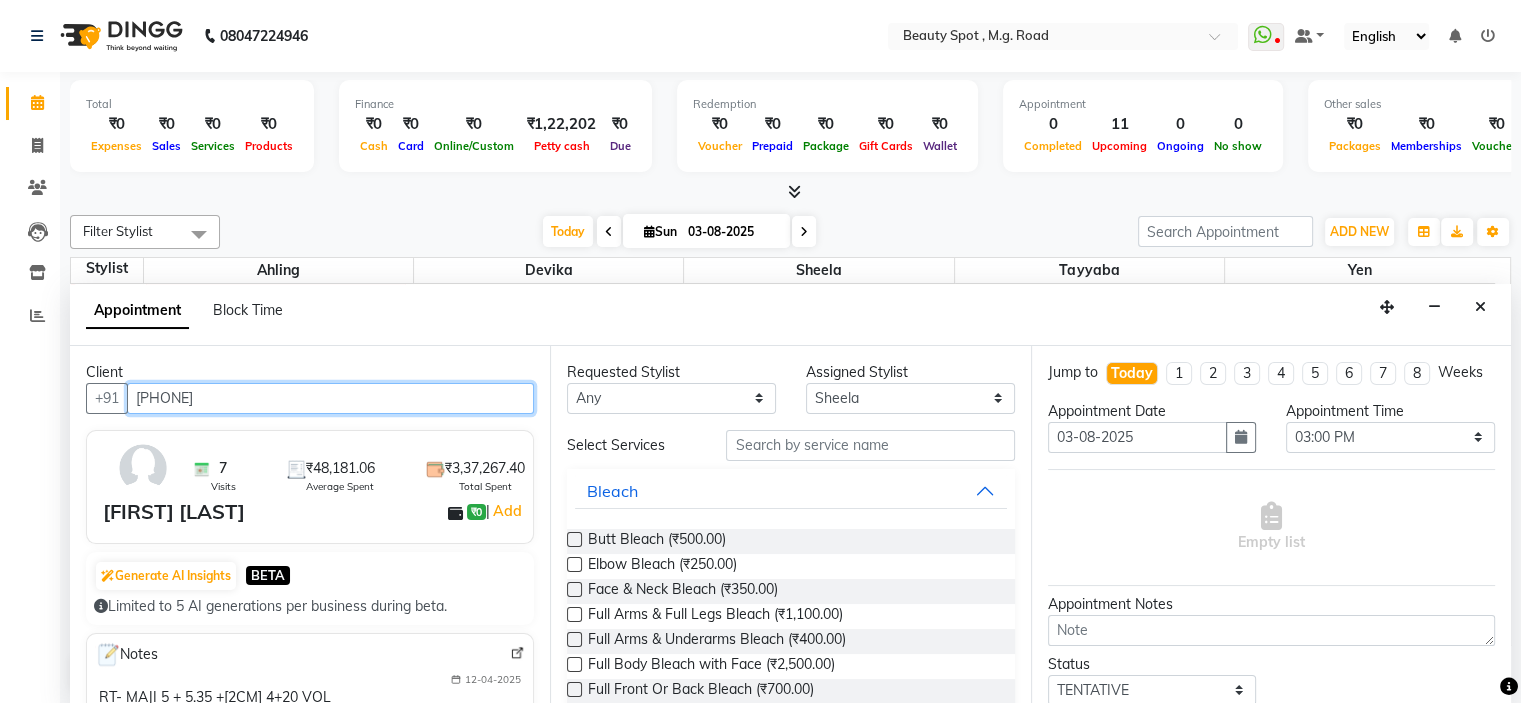 type on "[PHONE]" 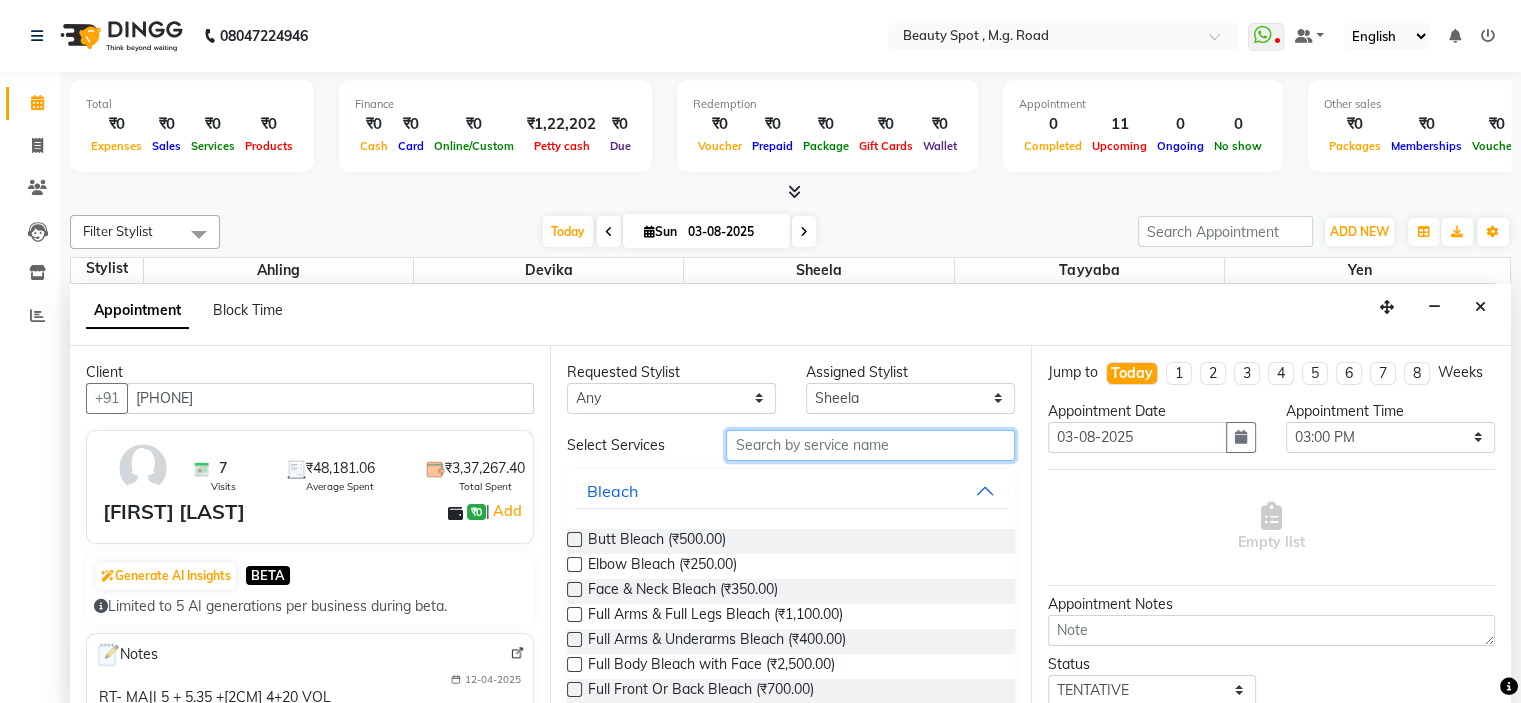 click at bounding box center [870, 445] 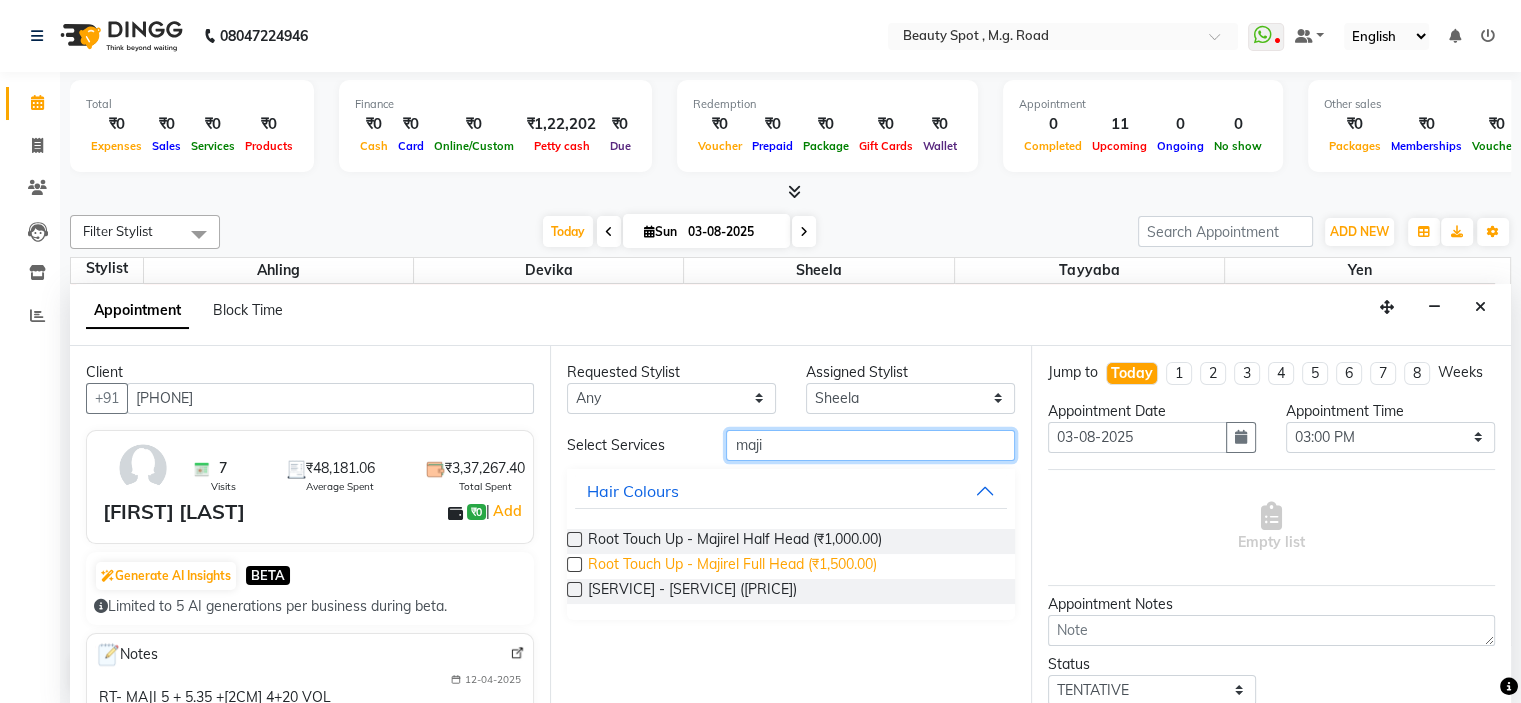 type on "maji" 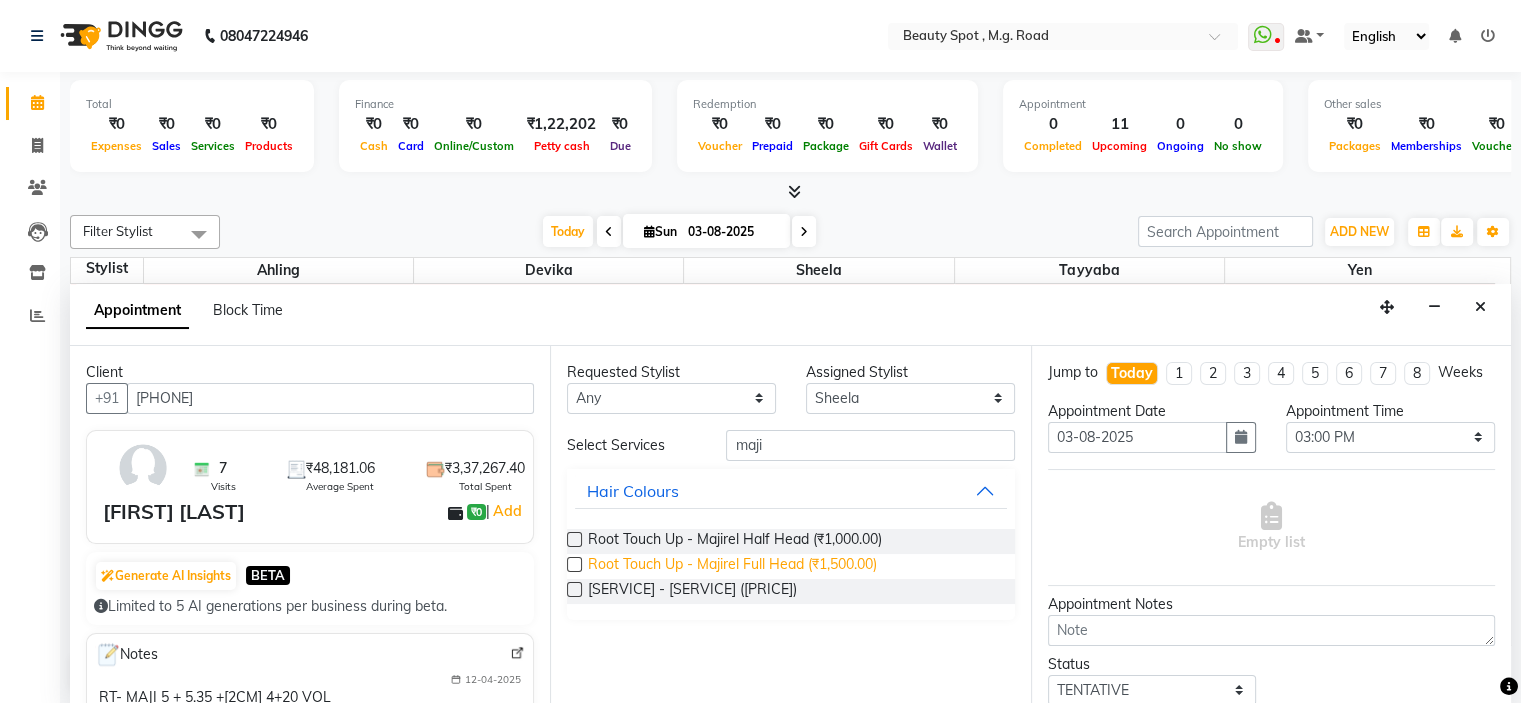 click on "Root Touch Up - Majirel Full Head (₹1,500.00)" at bounding box center [732, 566] 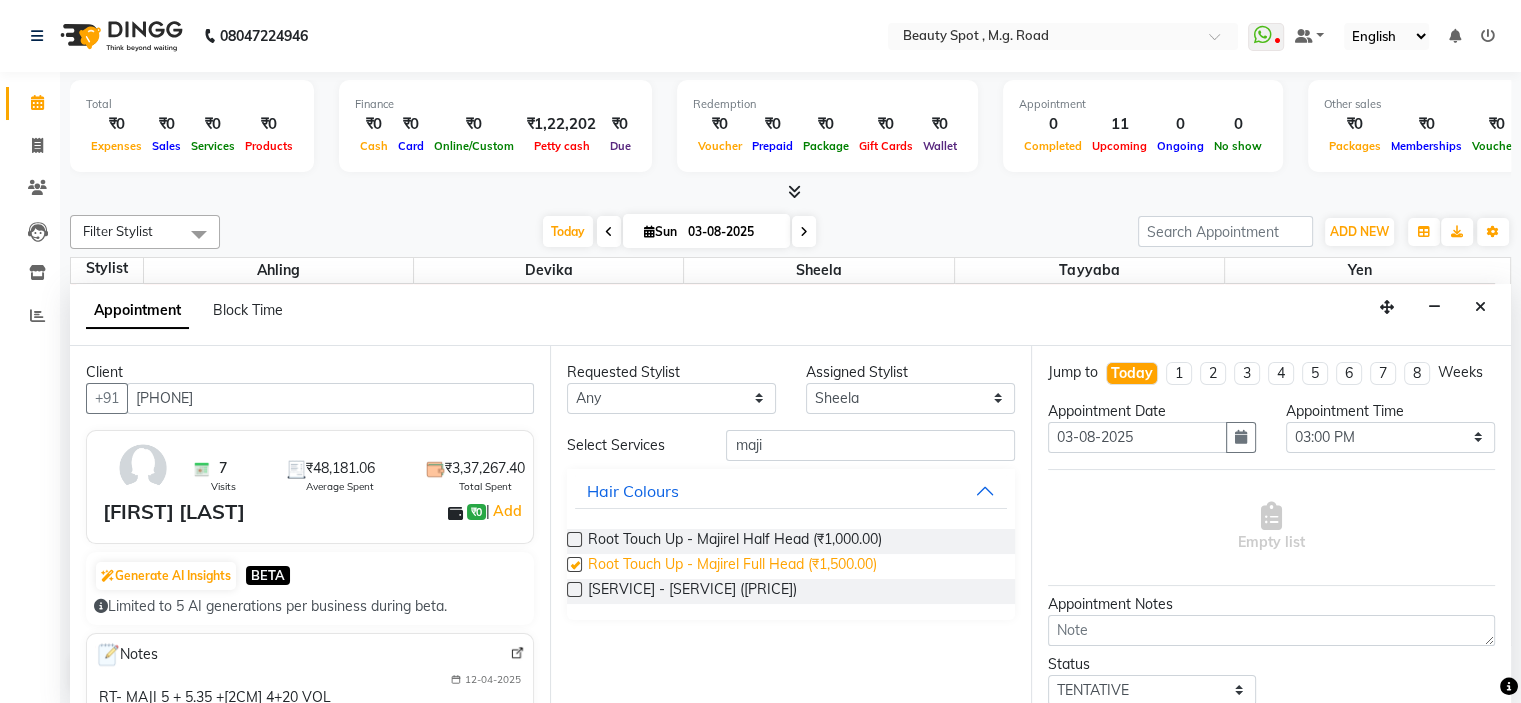 checkbox on "false" 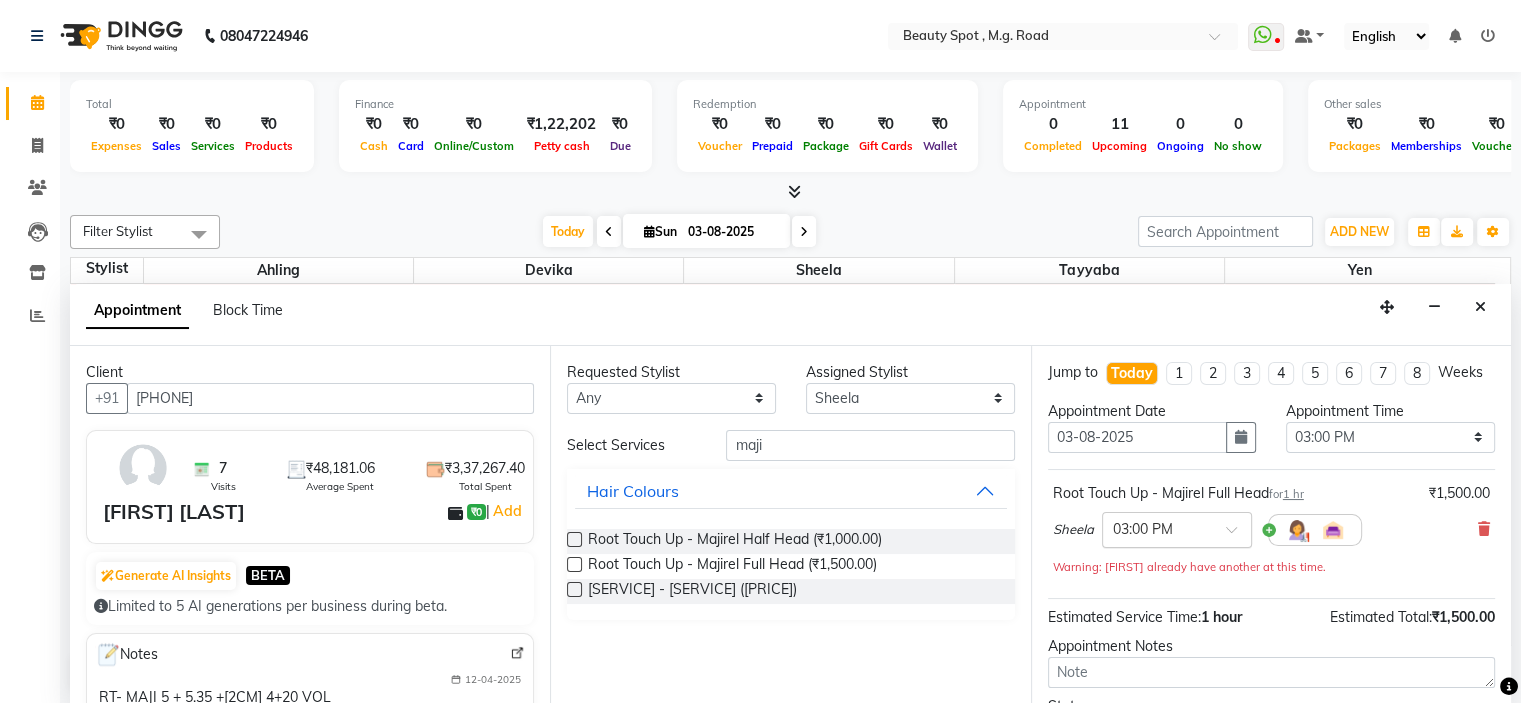 scroll, scrollTop: 100, scrollLeft: 0, axis: vertical 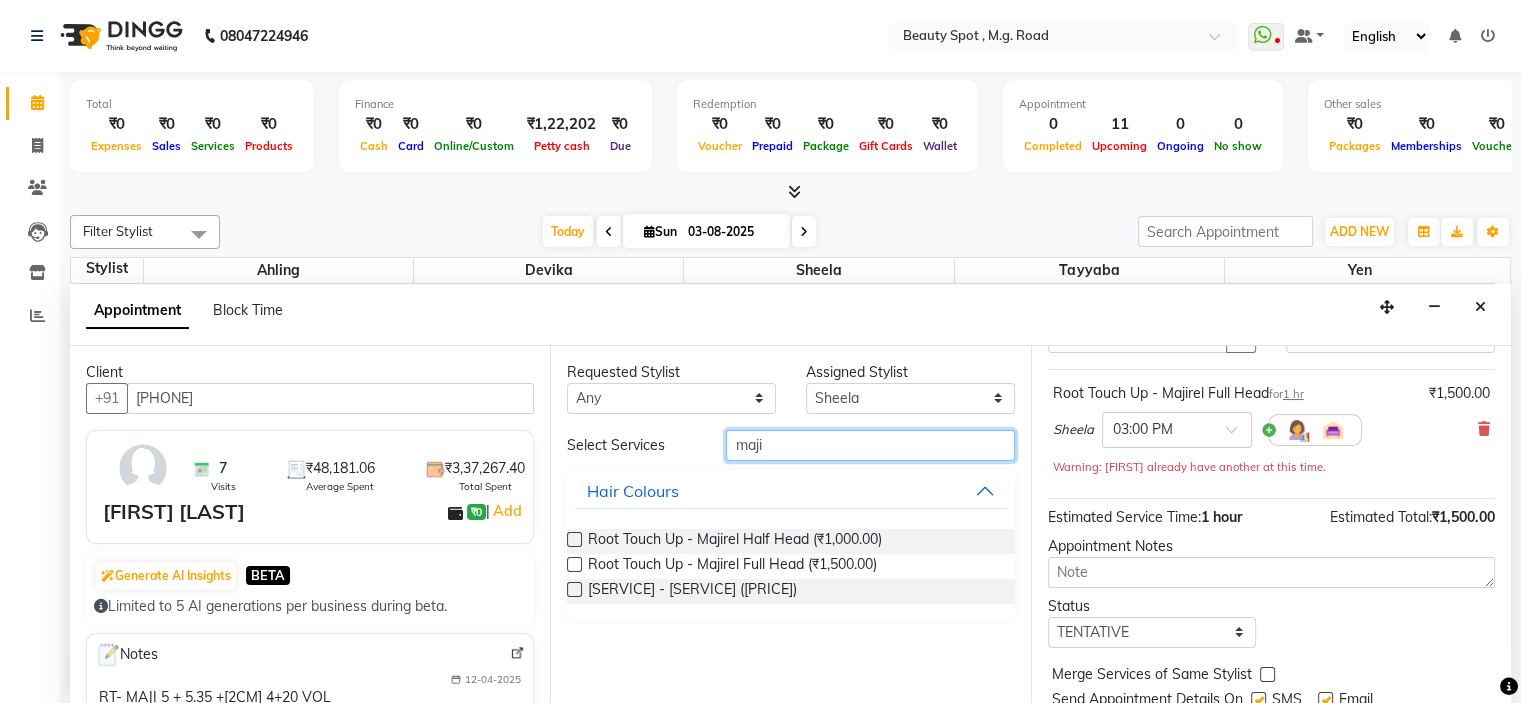 click on "maji" at bounding box center (870, 445) 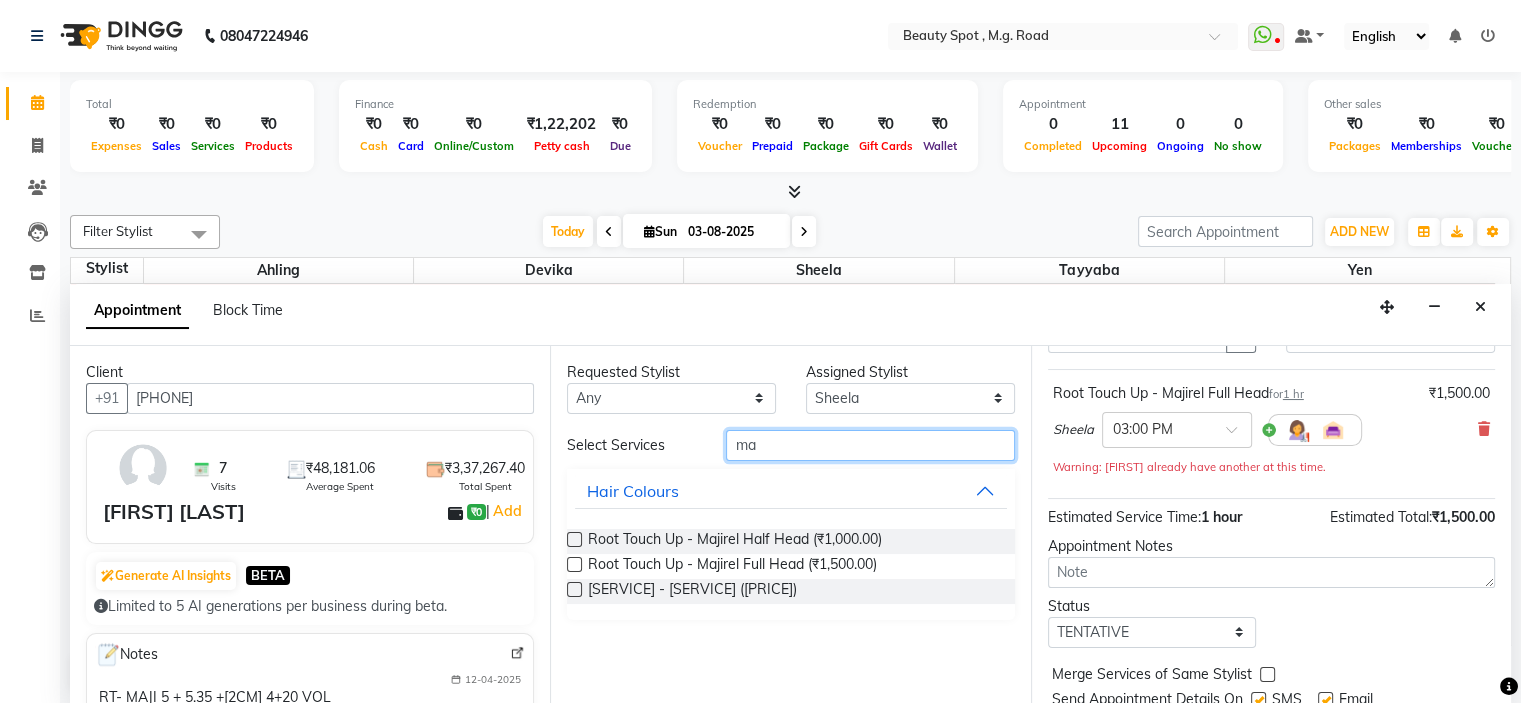 type on "m" 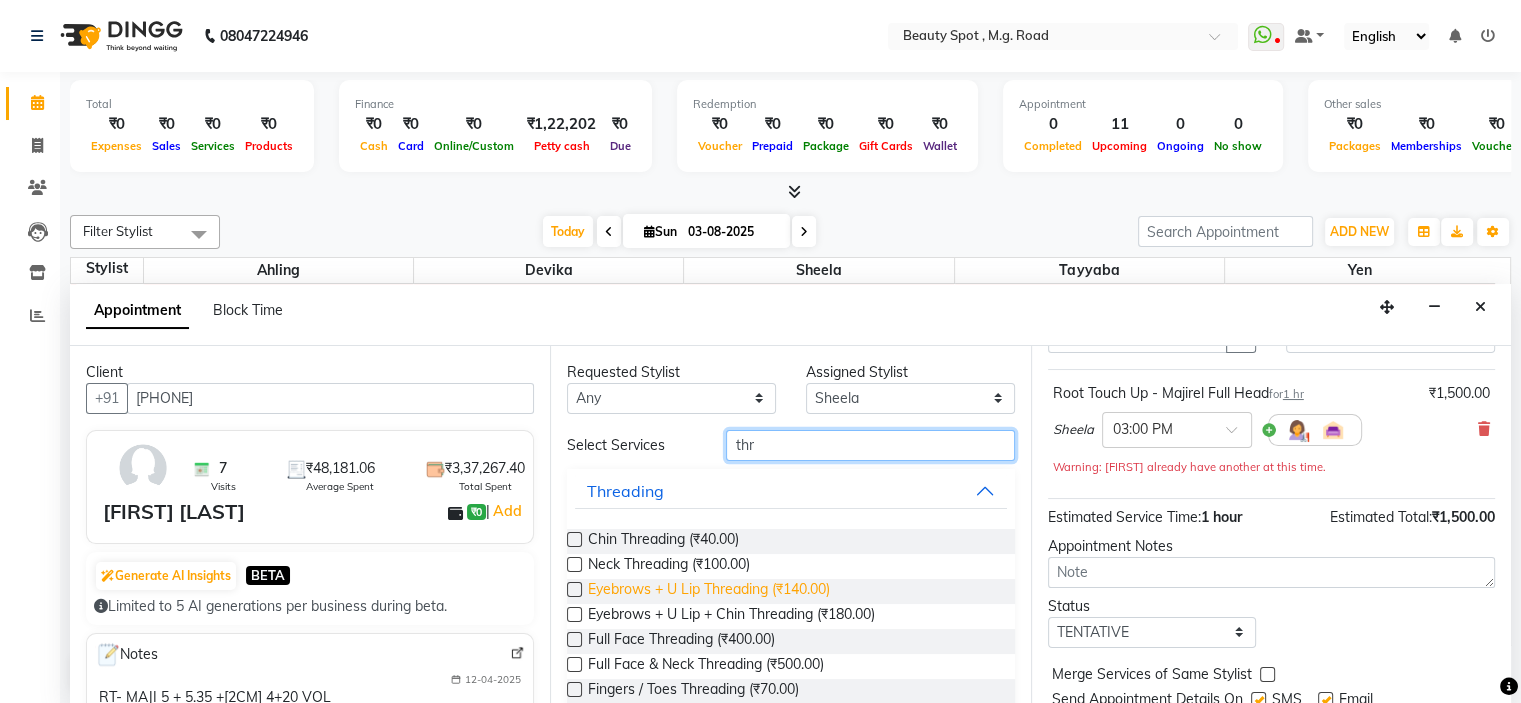 type on "thr" 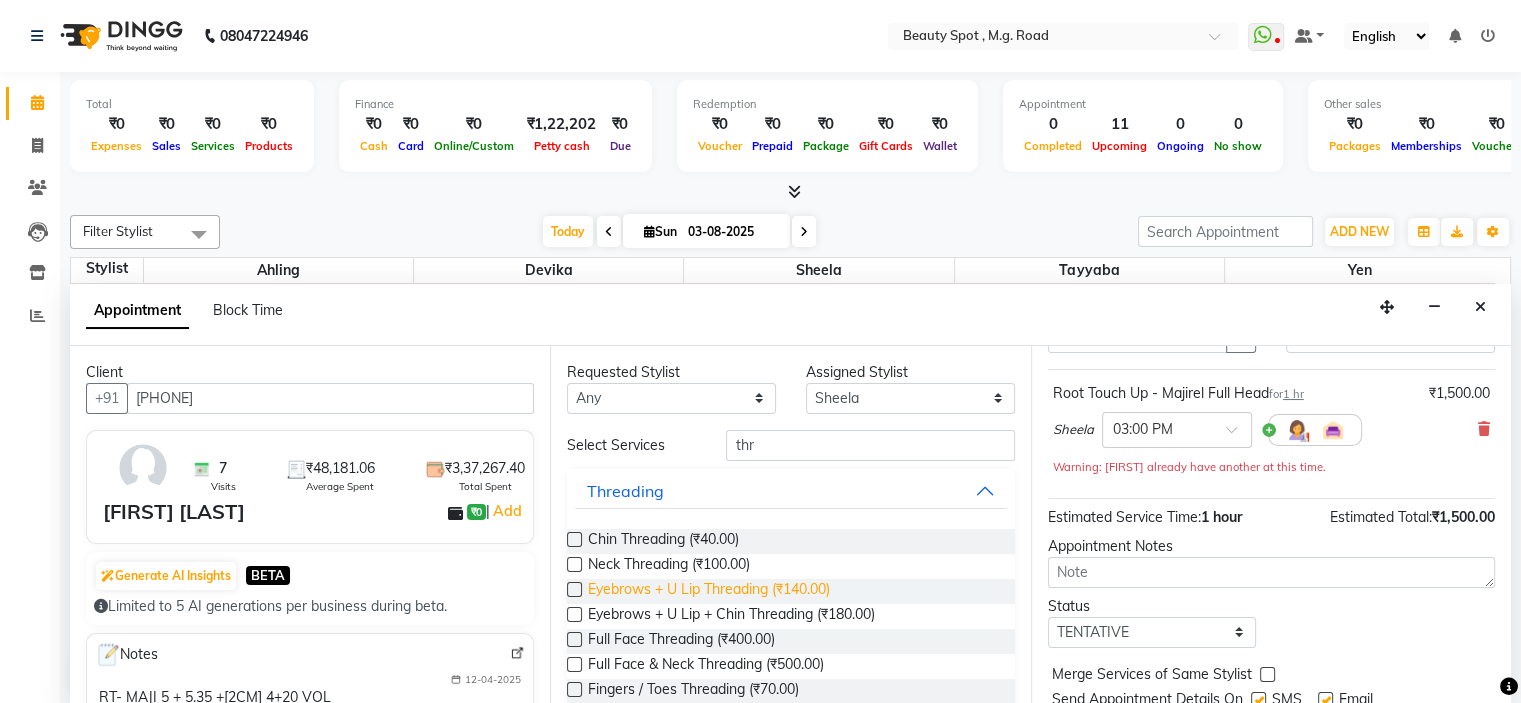click on "Eyebrows + U Lip Threading (₹140.00)" at bounding box center [709, 591] 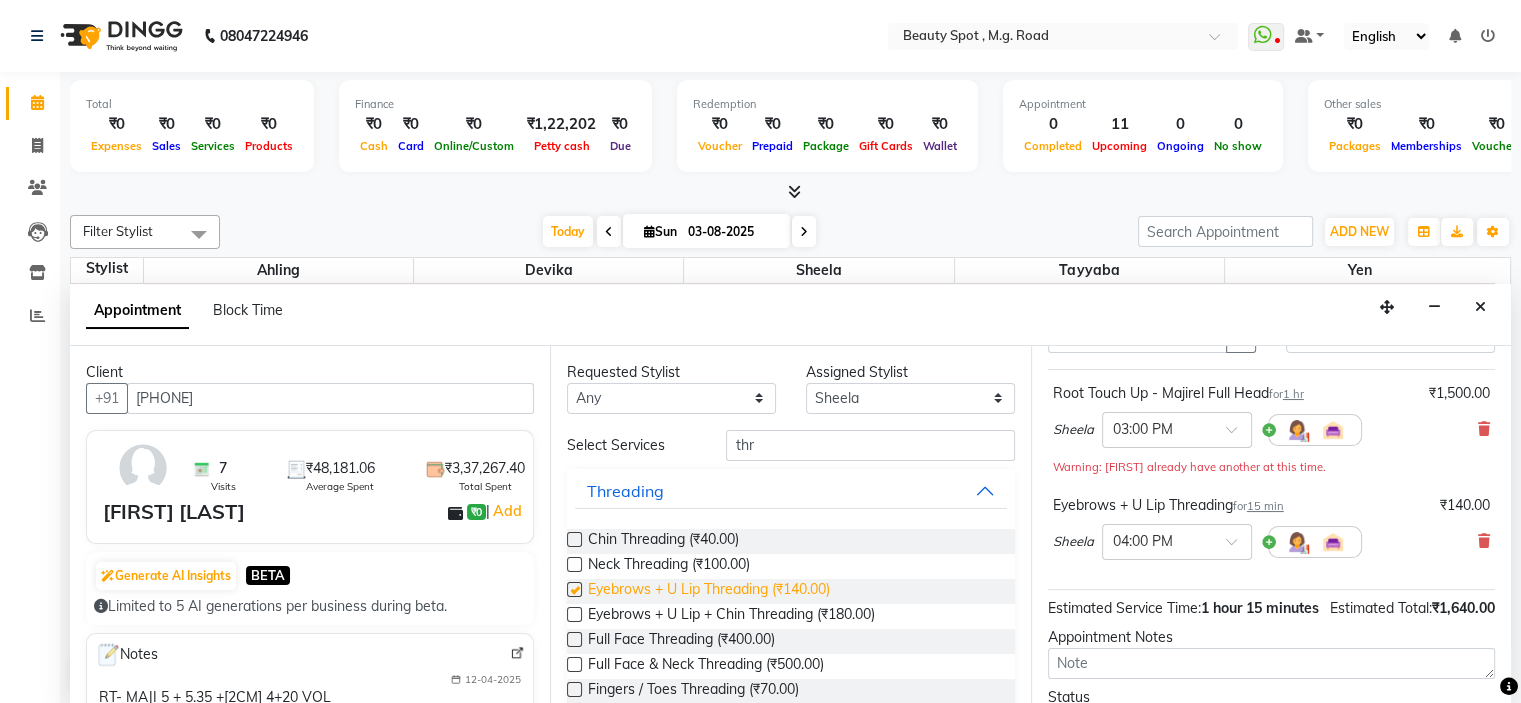 checkbox on "false" 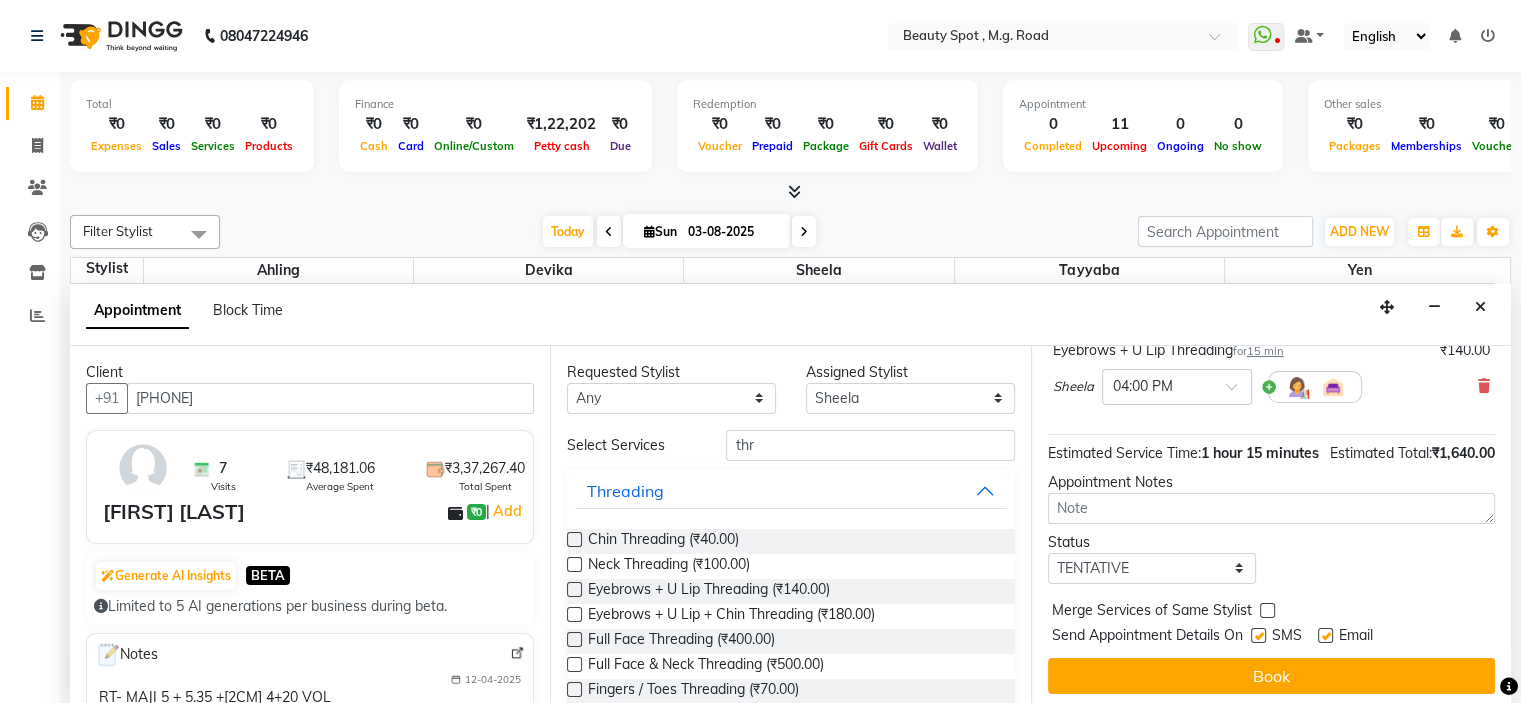 scroll, scrollTop: 298, scrollLeft: 0, axis: vertical 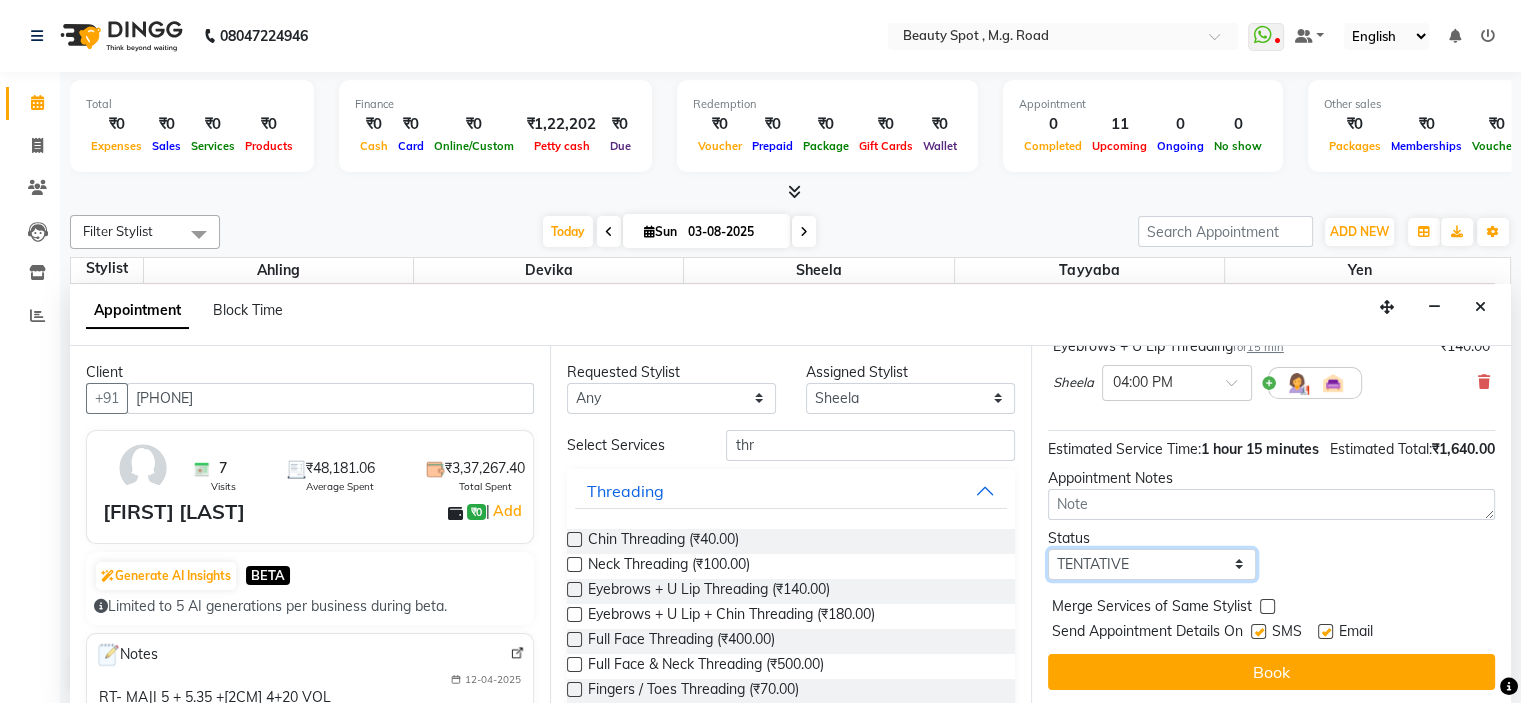 click on "Select TENTATIVE CONFIRM CHECK-IN UPCOMING" at bounding box center (1152, 564) 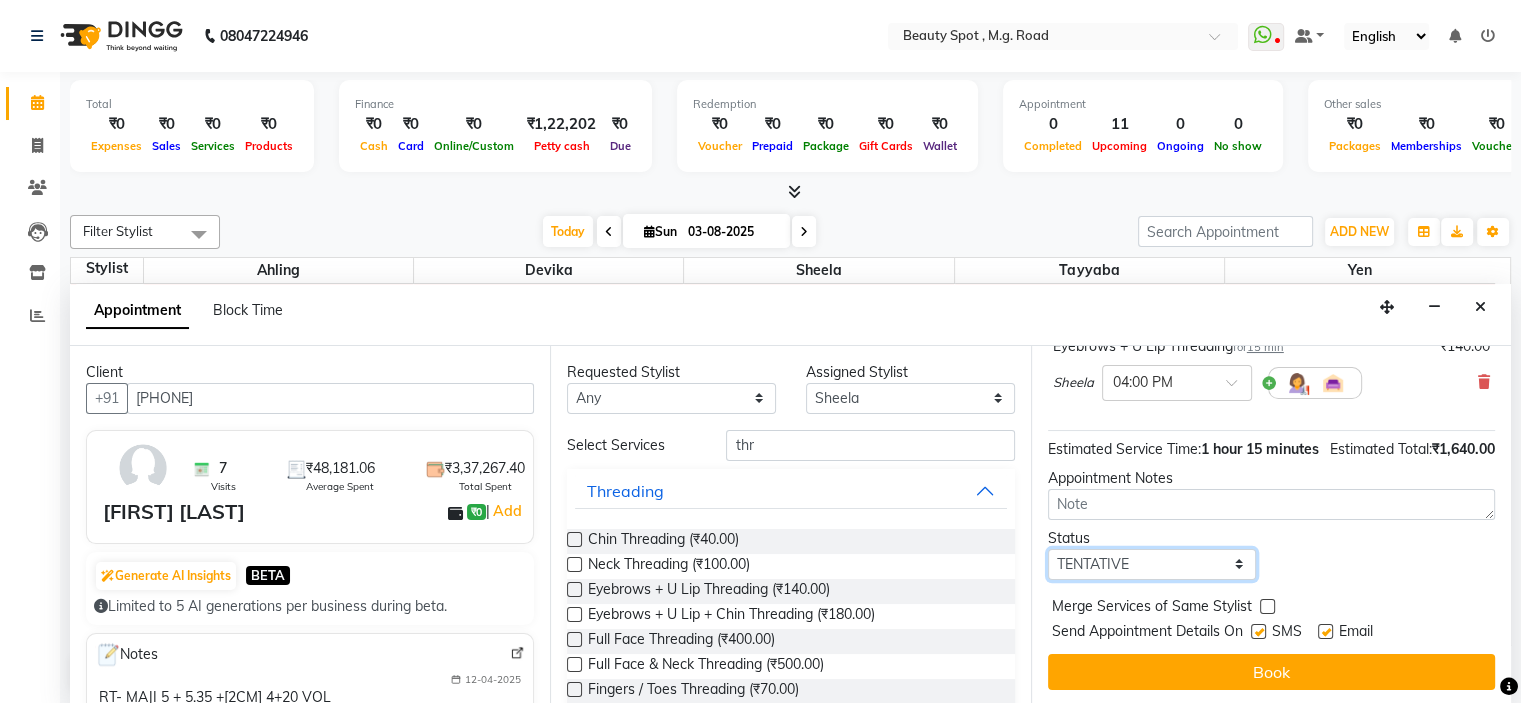 select on "confirm booking" 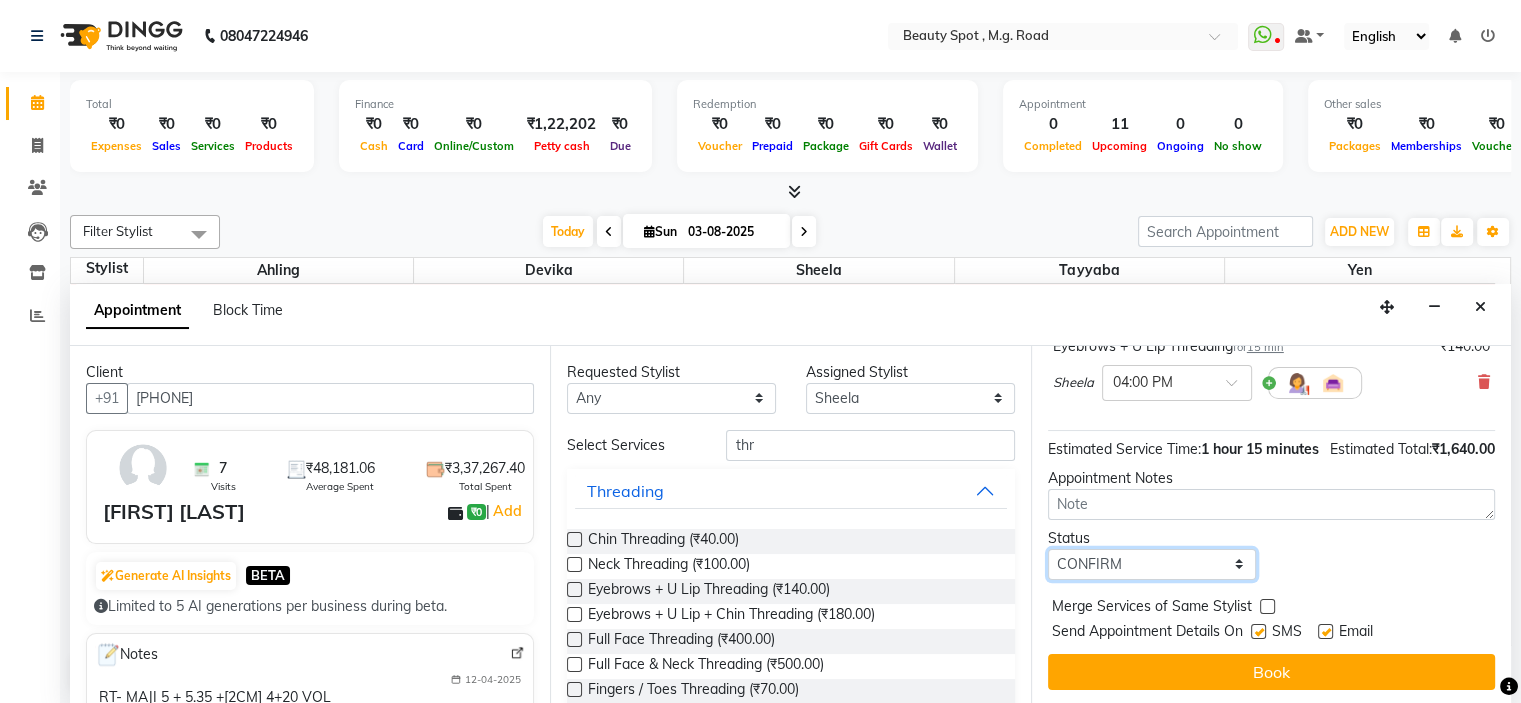 click on "Select TENTATIVE CONFIRM CHECK-IN UPCOMING" at bounding box center (1152, 564) 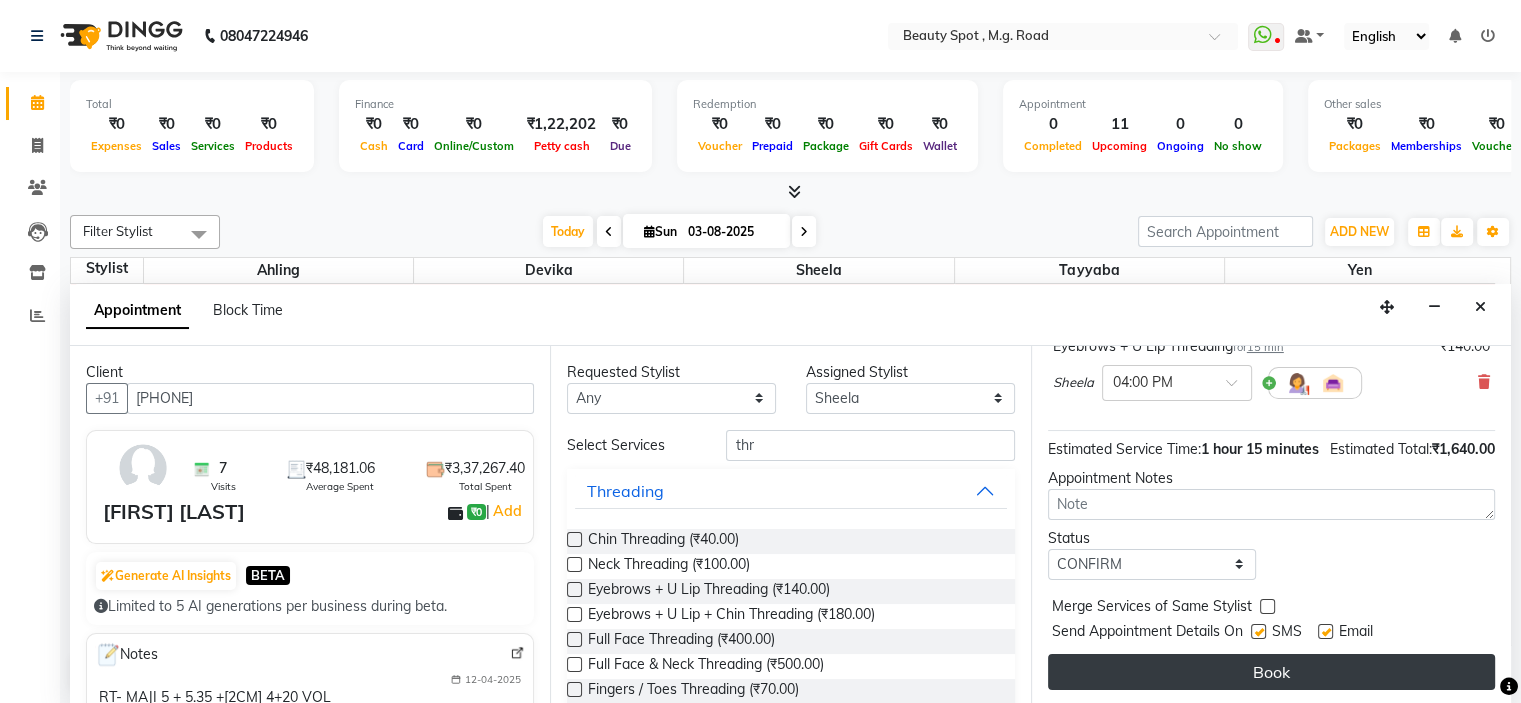 click on "Book" at bounding box center [1271, 672] 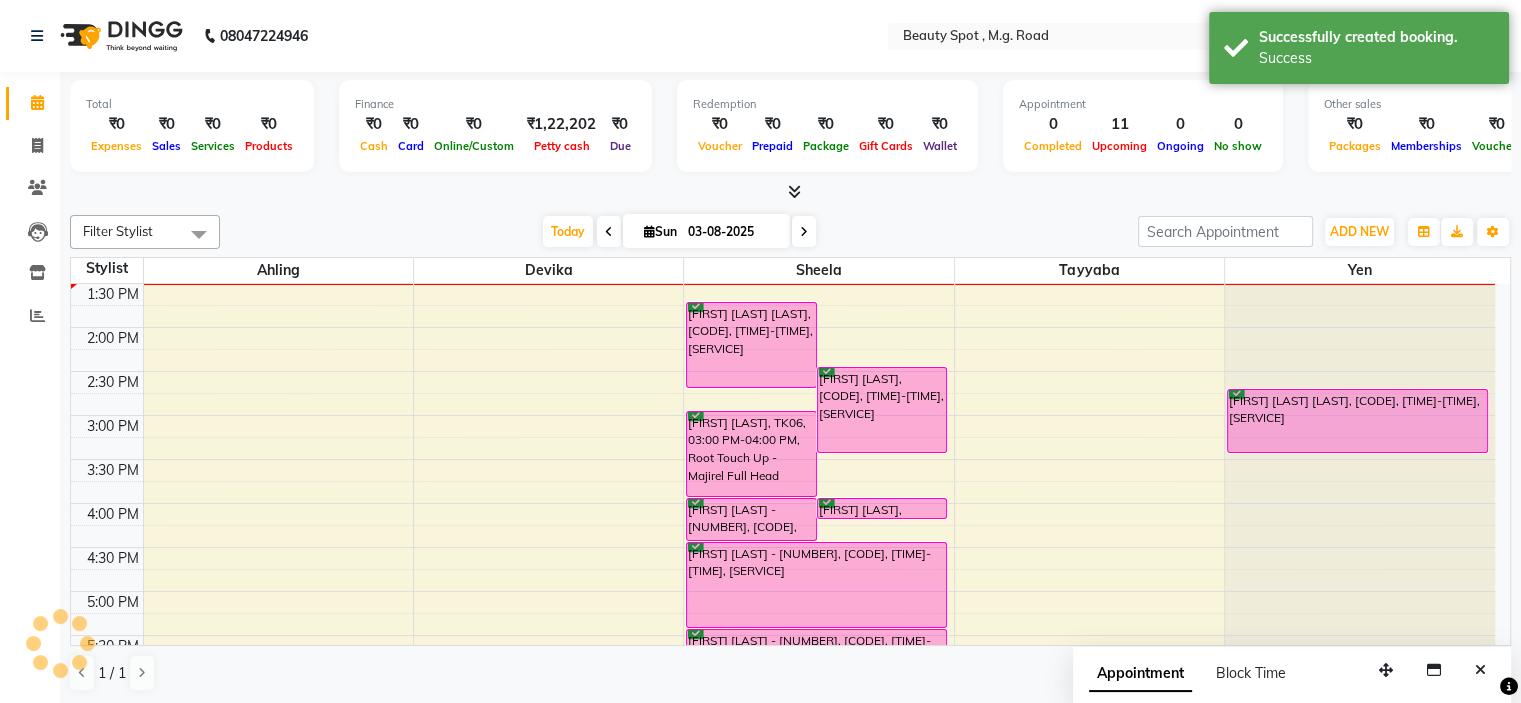 scroll, scrollTop: 0, scrollLeft: 0, axis: both 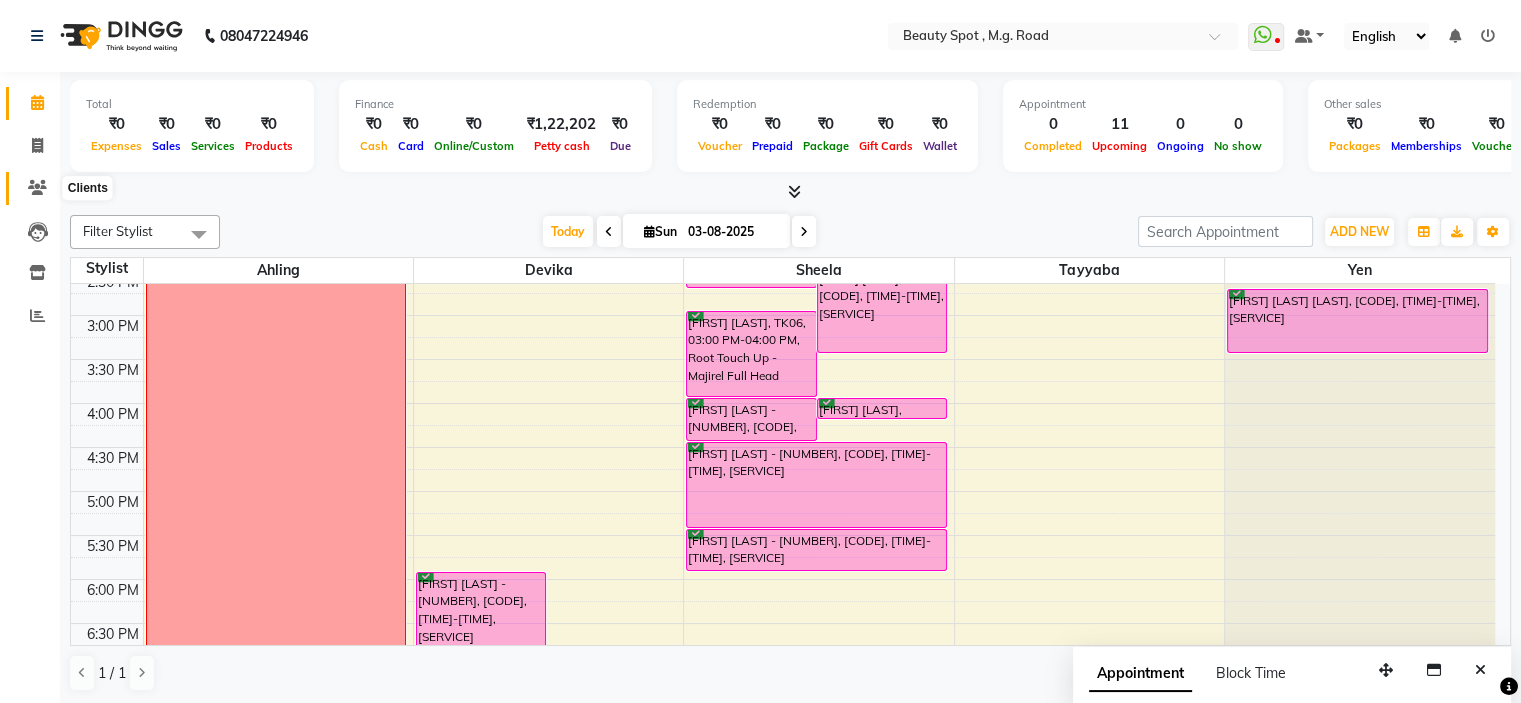 click 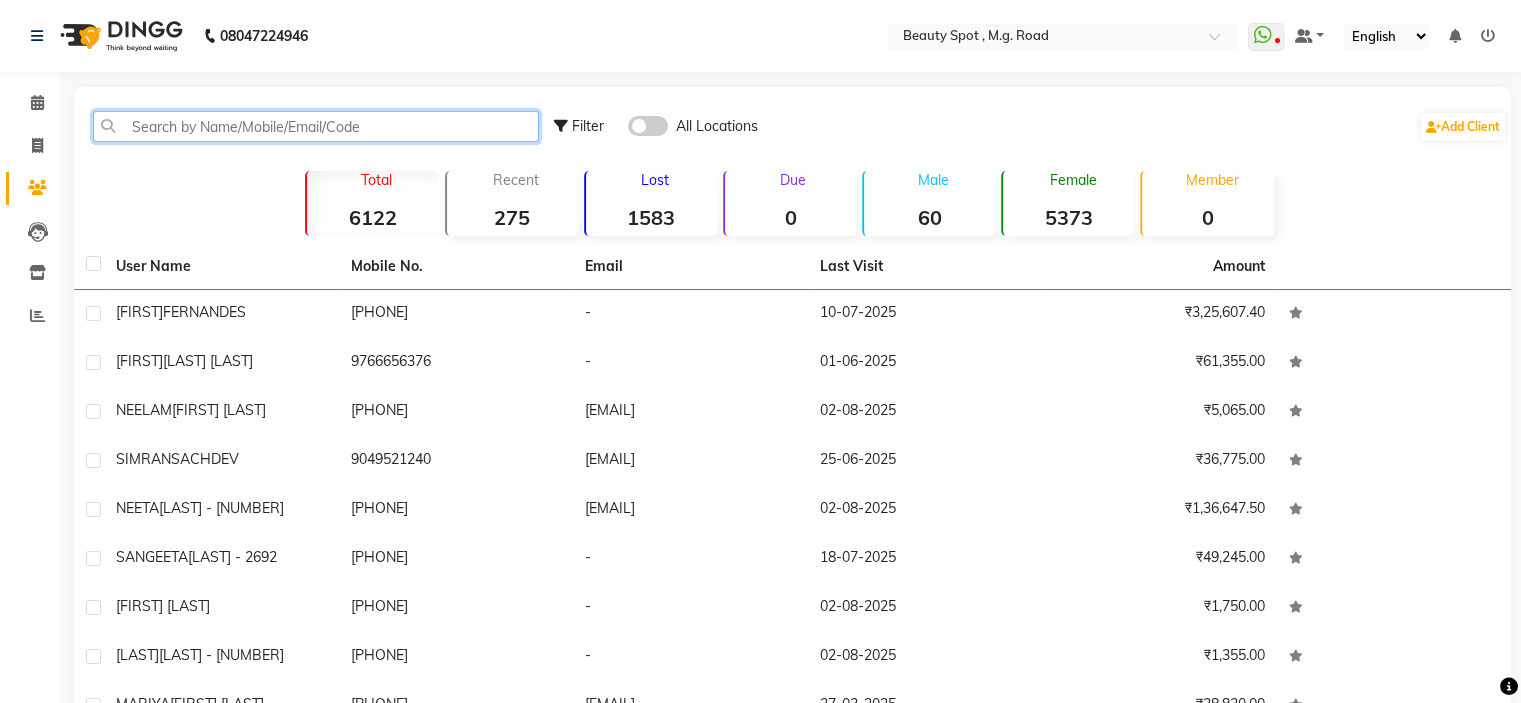 click 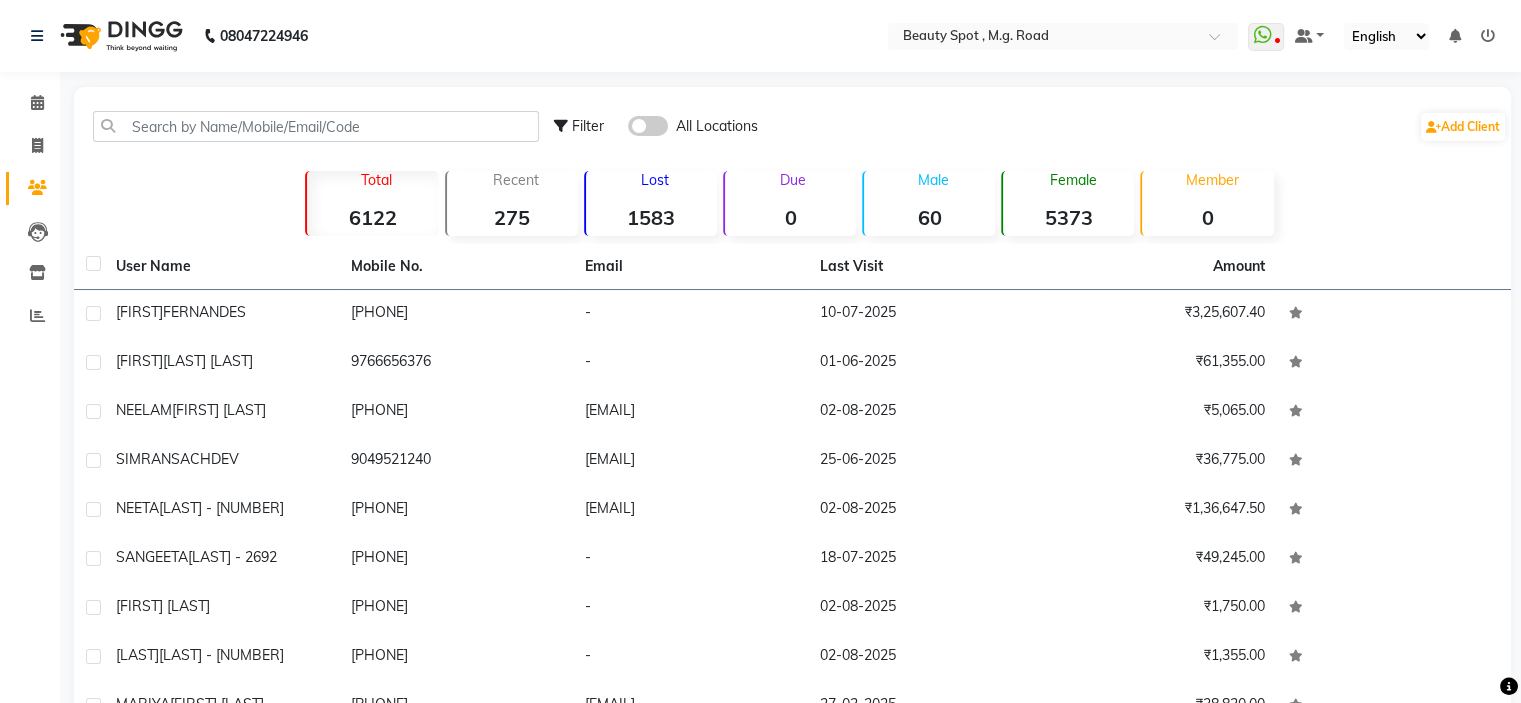 click 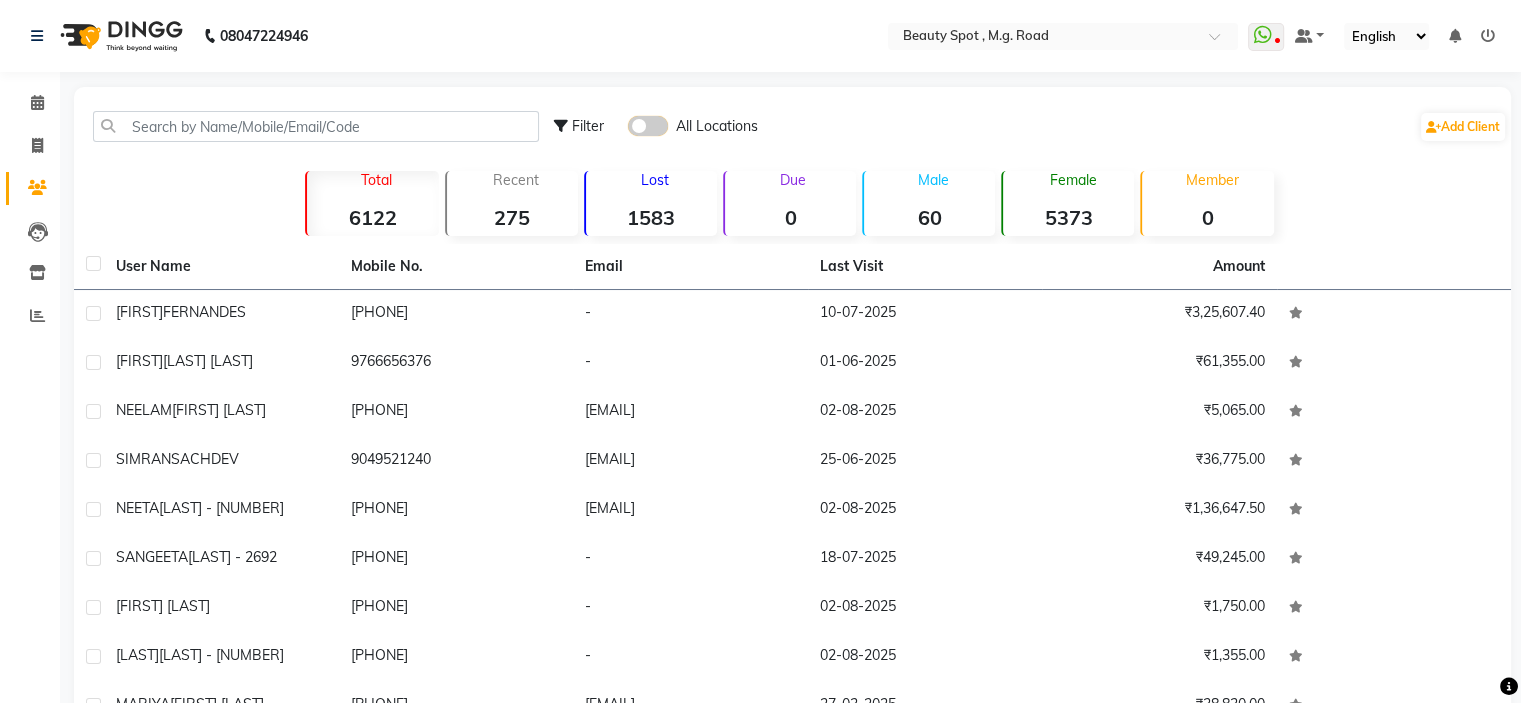 click 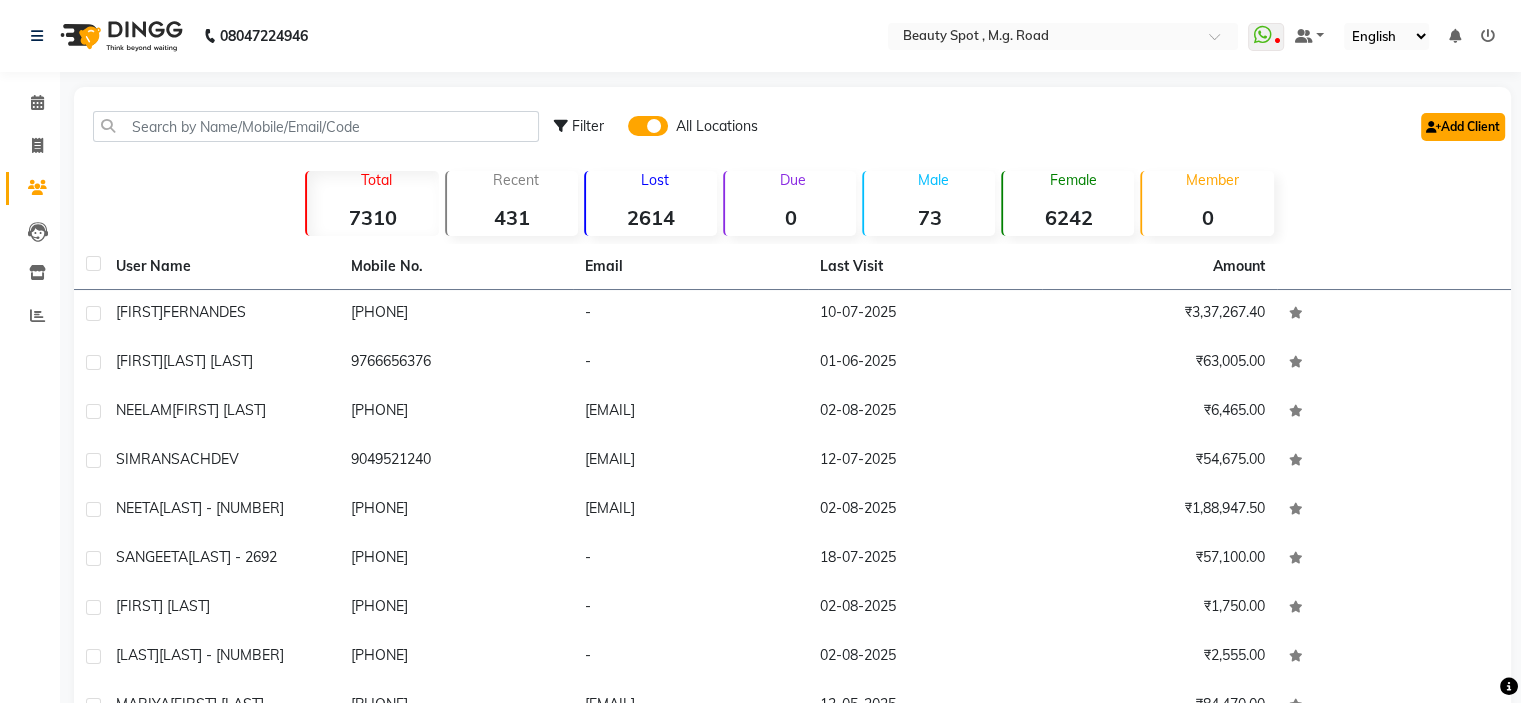 click on "Add Client" 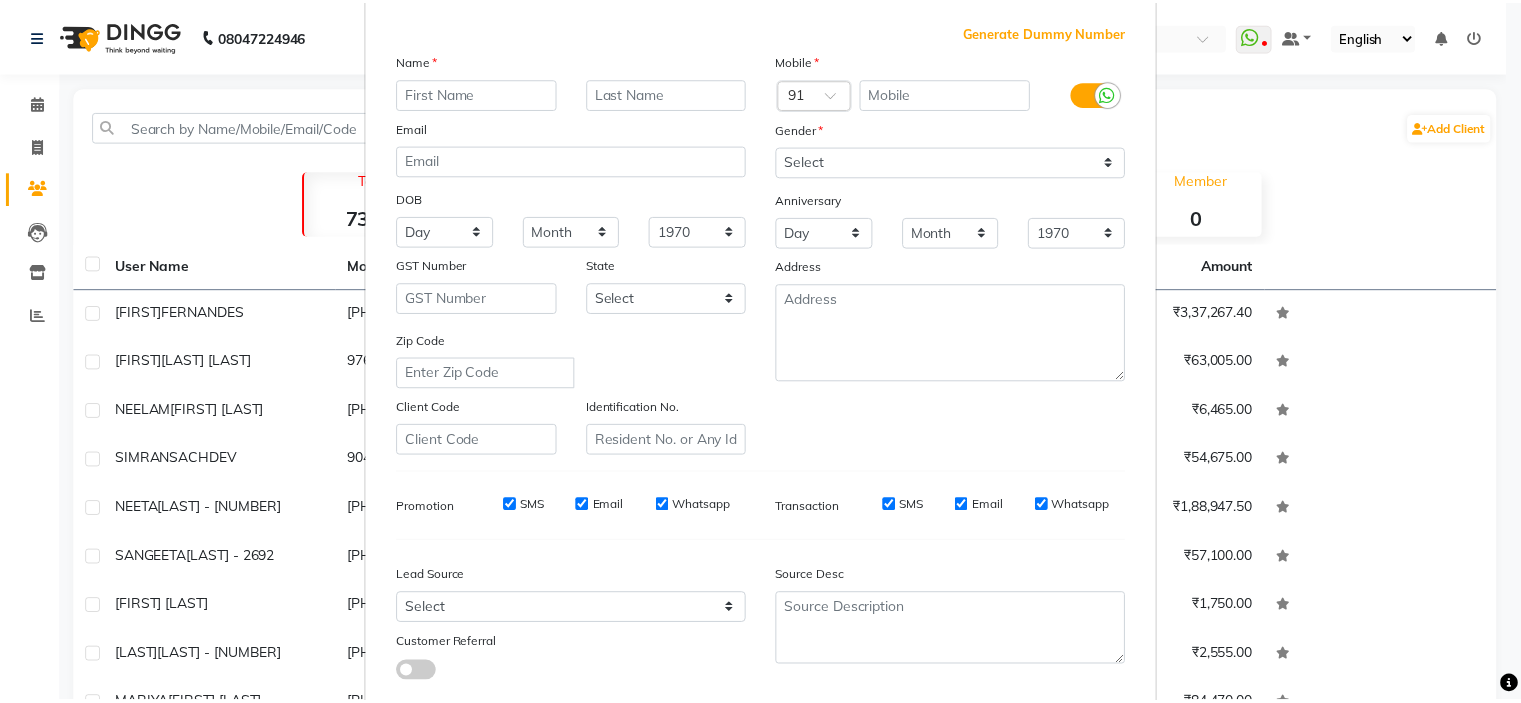 scroll, scrollTop: 229, scrollLeft: 0, axis: vertical 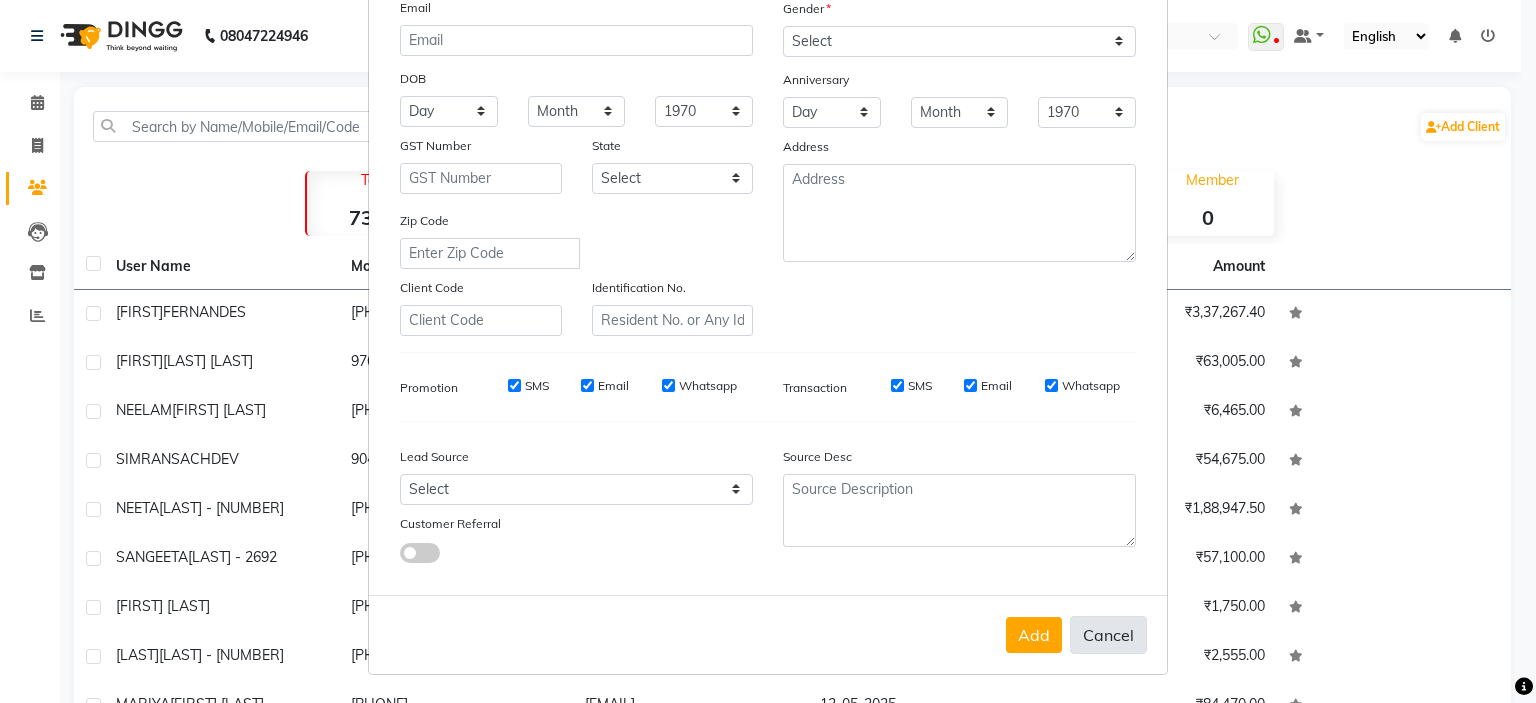 click on "Cancel" at bounding box center [1108, 635] 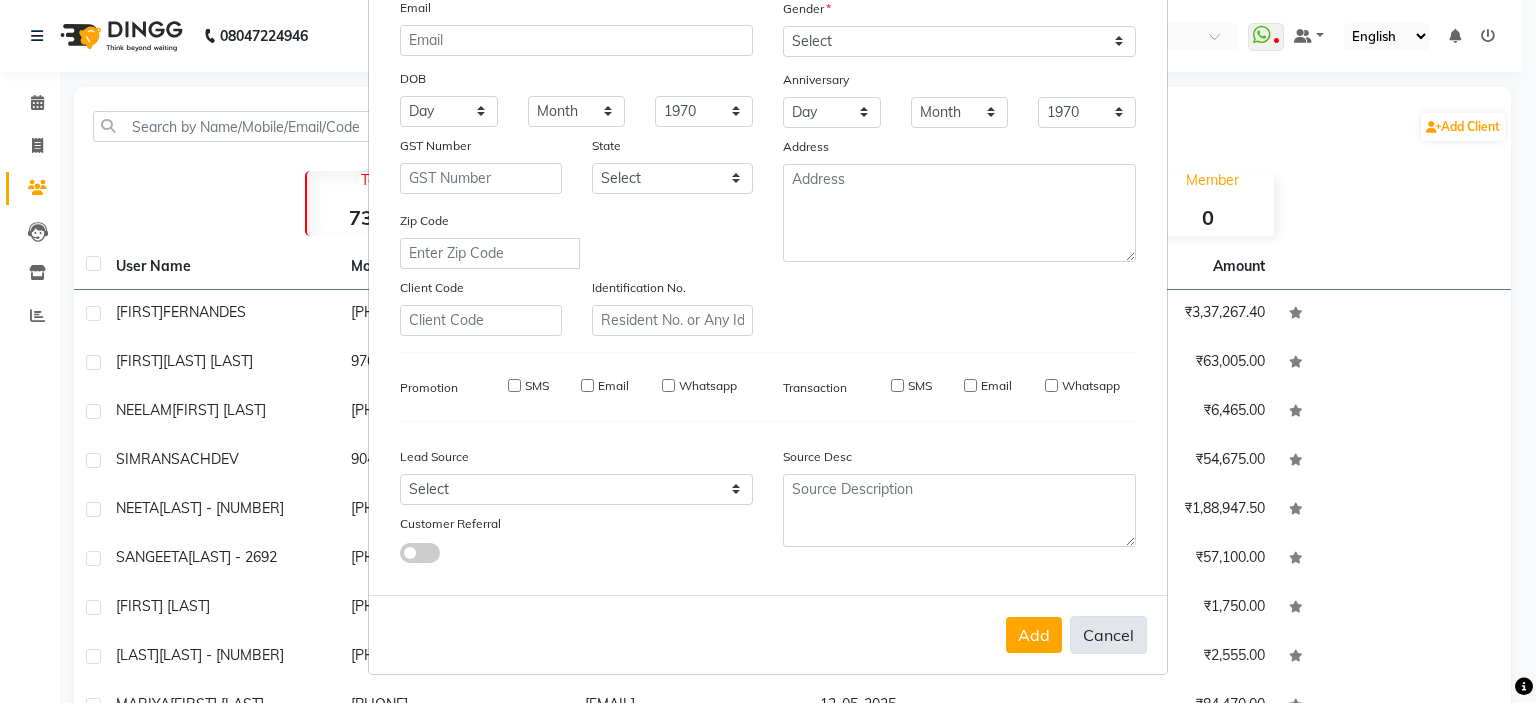 select 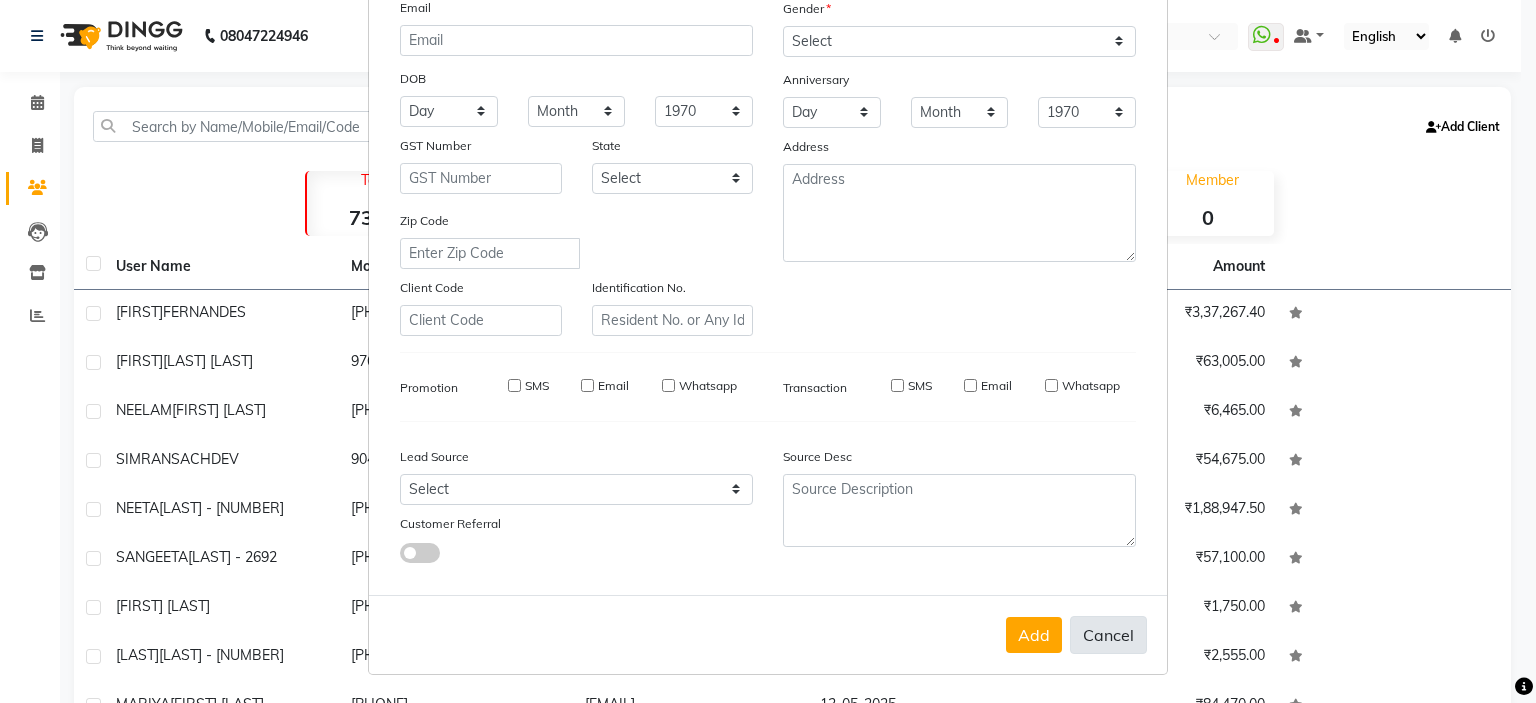 select 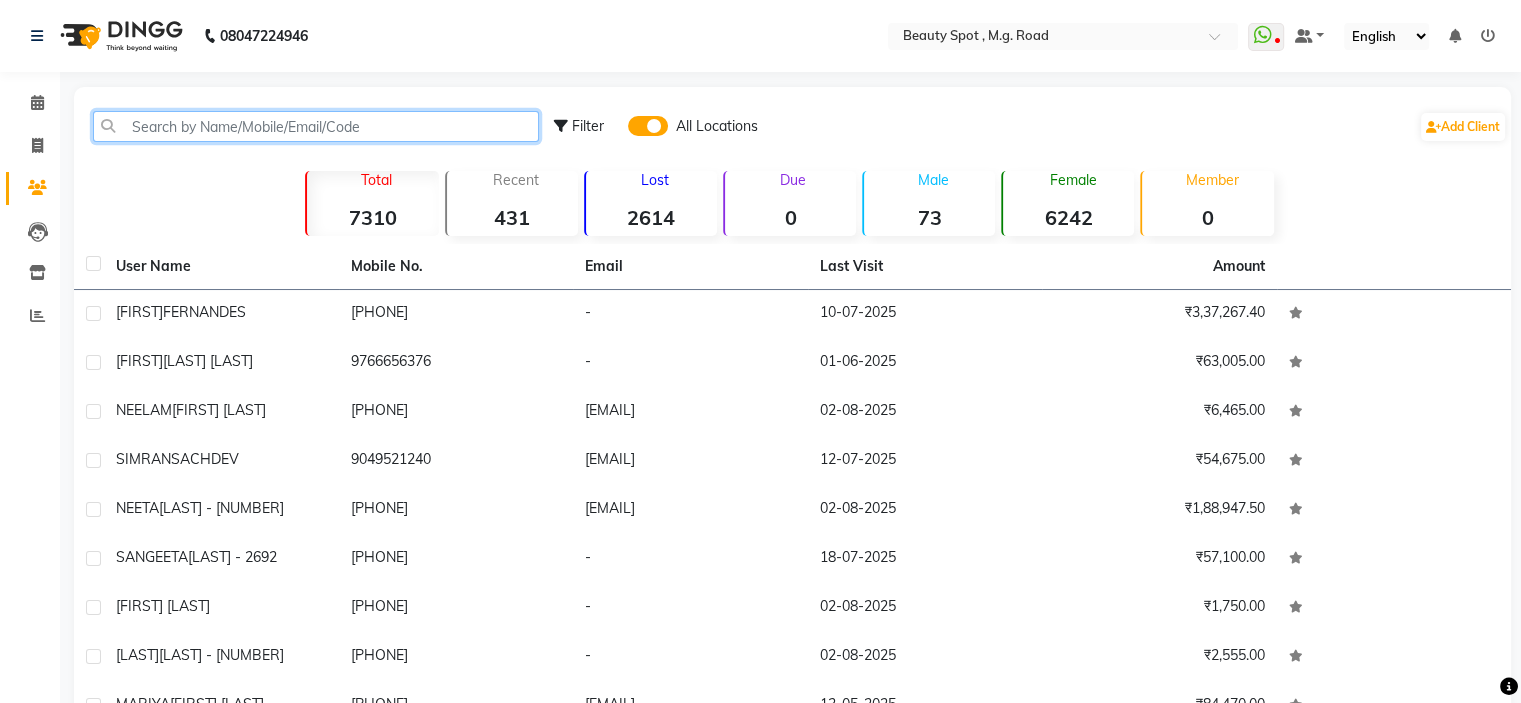 click 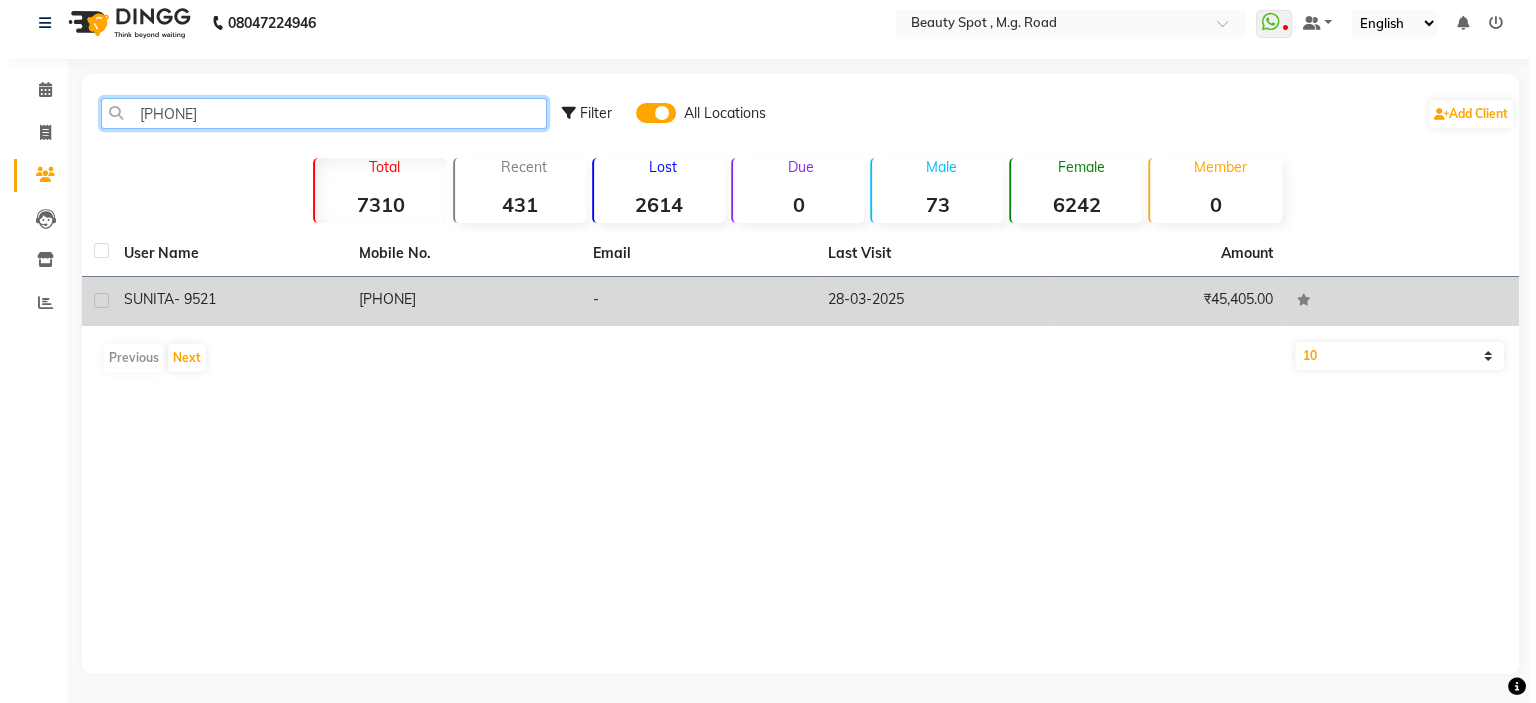scroll, scrollTop: 0, scrollLeft: 0, axis: both 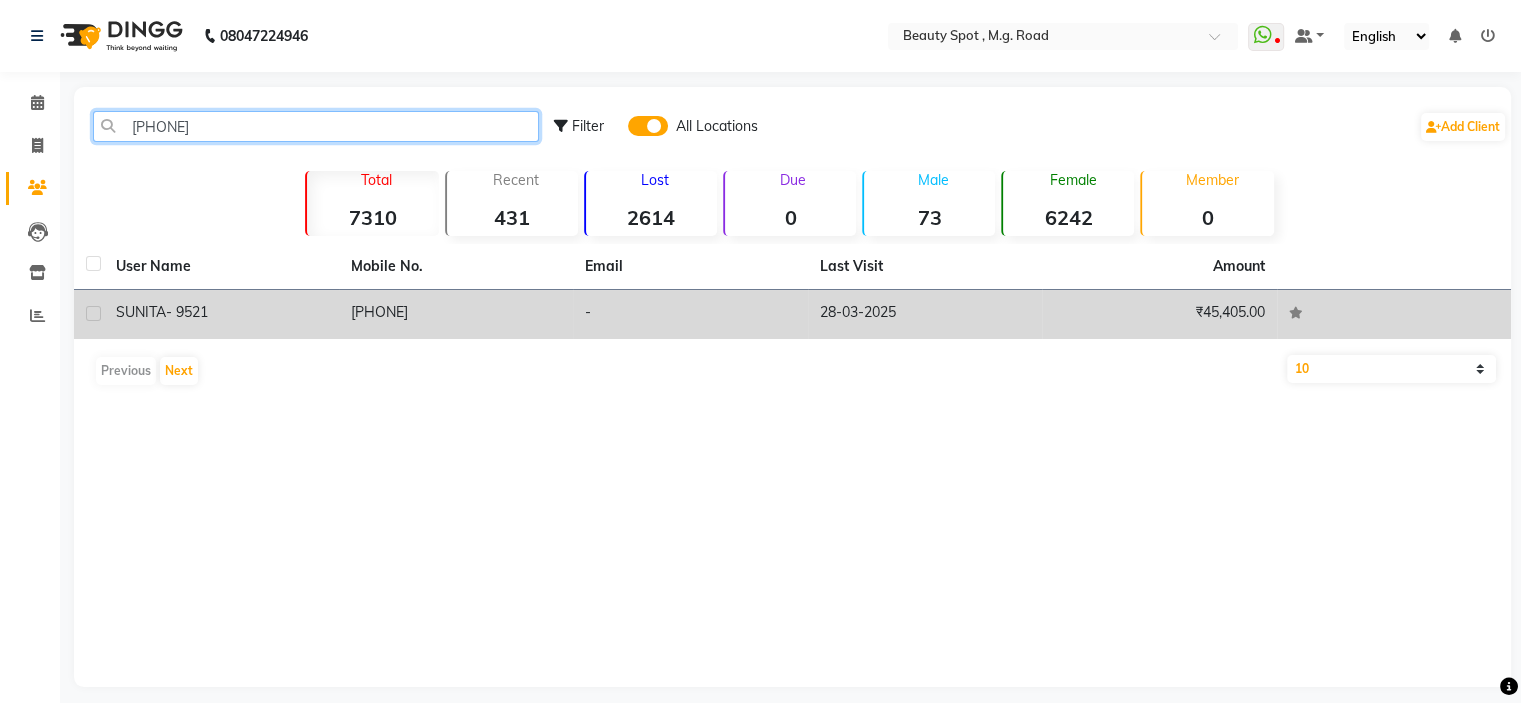 type on "[PHONE]" 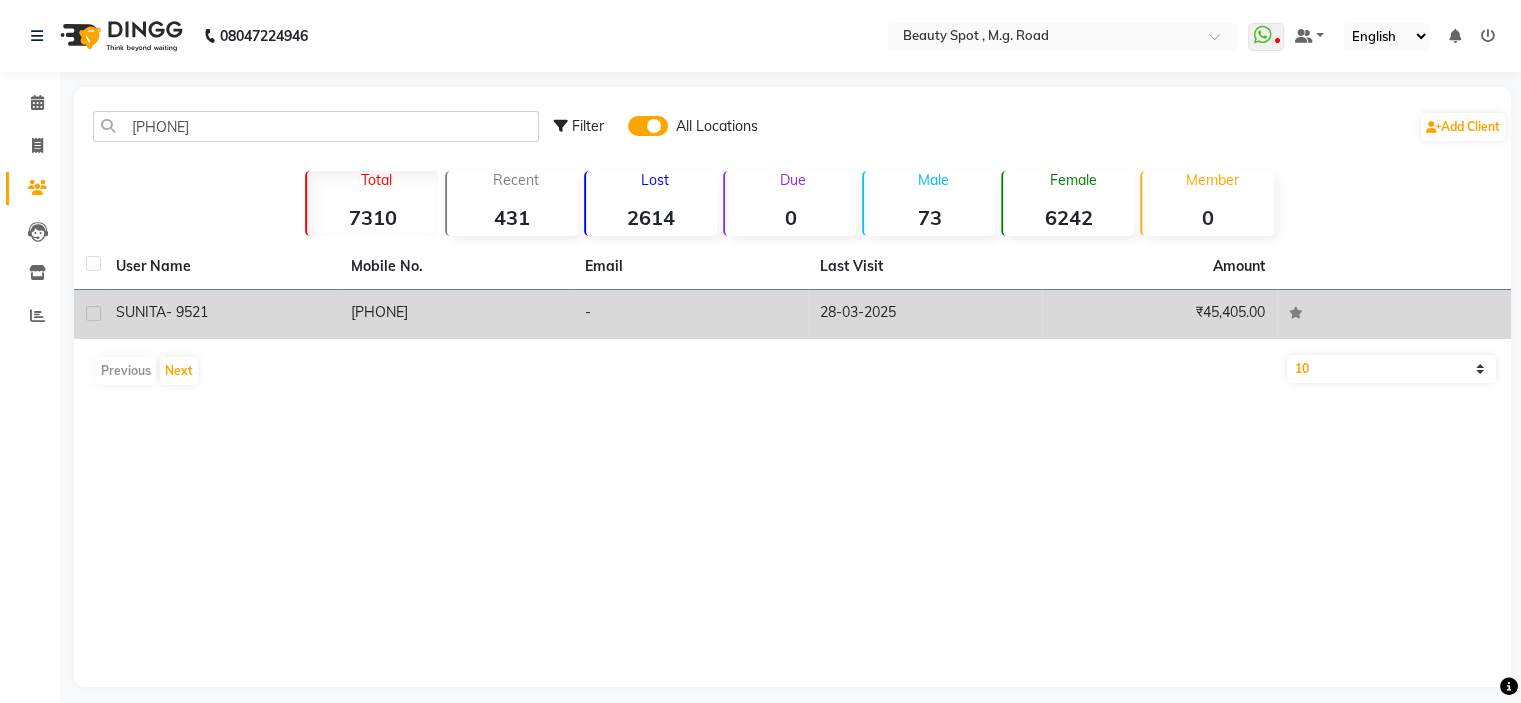 click on "28-03-2025" 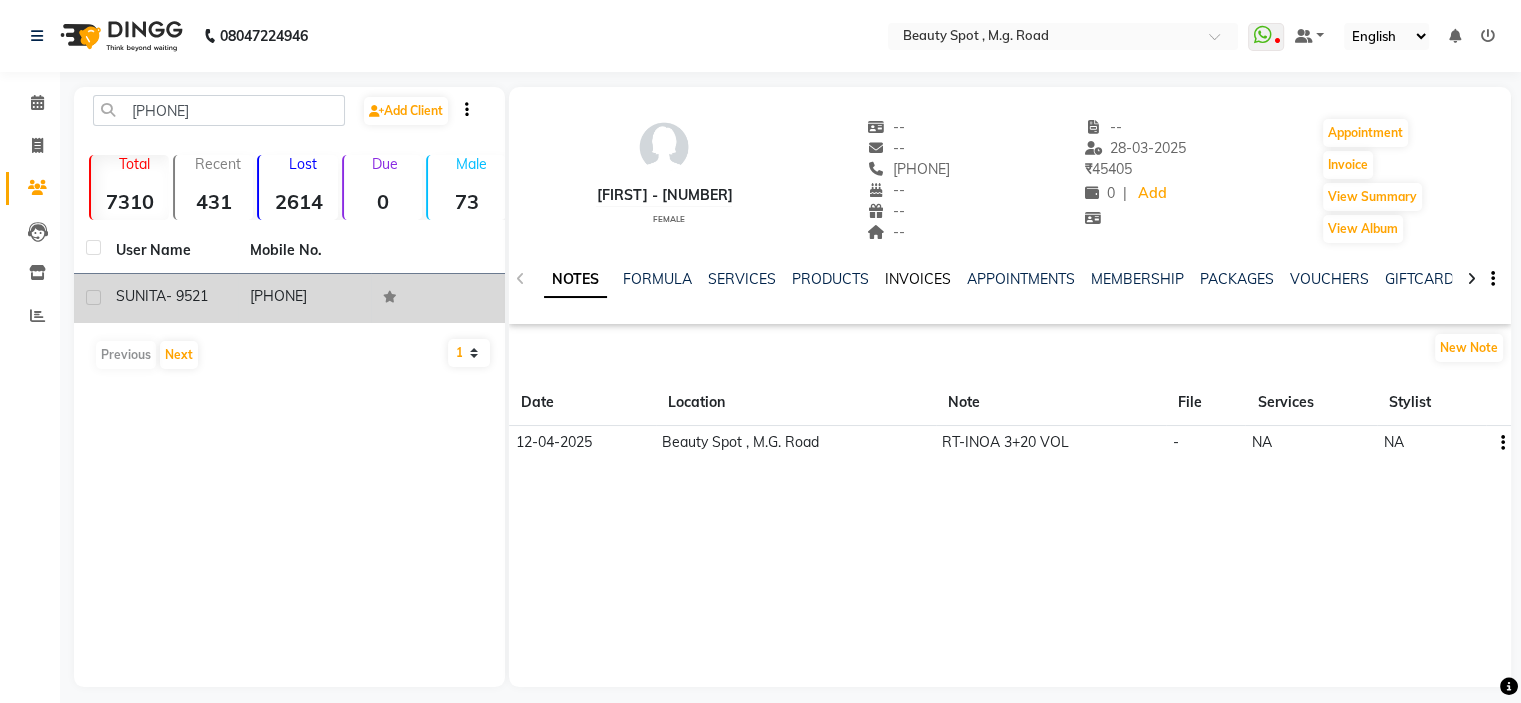 click on "INVOICES" 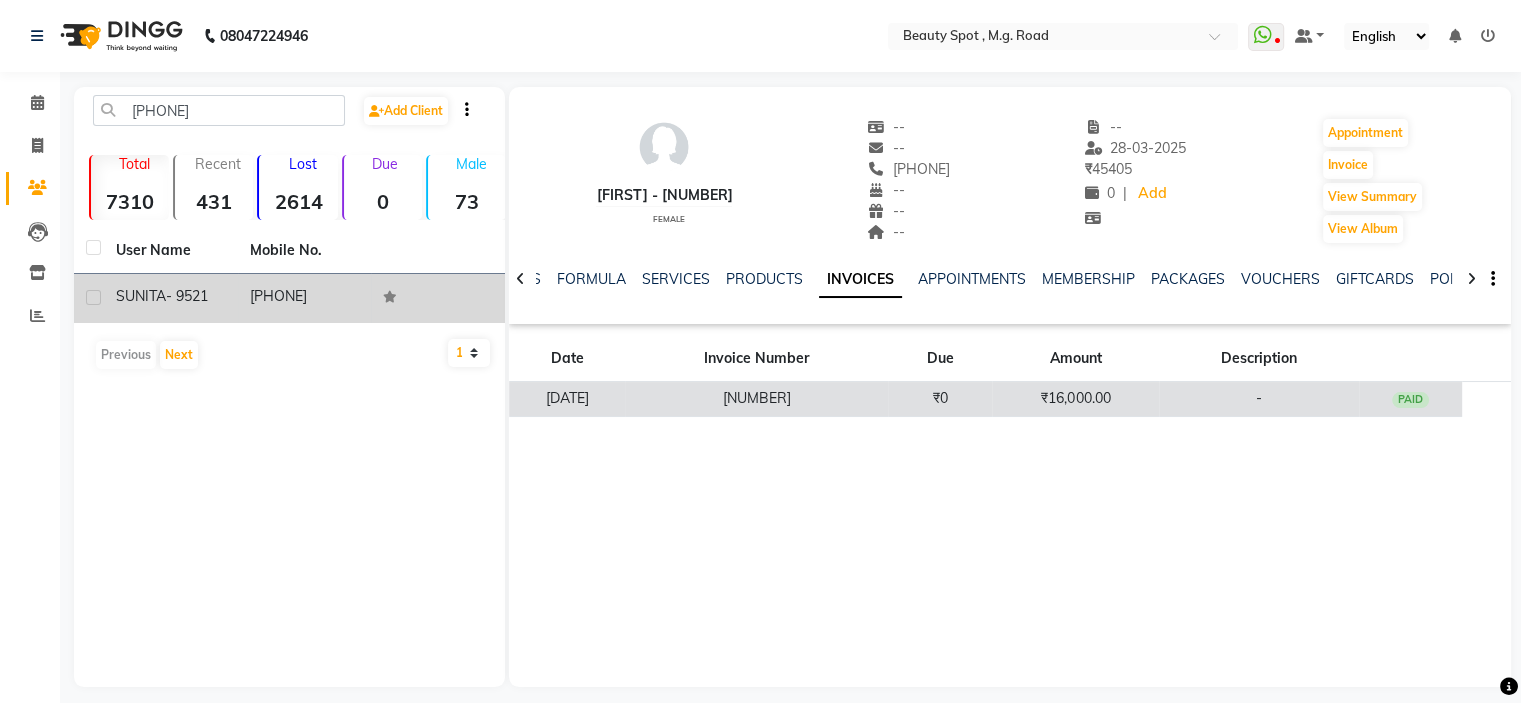 click on "[NUMBER]" 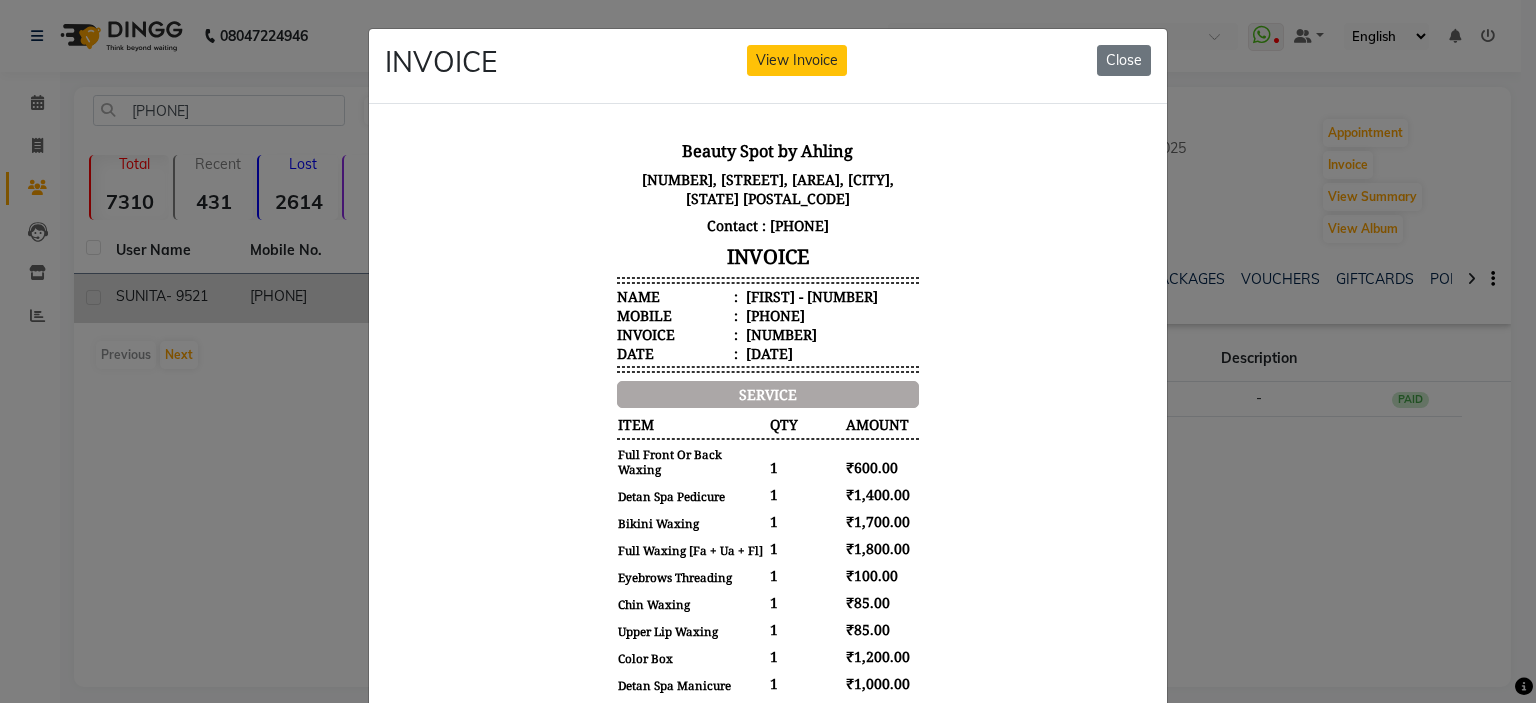 scroll, scrollTop: 16, scrollLeft: 0, axis: vertical 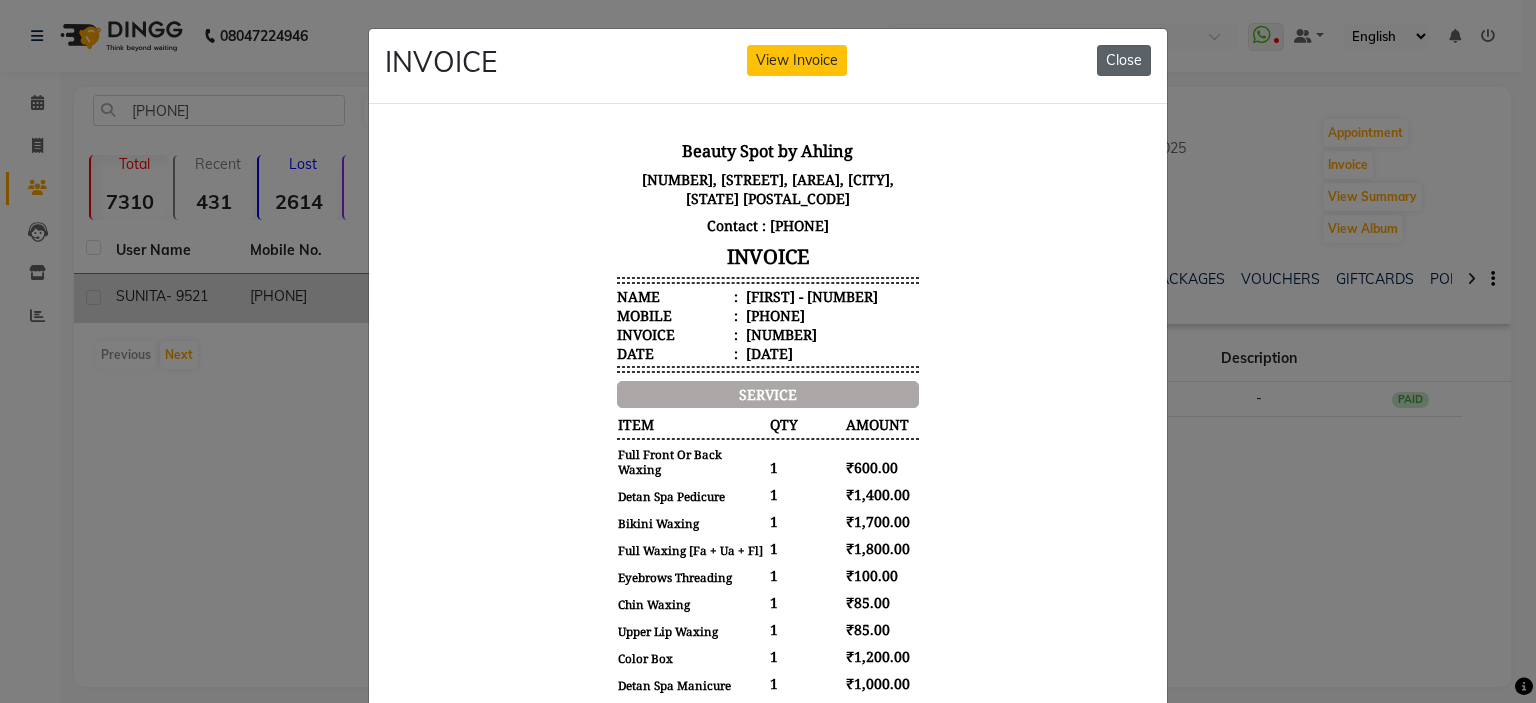 click on "Close" 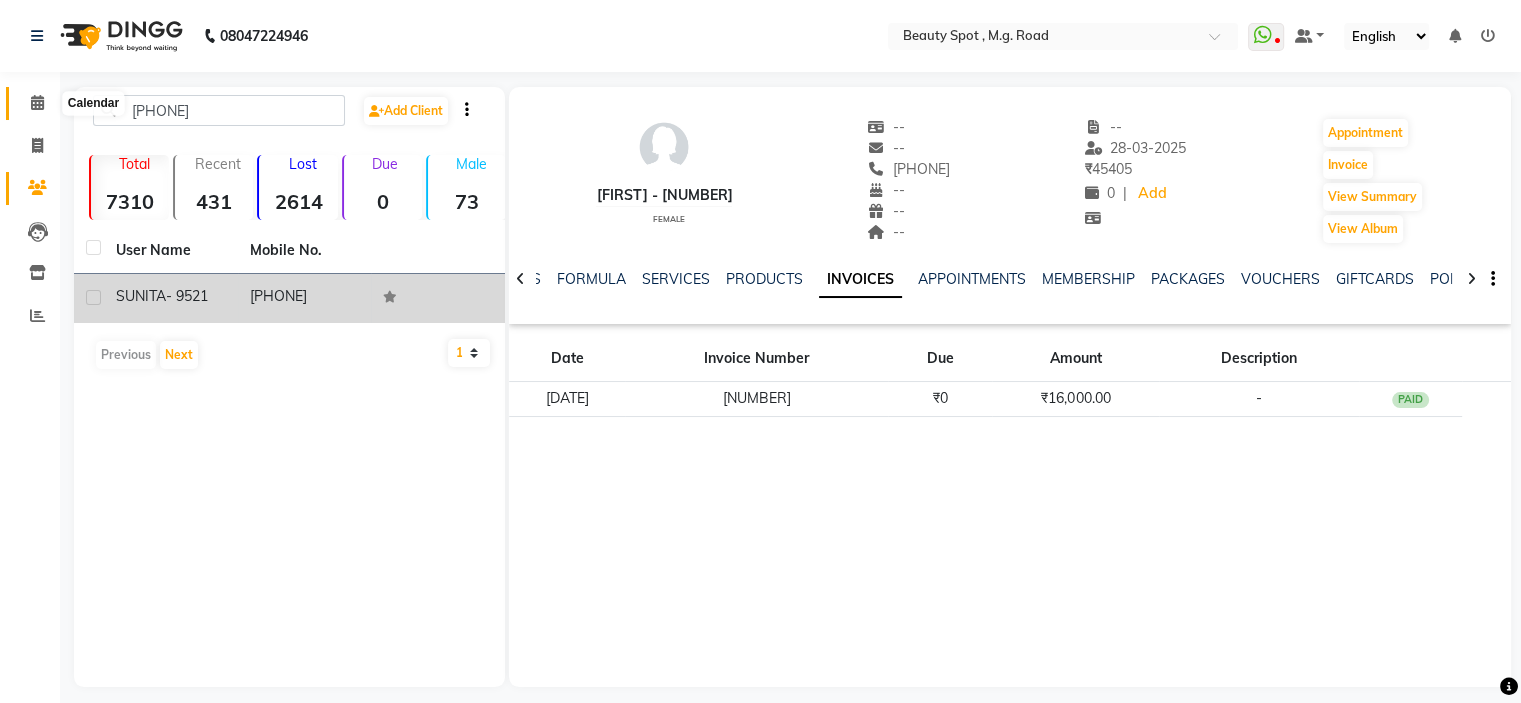 click 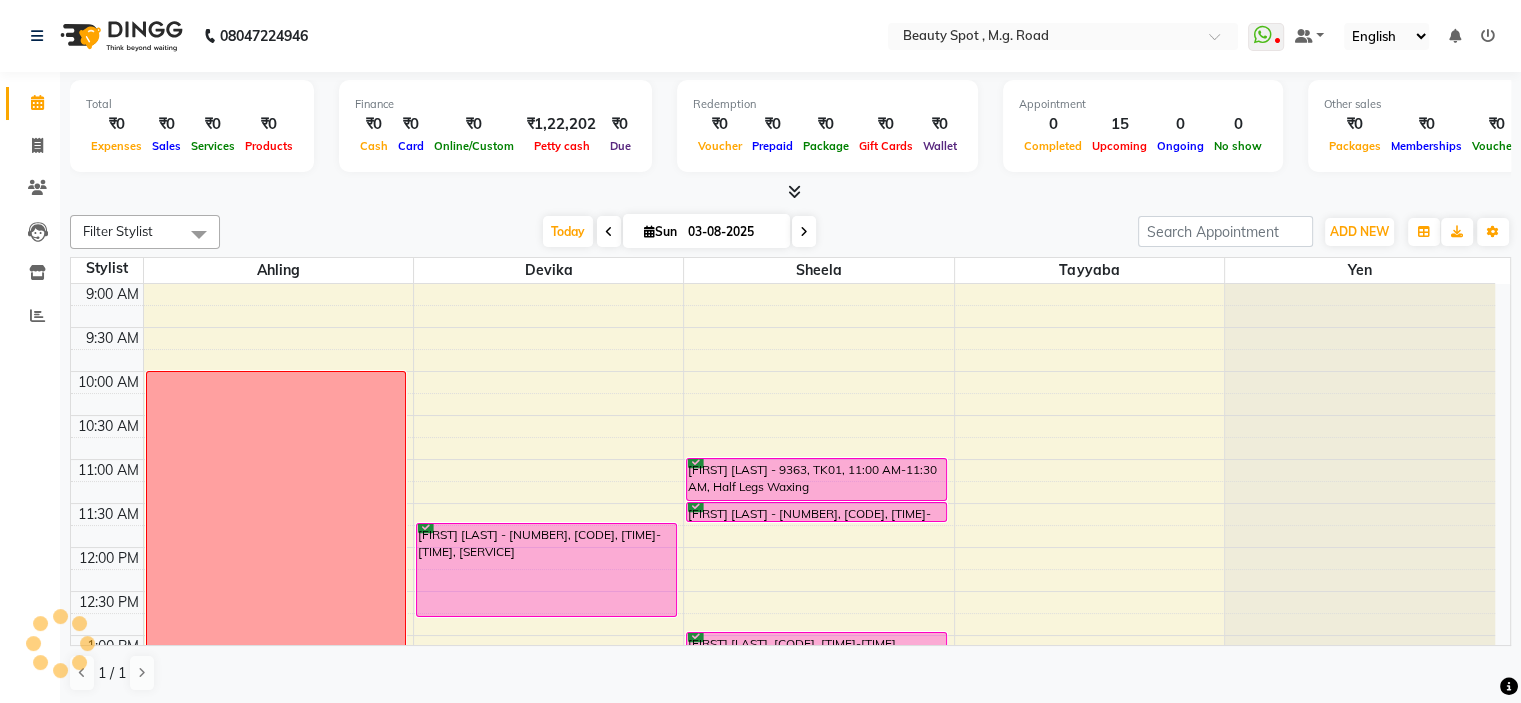 scroll, scrollTop: 0, scrollLeft: 0, axis: both 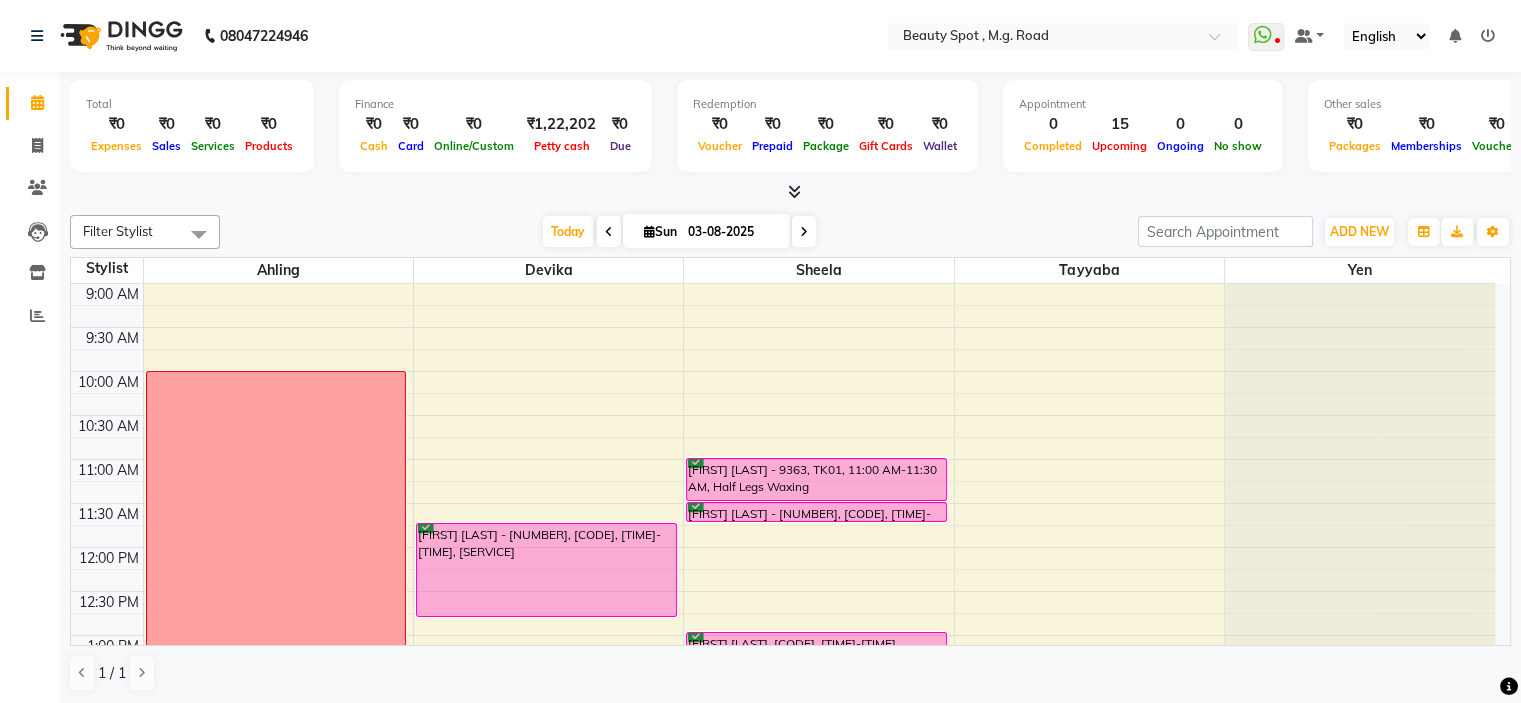 click on "03-08-2025" at bounding box center (732, 232) 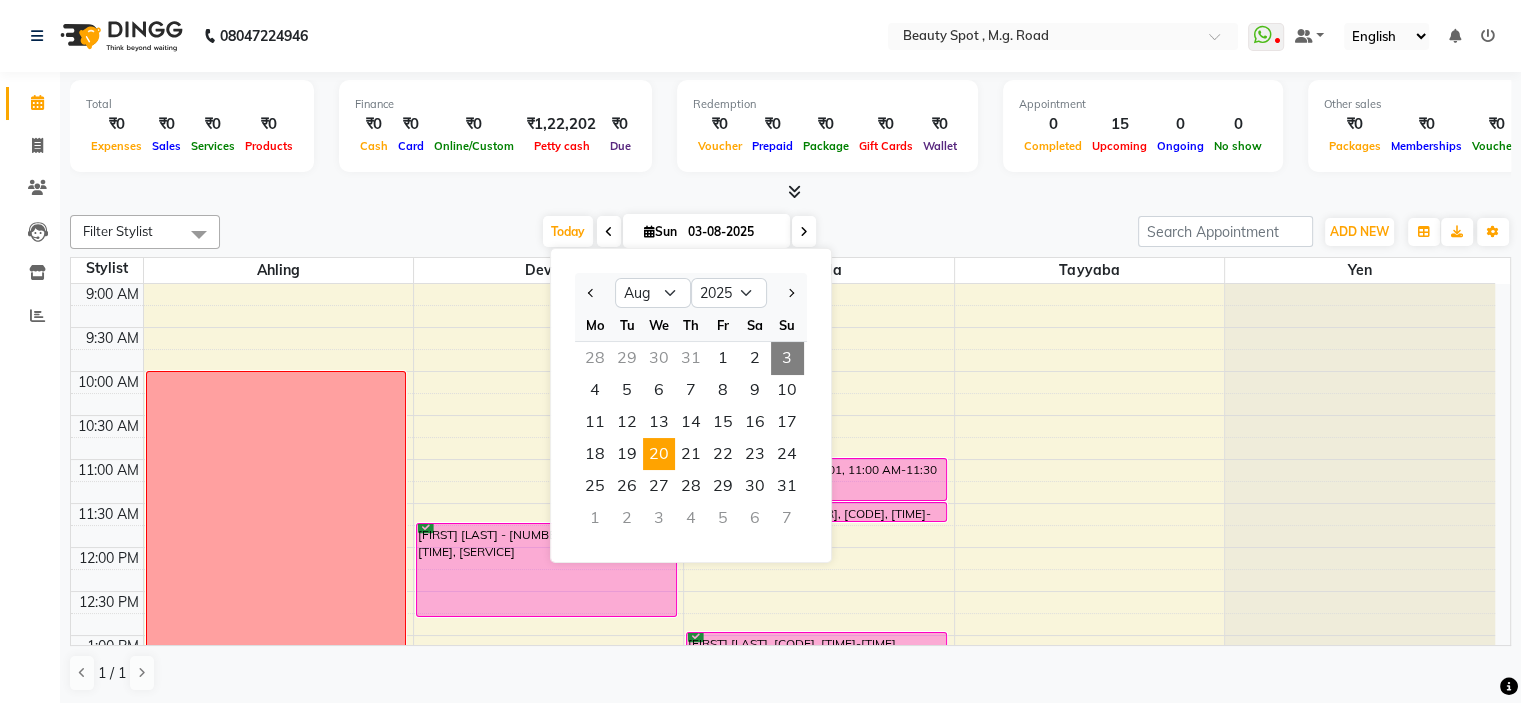 click on "20" at bounding box center [659, 454] 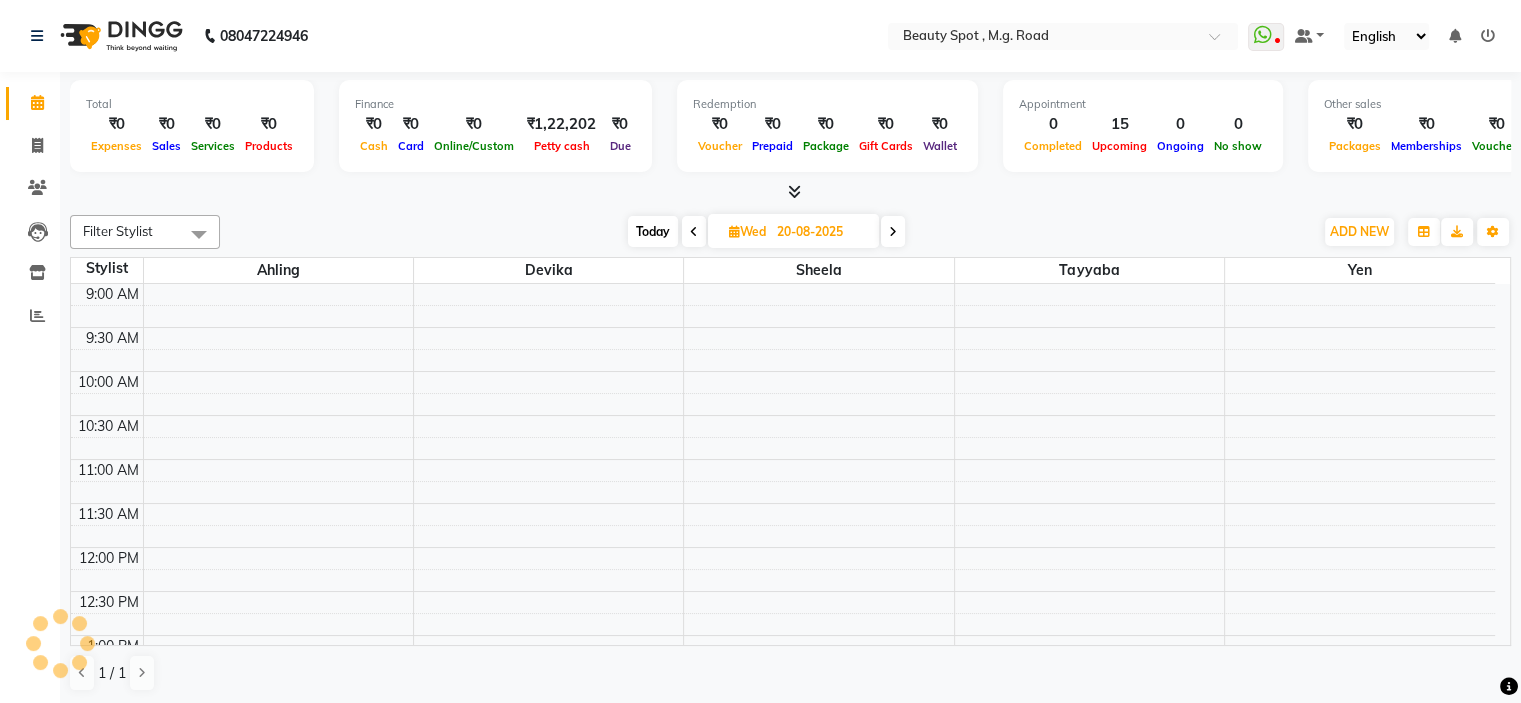 scroll, scrollTop: 350, scrollLeft: 0, axis: vertical 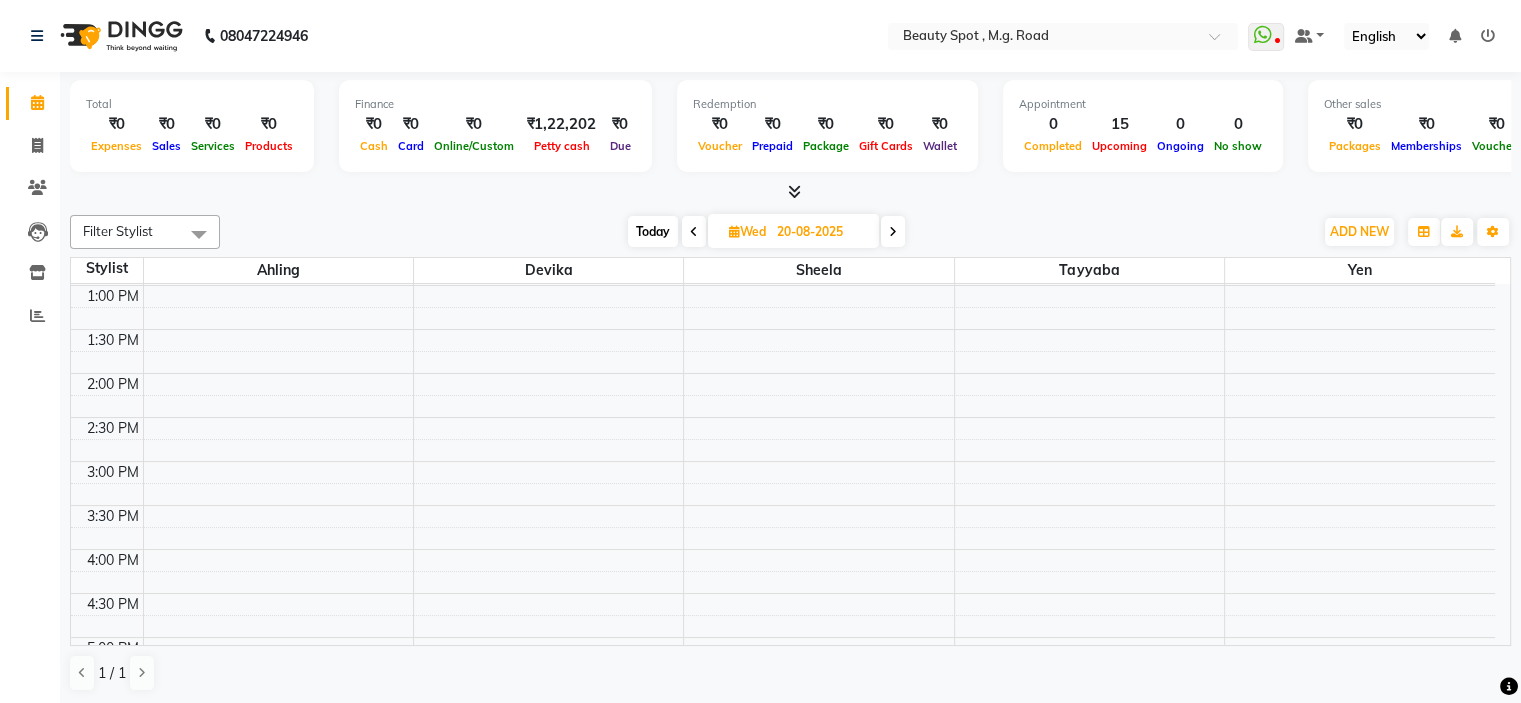 click on "20-08-2025" at bounding box center (821, 232) 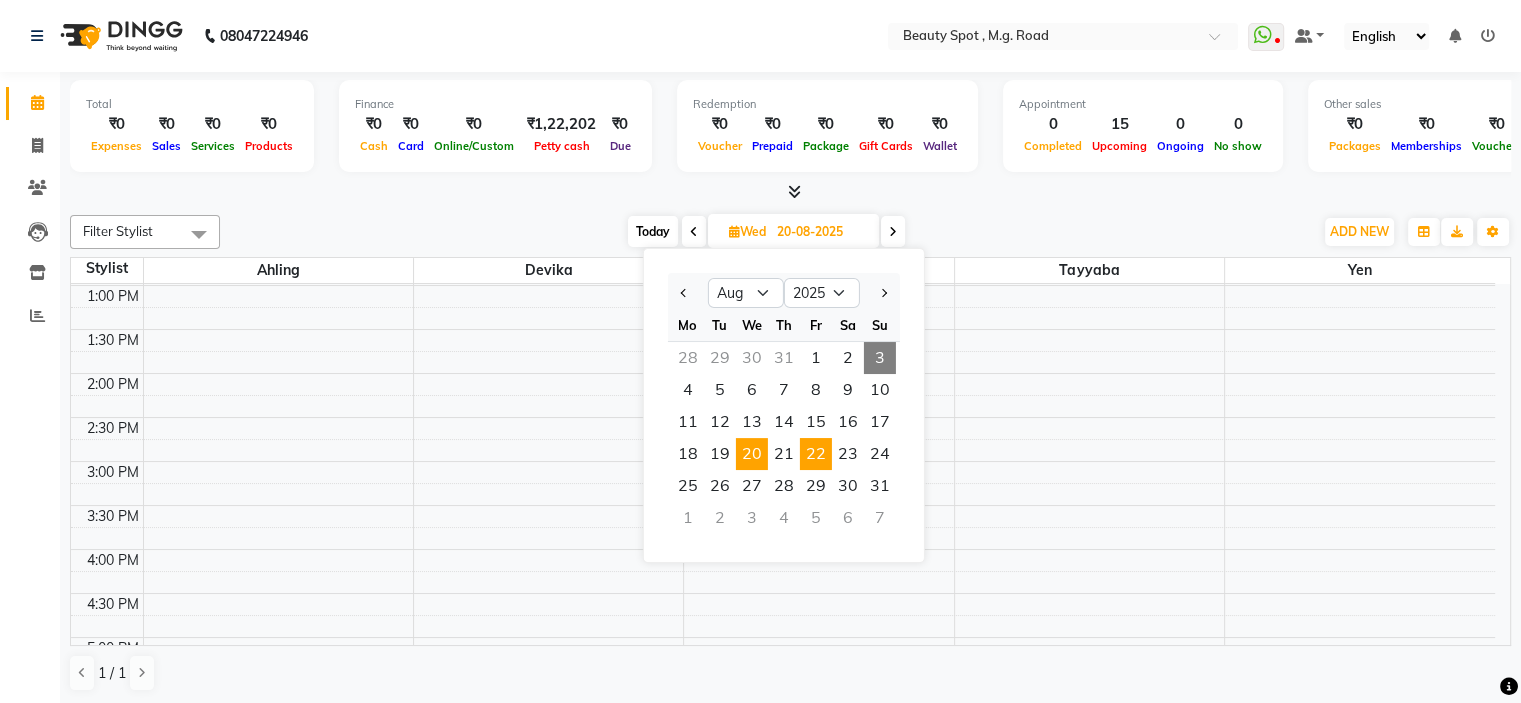 click on "22" at bounding box center (816, 454) 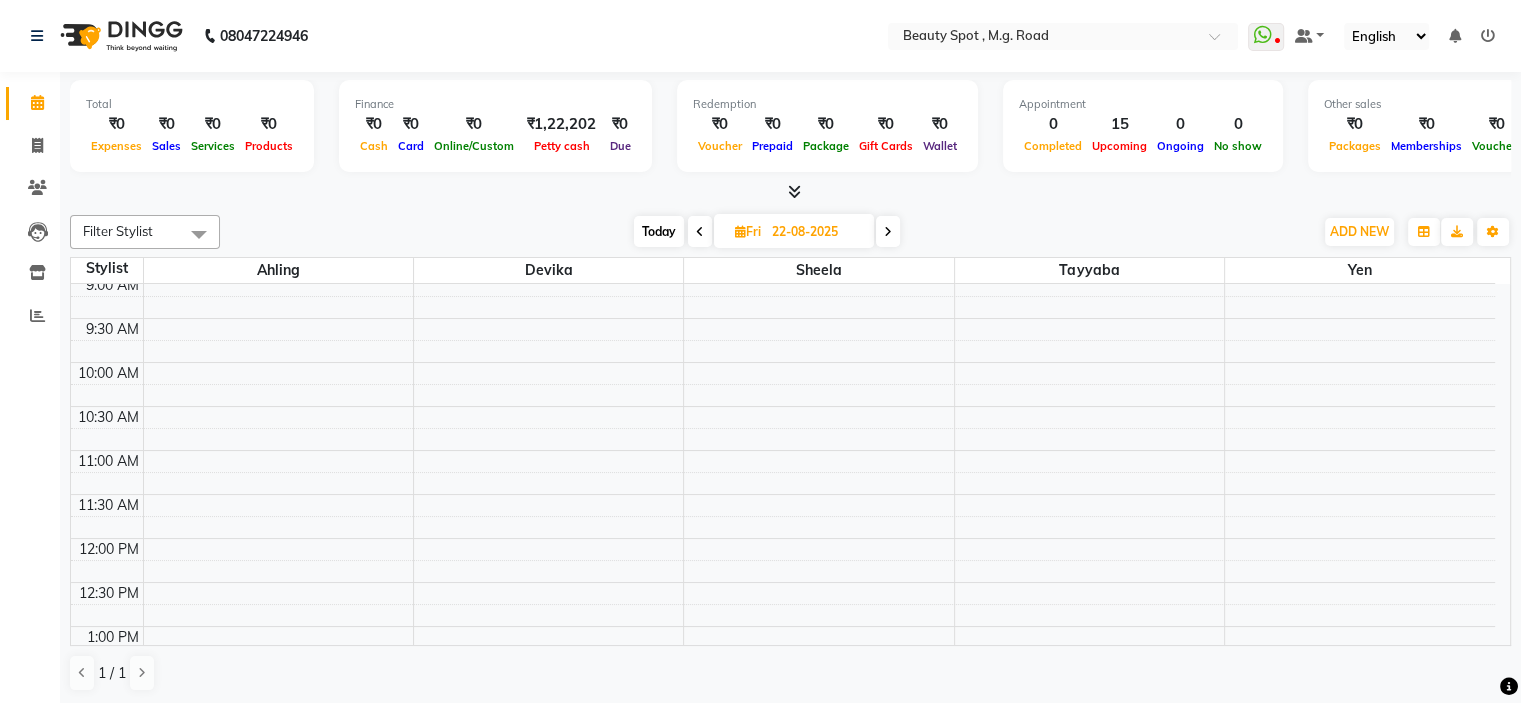 scroll, scrollTop: 0, scrollLeft: 0, axis: both 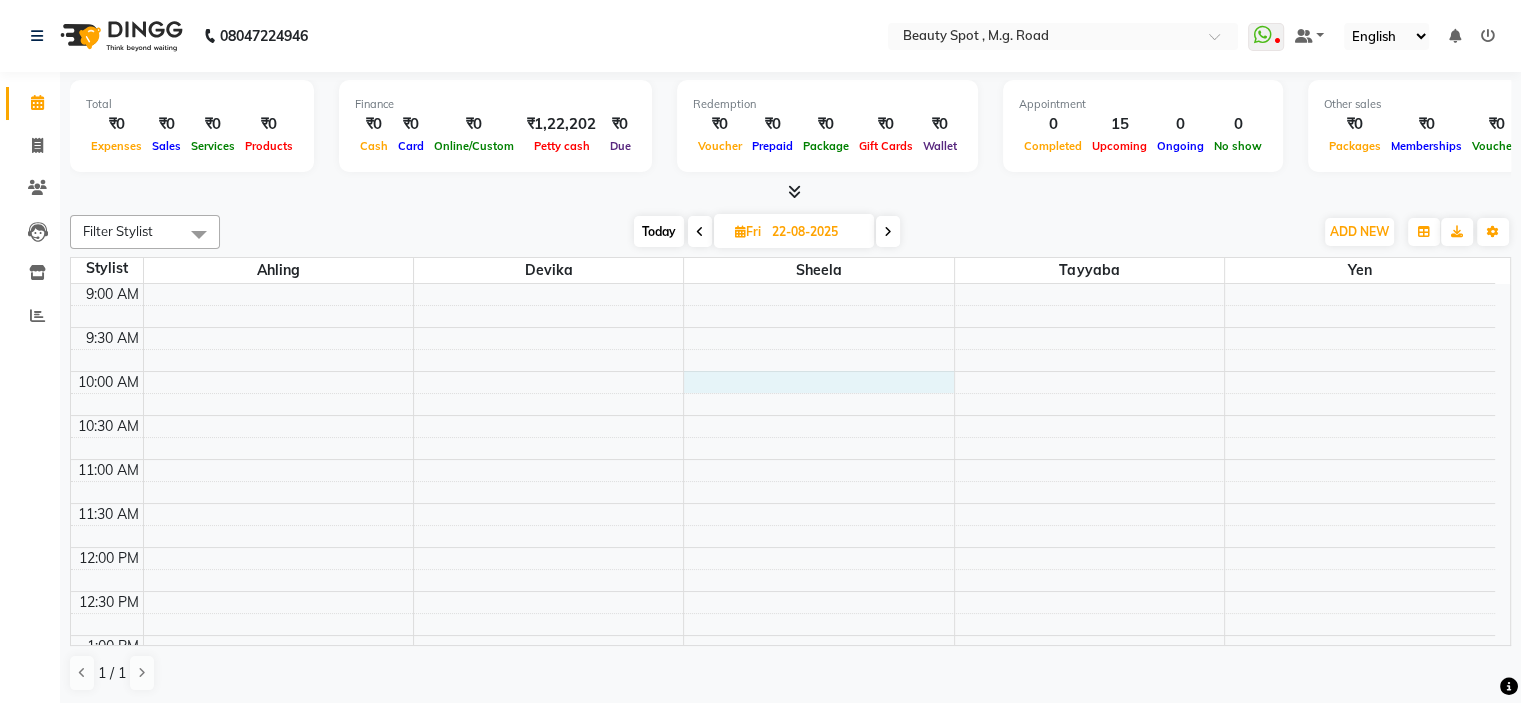 click on "9:00 AM 9:30 AM 10:00 AM 10:30 AM 11:00 AM 11:30 AM 12:00 PM 12:30 PM 1:00 PM 1:30 PM 2:00 PM 2:30 PM 3:00 PM 3:30 PM 4:00 PM 4:30 PM 5:00 PM 5:30 PM 6:00 PM 6:30 PM 7:00 PM 7:30 PM" at bounding box center [783, 767] 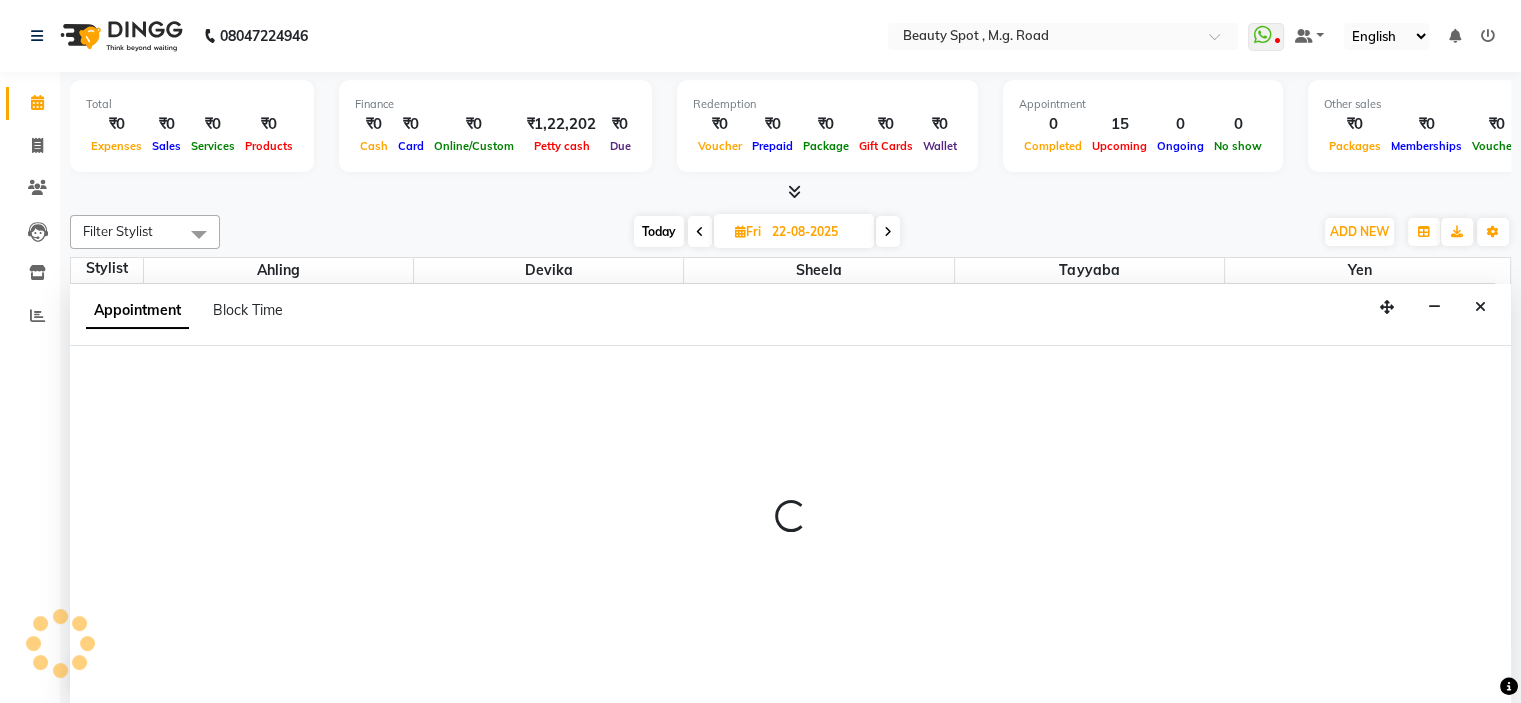 scroll, scrollTop: 0, scrollLeft: 0, axis: both 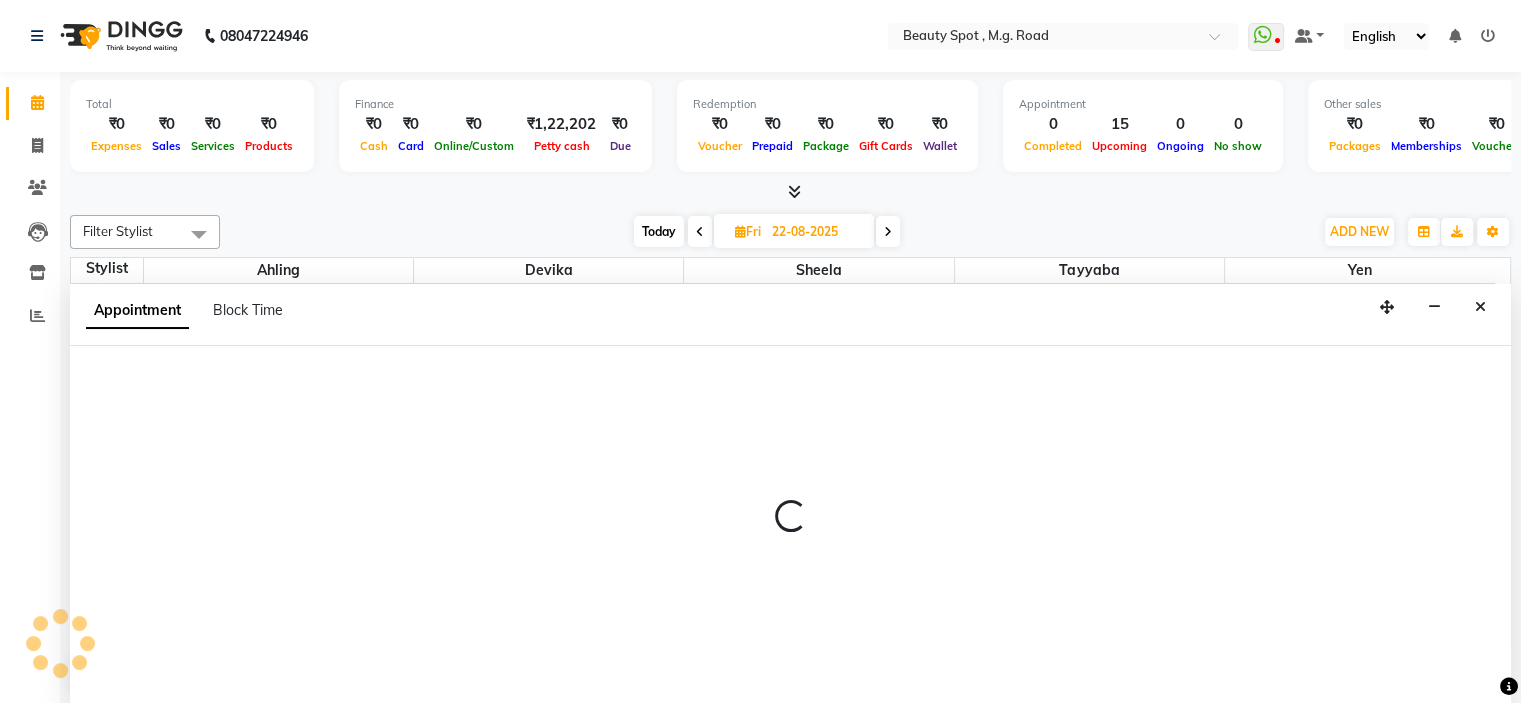 select on "70085" 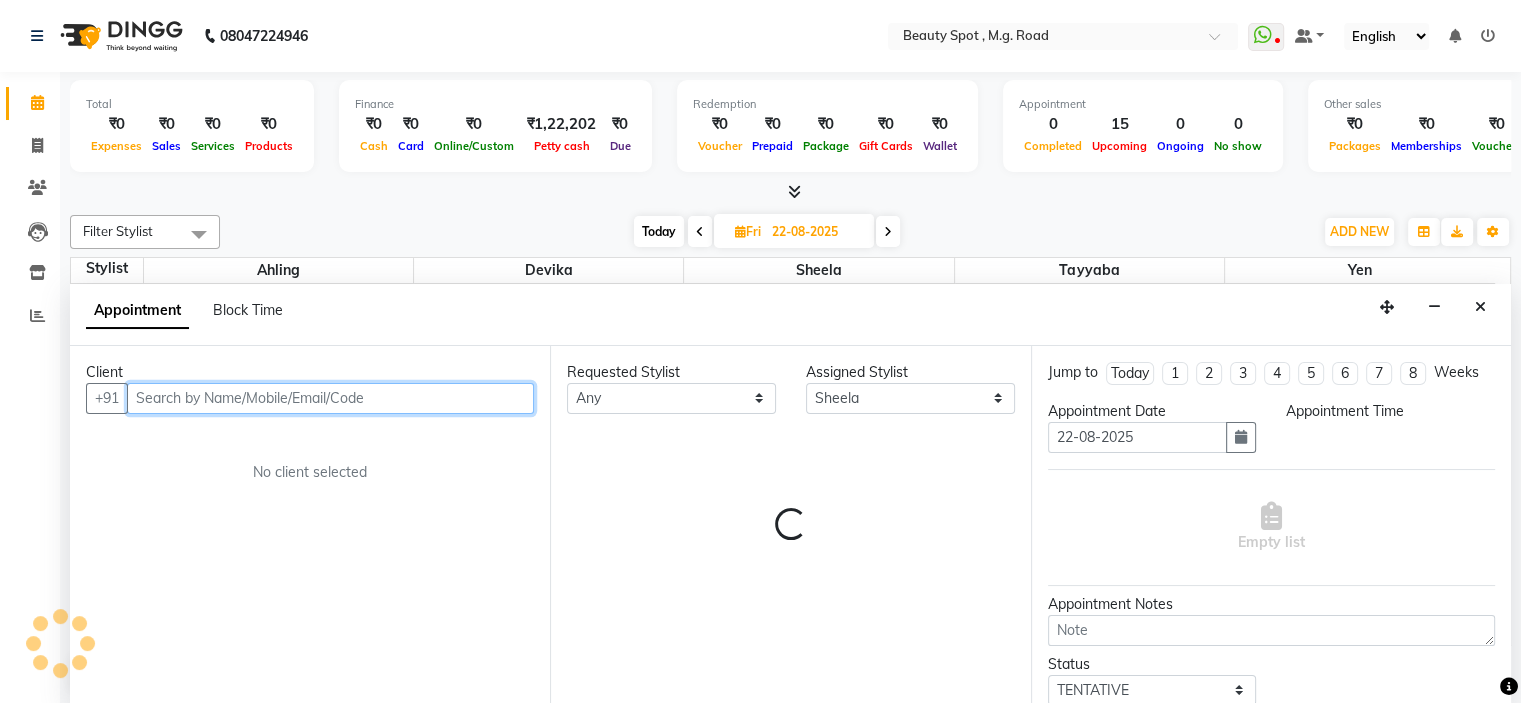 select on "600" 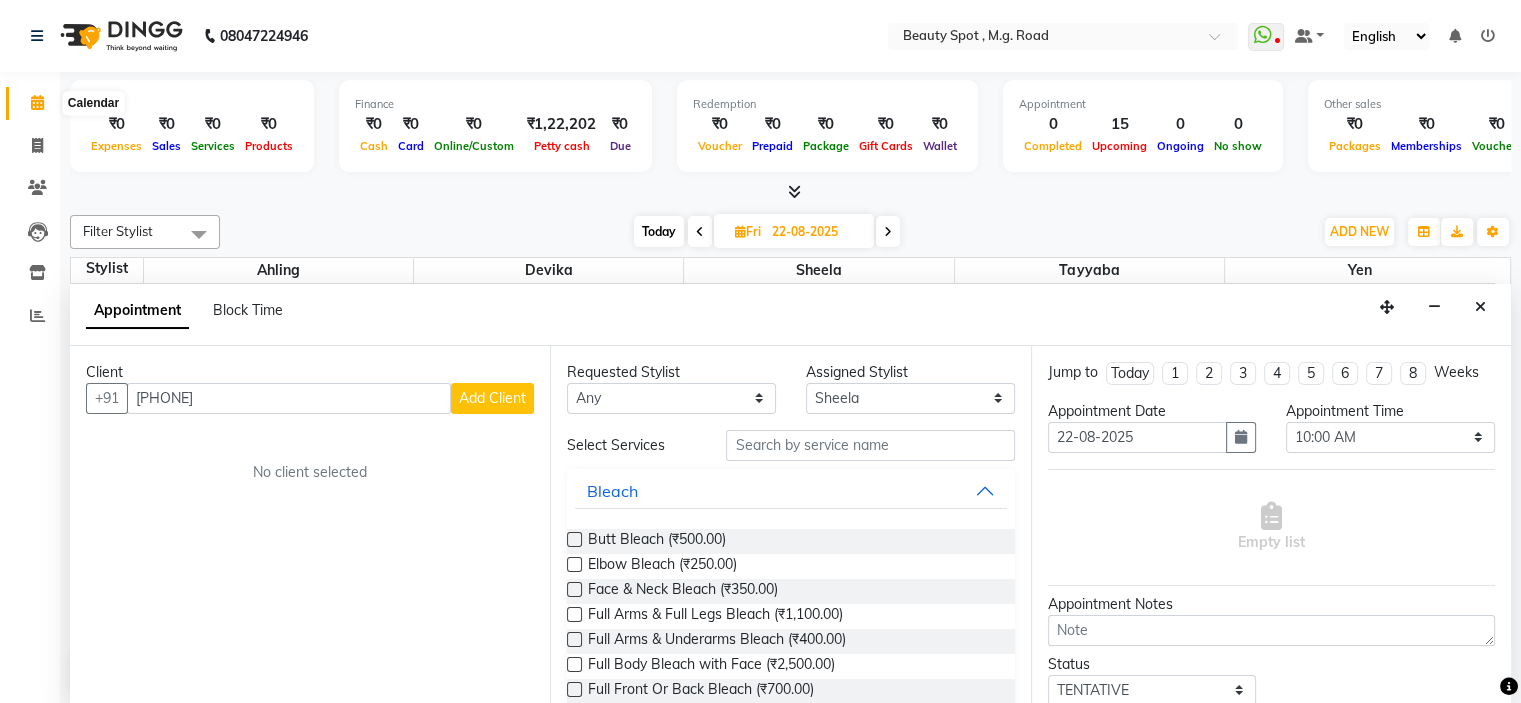 click 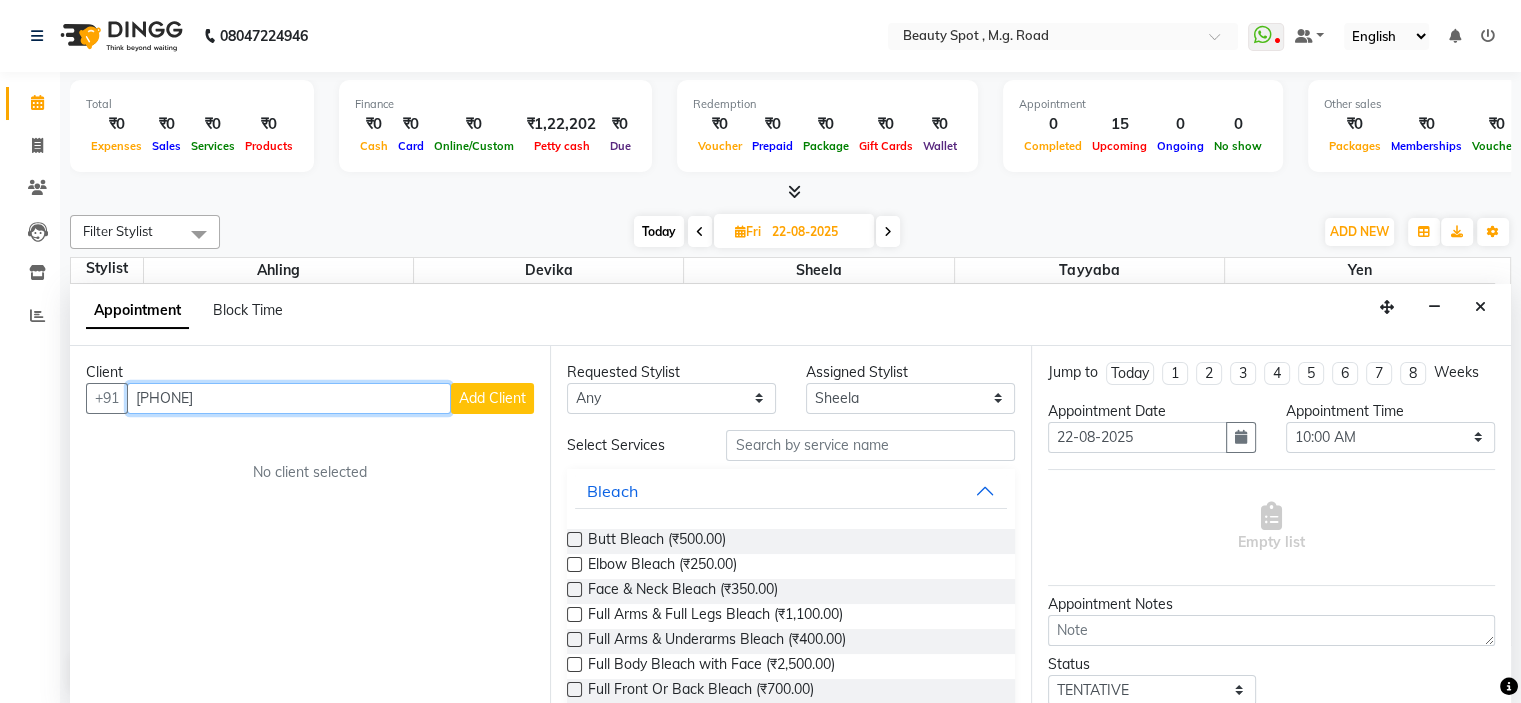 click on "[PHONE]" at bounding box center [289, 398] 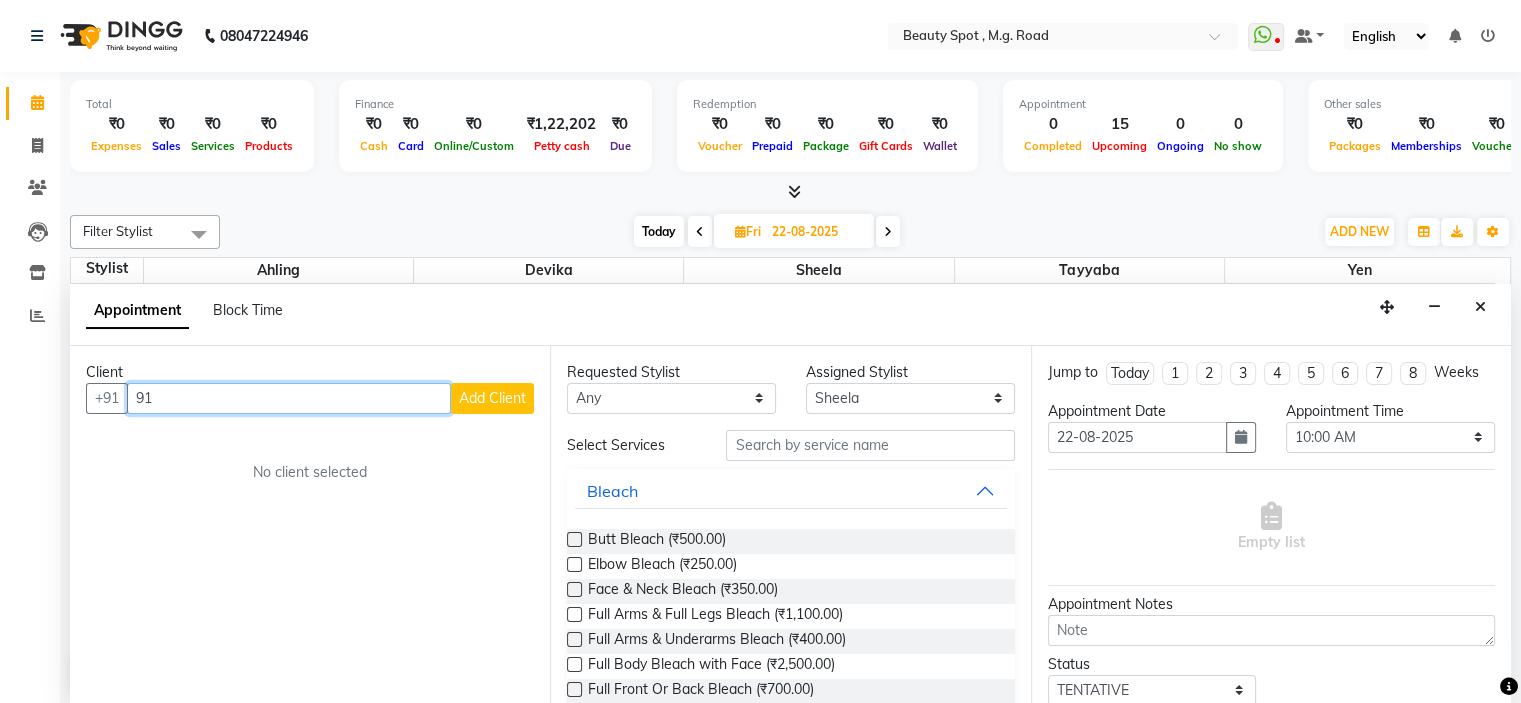 type on "9" 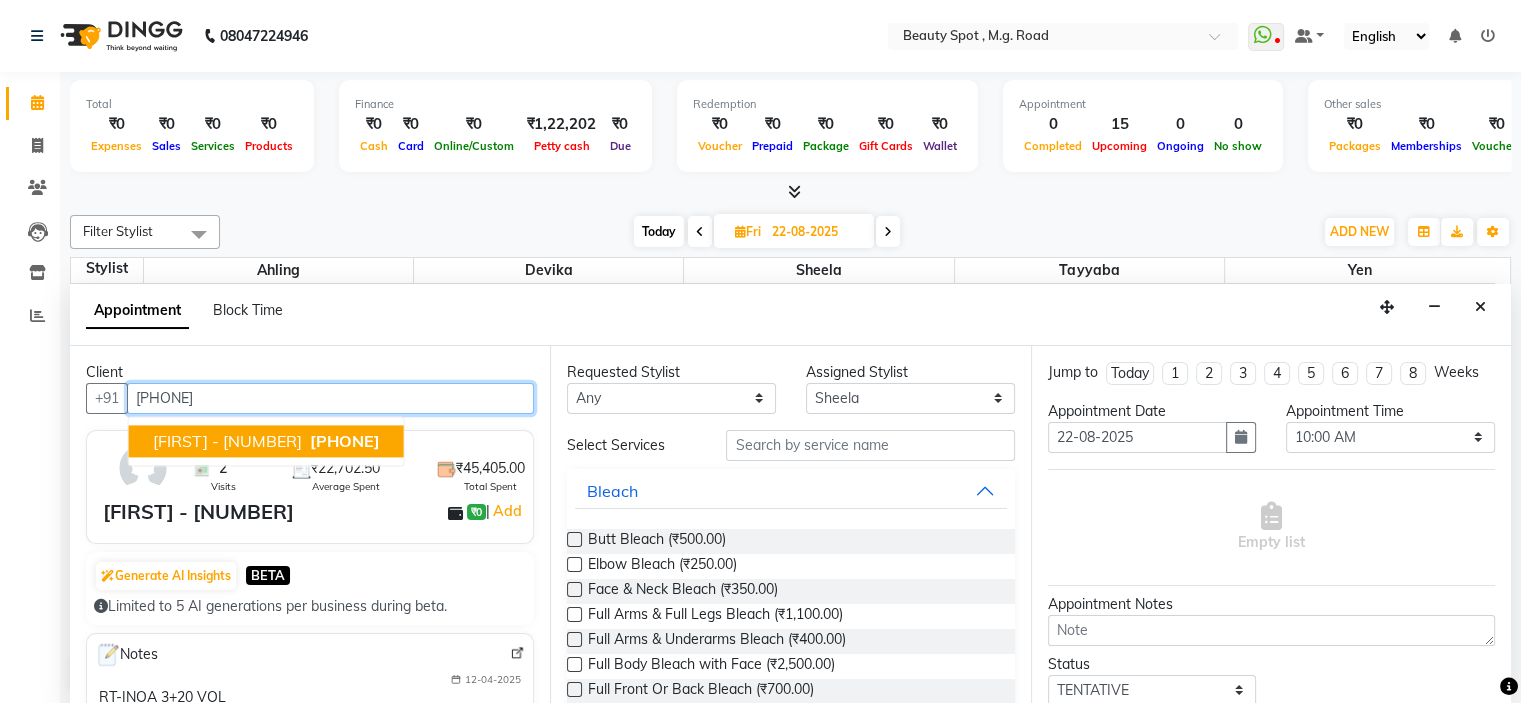 click on "[FIRST] - [NUMBER]" at bounding box center (227, 441) 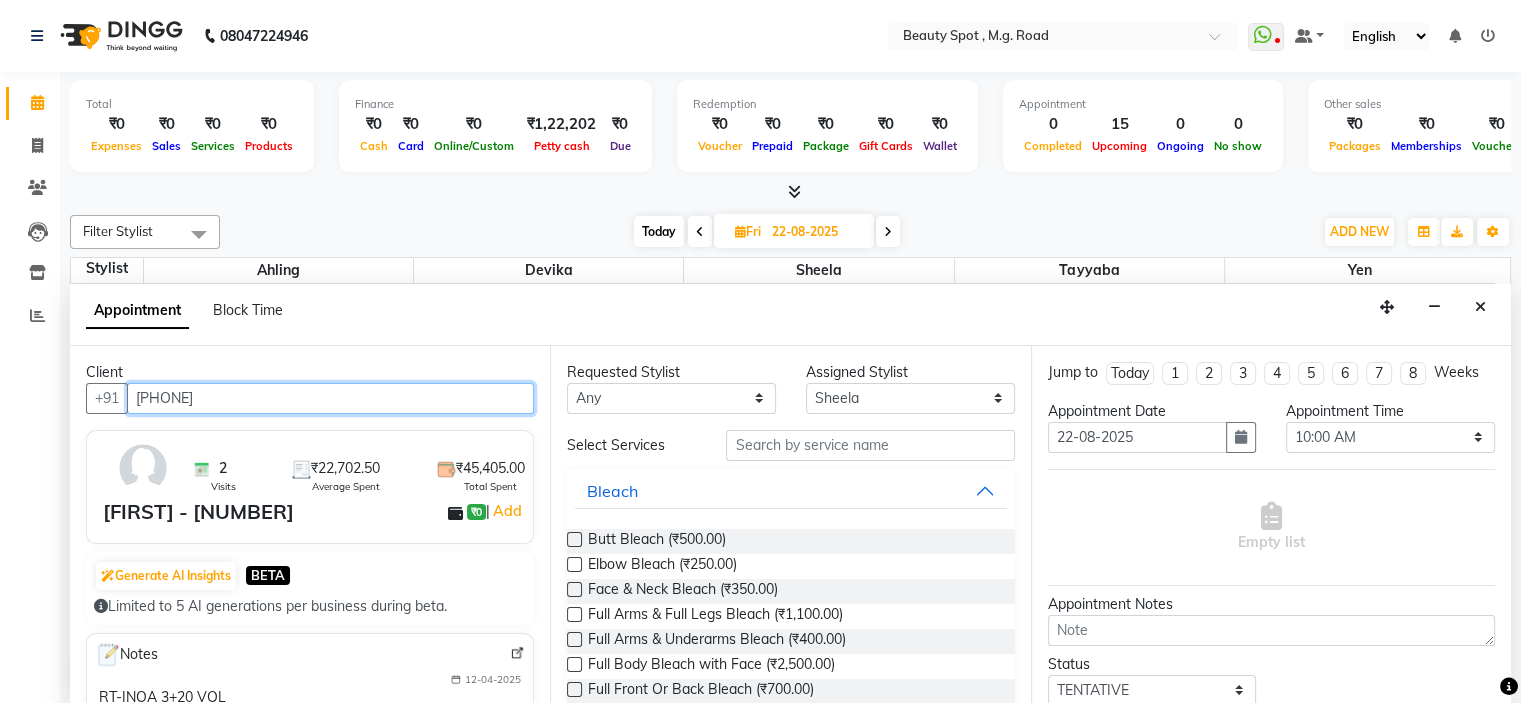 type on "[PHONE]" 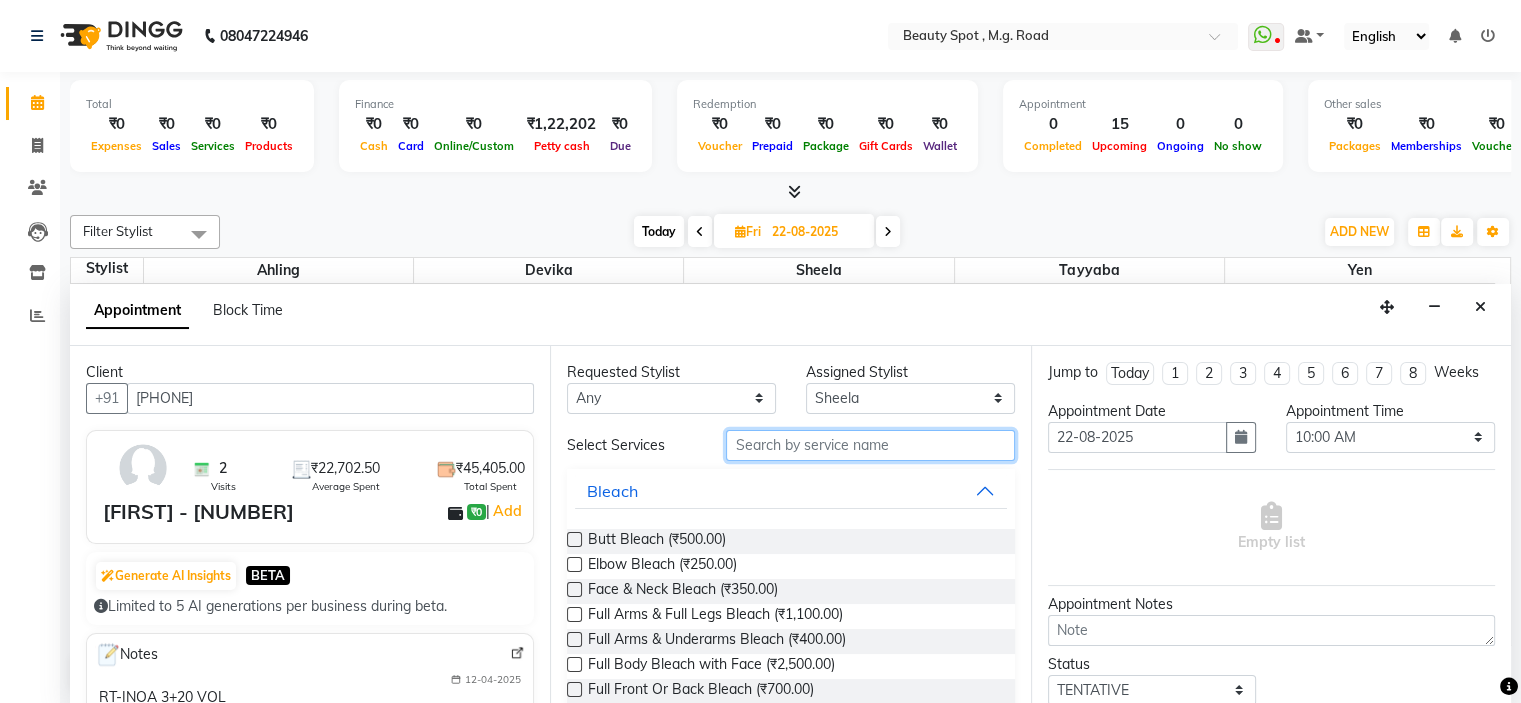 click at bounding box center [870, 445] 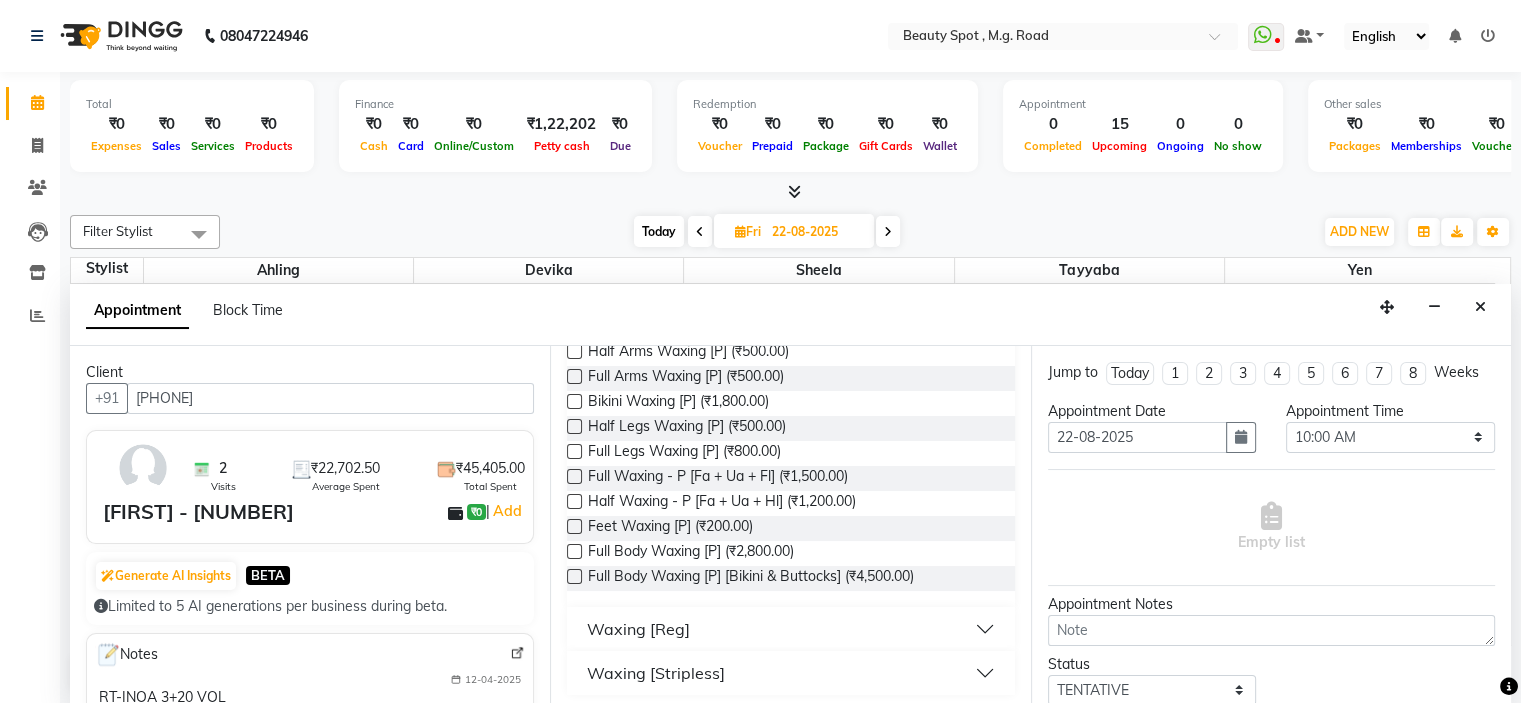 scroll, scrollTop: 417, scrollLeft: 0, axis: vertical 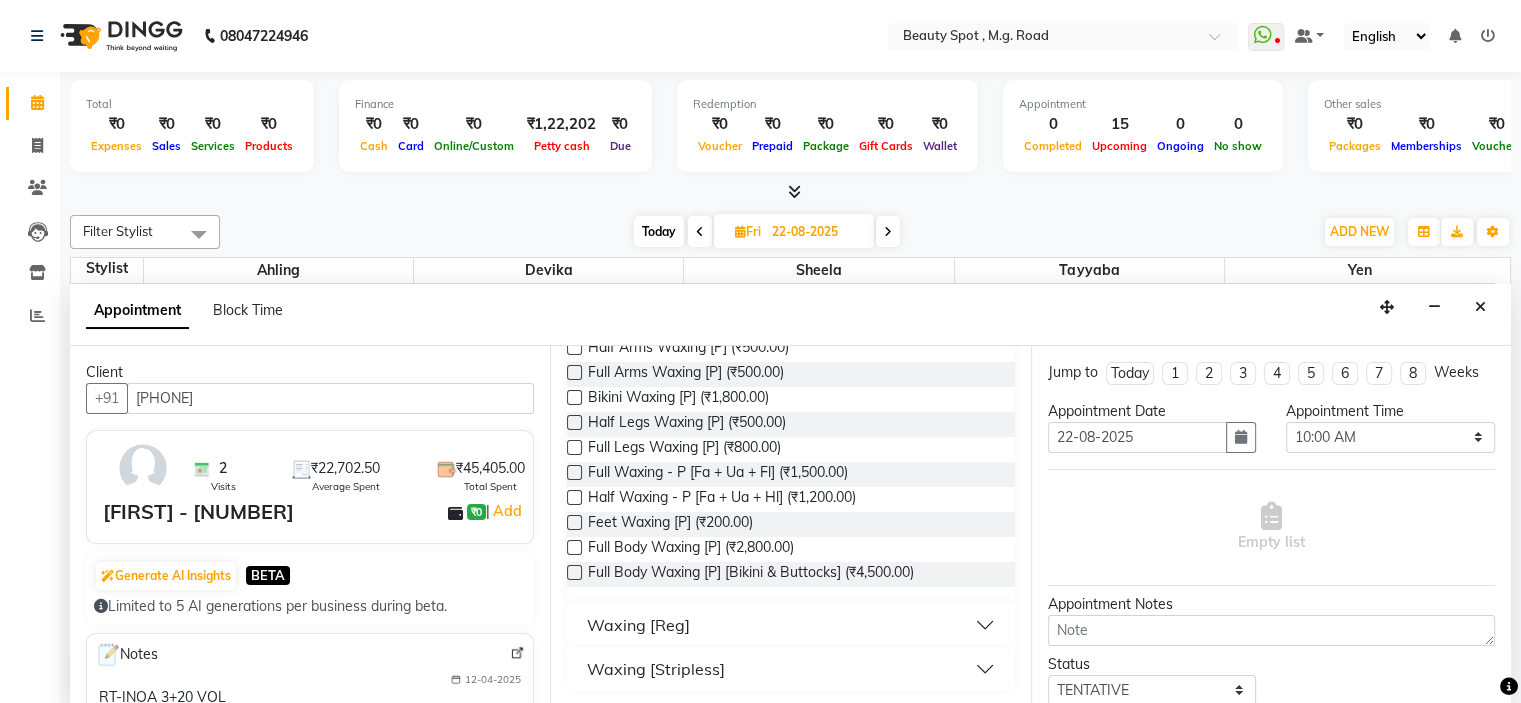 type on "wax" 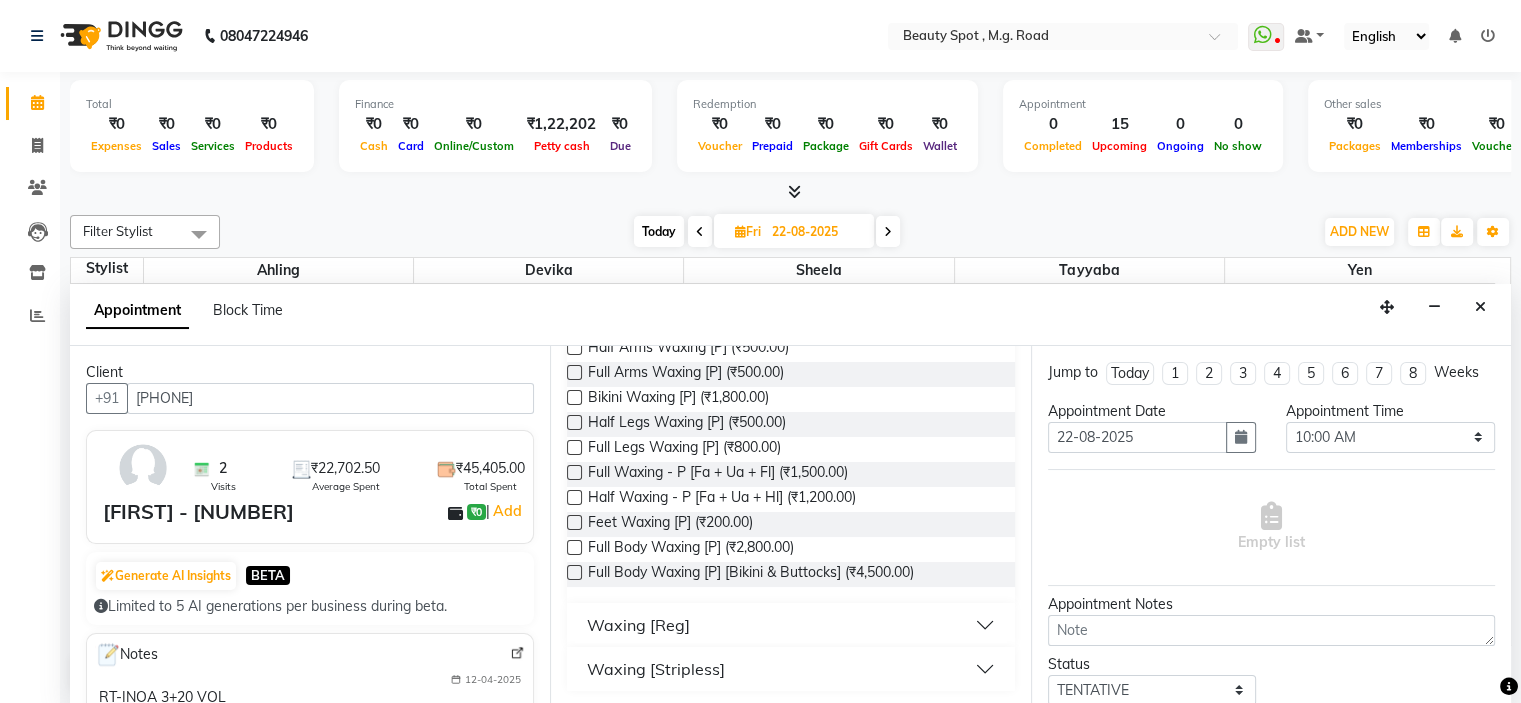 click on "Waxing [Reg]" at bounding box center (790, 625) 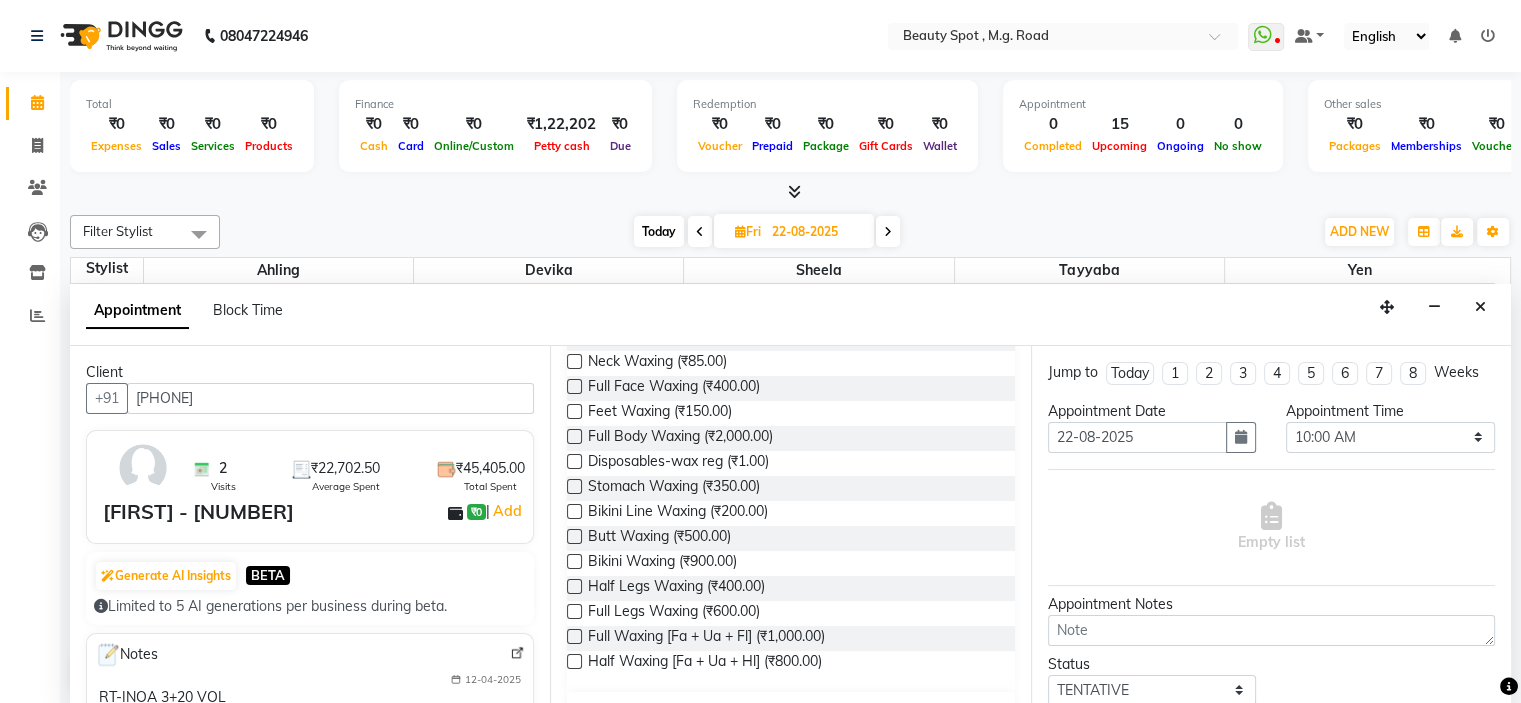scroll, scrollTop: 1117, scrollLeft: 0, axis: vertical 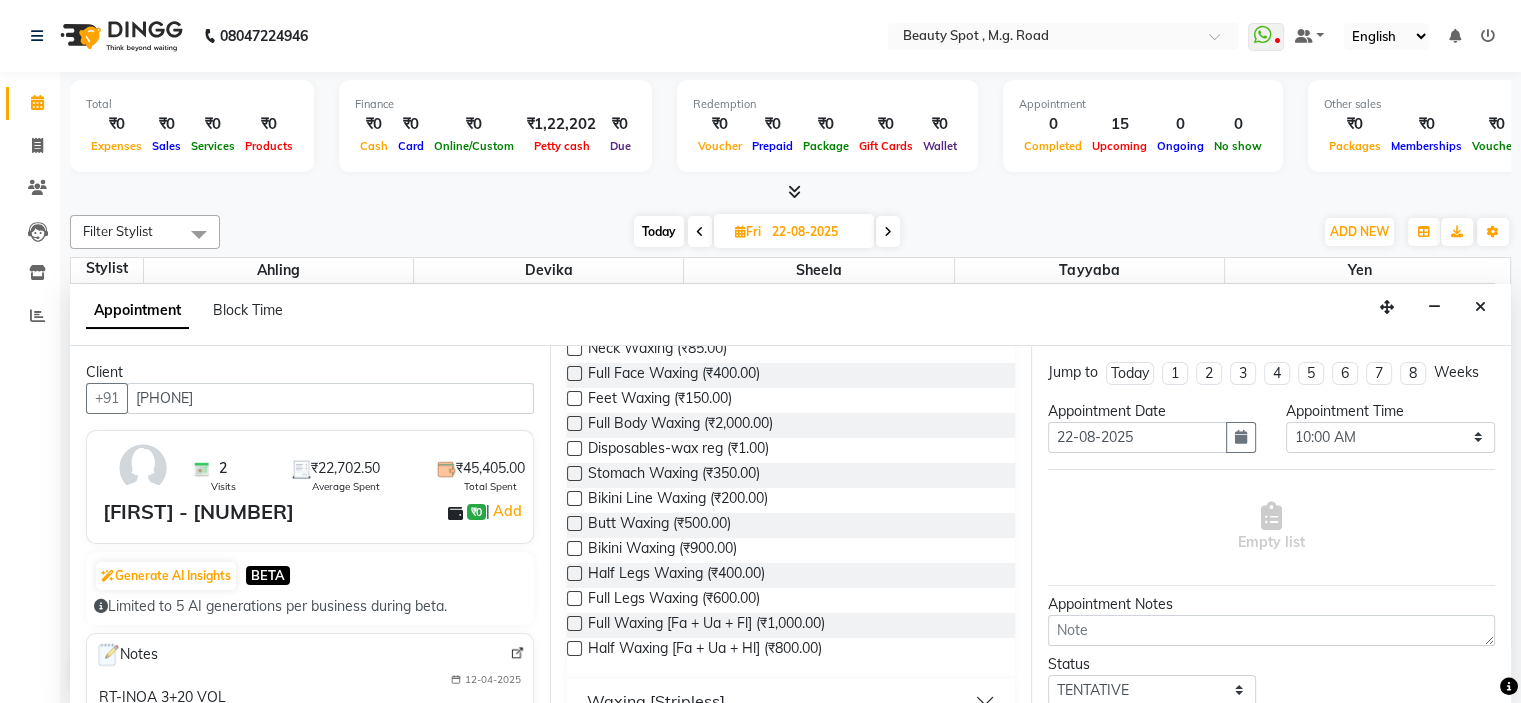 click on "Full Waxing [Fa + Ua + Fl] (₹1,000.00)" at bounding box center (790, 625) 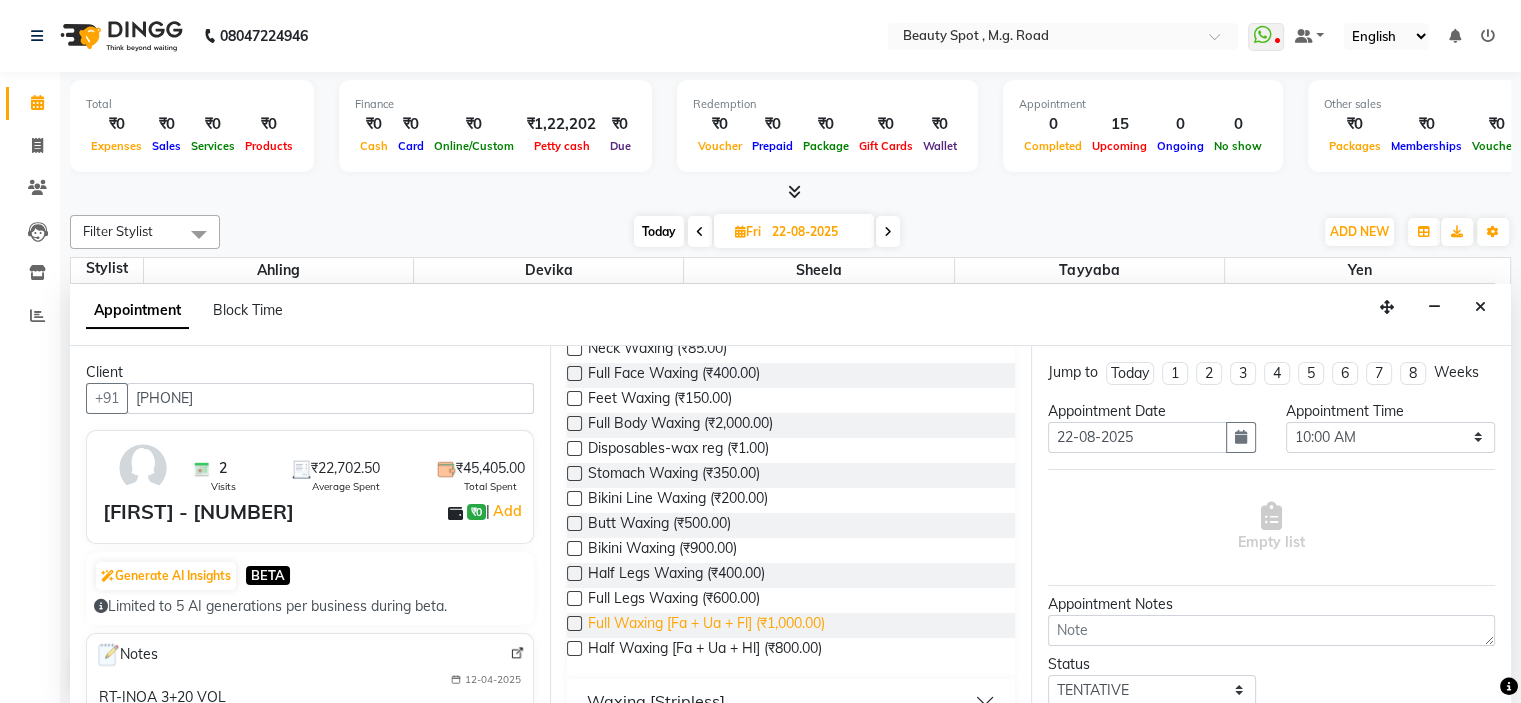 click on "Full Waxing [Fa + Ua + Fl] (₹1,000.00)" at bounding box center [706, 625] 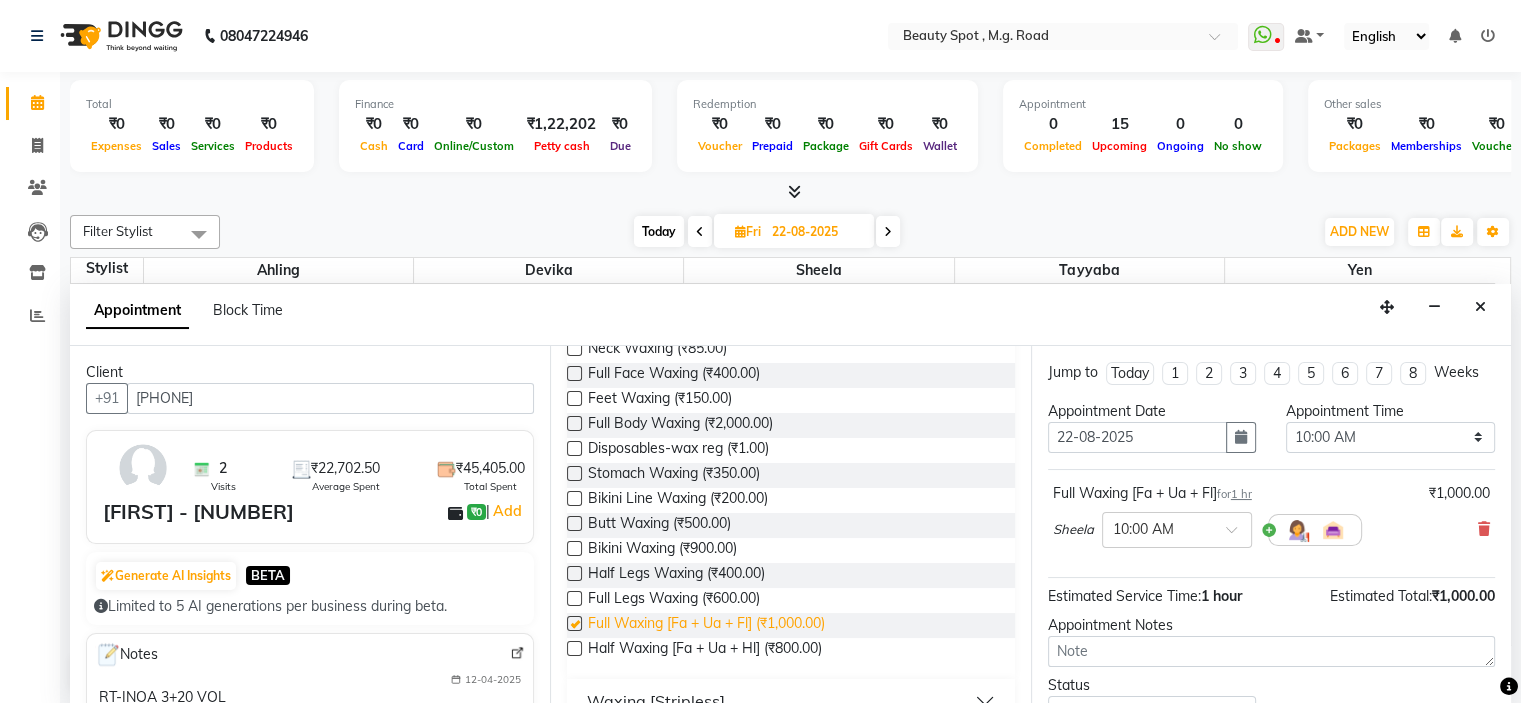 checkbox on "false" 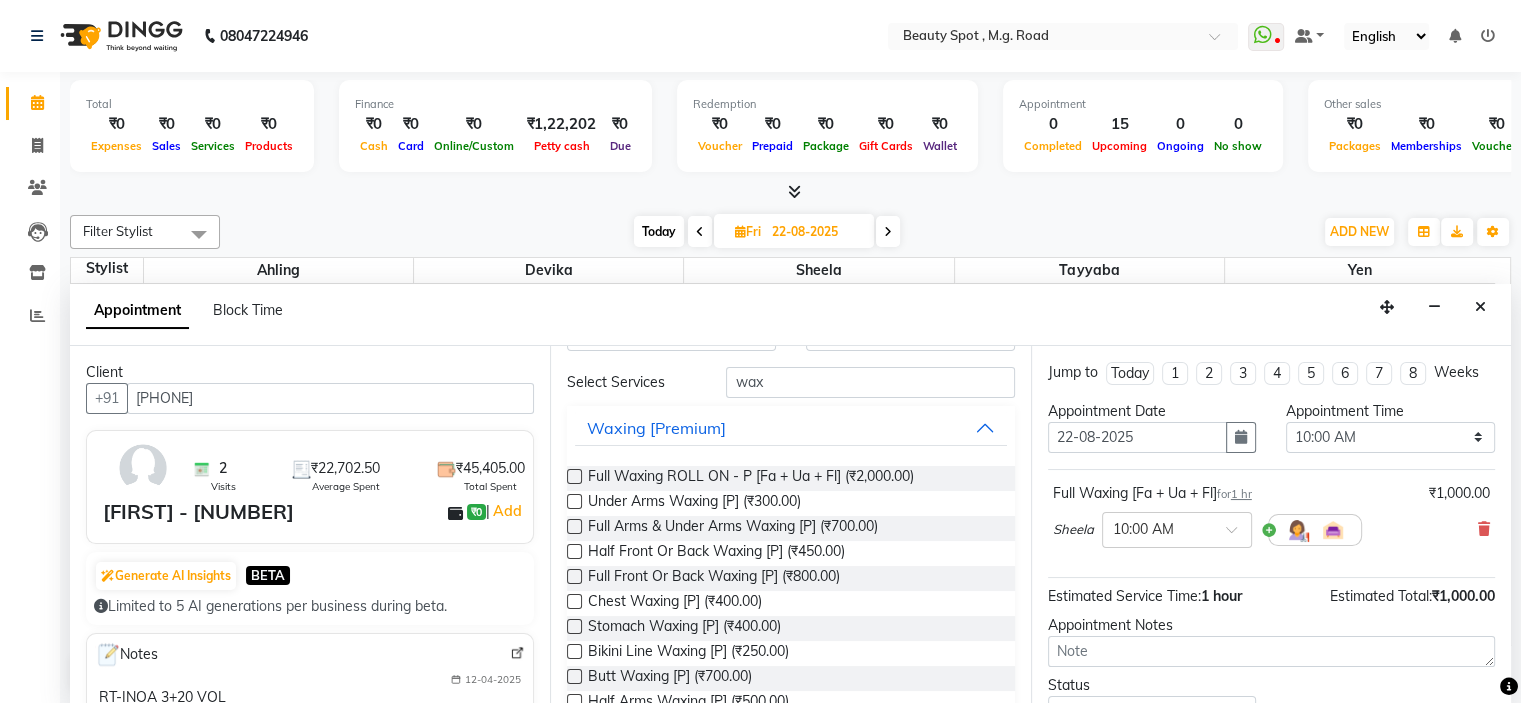 scroll, scrollTop: 17, scrollLeft: 0, axis: vertical 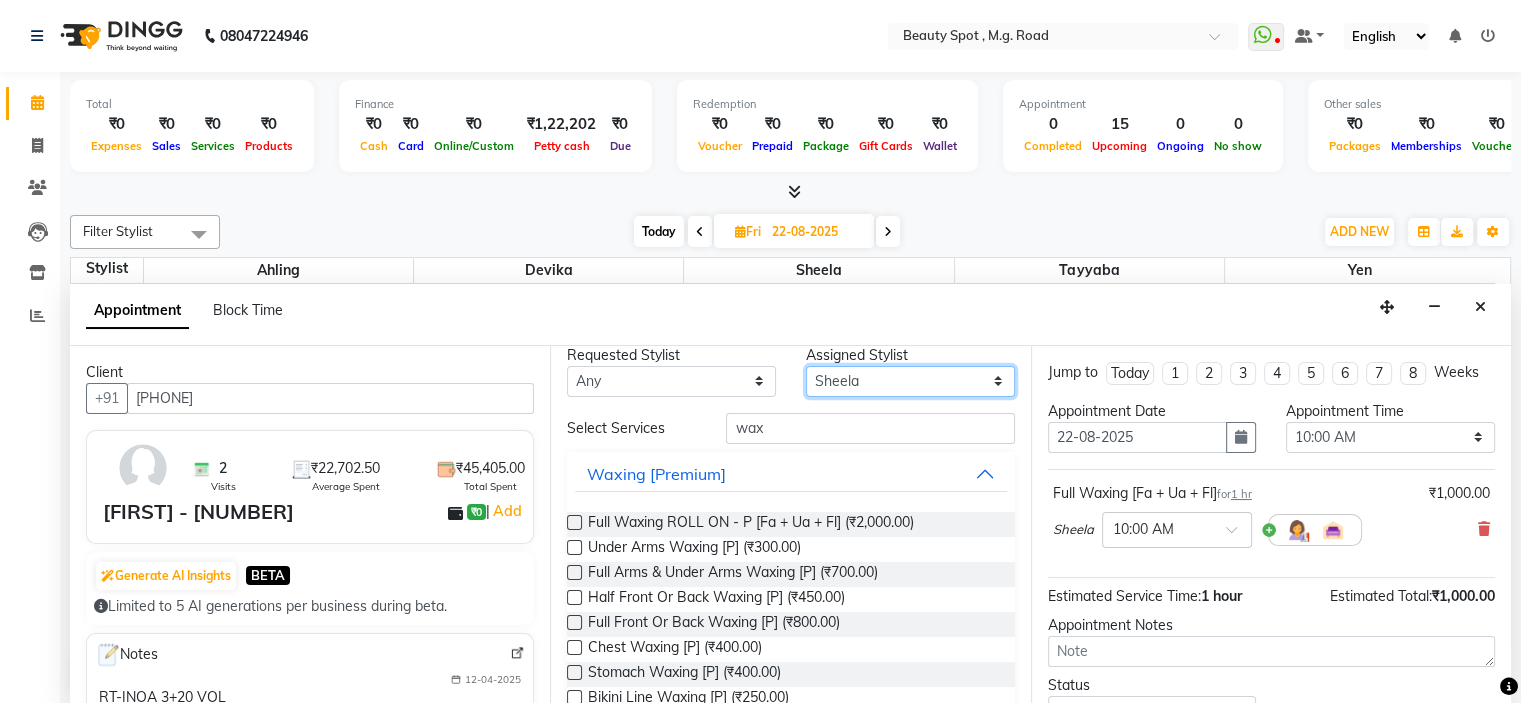 click on "Select Ahling Devika  Sheela  Tayyaba  Yen" at bounding box center (910, 381) 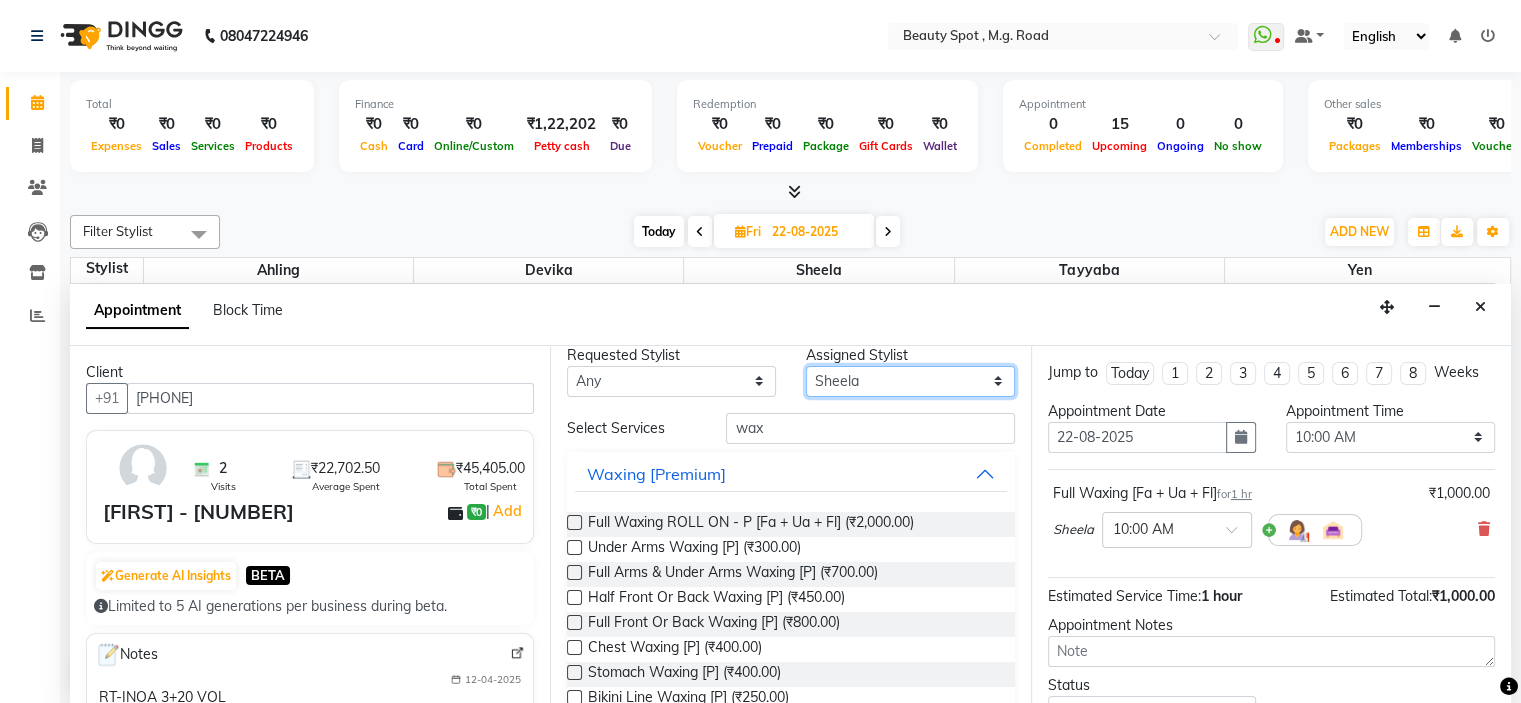 click on "Select Ahling Devika  Sheela  Tayyaba  Yen" at bounding box center (910, 381) 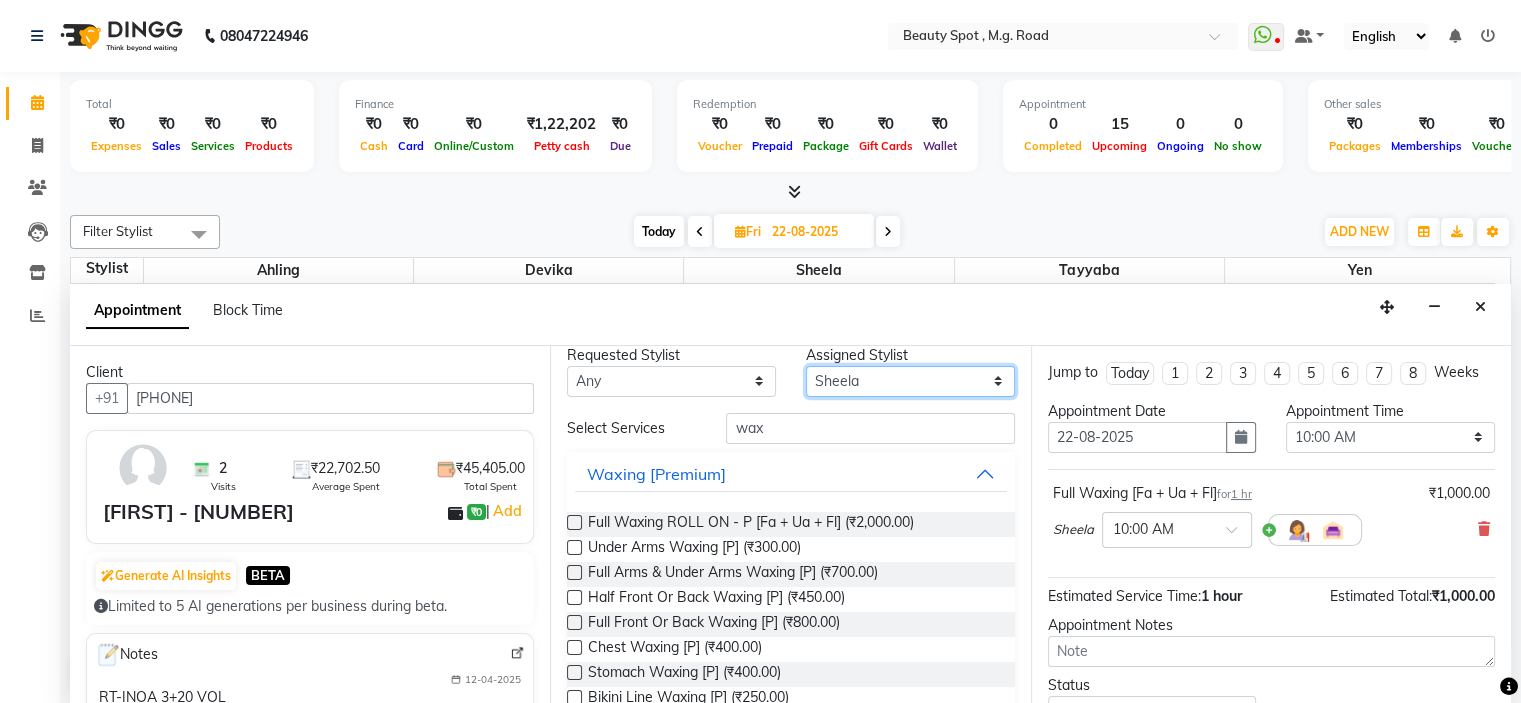 select on "70086" 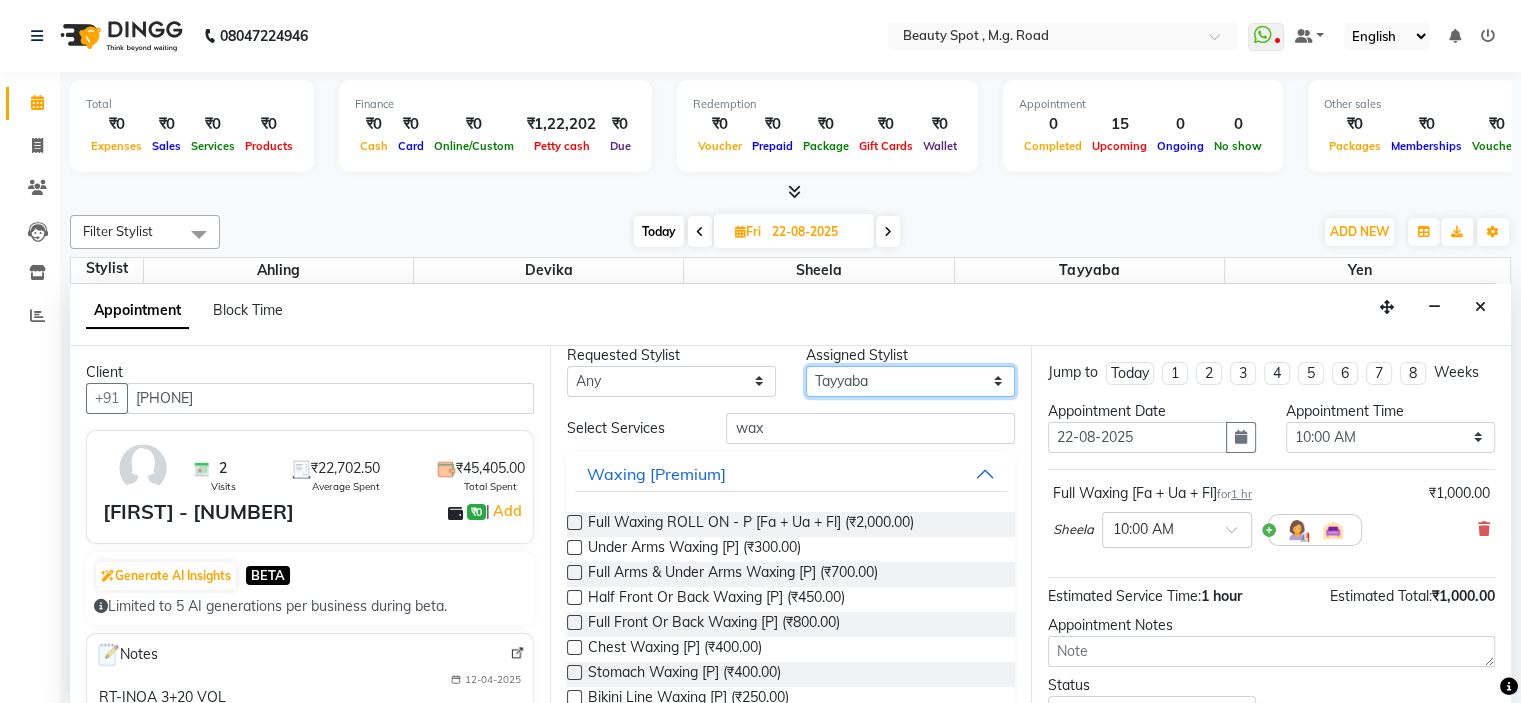 click on "Select Ahling Devika  Sheela  Tayyaba  Yen" at bounding box center (910, 381) 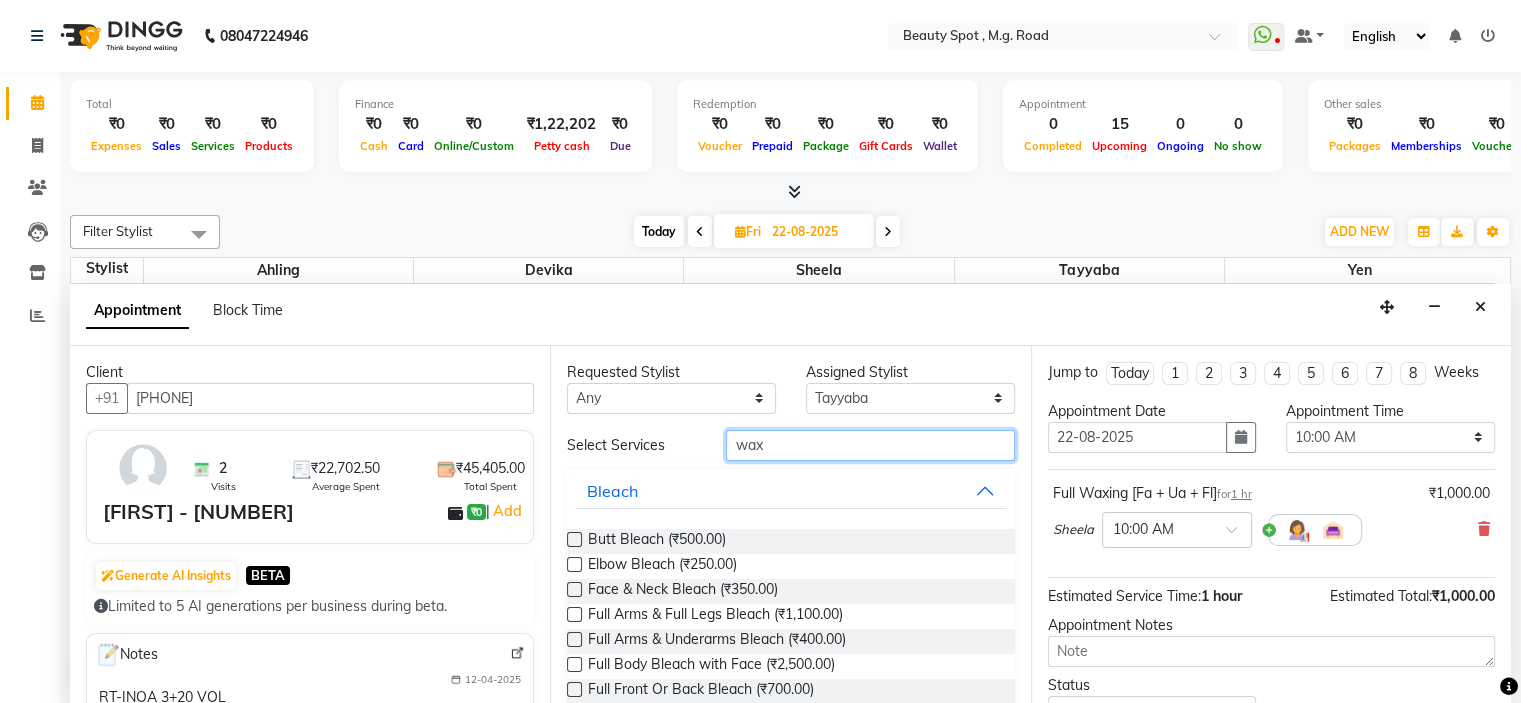 click on "wax" at bounding box center [870, 445] 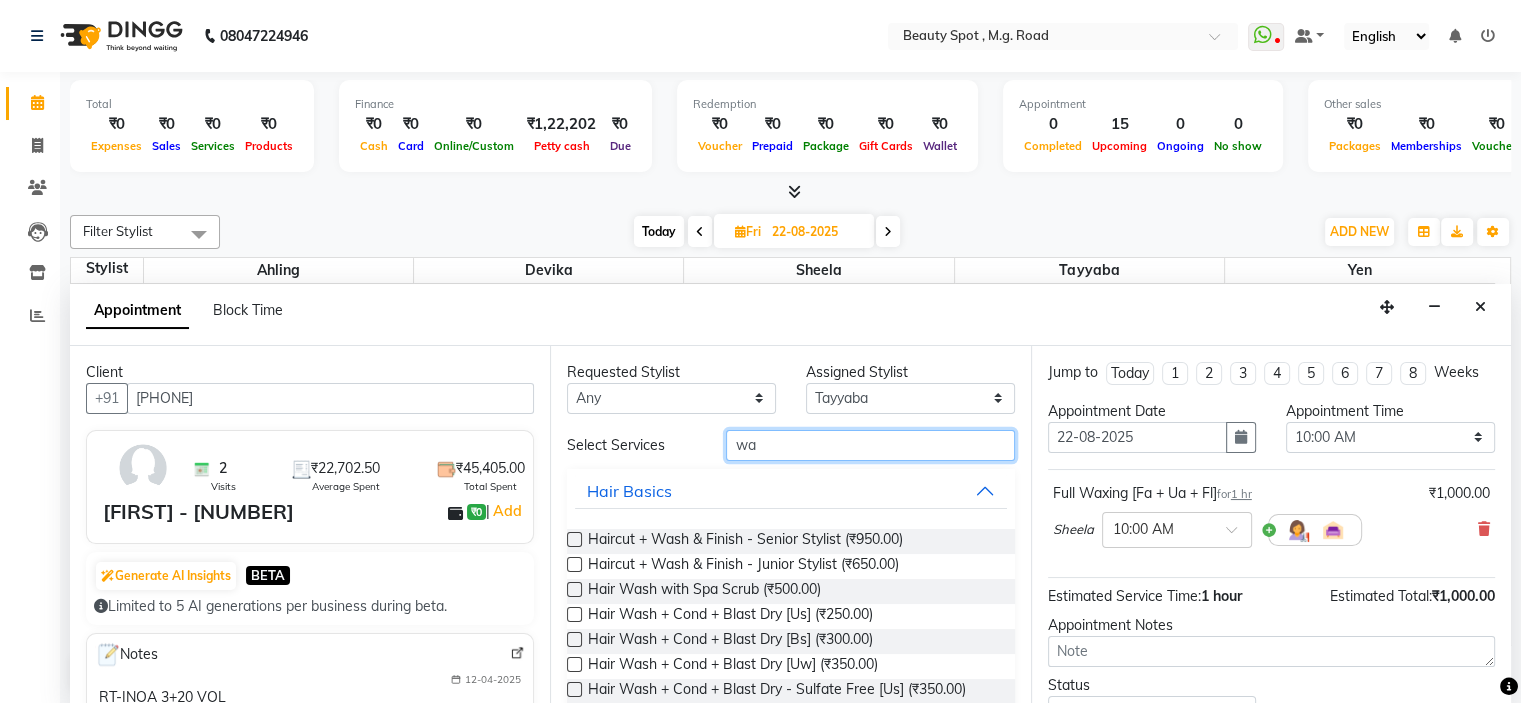 type on "w" 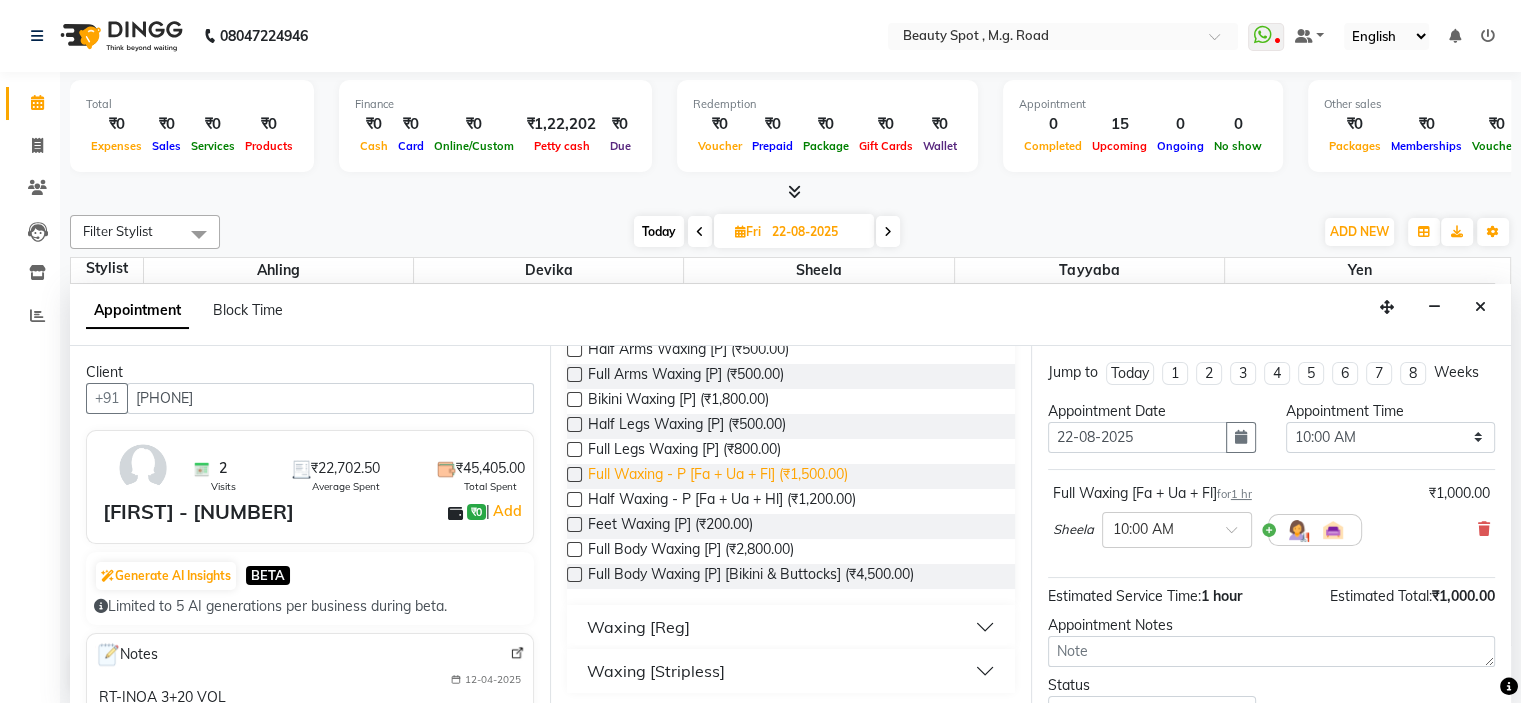scroll, scrollTop: 417, scrollLeft: 0, axis: vertical 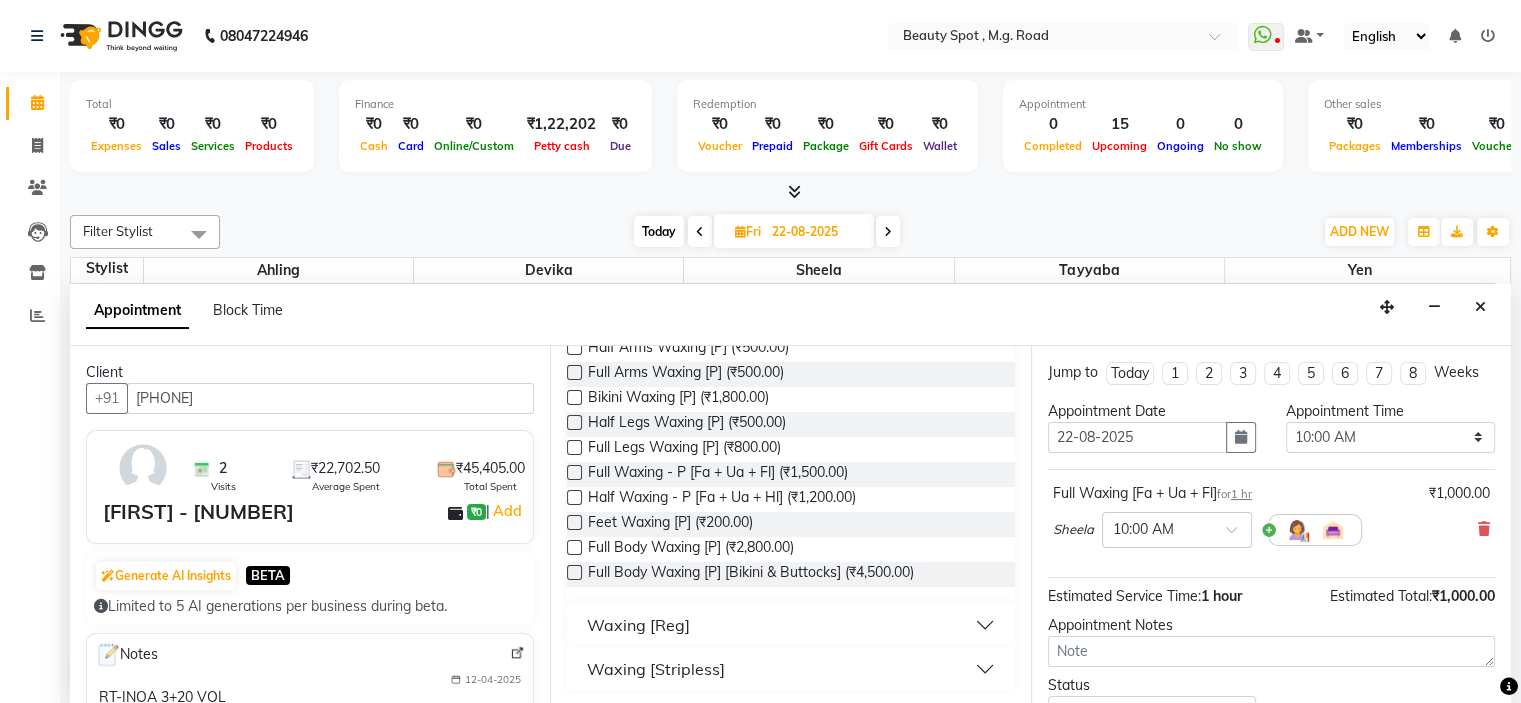 click on "Waxing [Reg]" at bounding box center [790, 625] 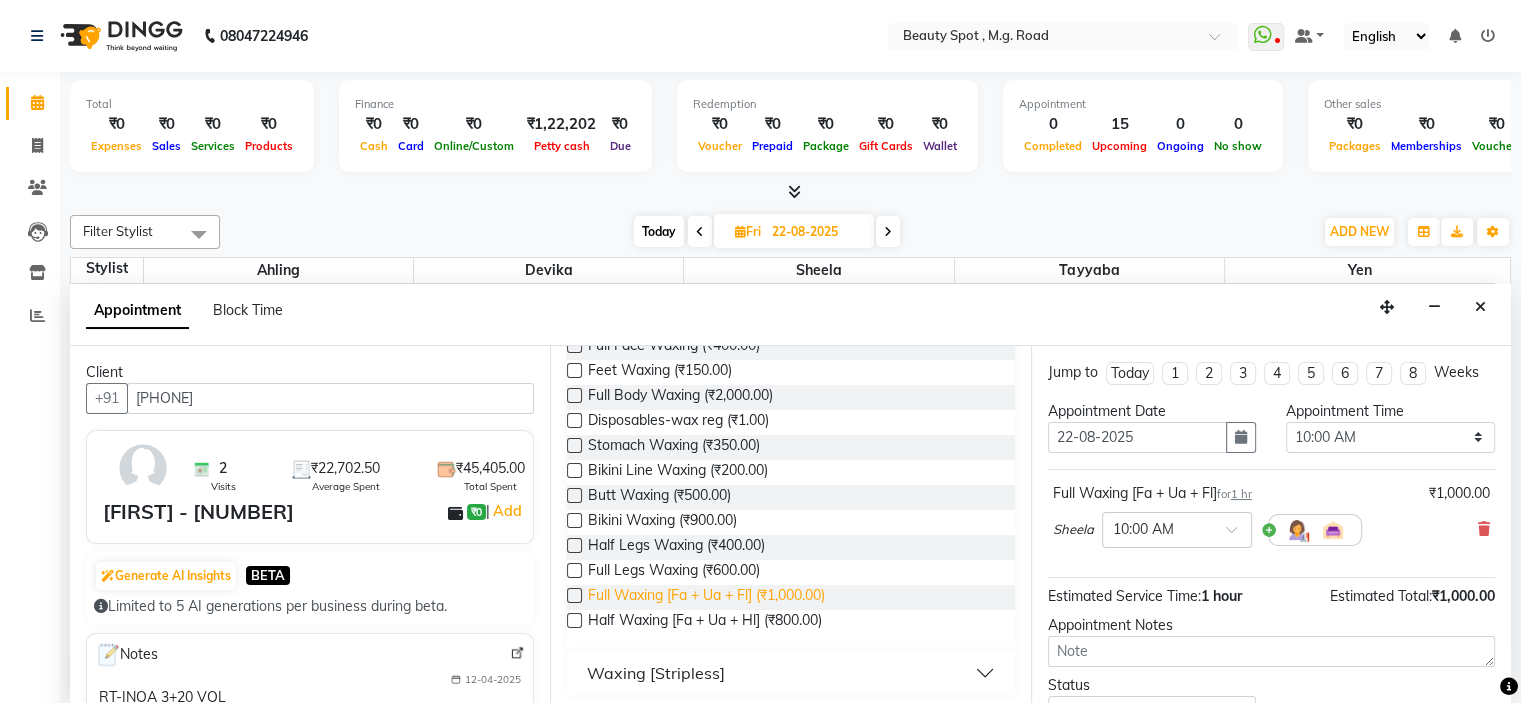 scroll, scrollTop: 1149, scrollLeft: 0, axis: vertical 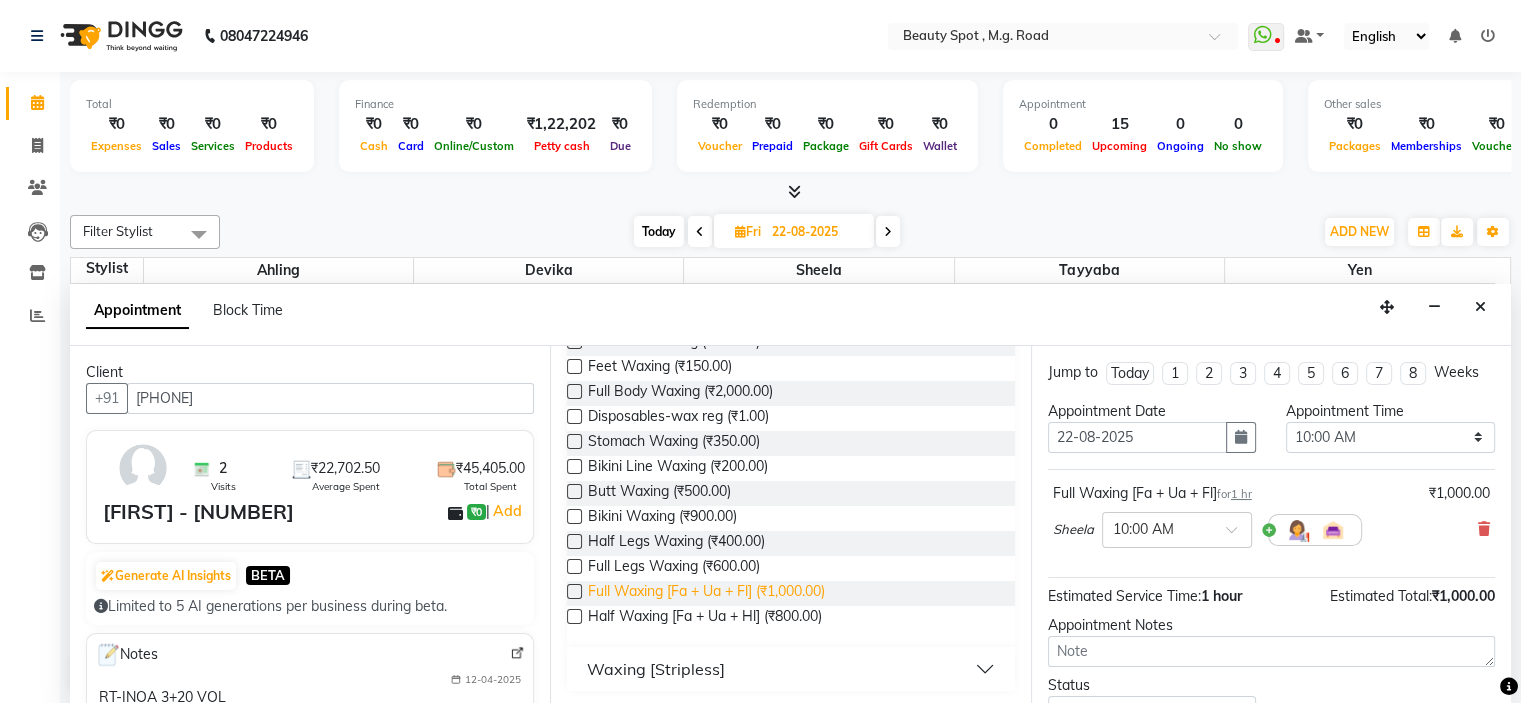 click on "Full Waxing [Fa + Ua + Fl] (₹1,000.00)" at bounding box center (706, 593) 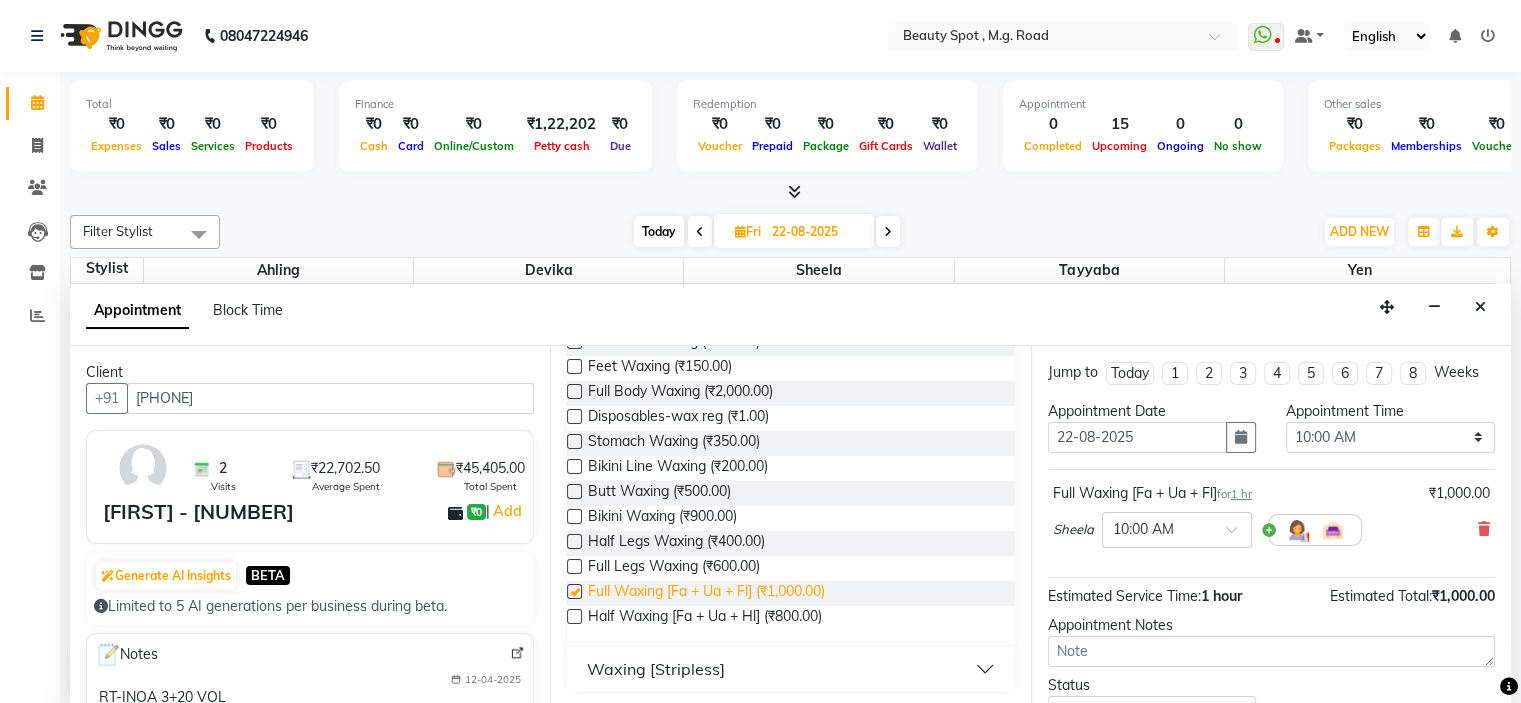 checkbox on "false" 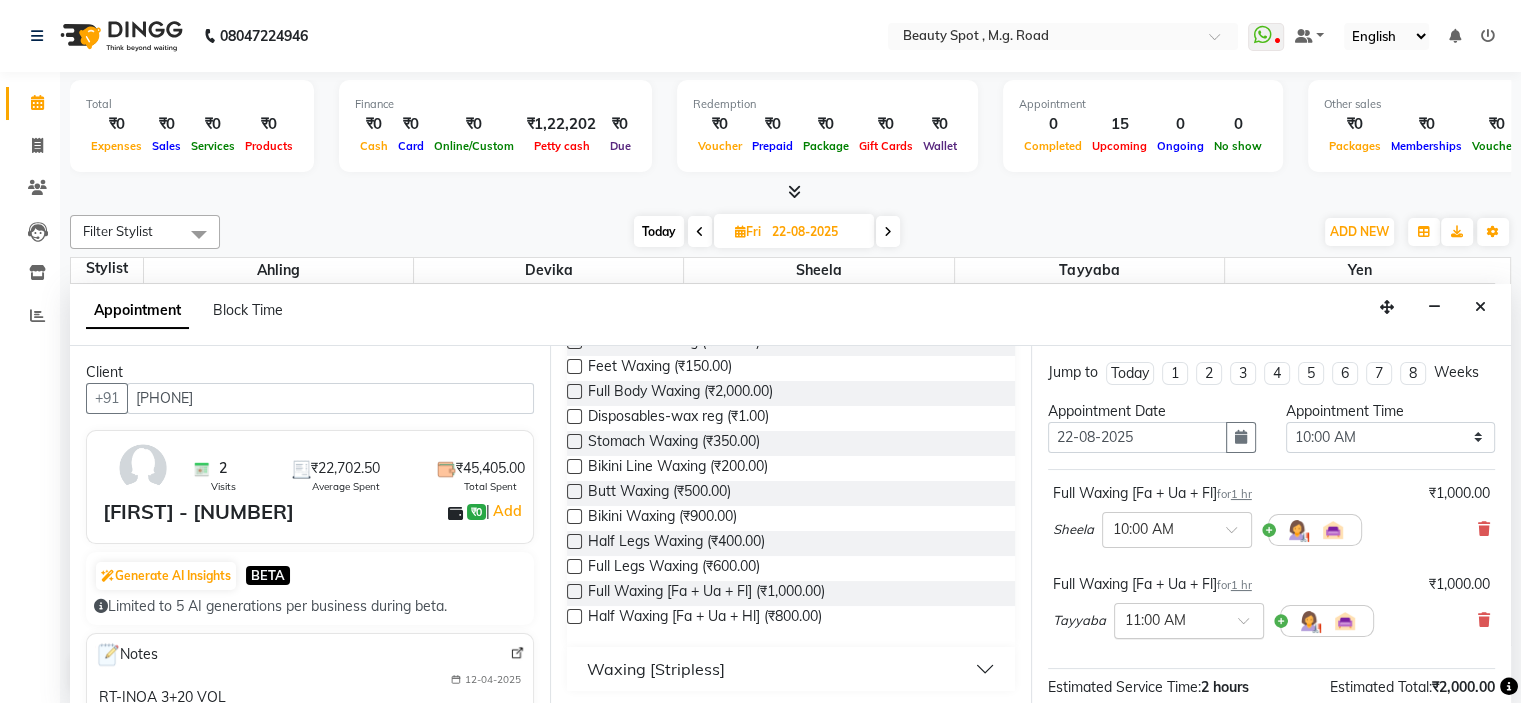 click at bounding box center [1250, 626] 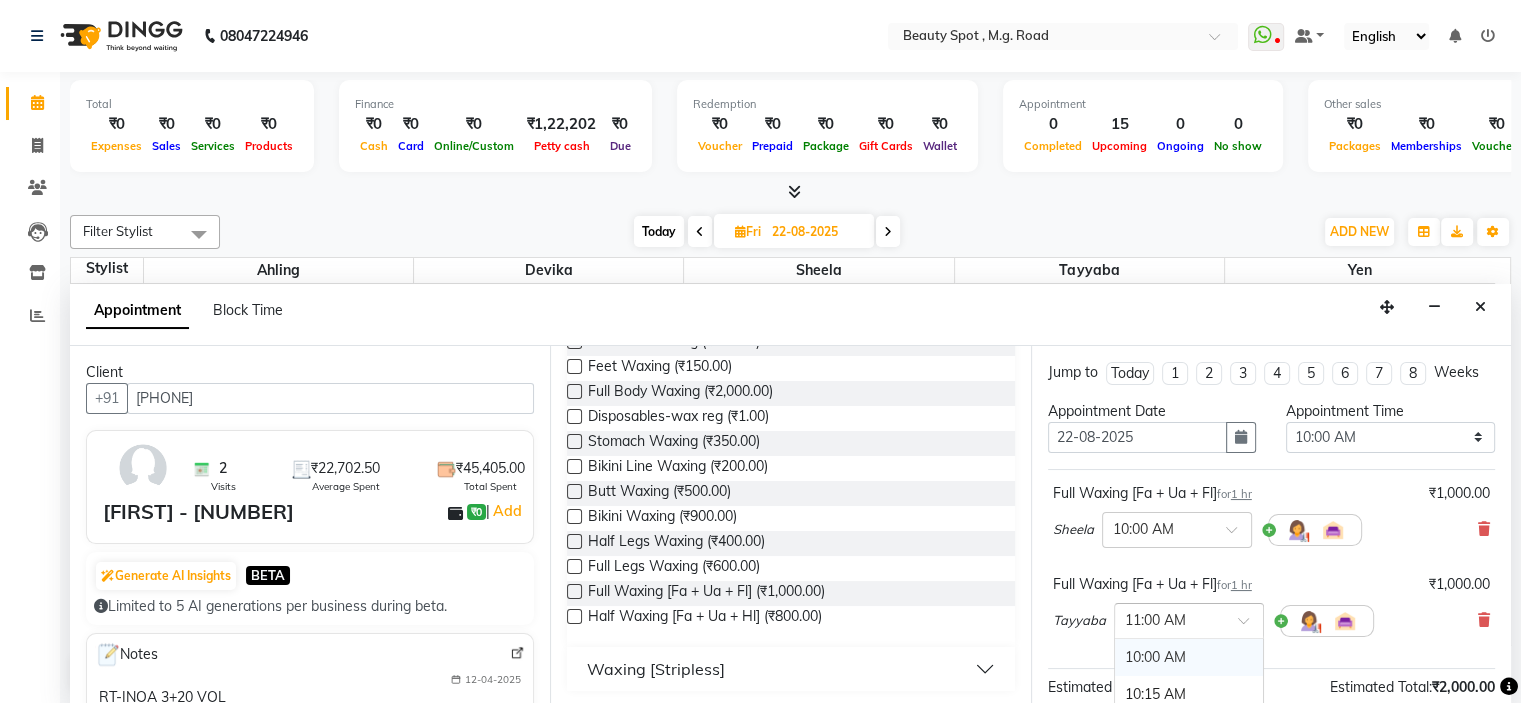 click on "10:00 AM" at bounding box center [1189, 657] 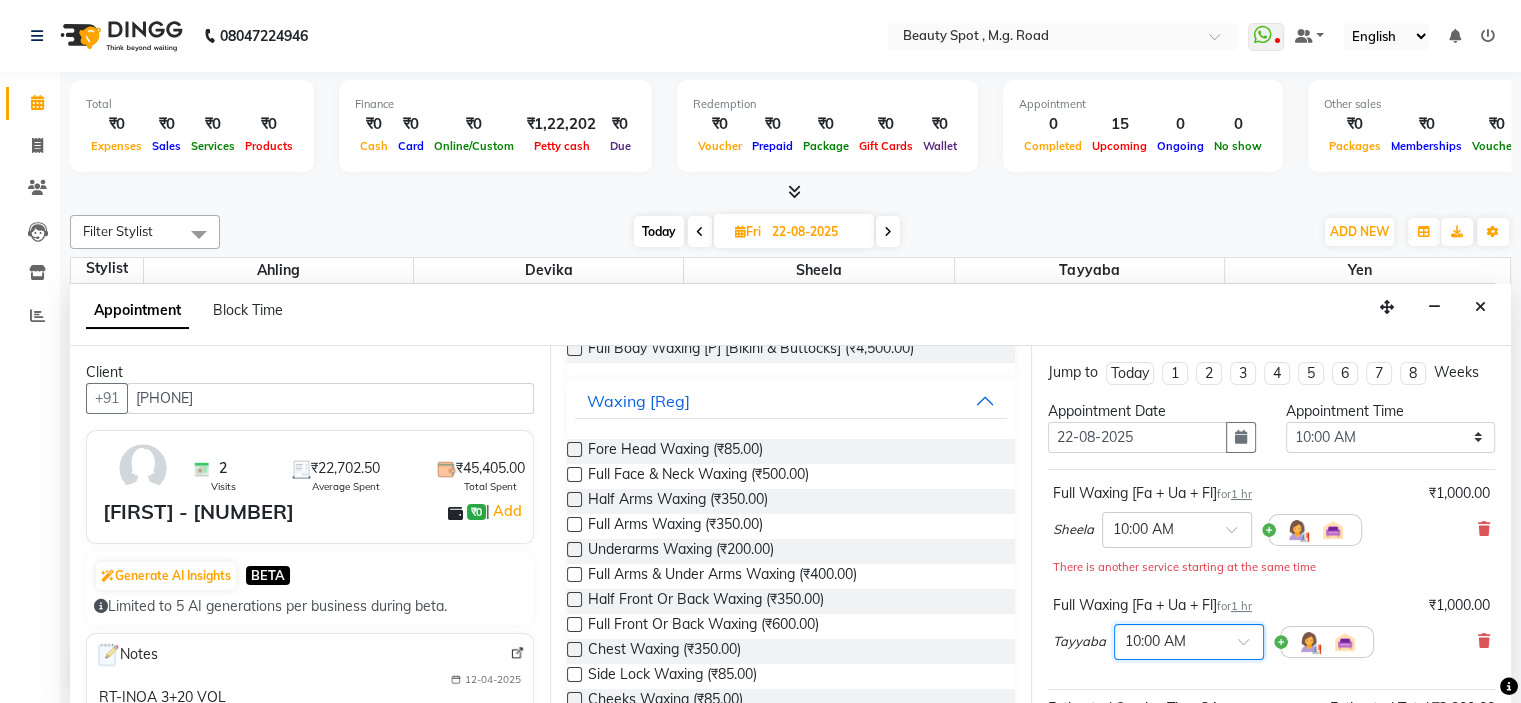 scroll, scrollTop: 649, scrollLeft: 0, axis: vertical 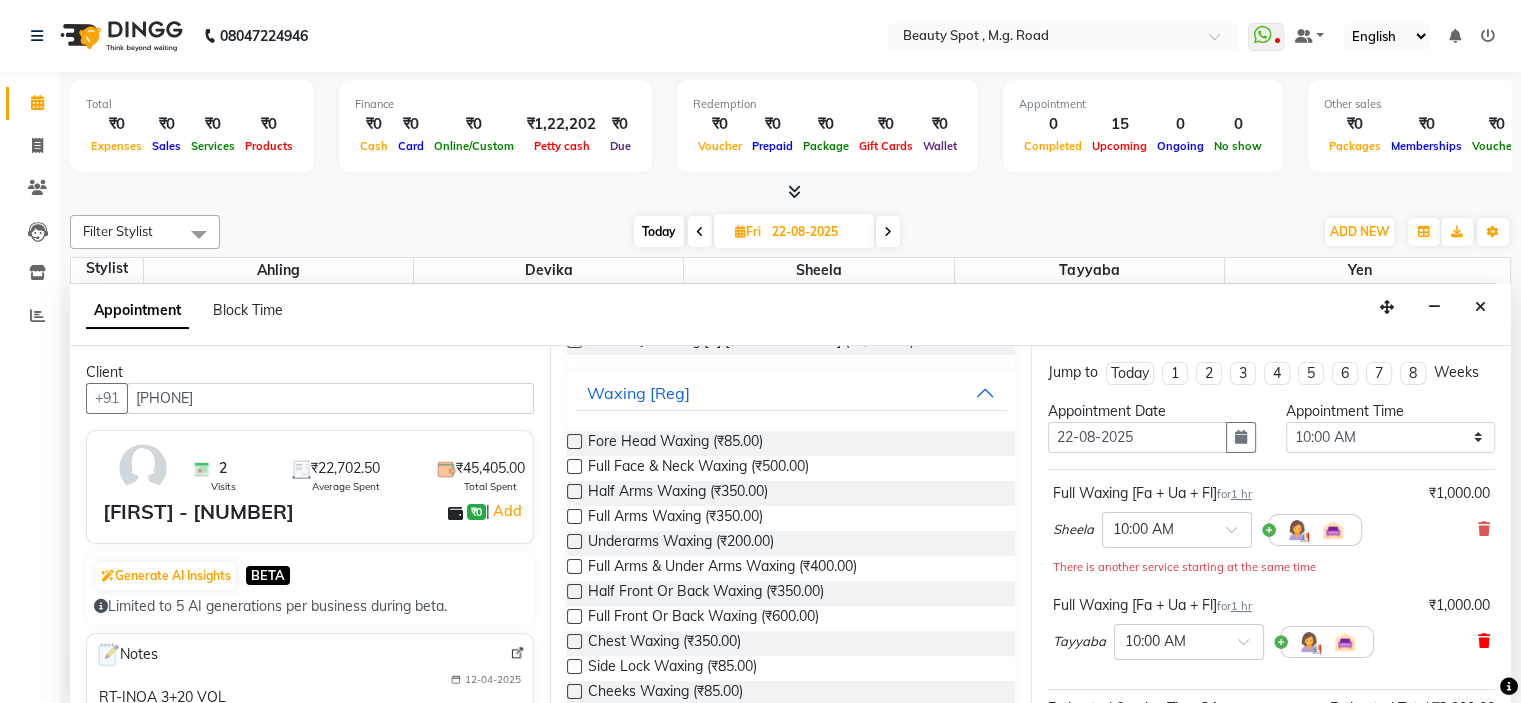 click at bounding box center (1484, 641) 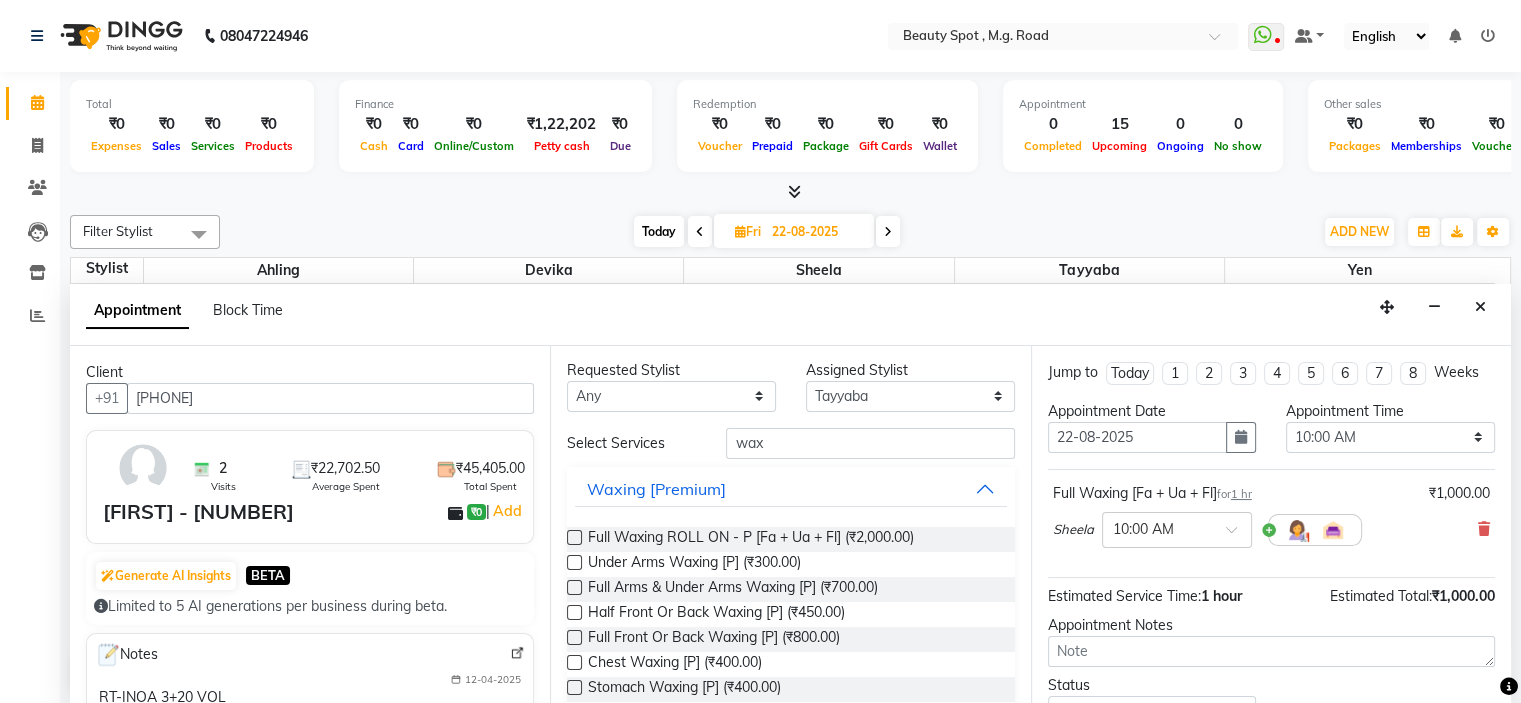 scroll, scrollTop: 0, scrollLeft: 0, axis: both 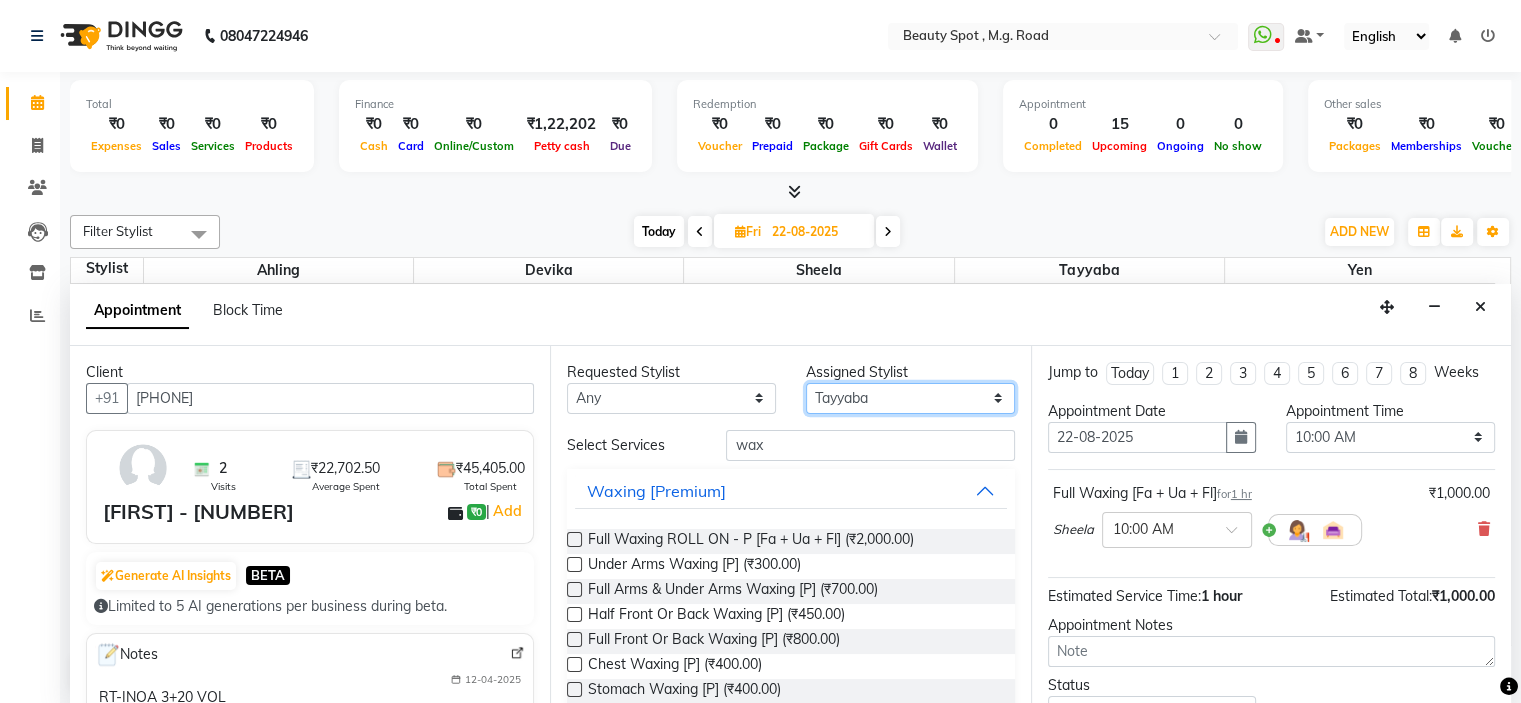 click on "Select Ahling Devika  Sheela  Tayyaba  Yen" at bounding box center [910, 398] 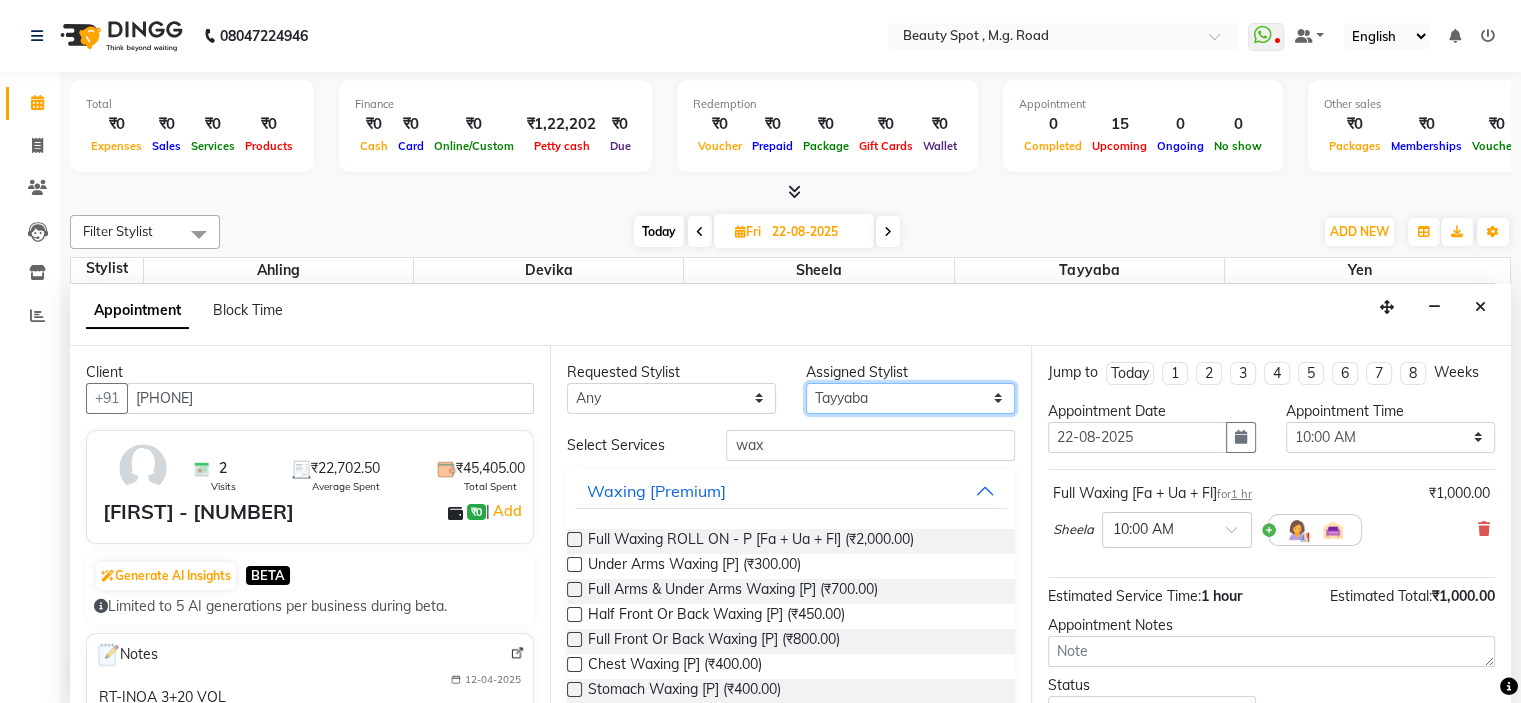 select on "70085" 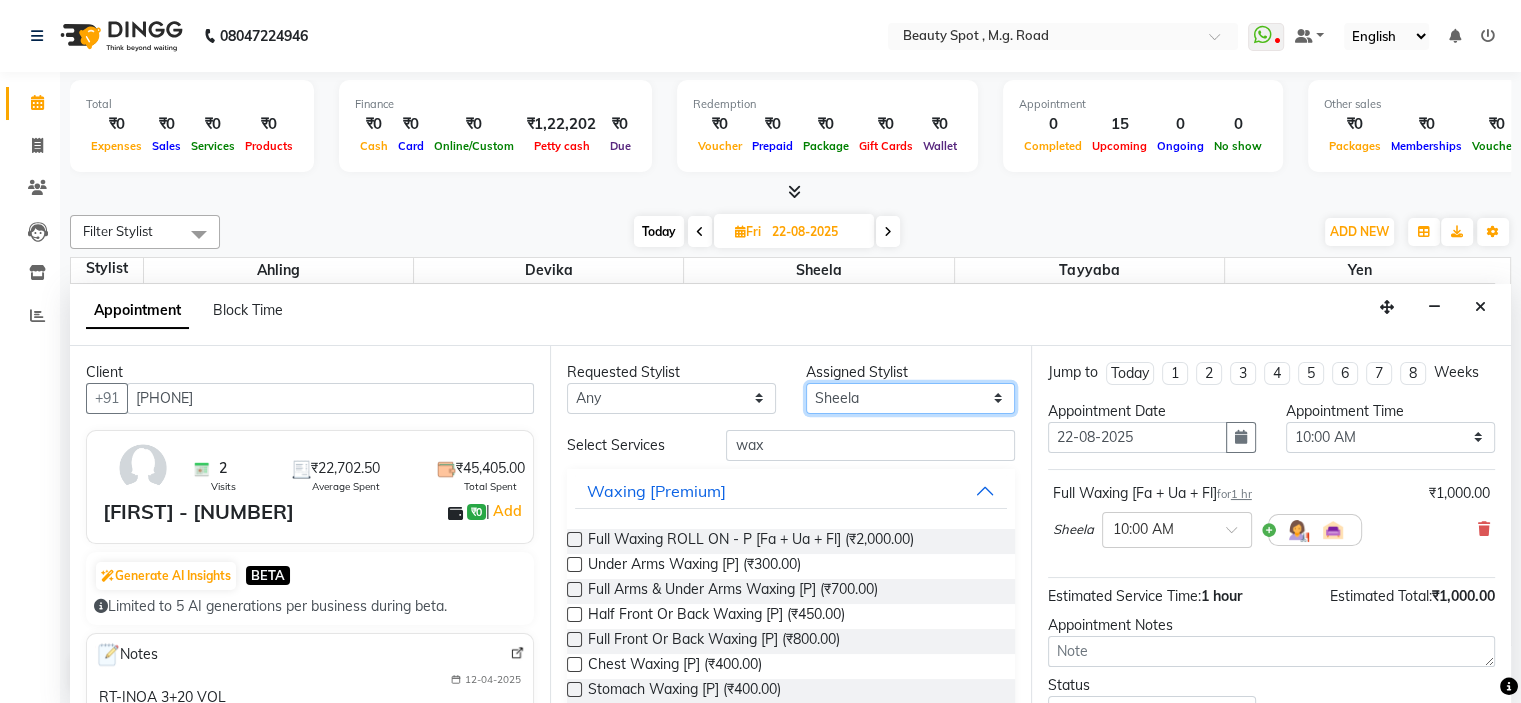 click on "Select Ahling Devika  Sheela  Tayyaba  Yen" at bounding box center (910, 398) 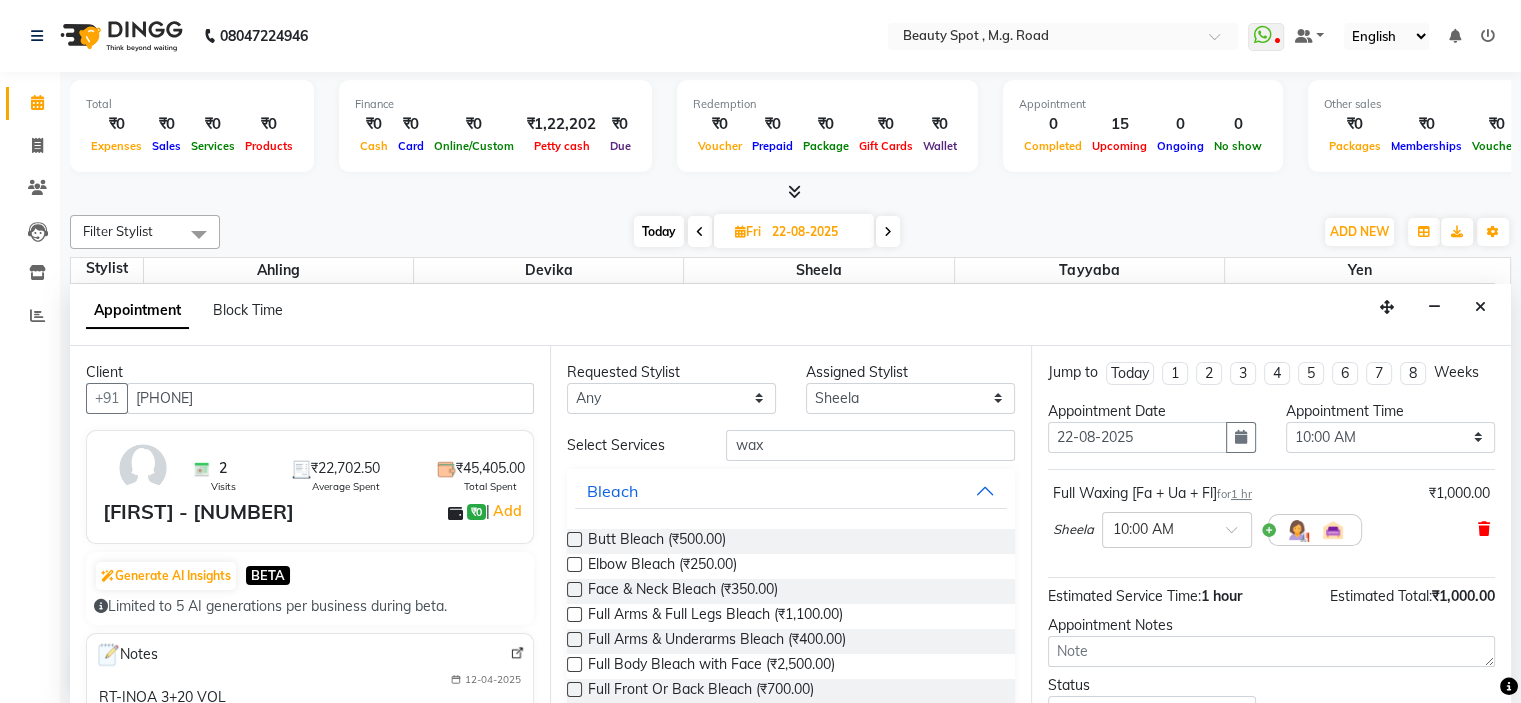 click at bounding box center [1484, 529] 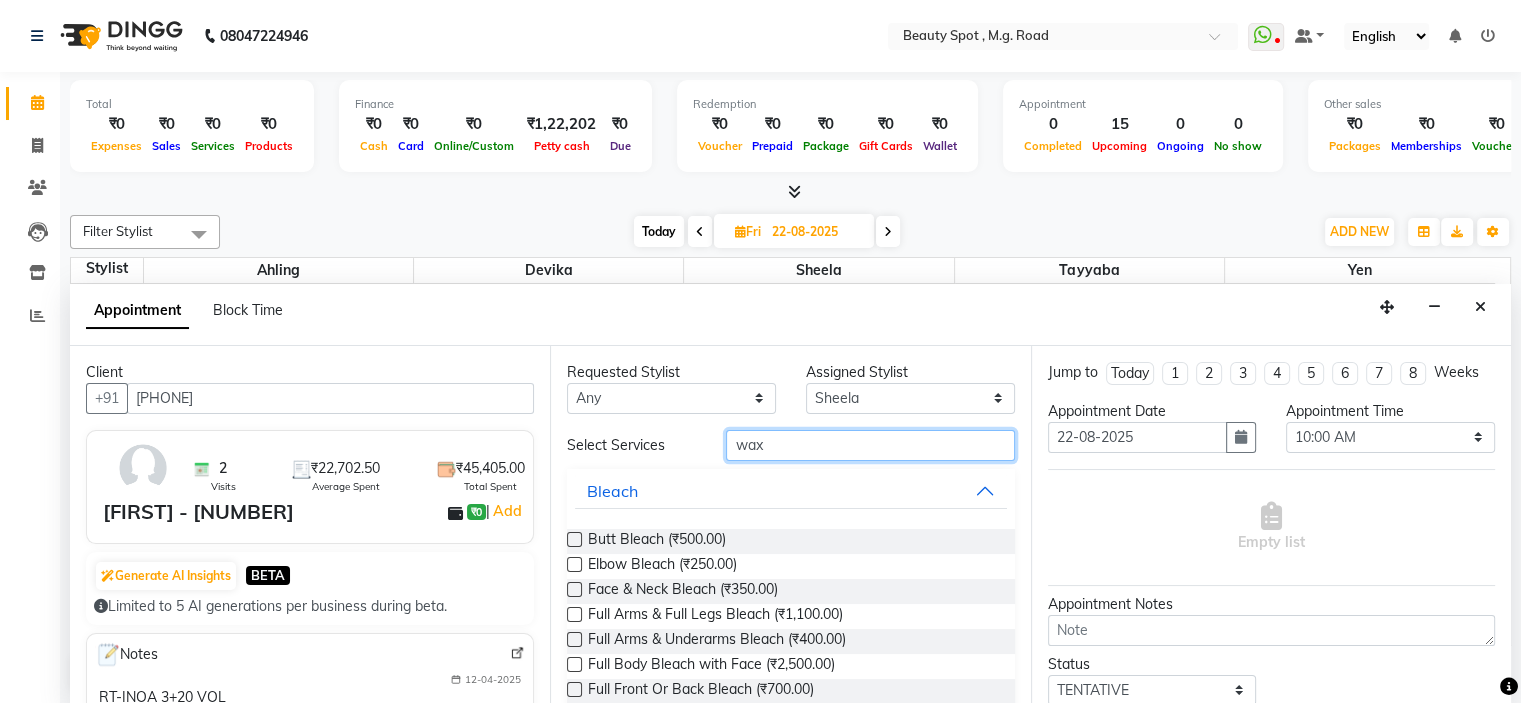 click on "wax" at bounding box center (870, 445) 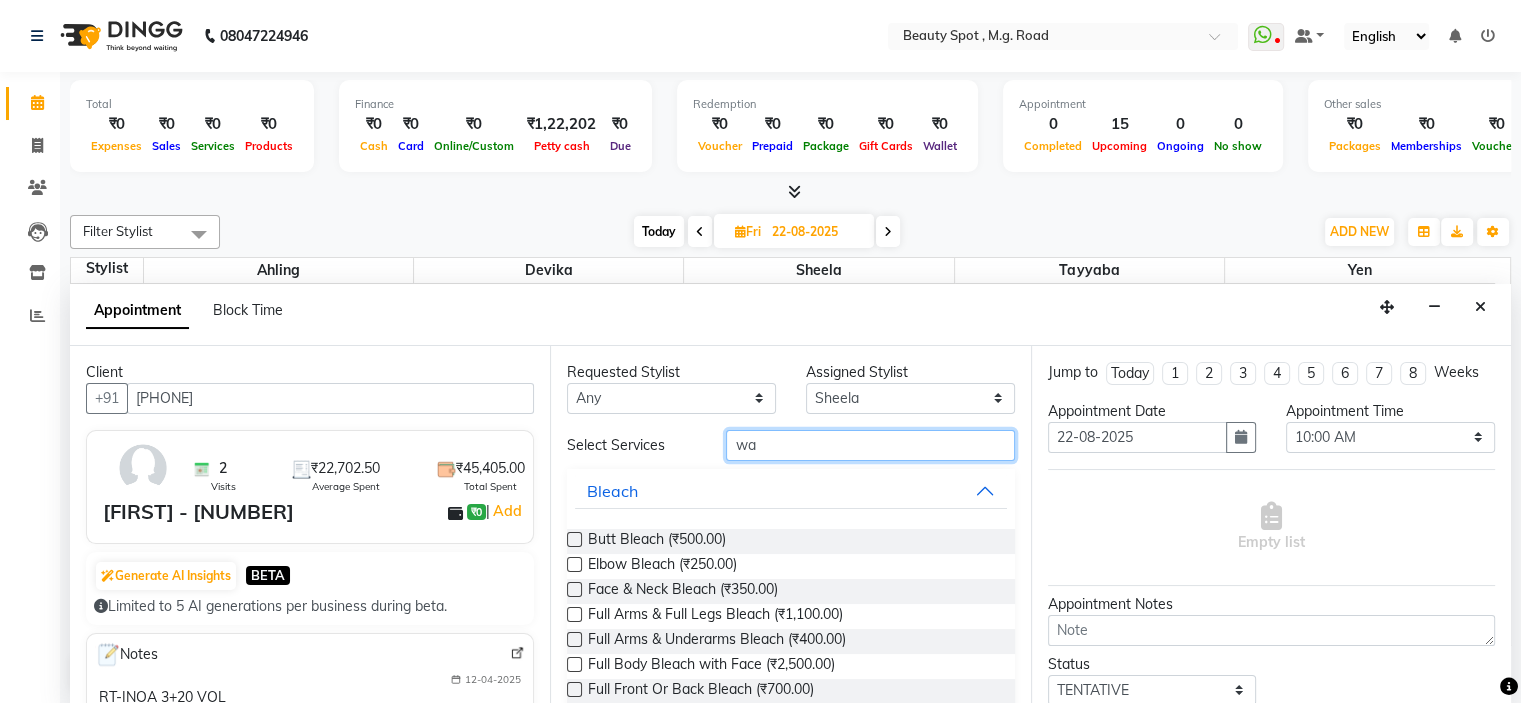 type on "w" 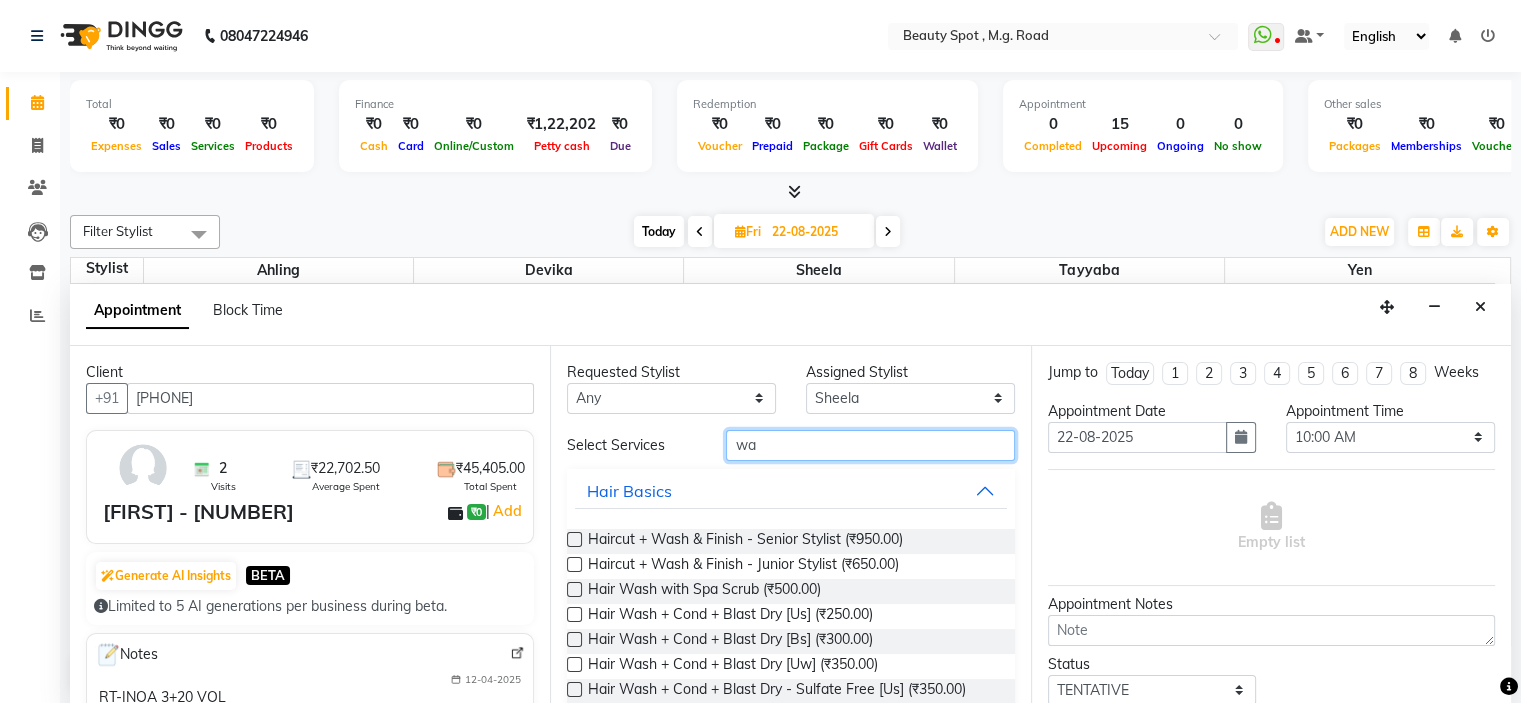 type on "wax" 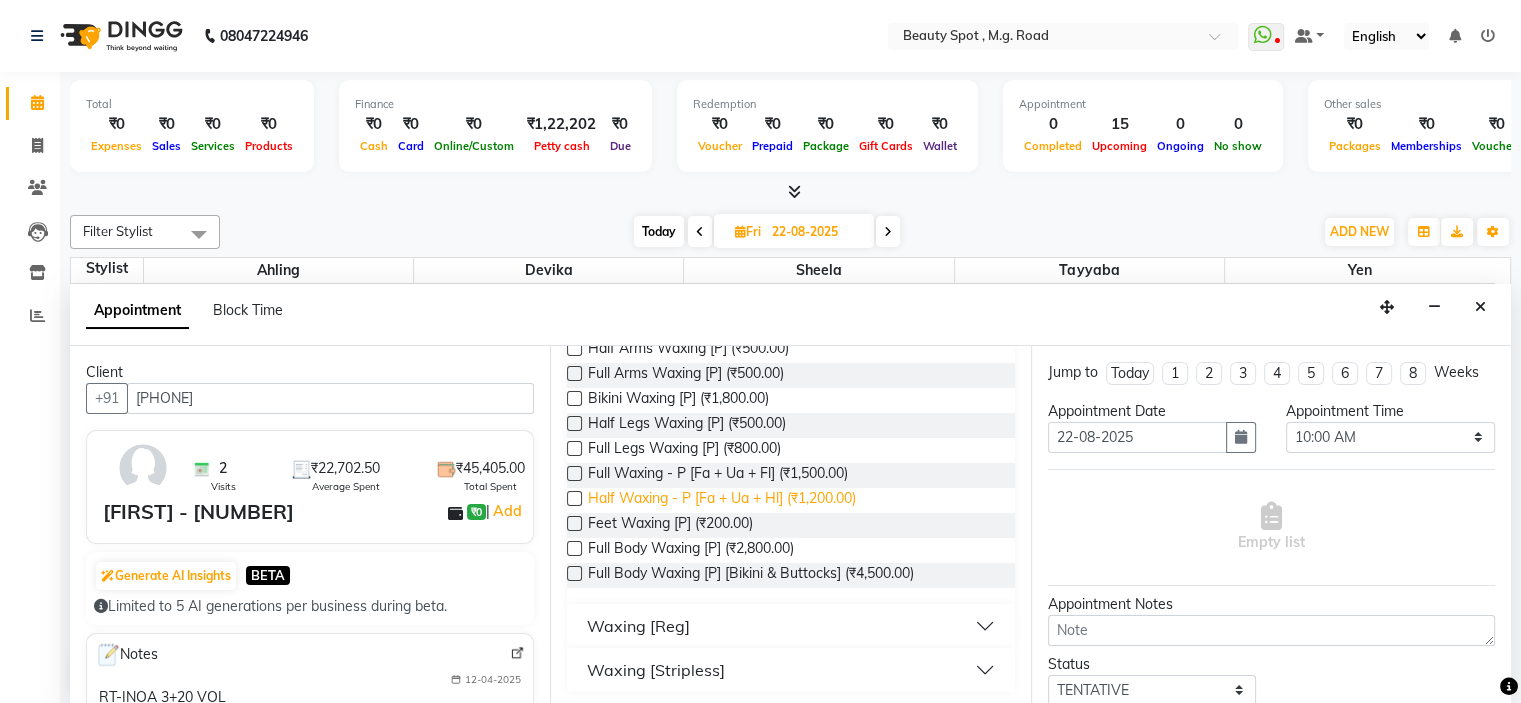 scroll, scrollTop: 417, scrollLeft: 0, axis: vertical 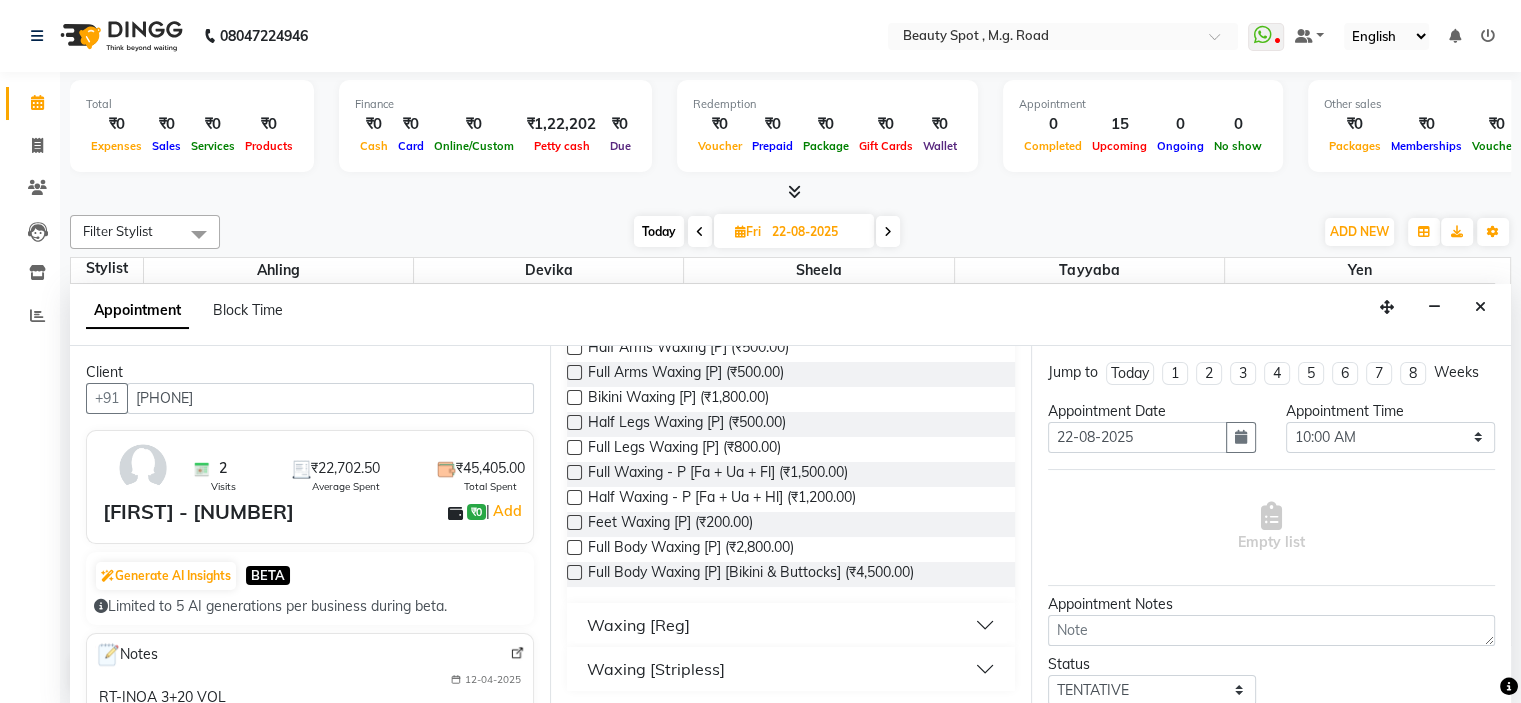 click on "Waxing [Reg]" at bounding box center [790, 625] 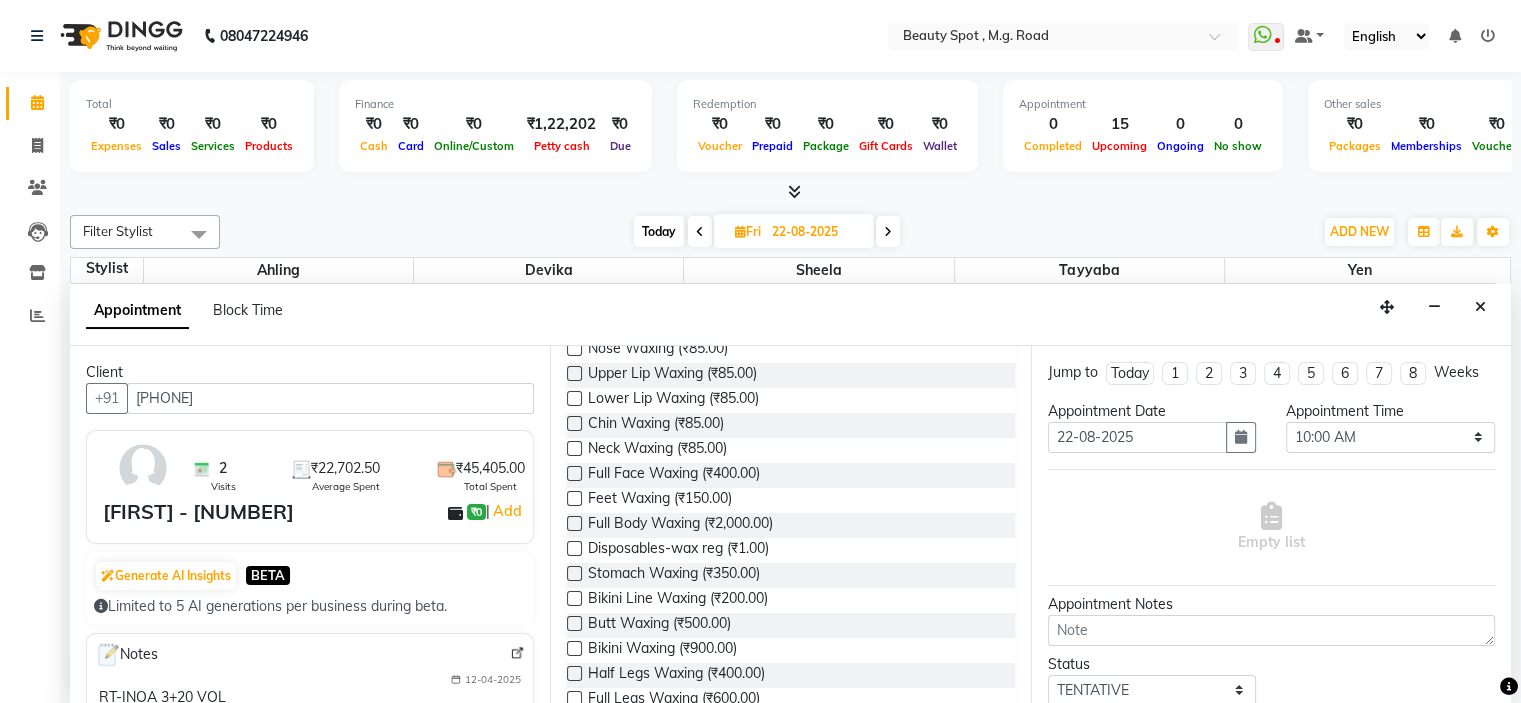 scroll, scrollTop: 1149, scrollLeft: 0, axis: vertical 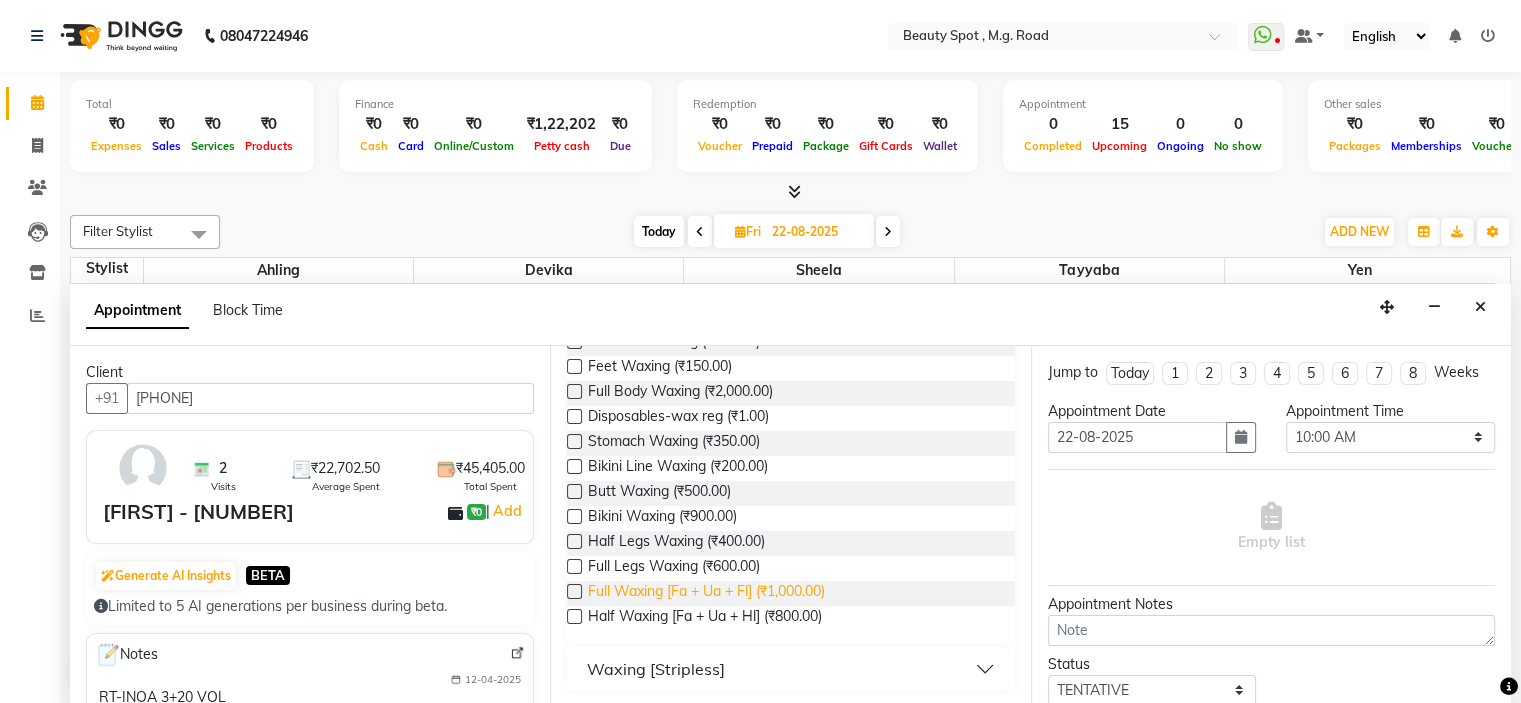 click on "Full Waxing [Fa + Ua + Fl] (₹1,000.00)" at bounding box center [706, 593] 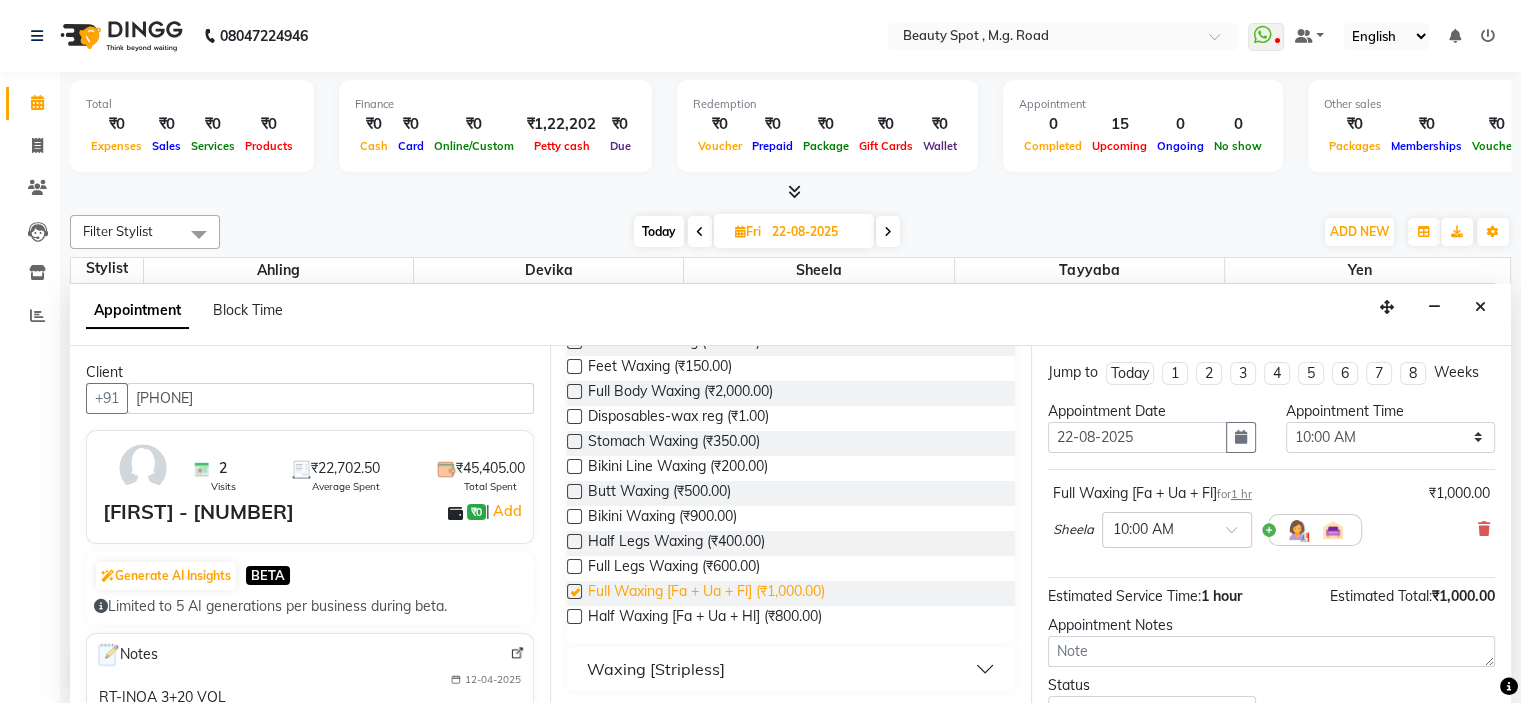 checkbox on "false" 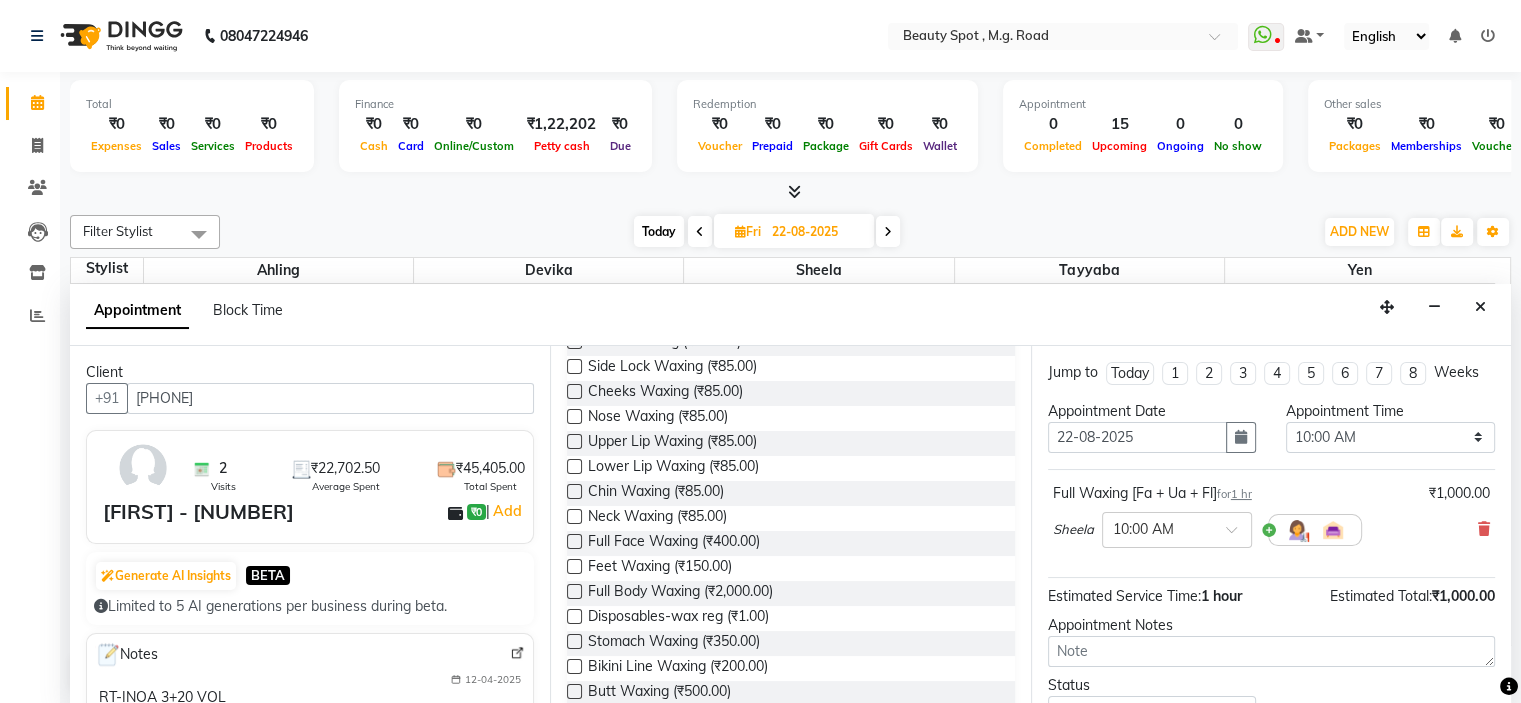 scroll, scrollTop: 1049, scrollLeft: 0, axis: vertical 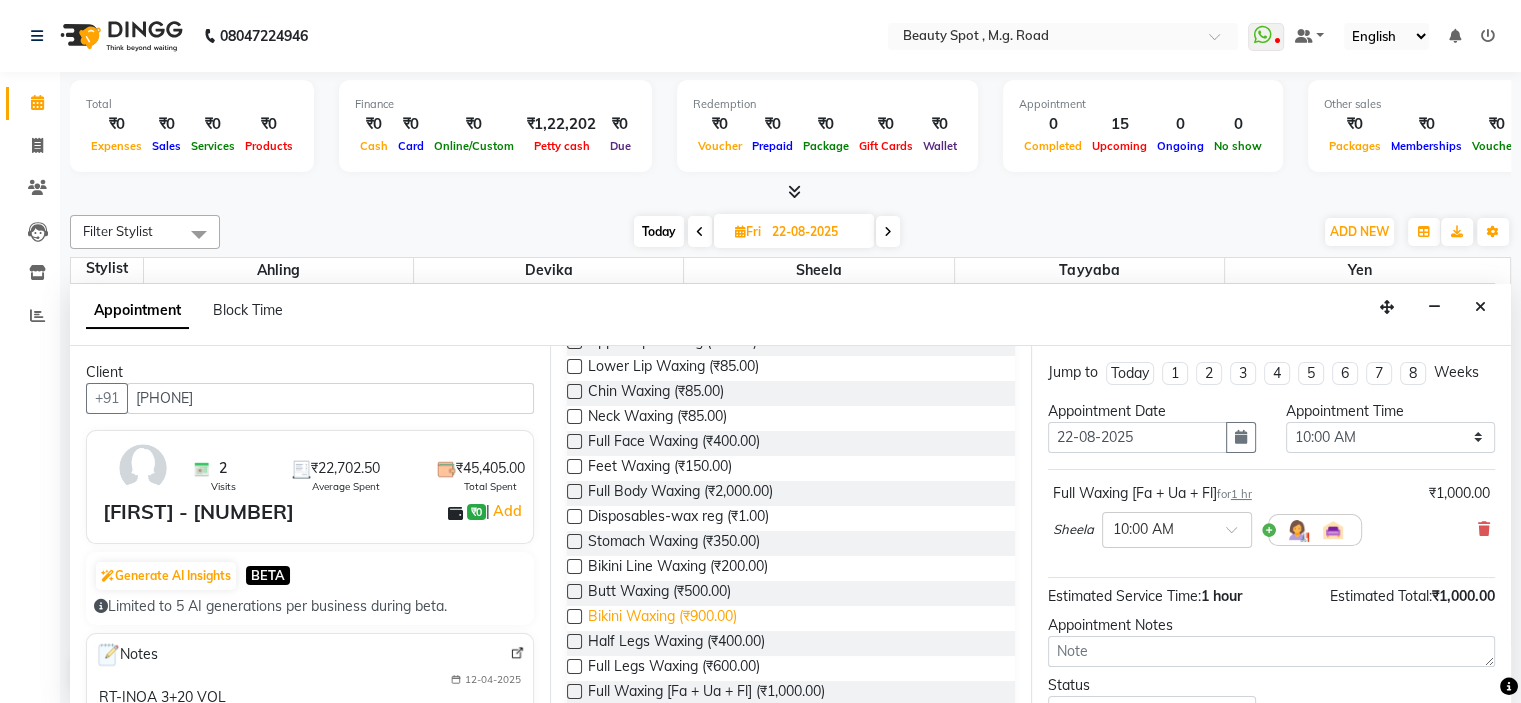 click on "Bikini Waxing (₹900.00)" at bounding box center (662, 618) 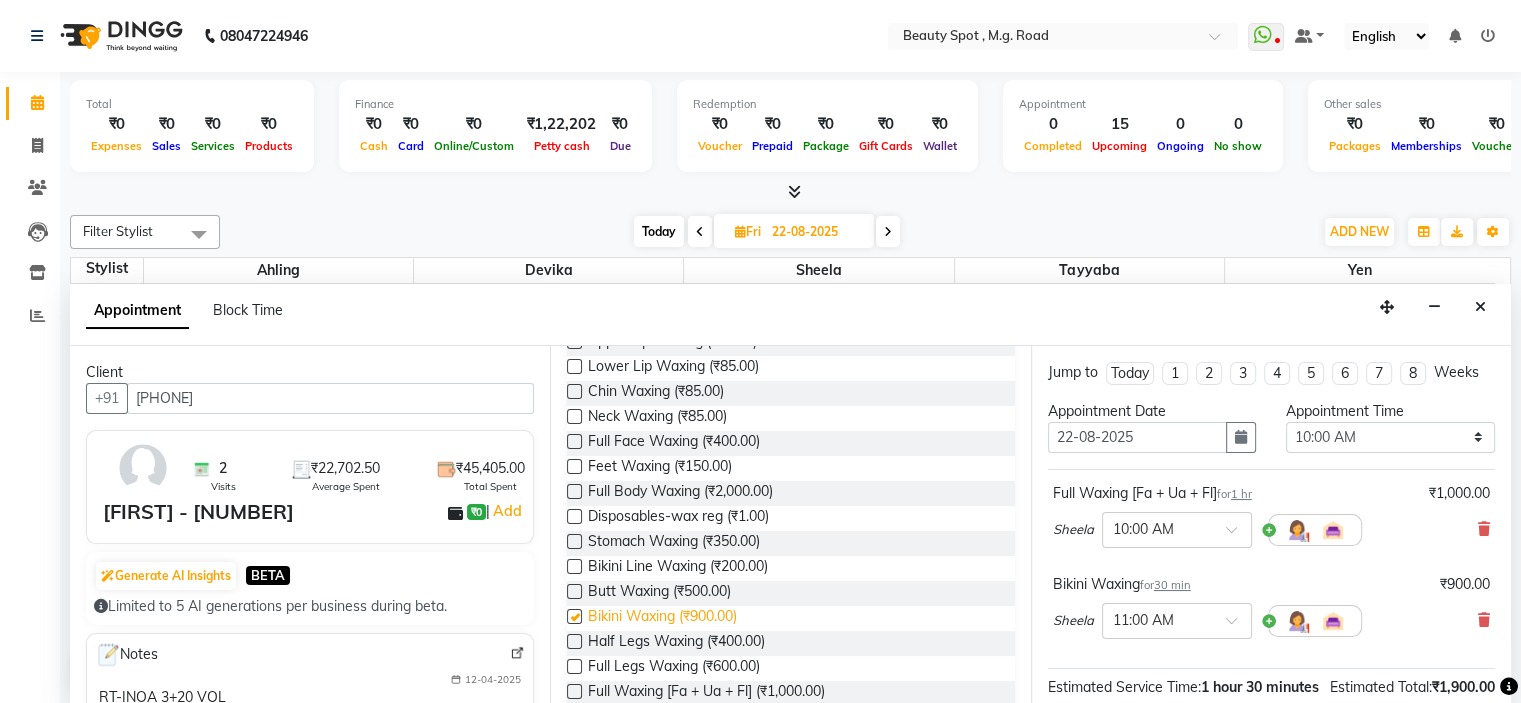 checkbox on "false" 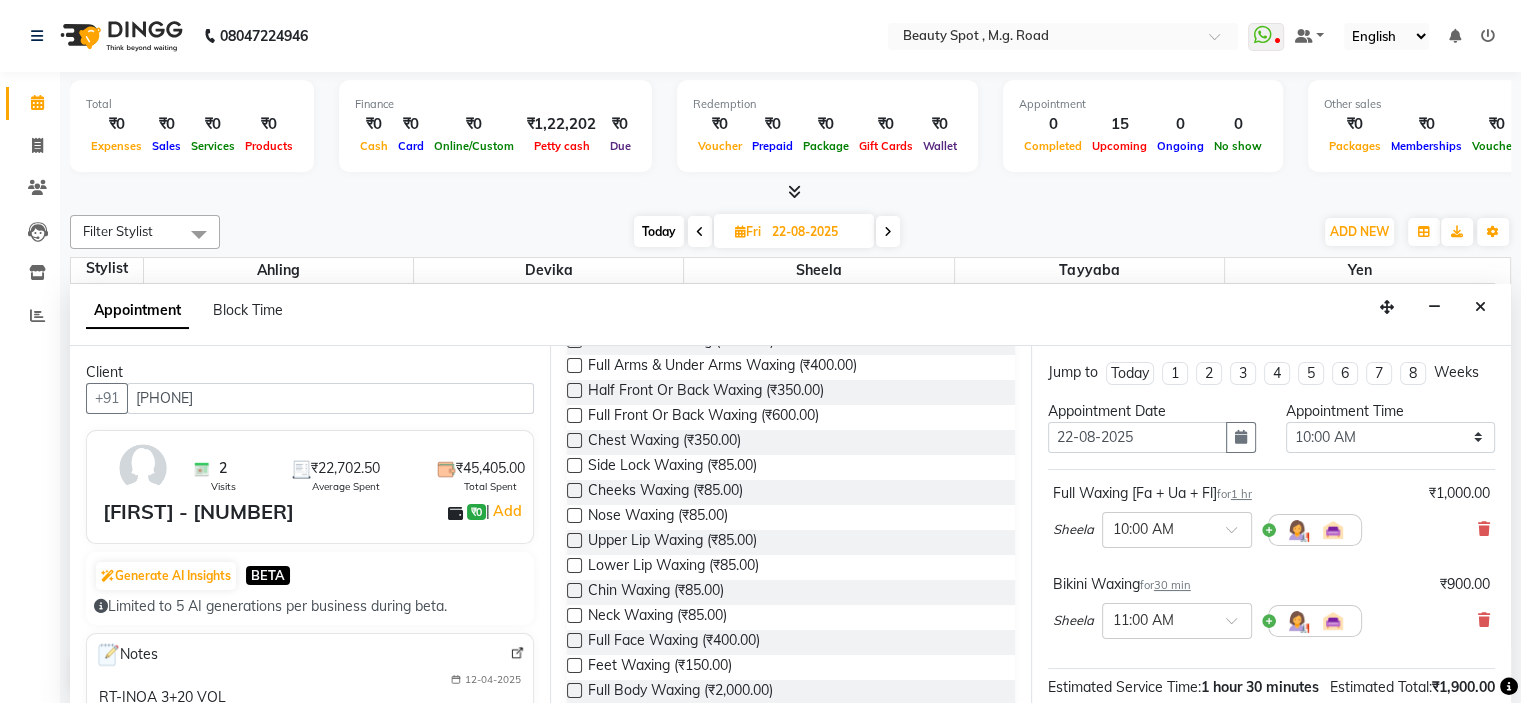 scroll, scrollTop: 849, scrollLeft: 0, axis: vertical 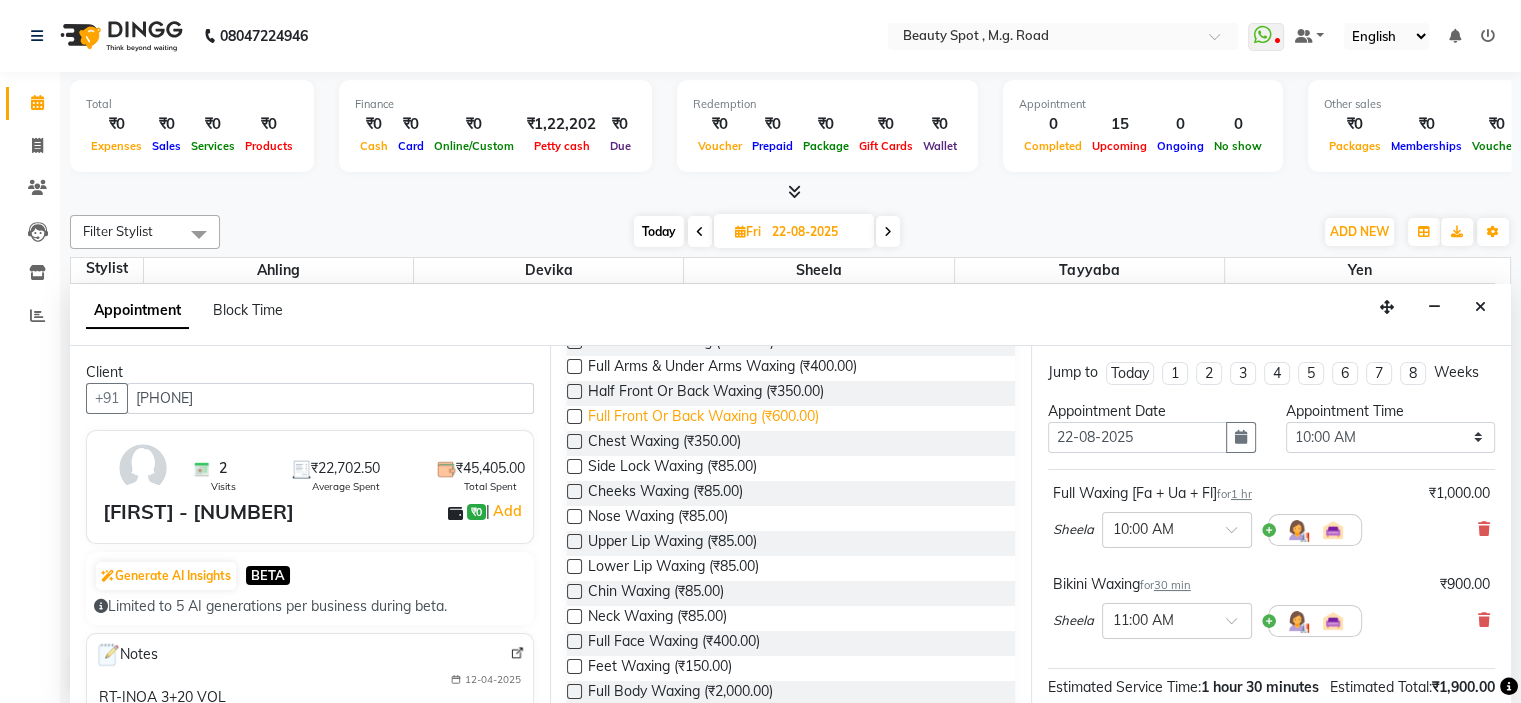 click on "Full Front Or Back Waxing (₹600.00)" at bounding box center [703, 418] 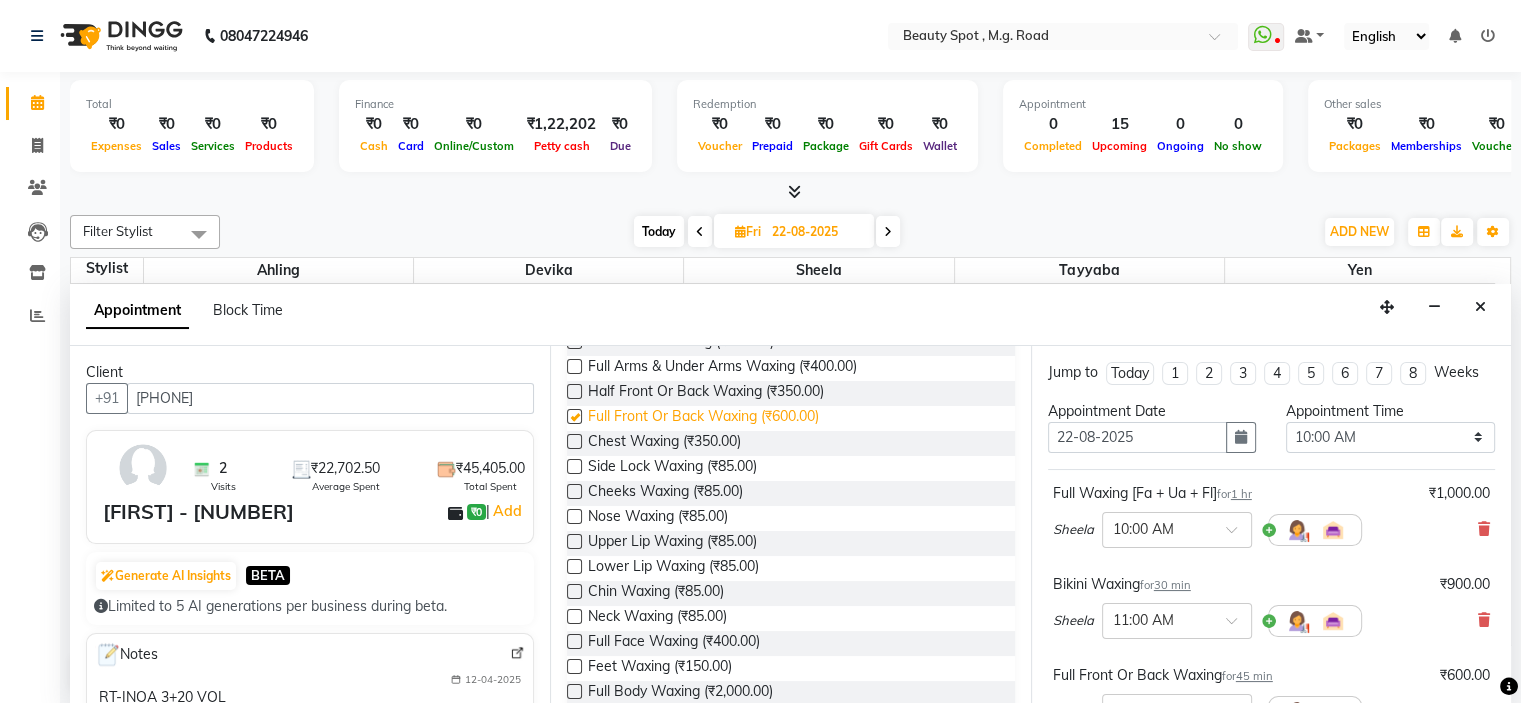 checkbox on "false" 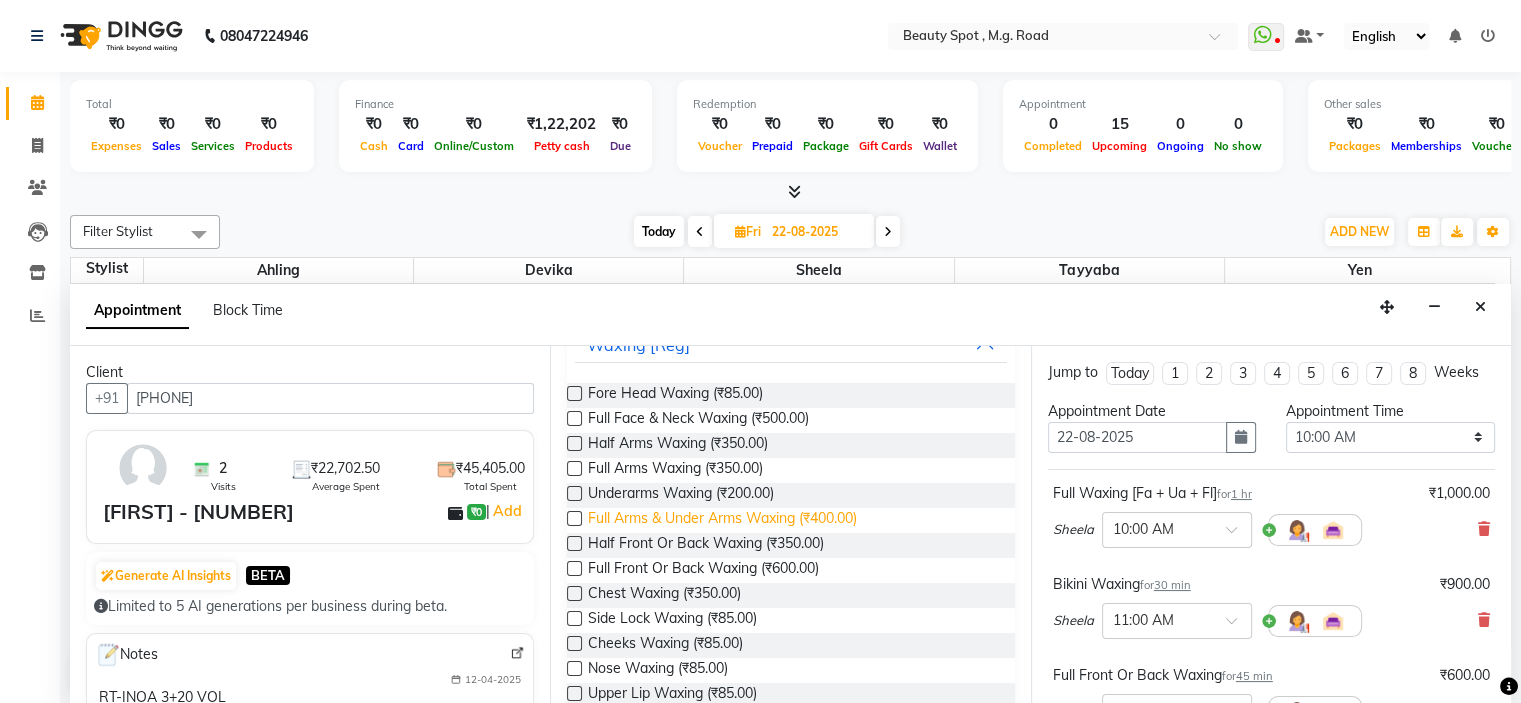 scroll, scrollTop: 649, scrollLeft: 0, axis: vertical 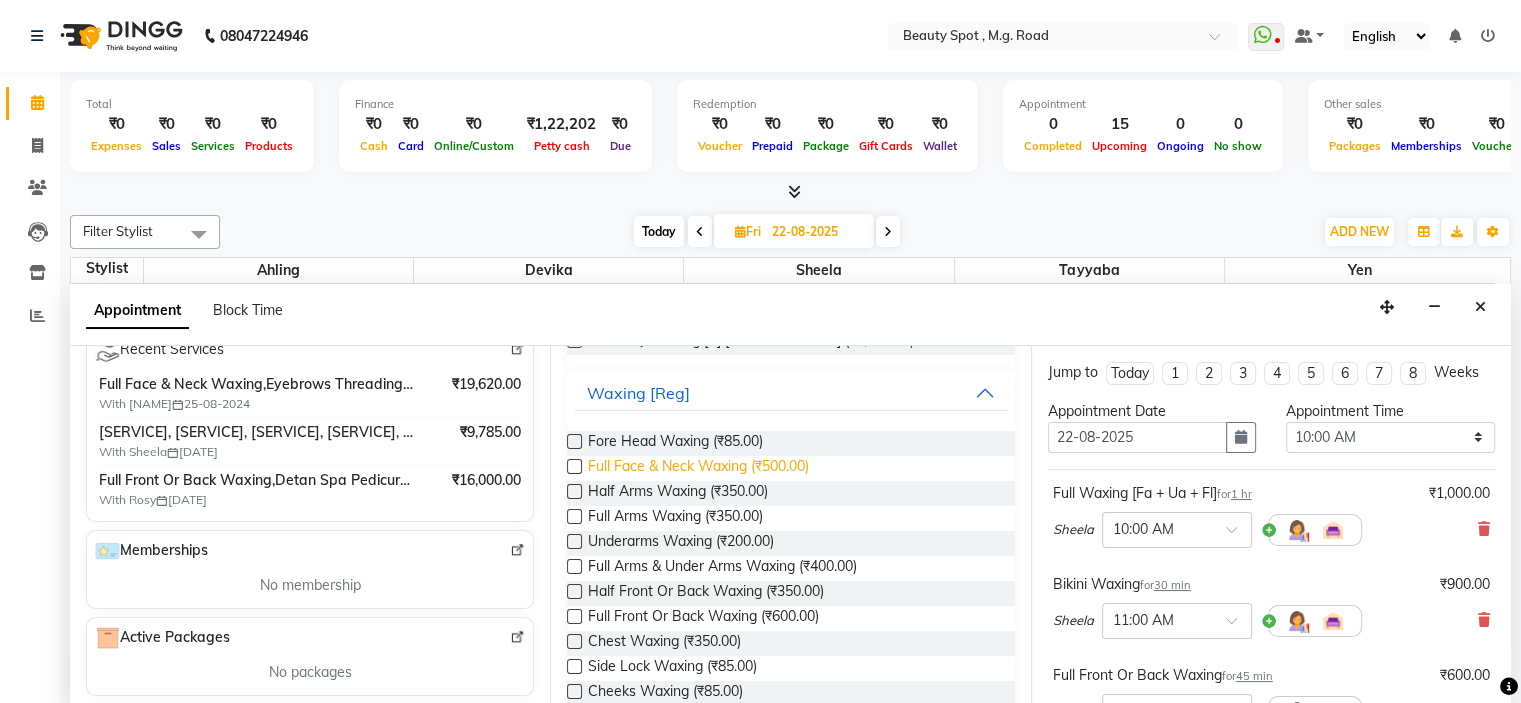 click on "Full Face & Neck Waxing (₹500.00)" at bounding box center (698, 468) 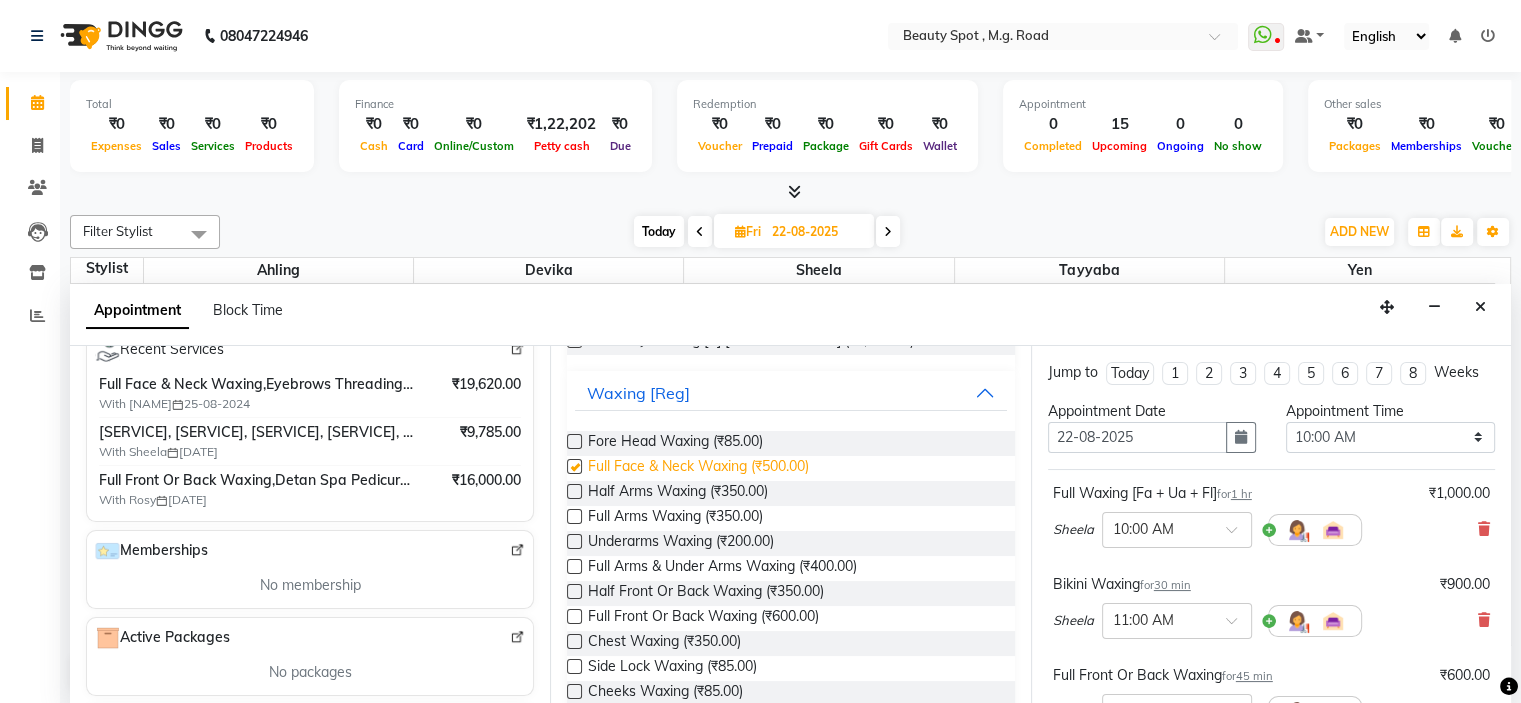checkbox on "false" 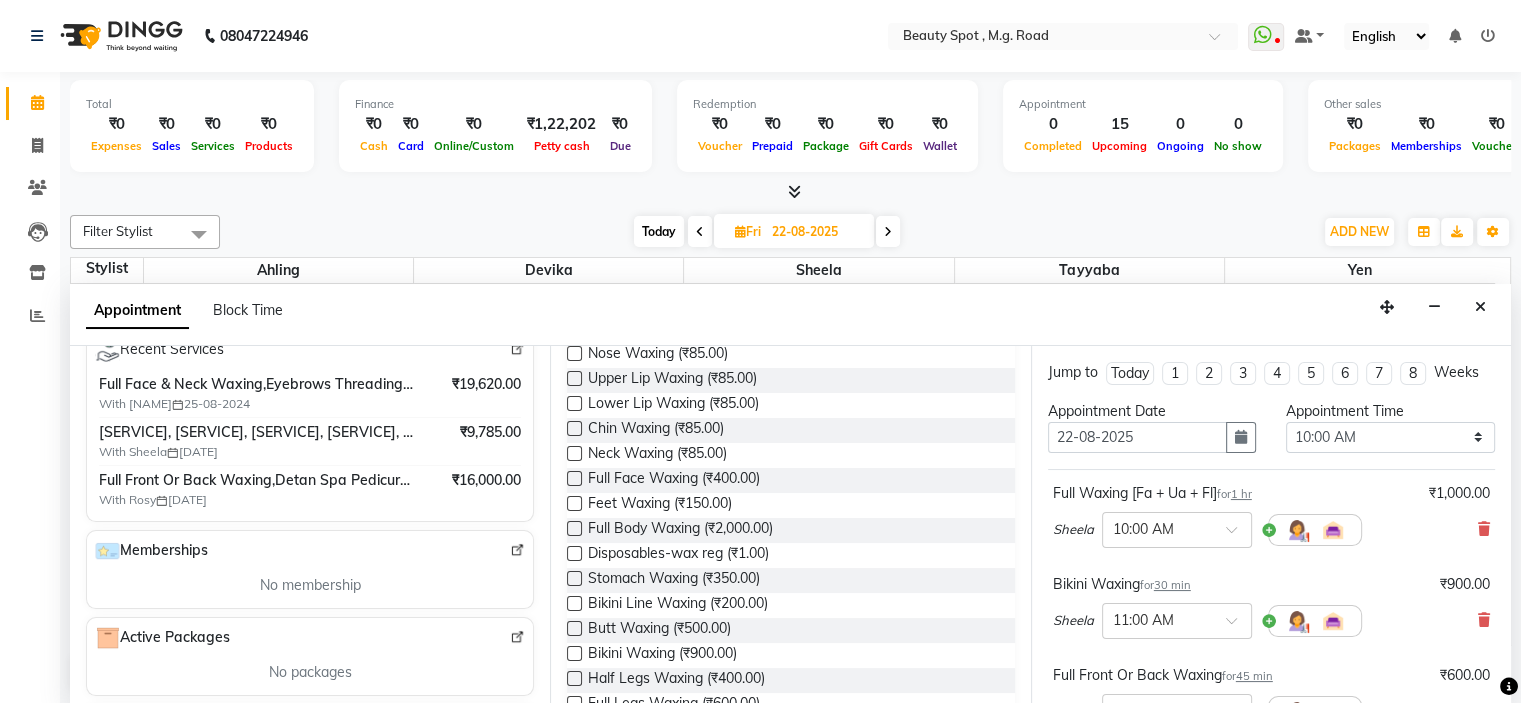 scroll, scrollTop: 1049, scrollLeft: 0, axis: vertical 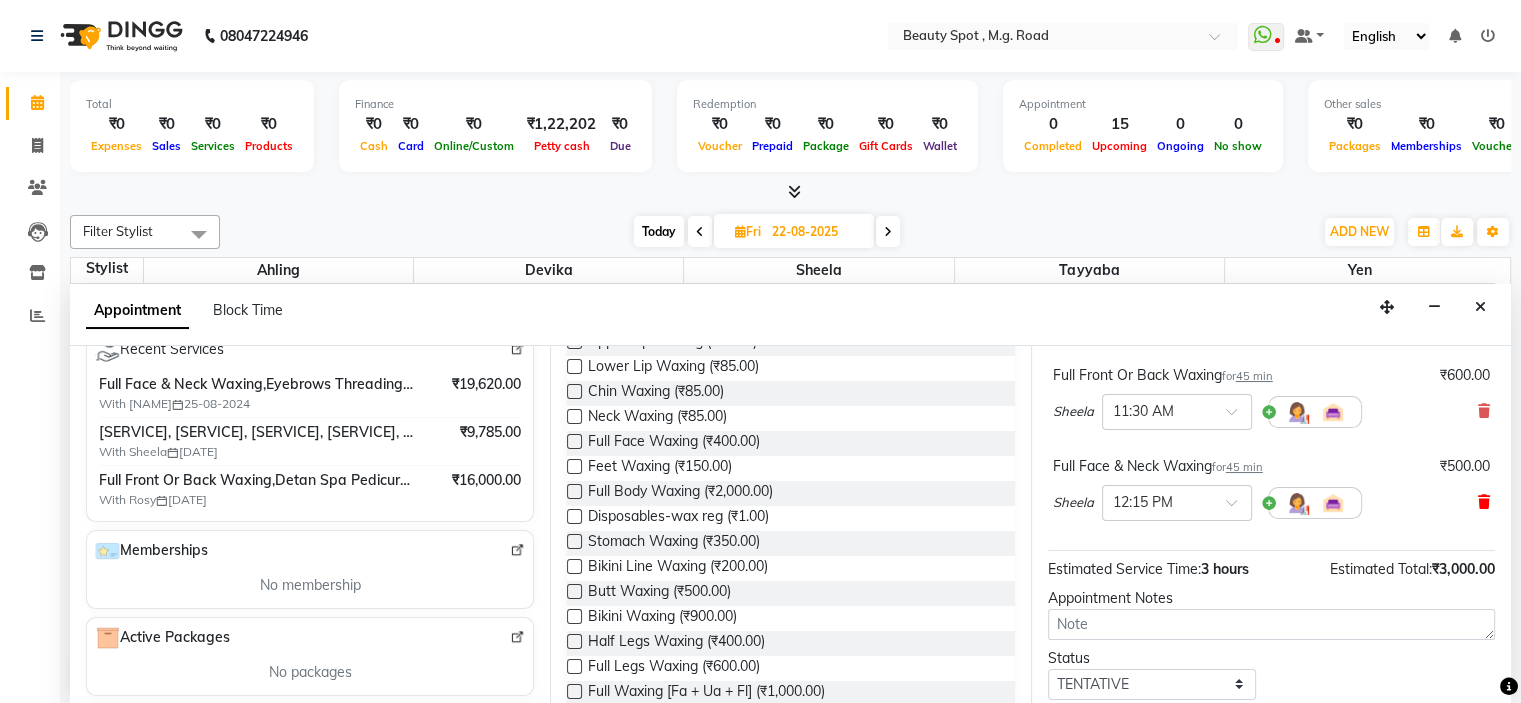 click at bounding box center [1484, 502] 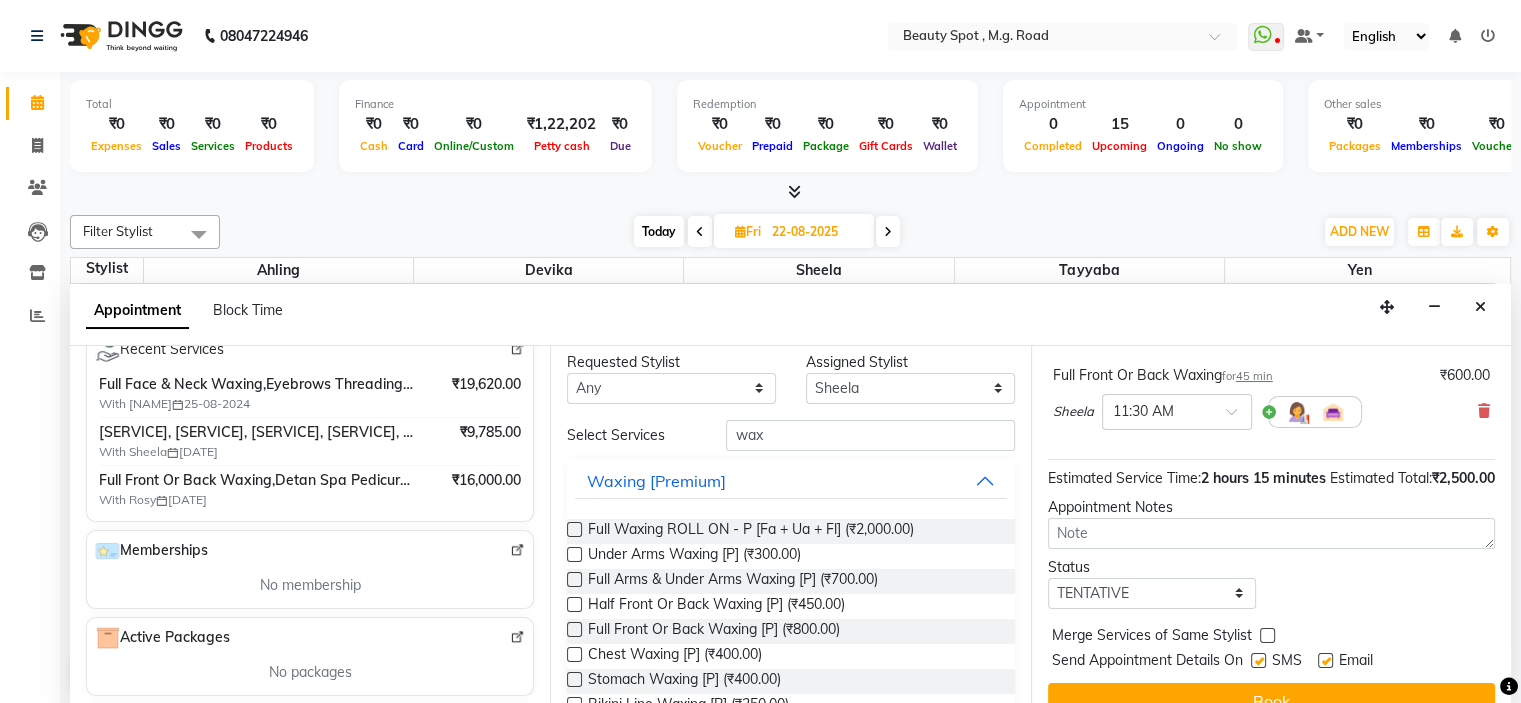 scroll, scrollTop: 0, scrollLeft: 0, axis: both 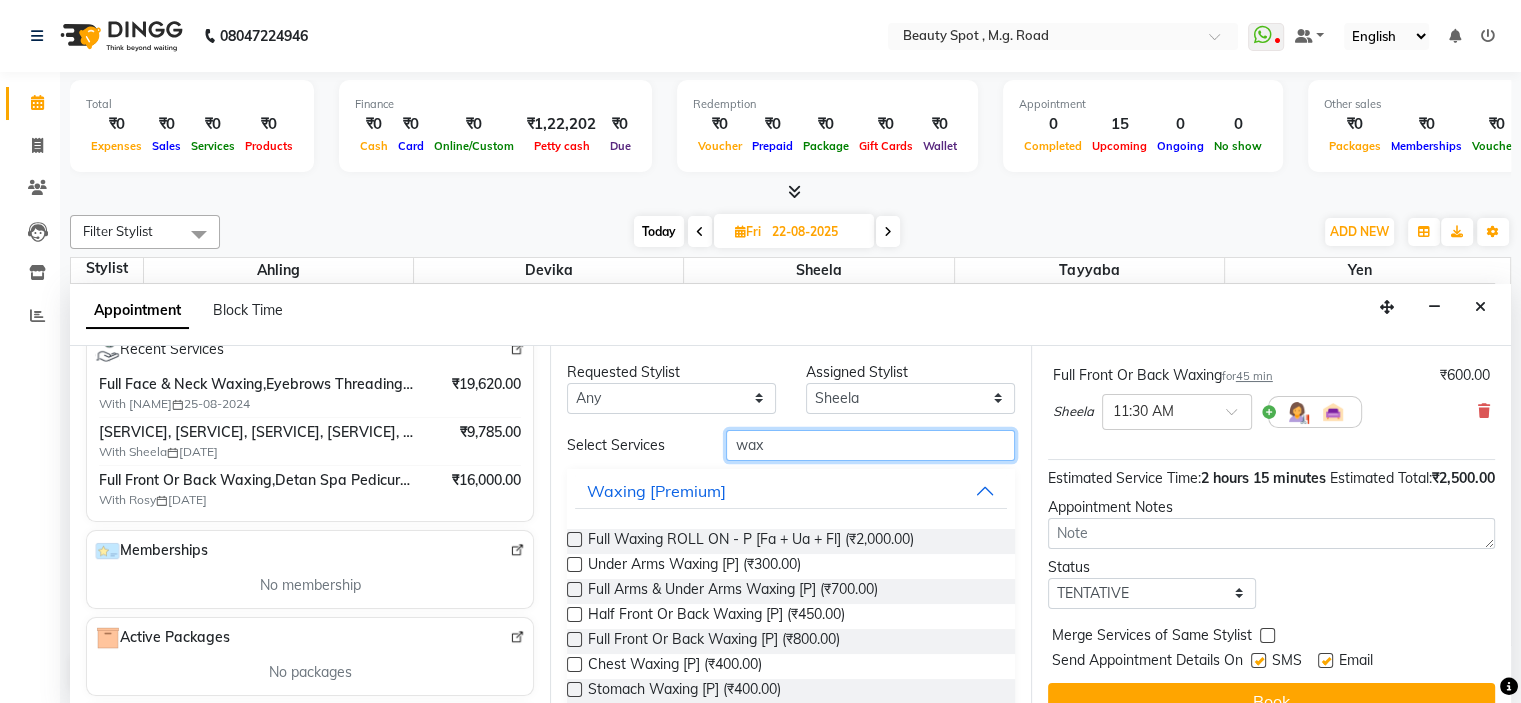 click on "wax" at bounding box center [870, 445] 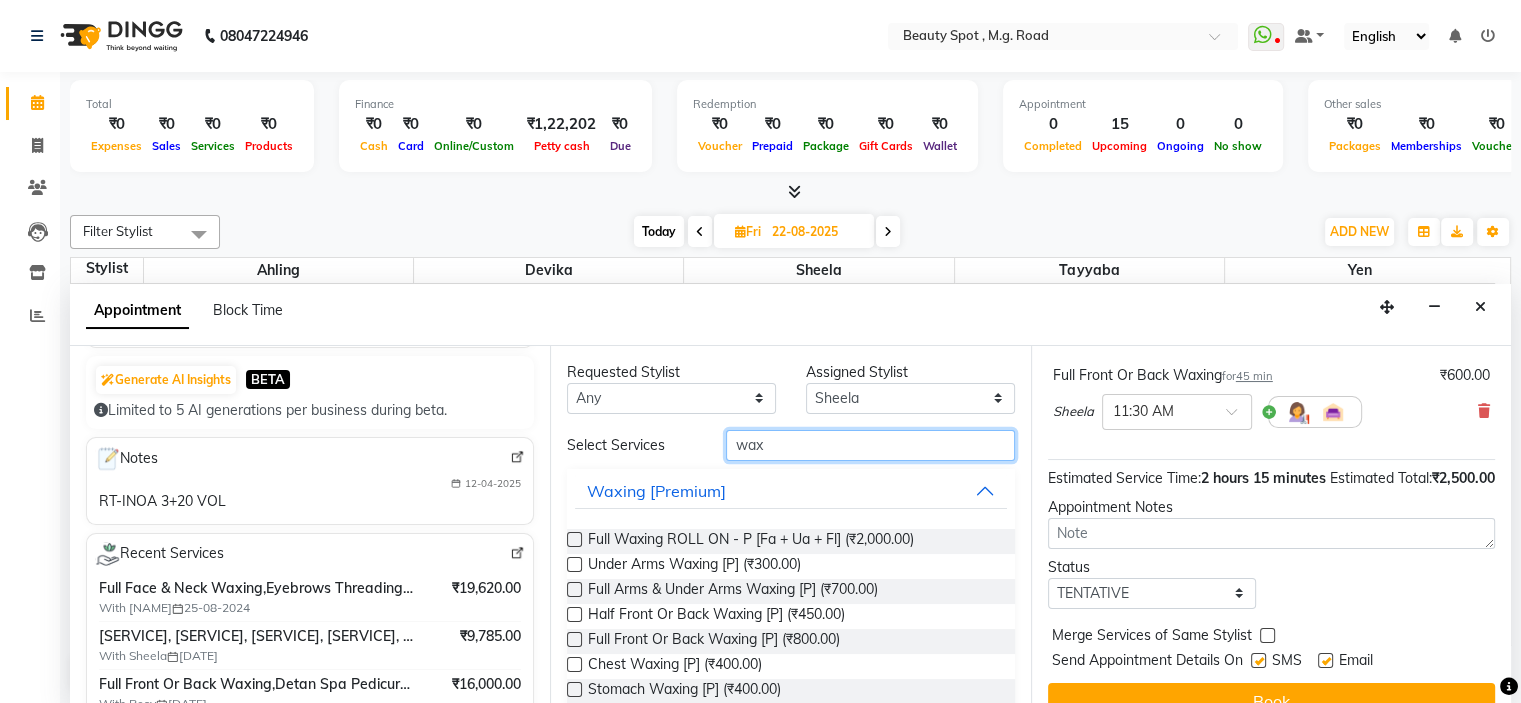 scroll, scrollTop: 200, scrollLeft: 0, axis: vertical 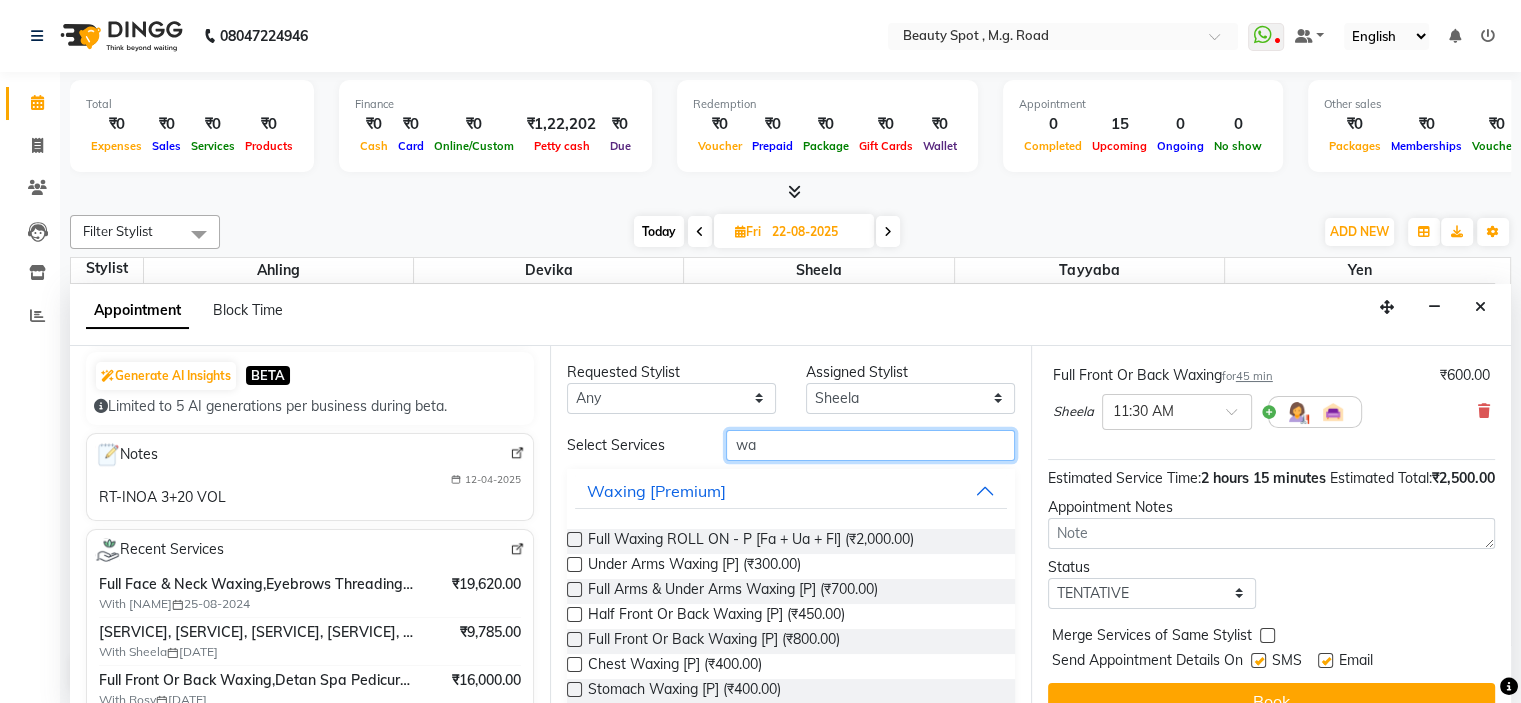 type on "w" 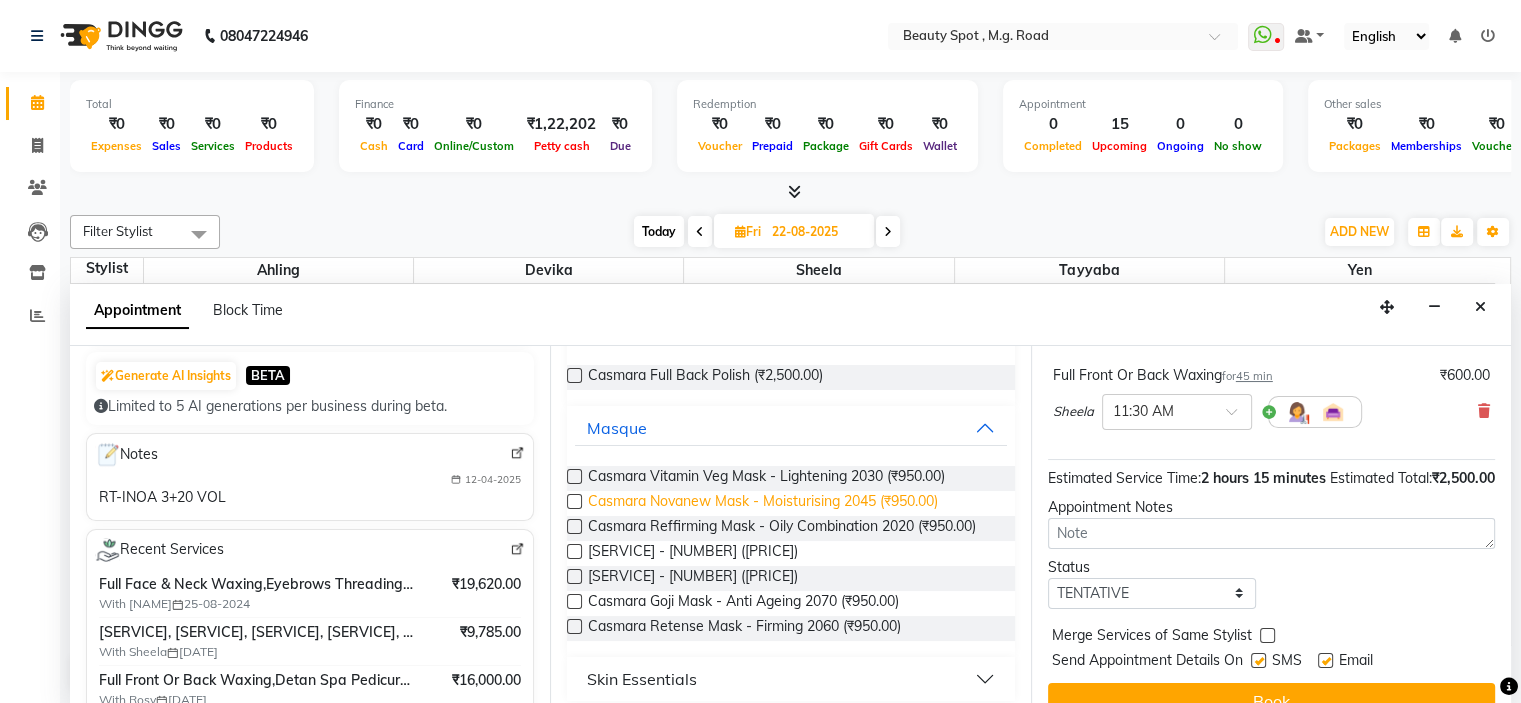 scroll, scrollTop: 192, scrollLeft: 0, axis: vertical 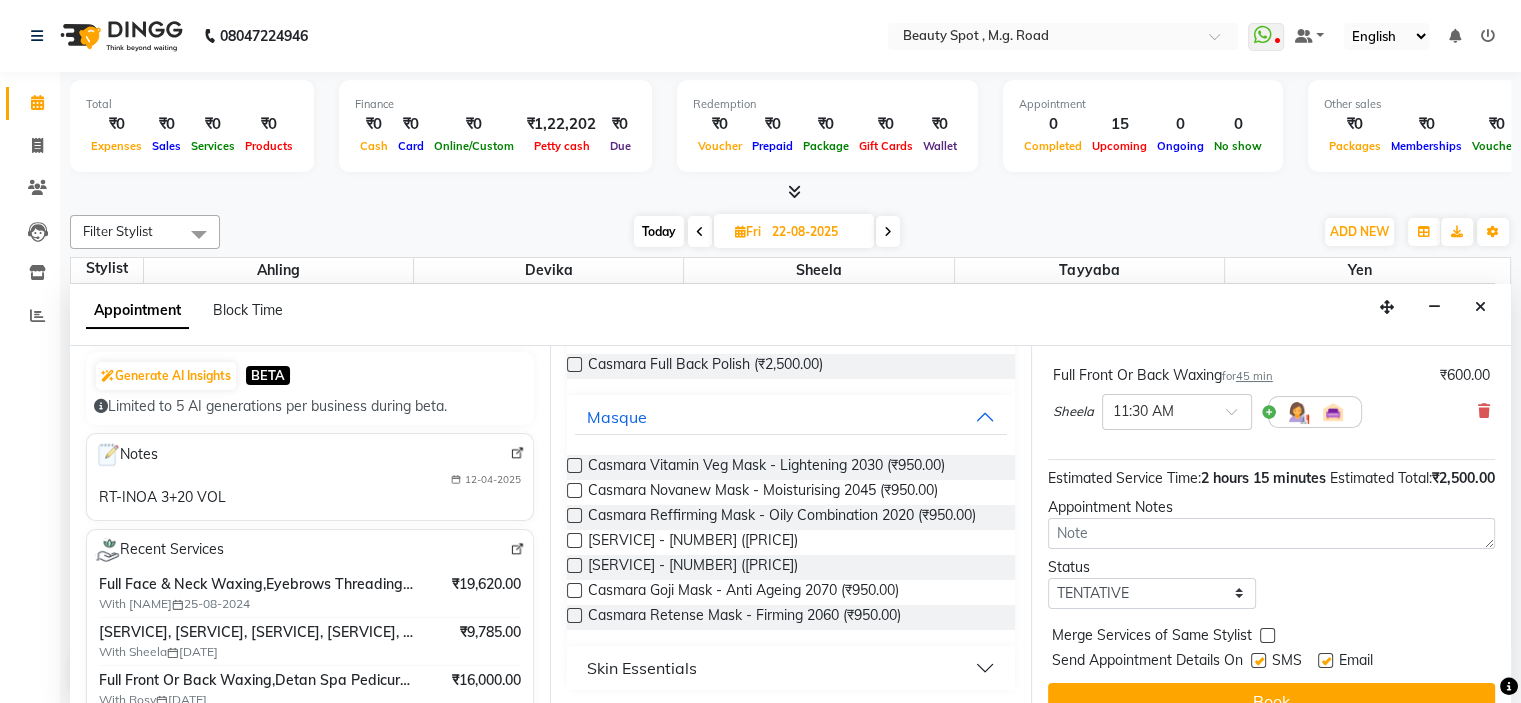 type on "cas" 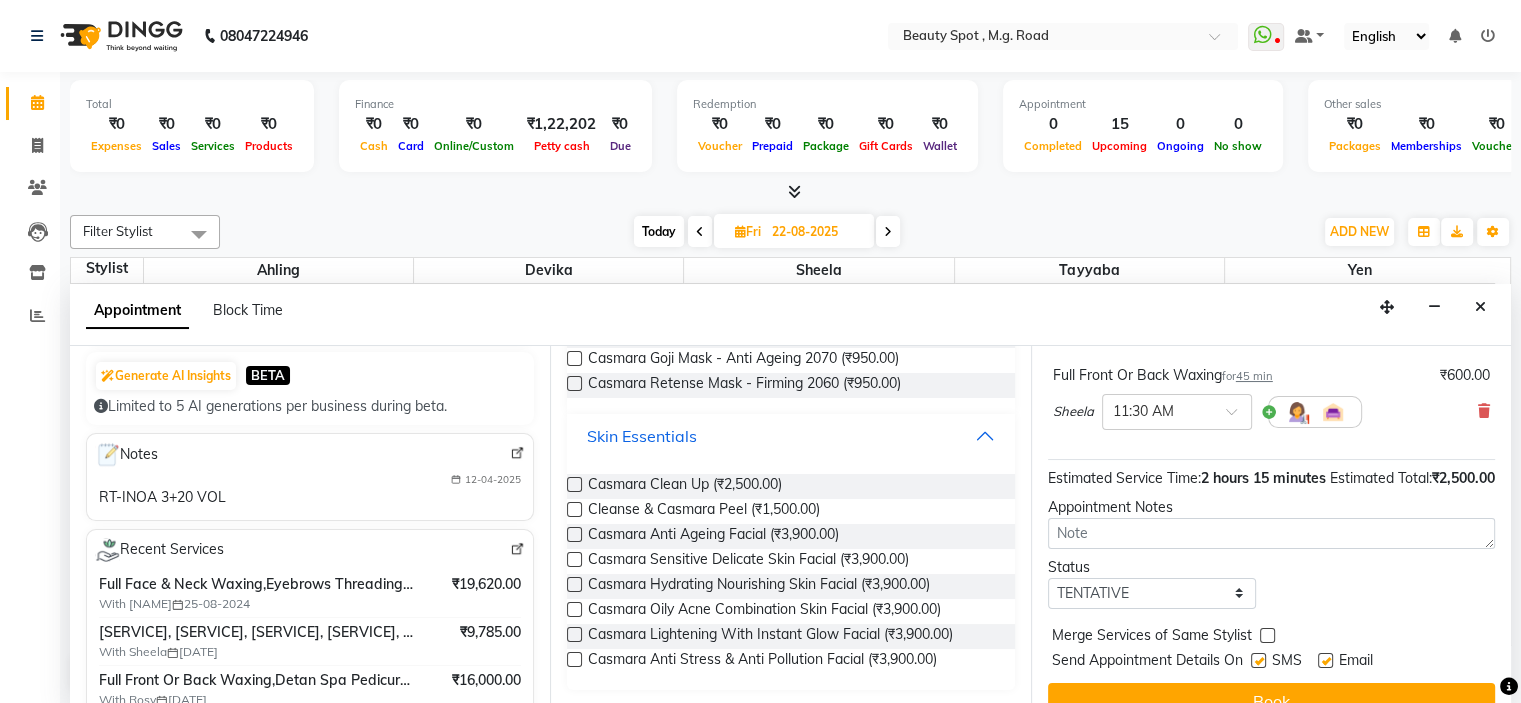 scroll, scrollTop: 424, scrollLeft: 0, axis: vertical 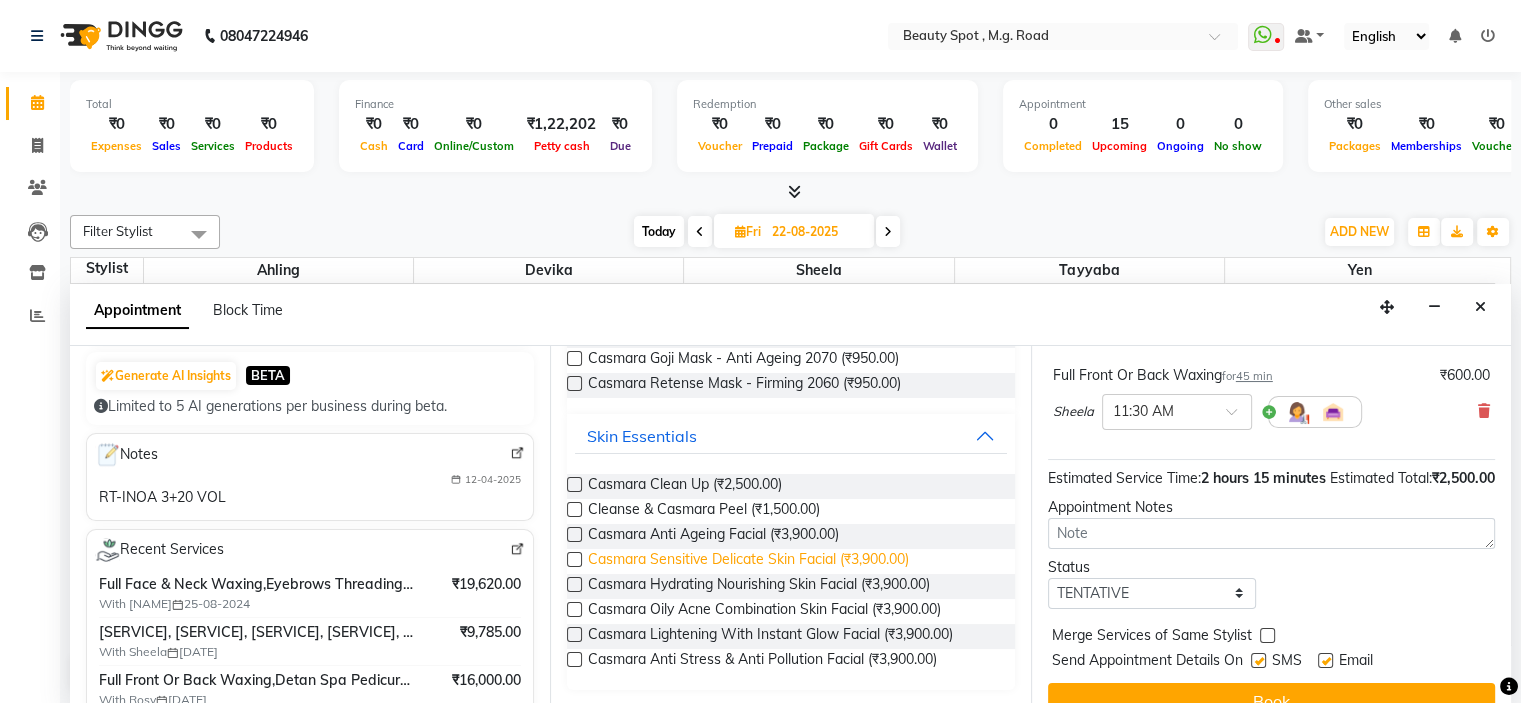 click on "Casmara Sensitive Delicate Skin Facial (₹3,900.00)" at bounding box center [748, 561] 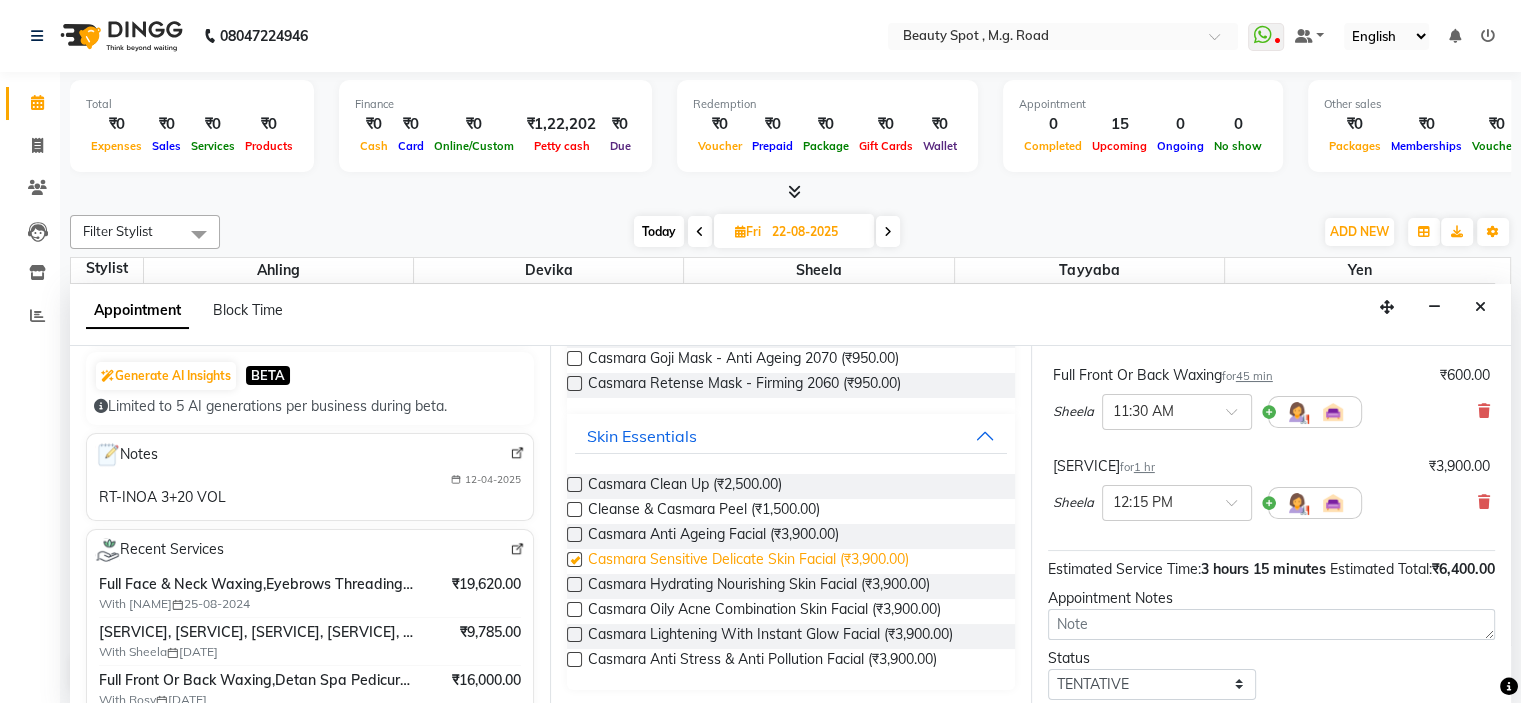 checkbox on "false" 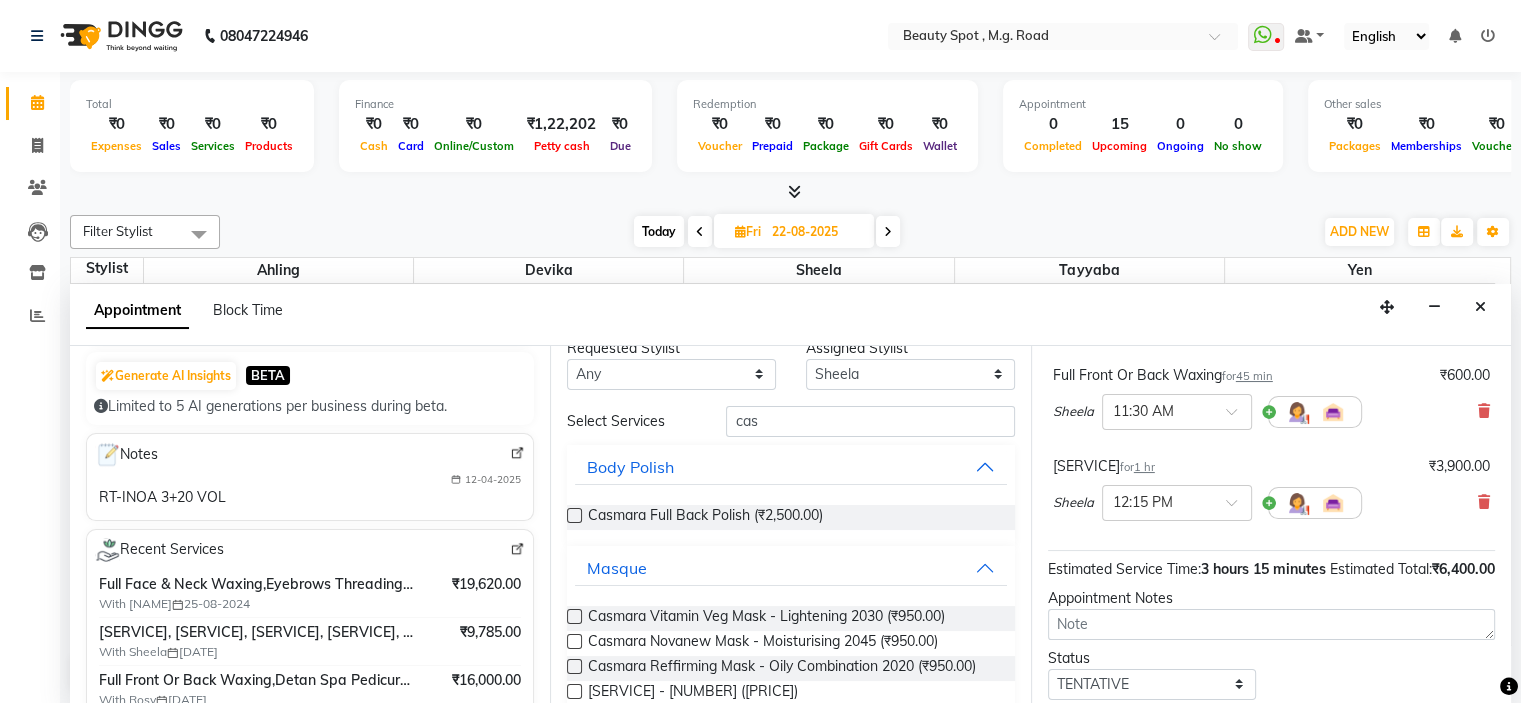scroll, scrollTop: 0, scrollLeft: 0, axis: both 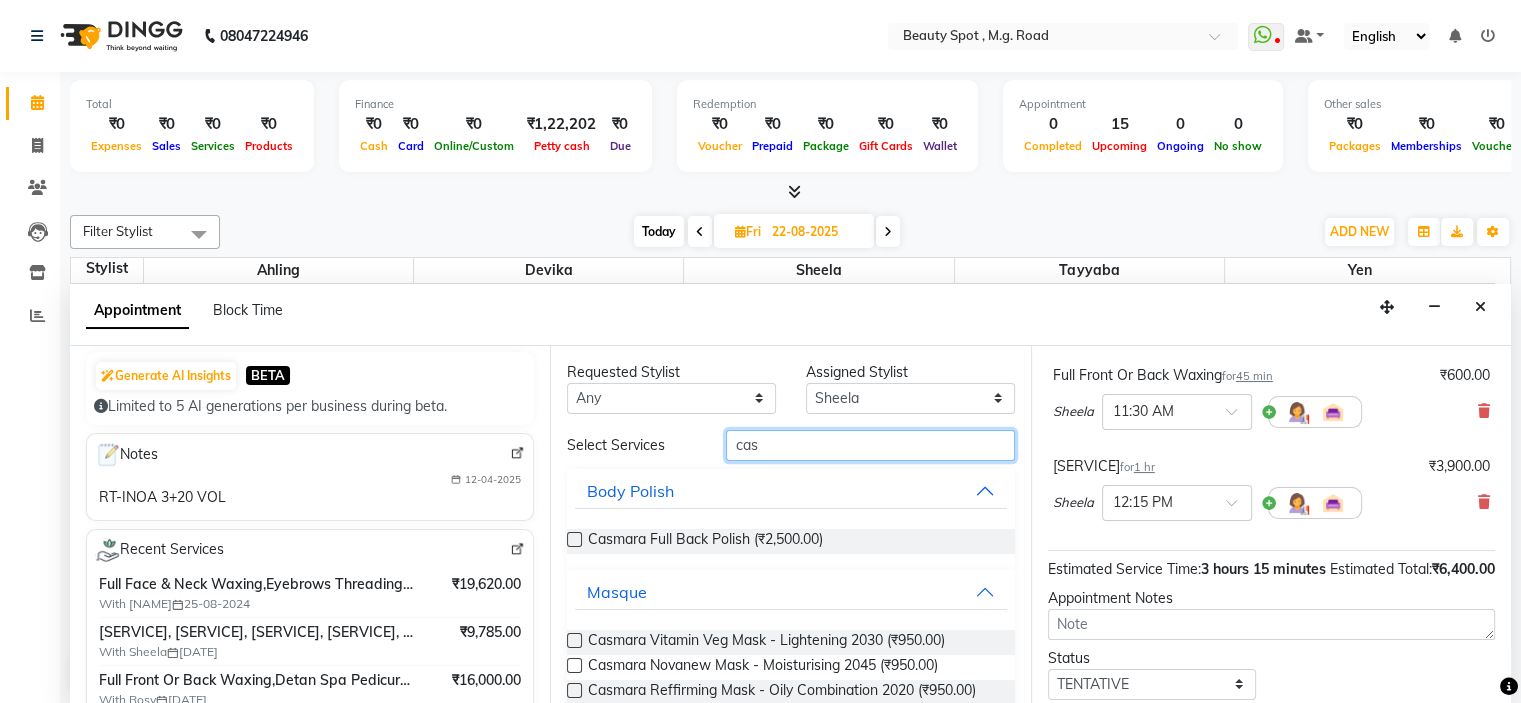 click on "cas" at bounding box center (870, 445) 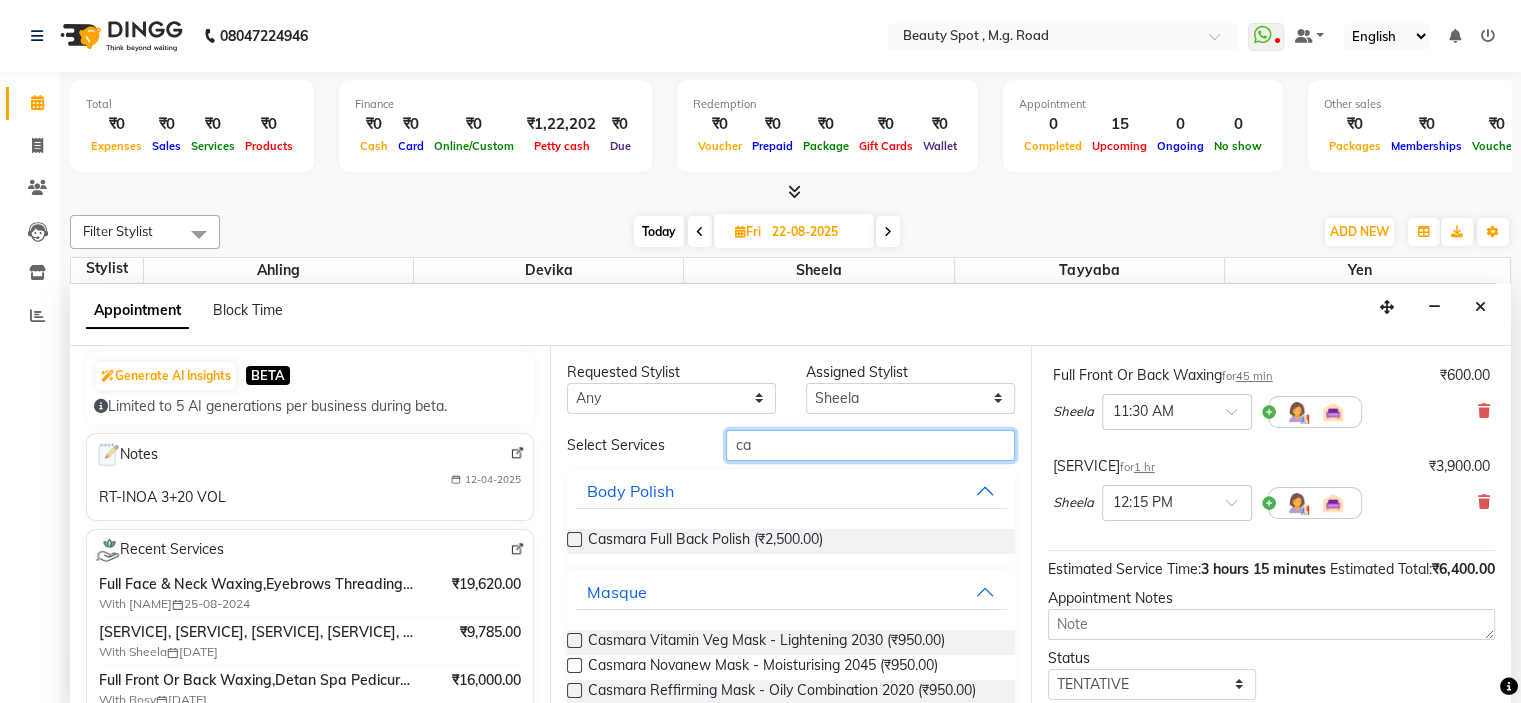 type on "c" 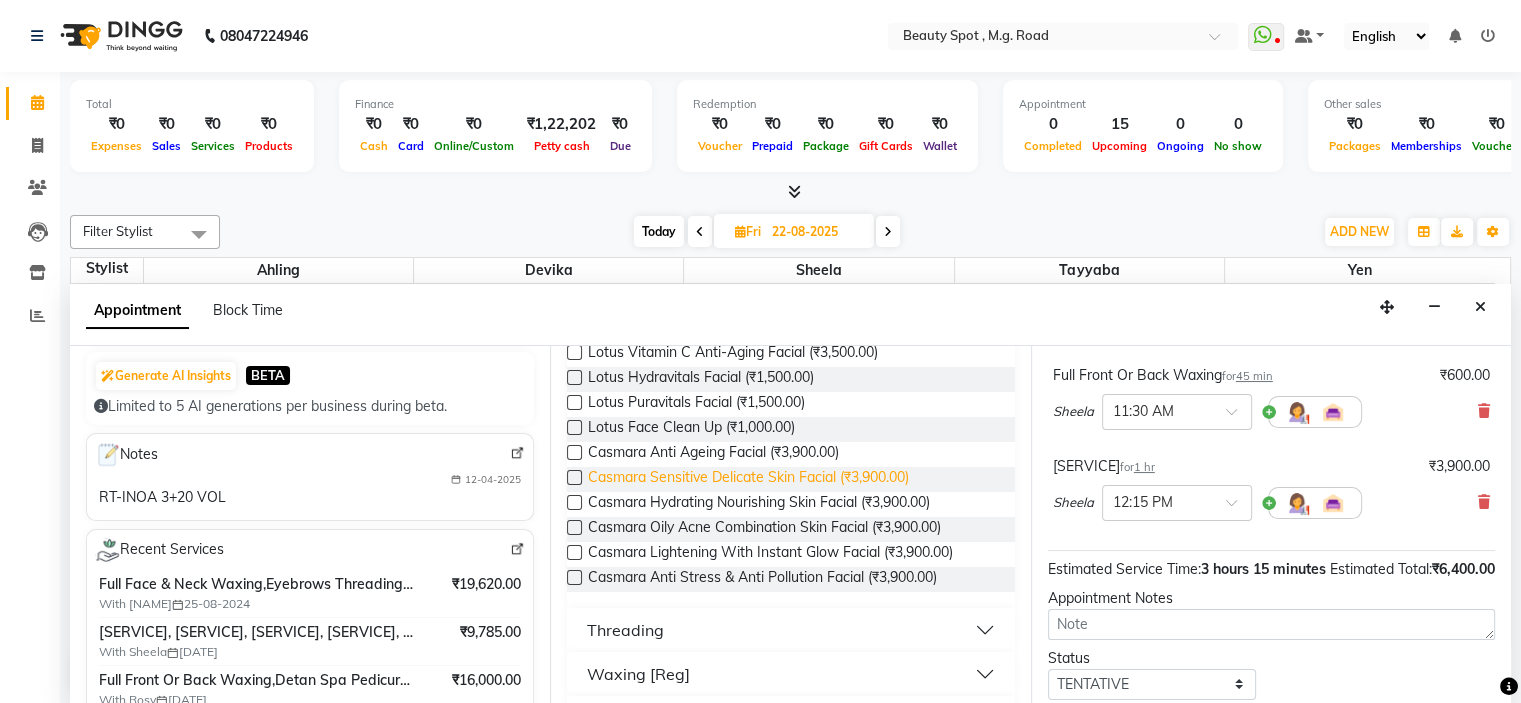 scroll, scrollTop: 488, scrollLeft: 0, axis: vertical 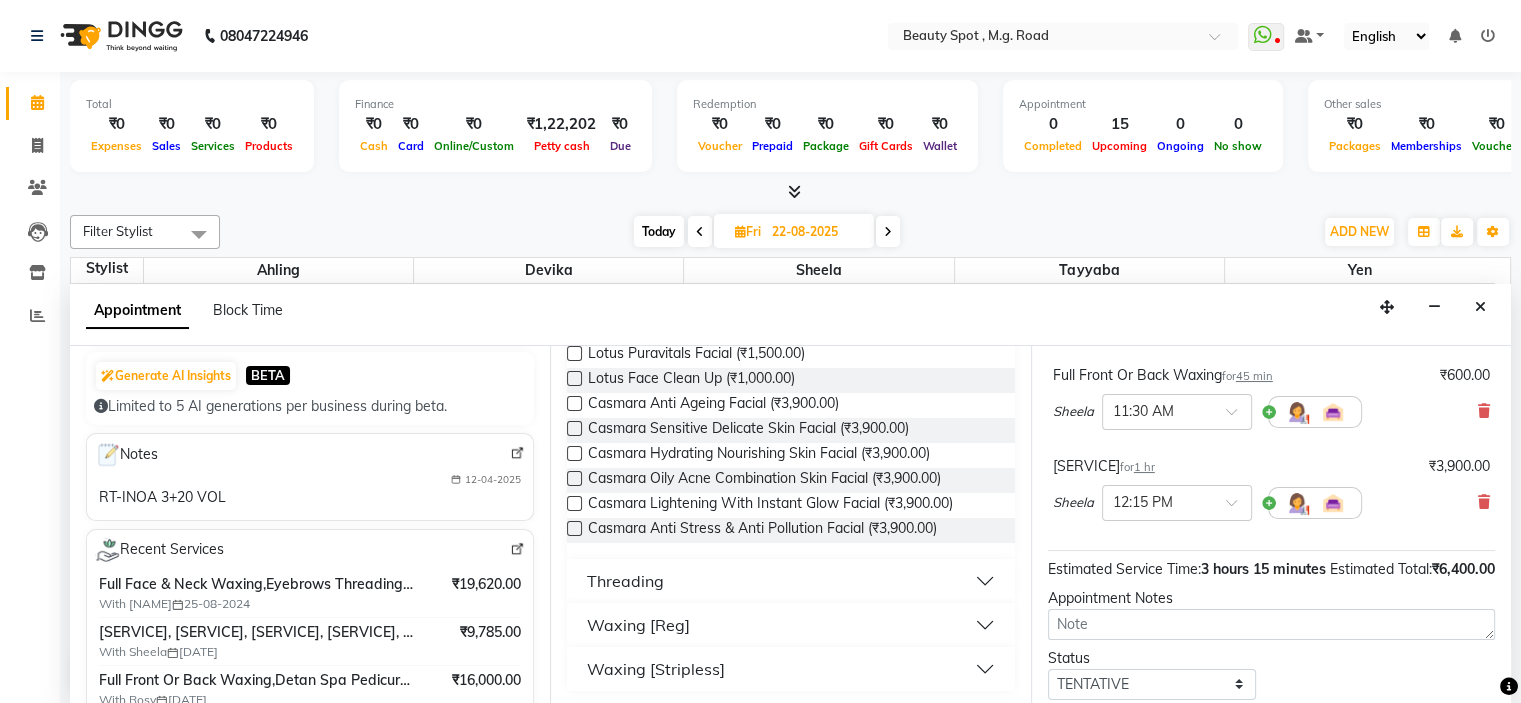 type on "fac" 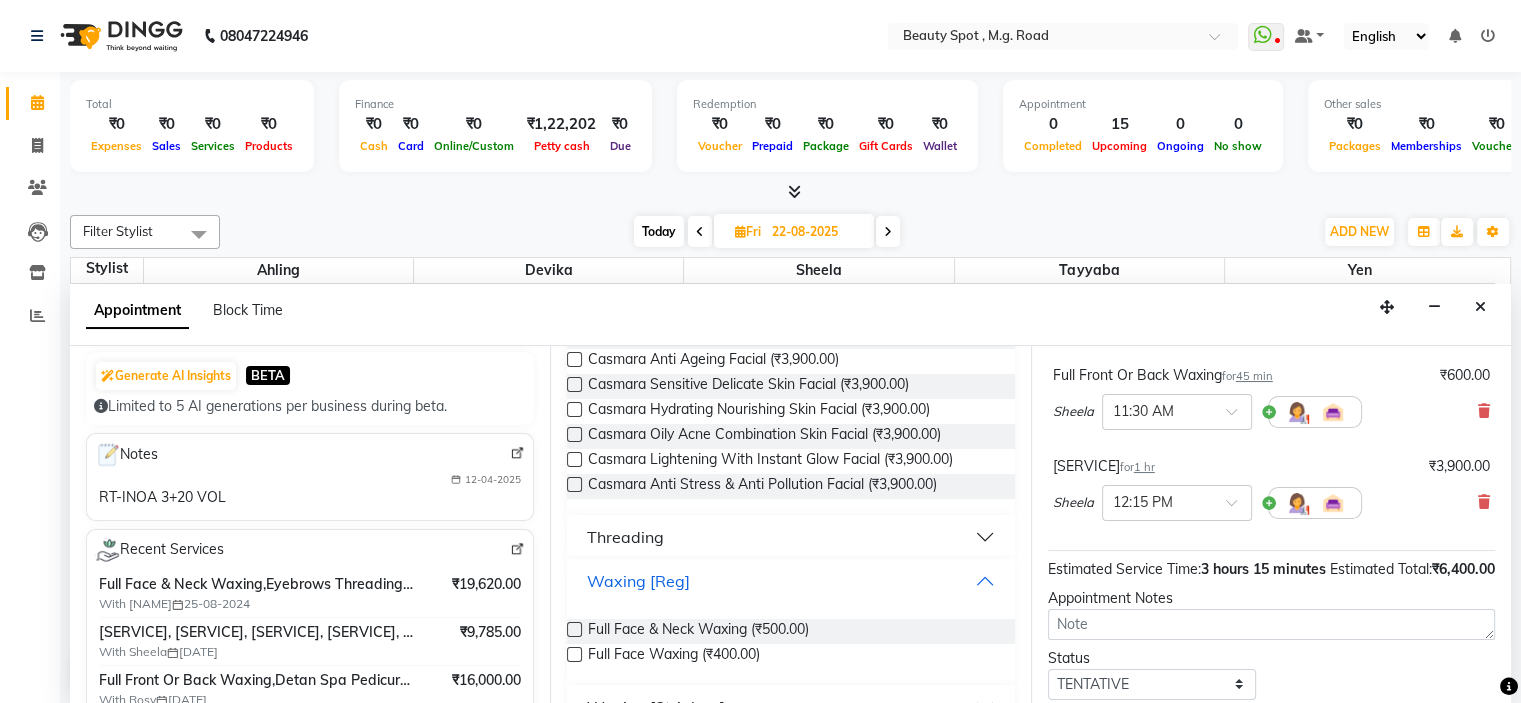 scroll, scrollTop: 571, scrollLeft: 0, axis: vertical 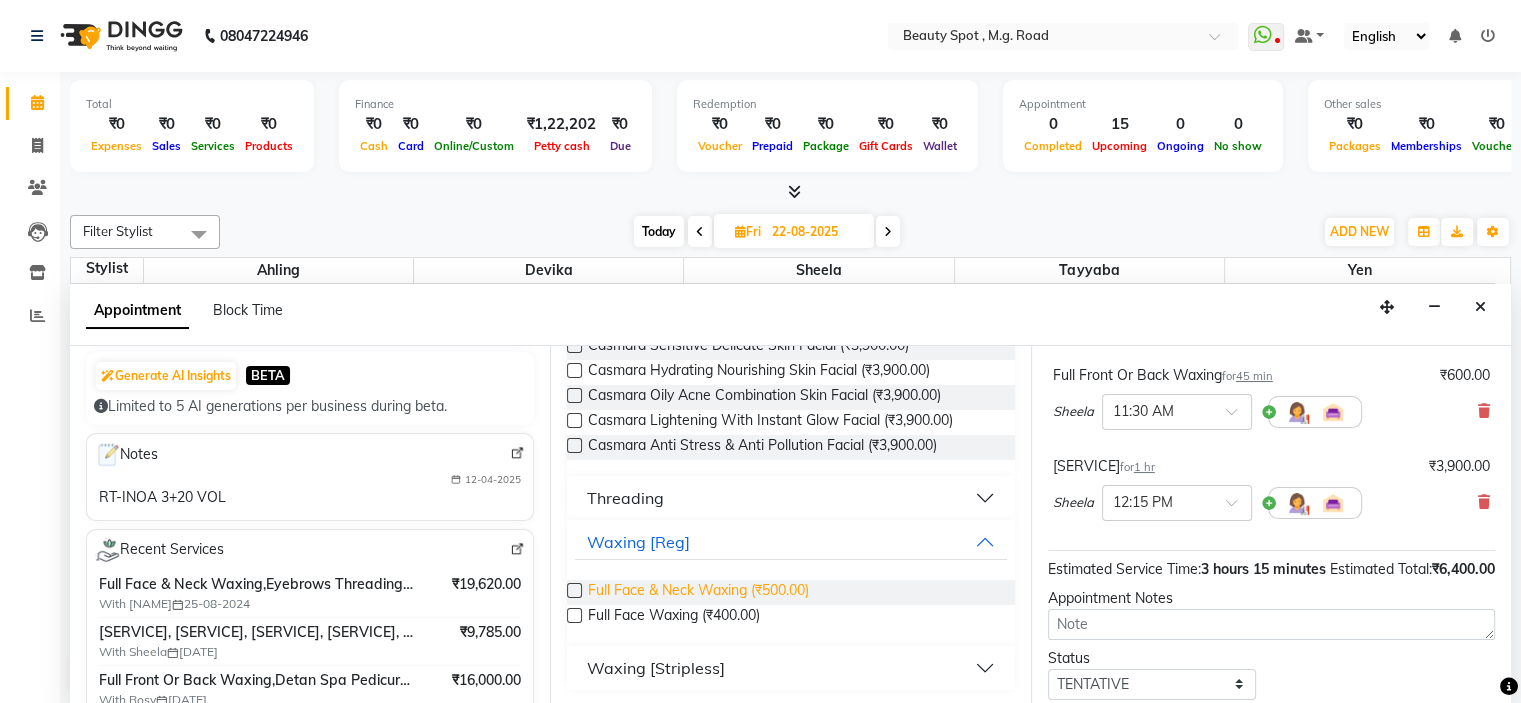 click on "Full Face & Neck Waxing (₹500.00)" at bounding box center (698, 592) 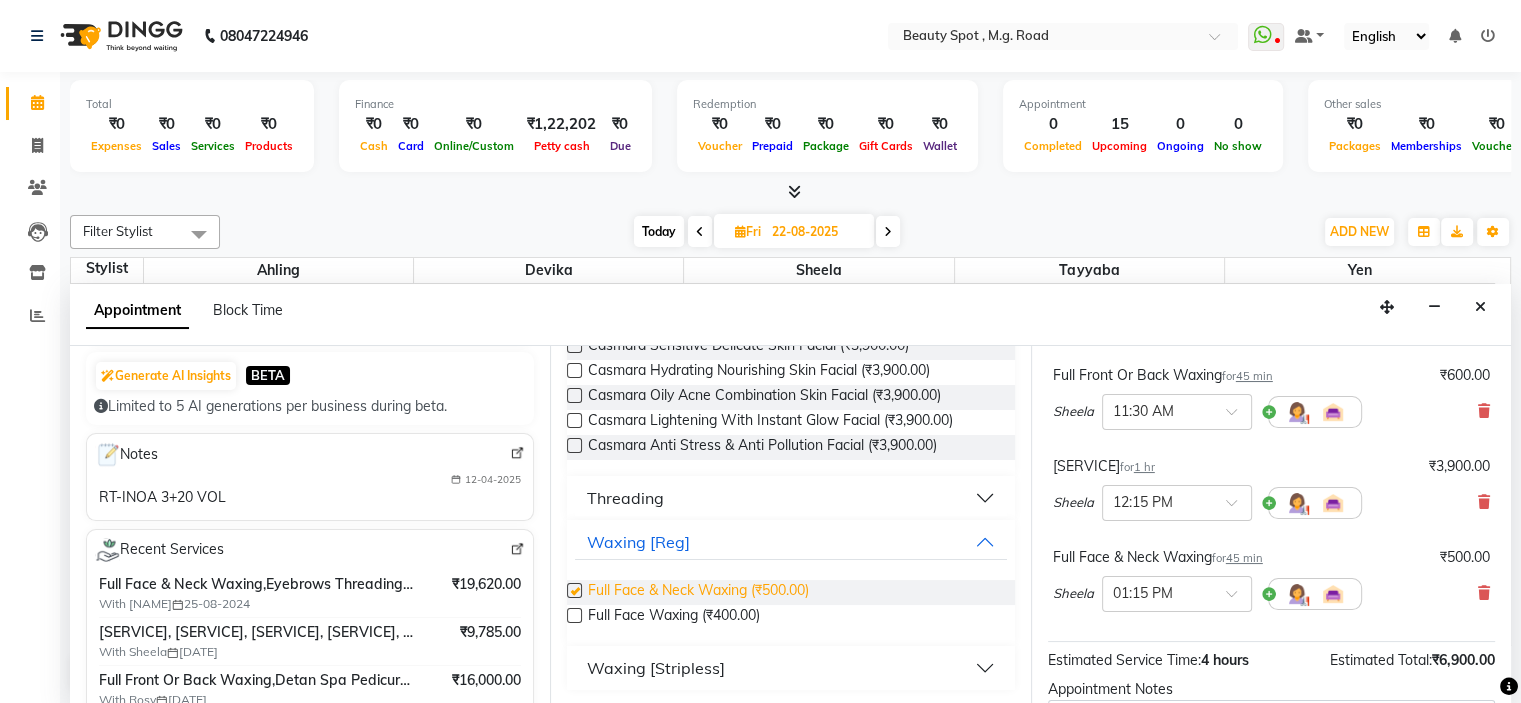 checkbox on "false" 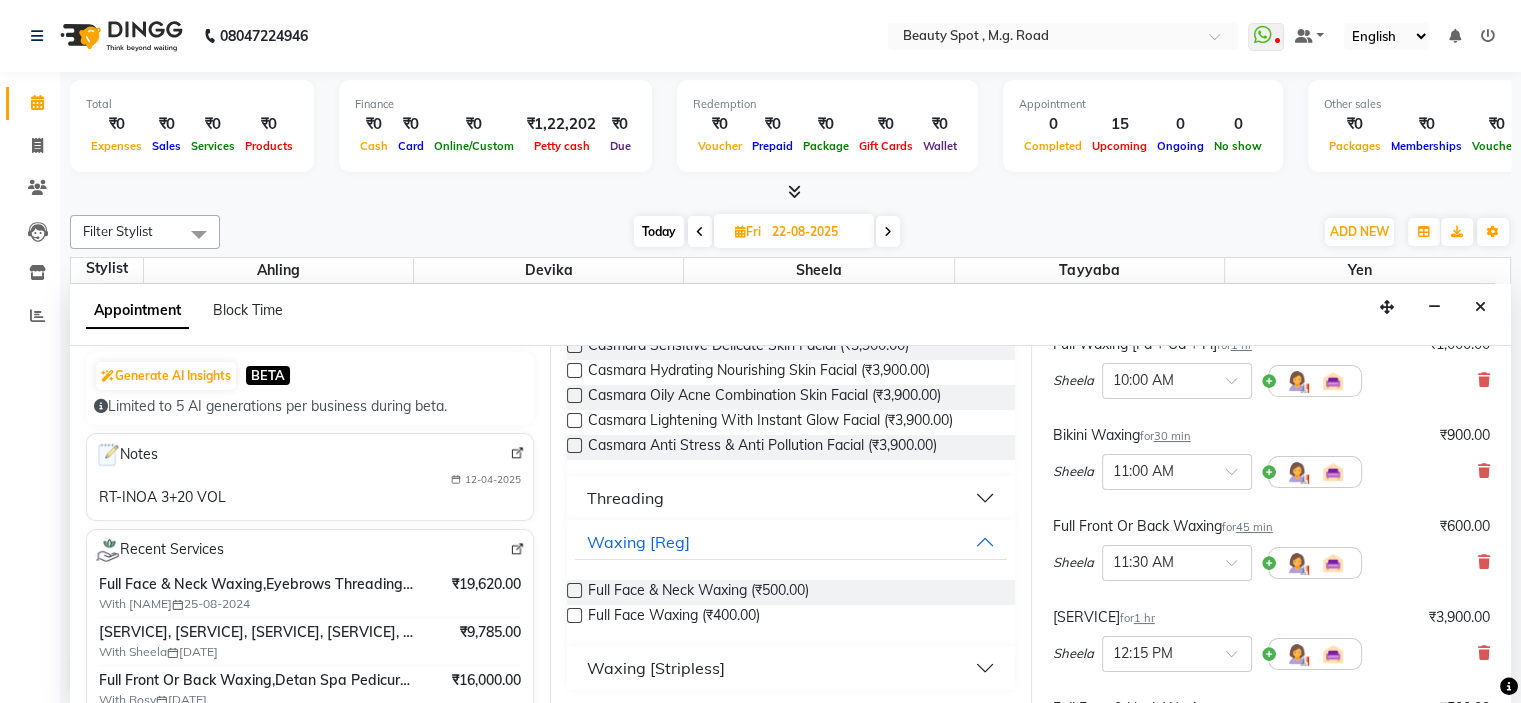 scroll, scrollTop: 200, scrollLeft: 0, axis: vertical 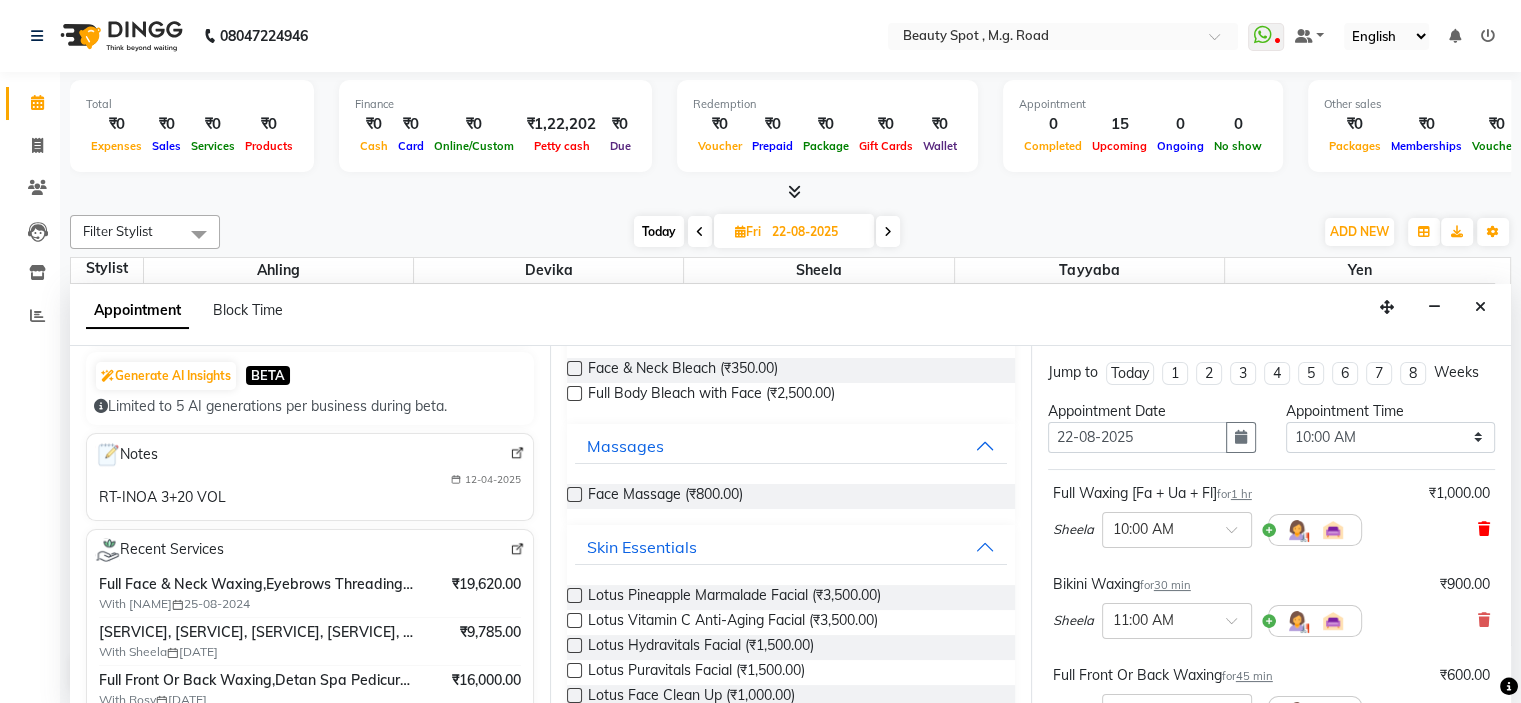 click at bounding box center [1484, 529] 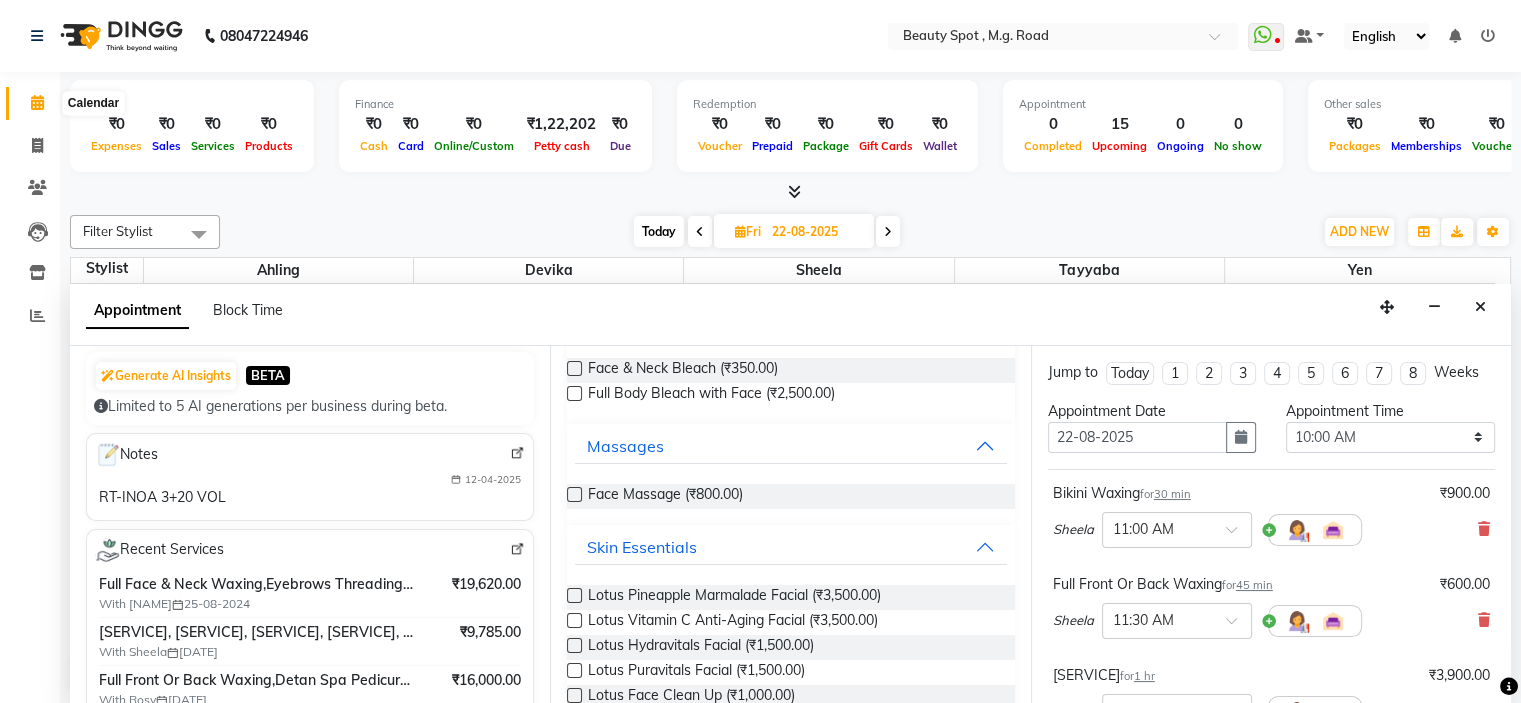 click 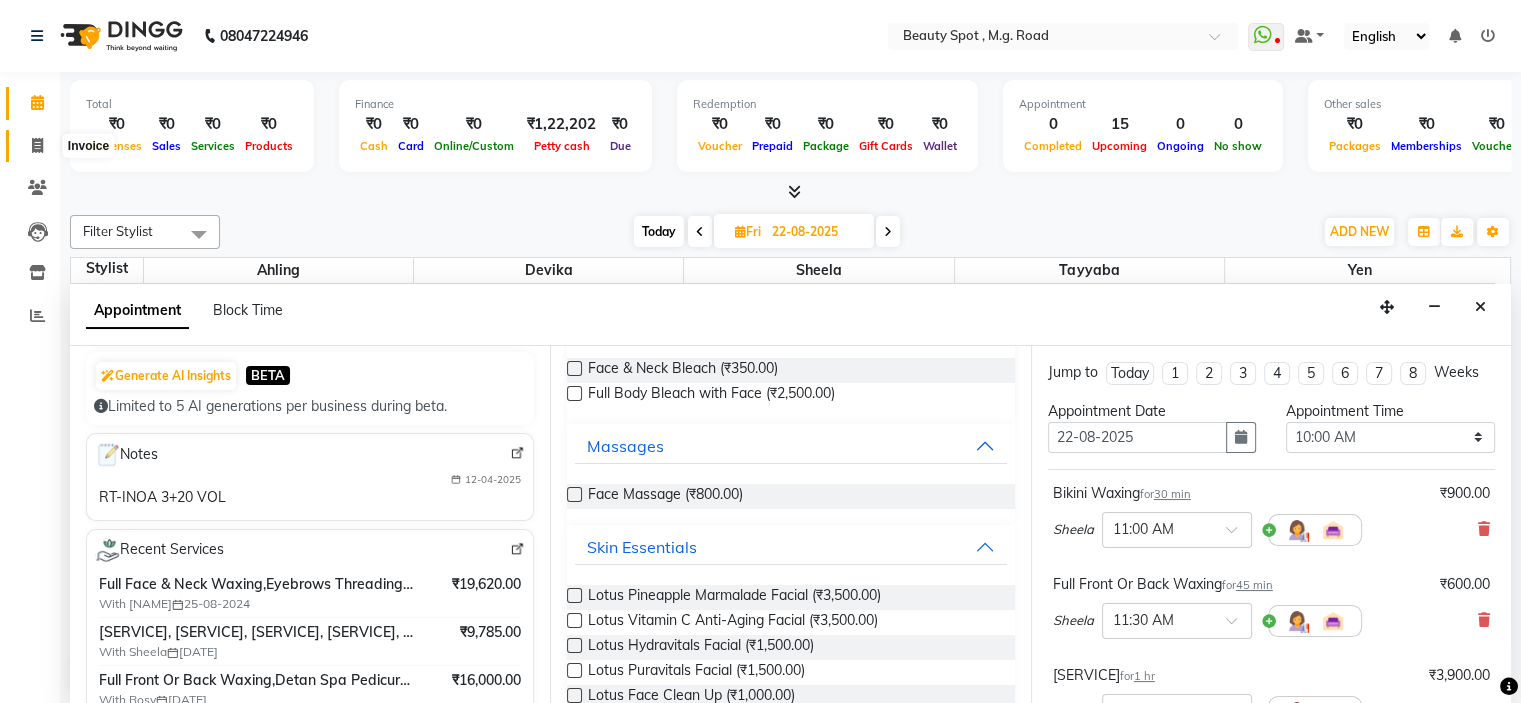 click 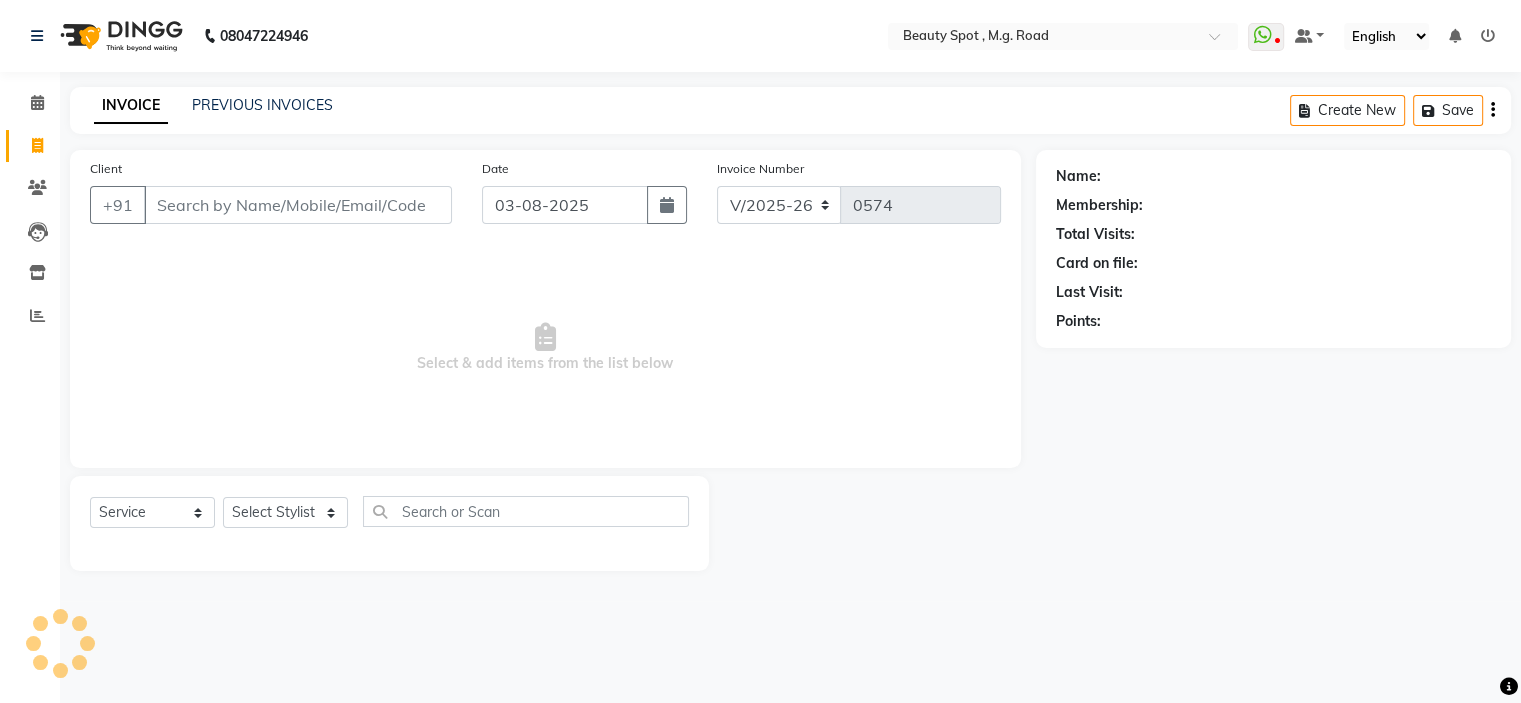 scroll, scrollTop: 0, scrollLeft: 0, axis: both 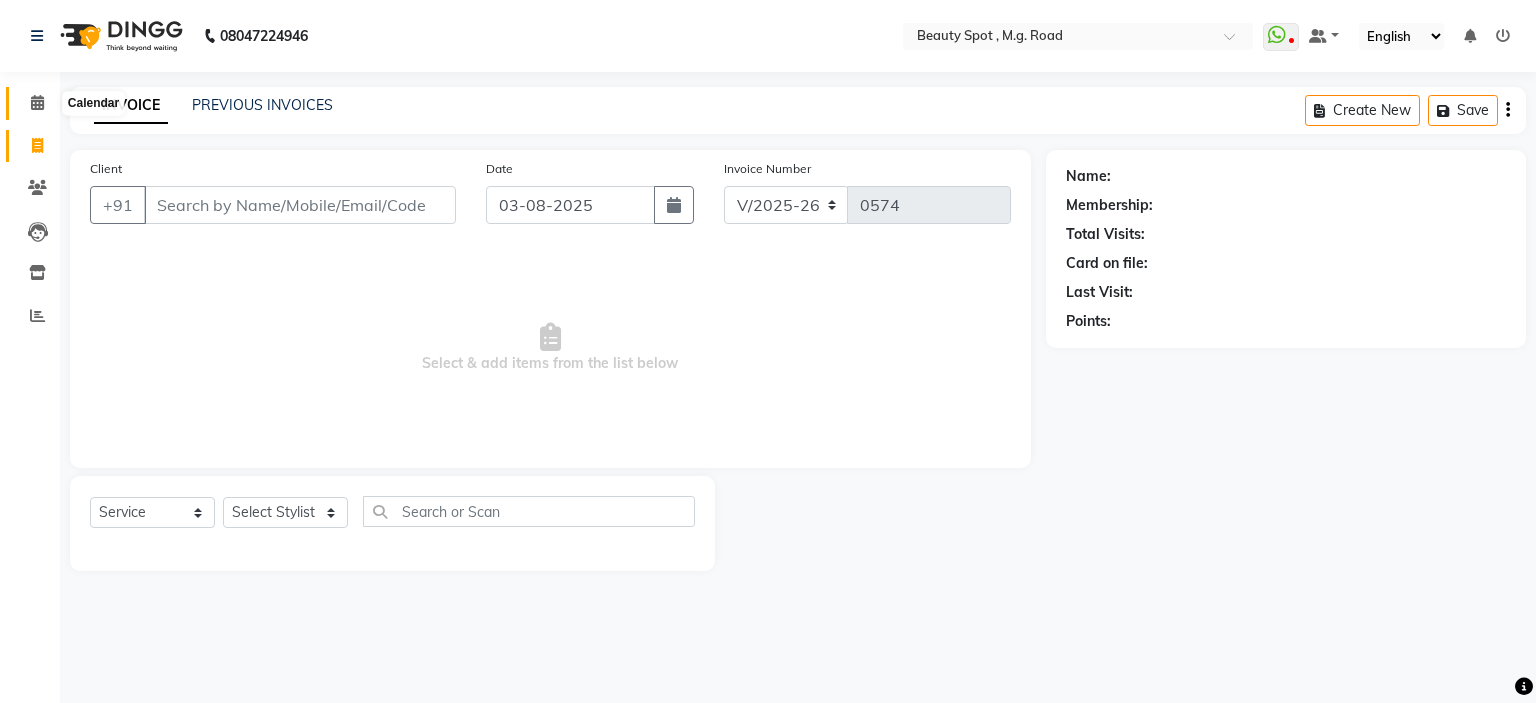 click 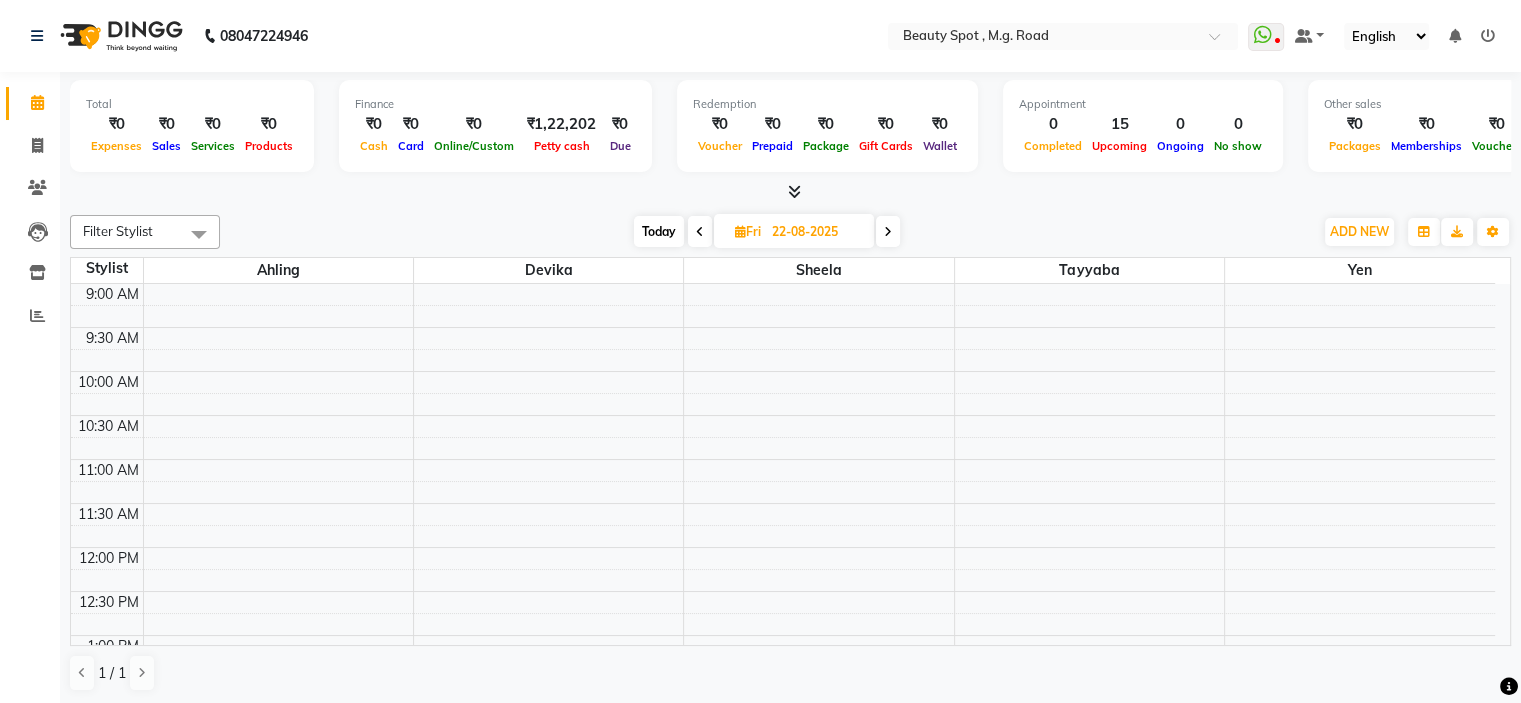 click on "22-08-2025" at bounding box center [816, 232] 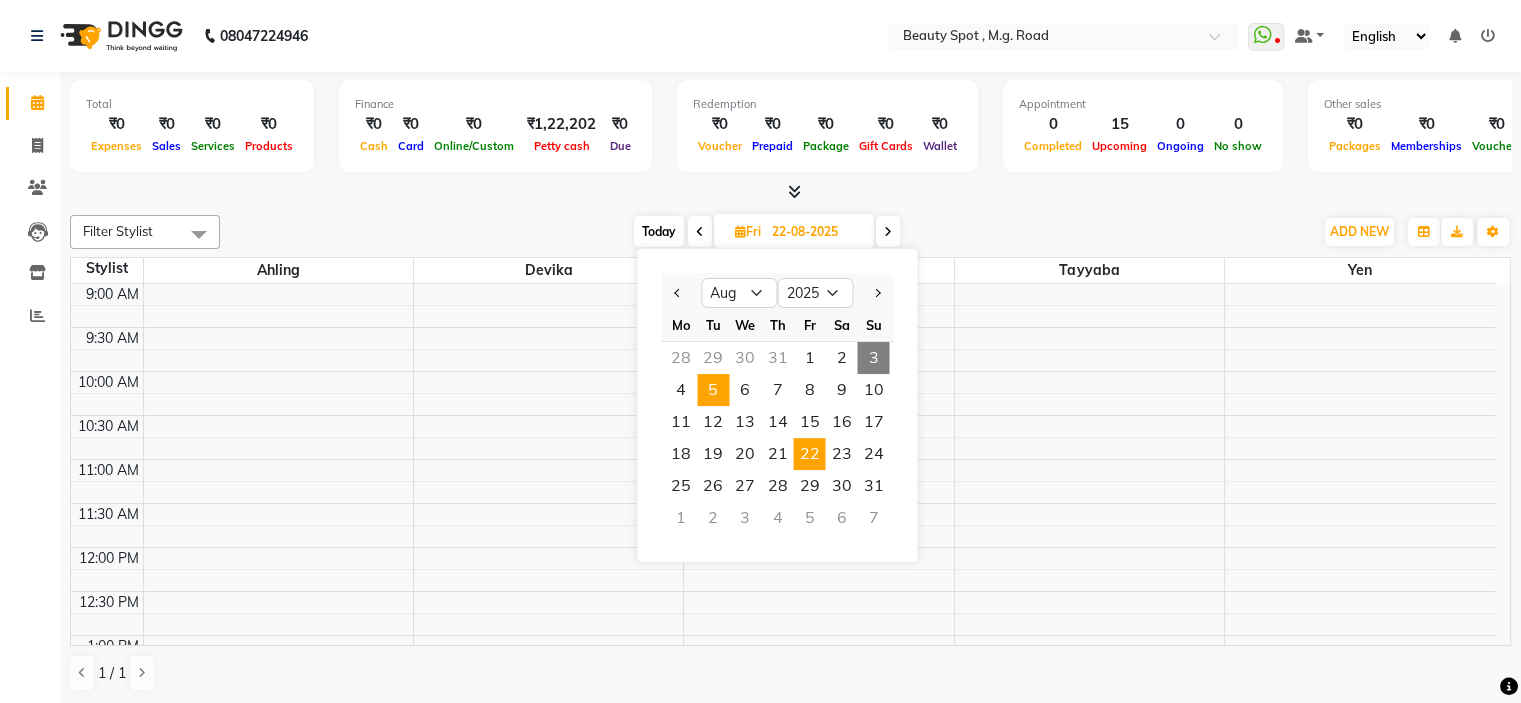 click on "5" at bounding box center (713, 390) 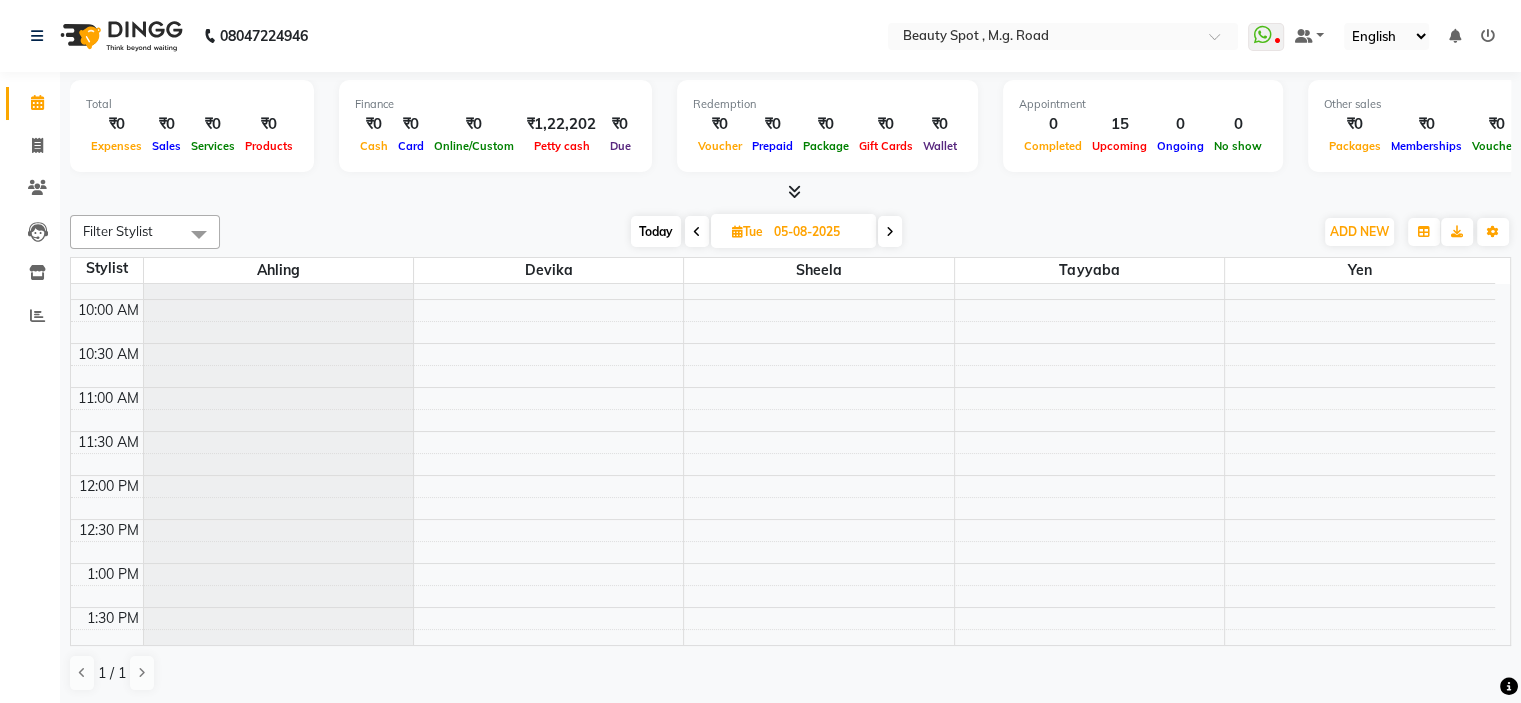 scroll, scrollTop: 0, scrollLeft: 0, axis: both 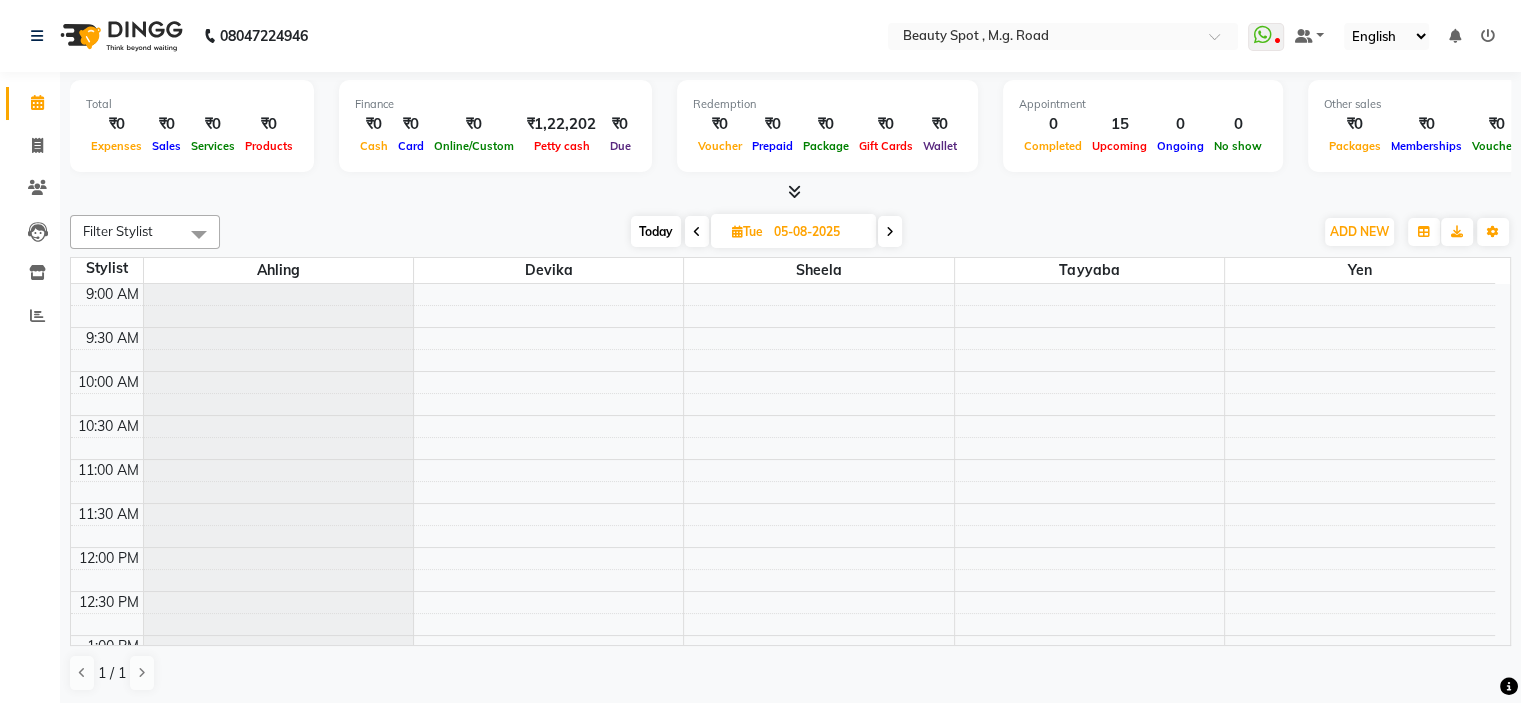 click on "05-08-2025" at bounding box center [818, 232] 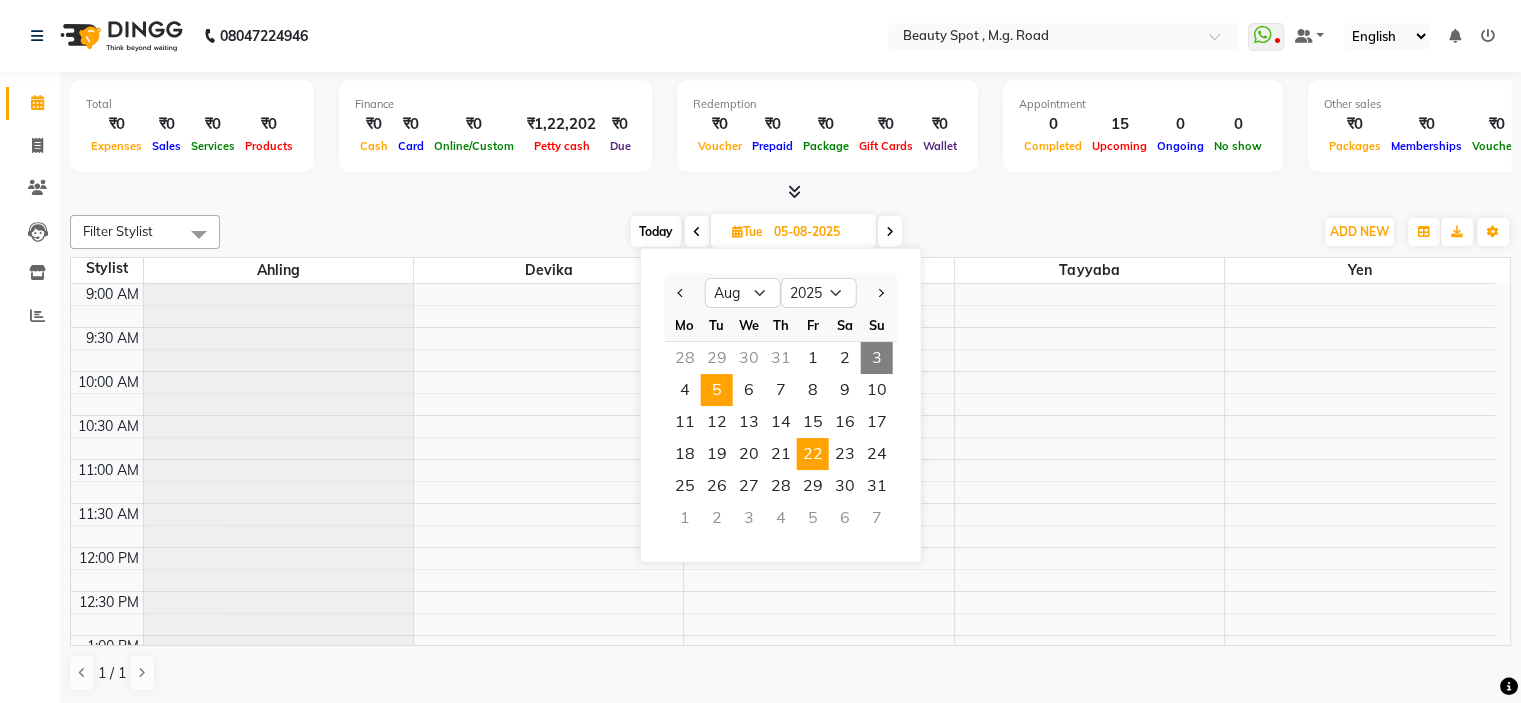 click on "22" at bounding box center (813, 454) 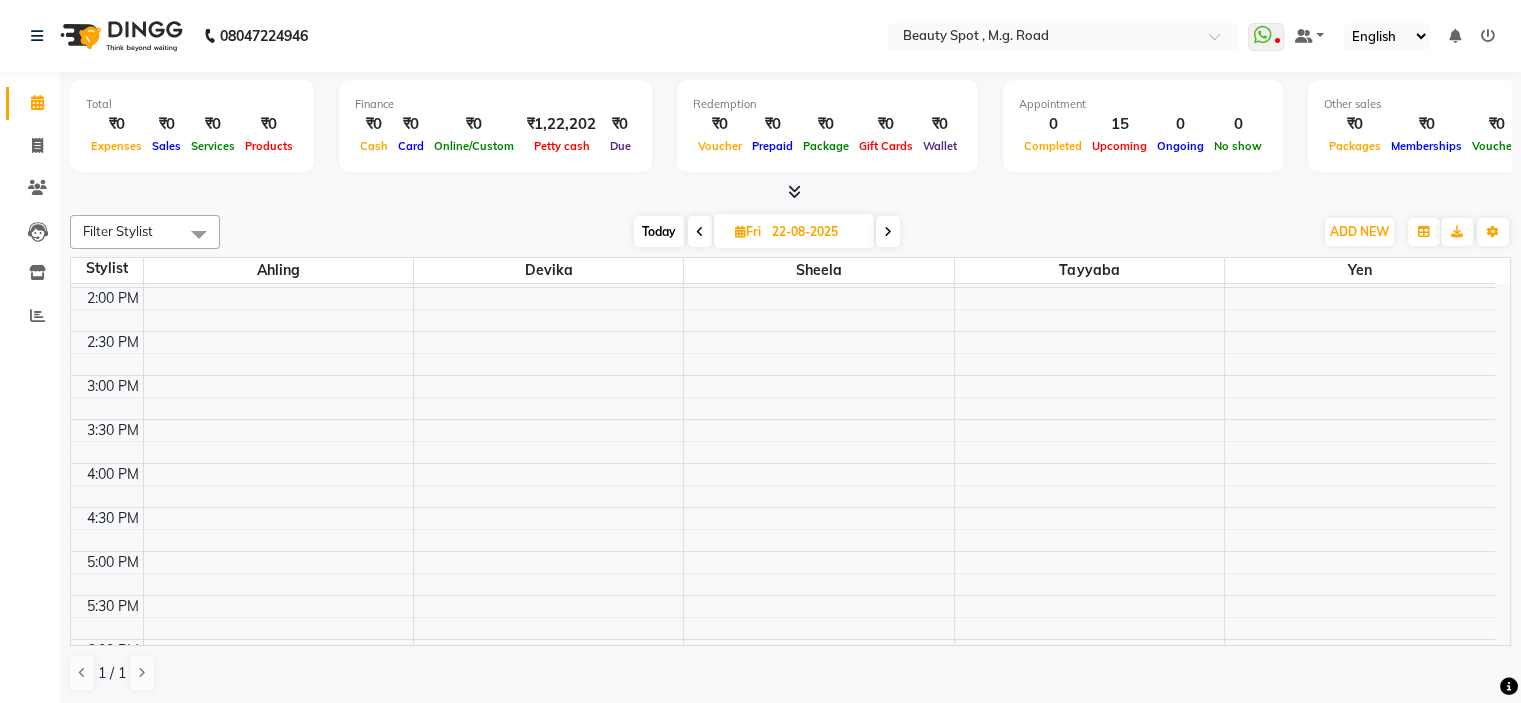 scroll, scrollTop: 0, scrollLeft: 0, axis: both 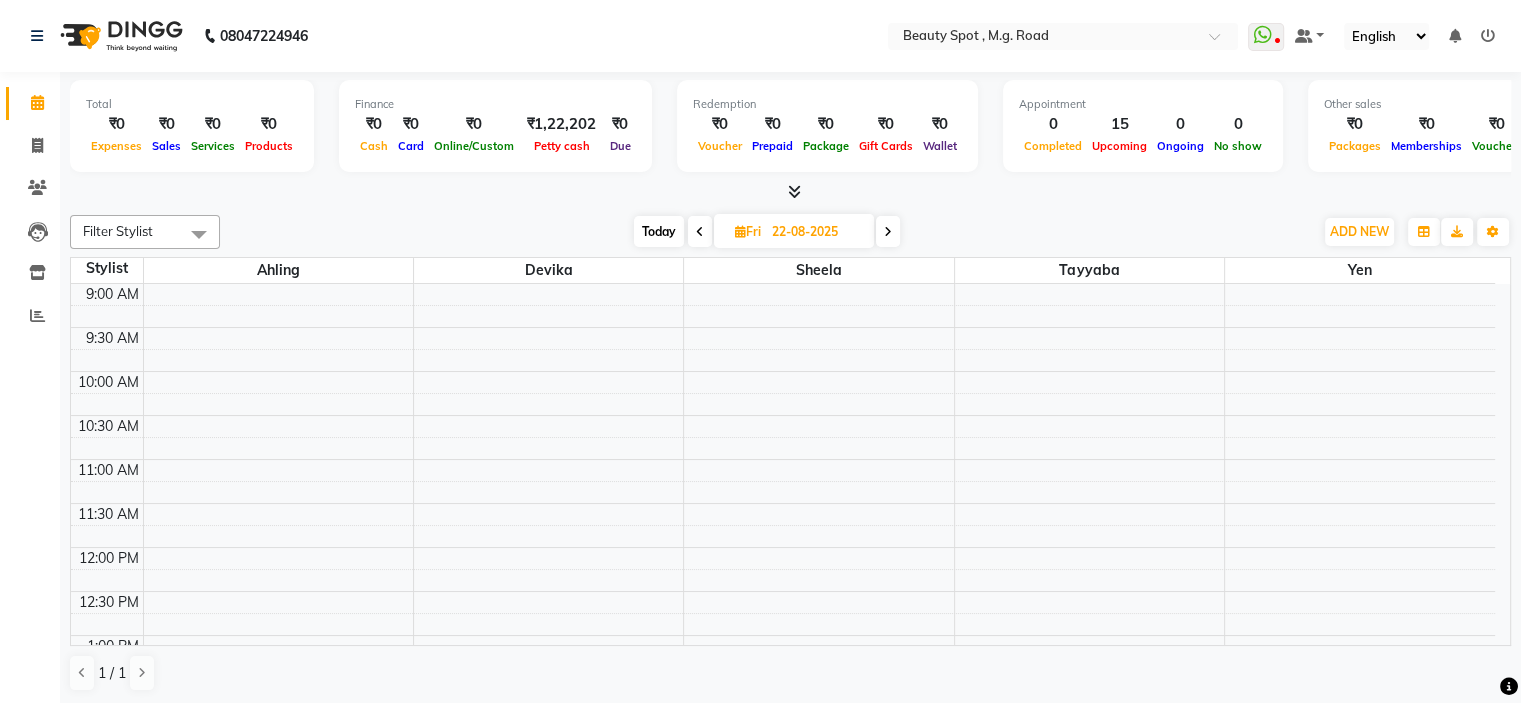 click on "9:00 AM 9:30 AM 10:00 AM 10:30 AM 11:00 AM 11:30 AM 12:00 PM 12:30 PM 1:00 PM 1:30 PM 2:00 PM 2:30 PM 3:00 PM 3:30 PM 4:00 PM 4:30 PM 5:00 PM 5:30 PM 6:00 PM 6:30 PM 7:00 PM 7:30 PM" at bounding box center (783, 767) 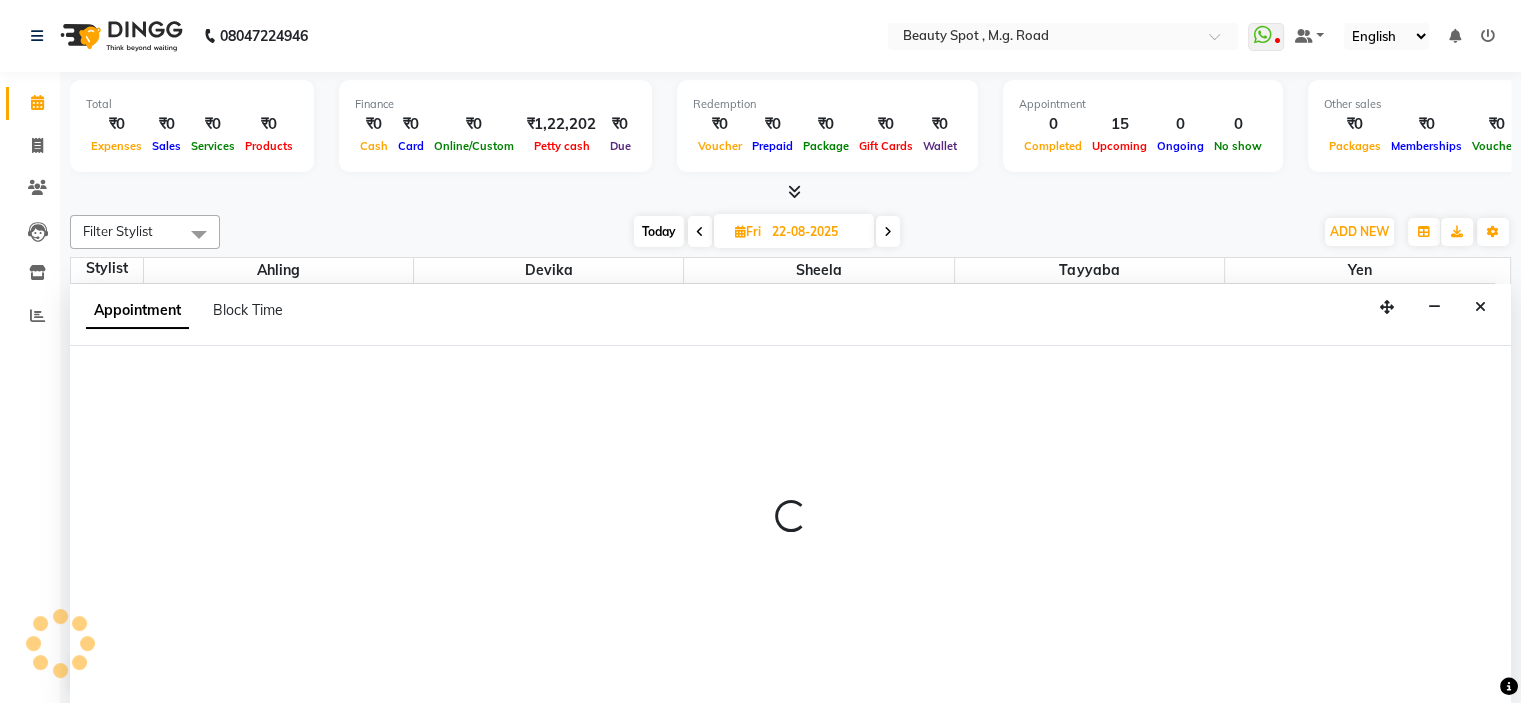 scroll, scrollTop: 0, scrollLeft: 0, axis: both 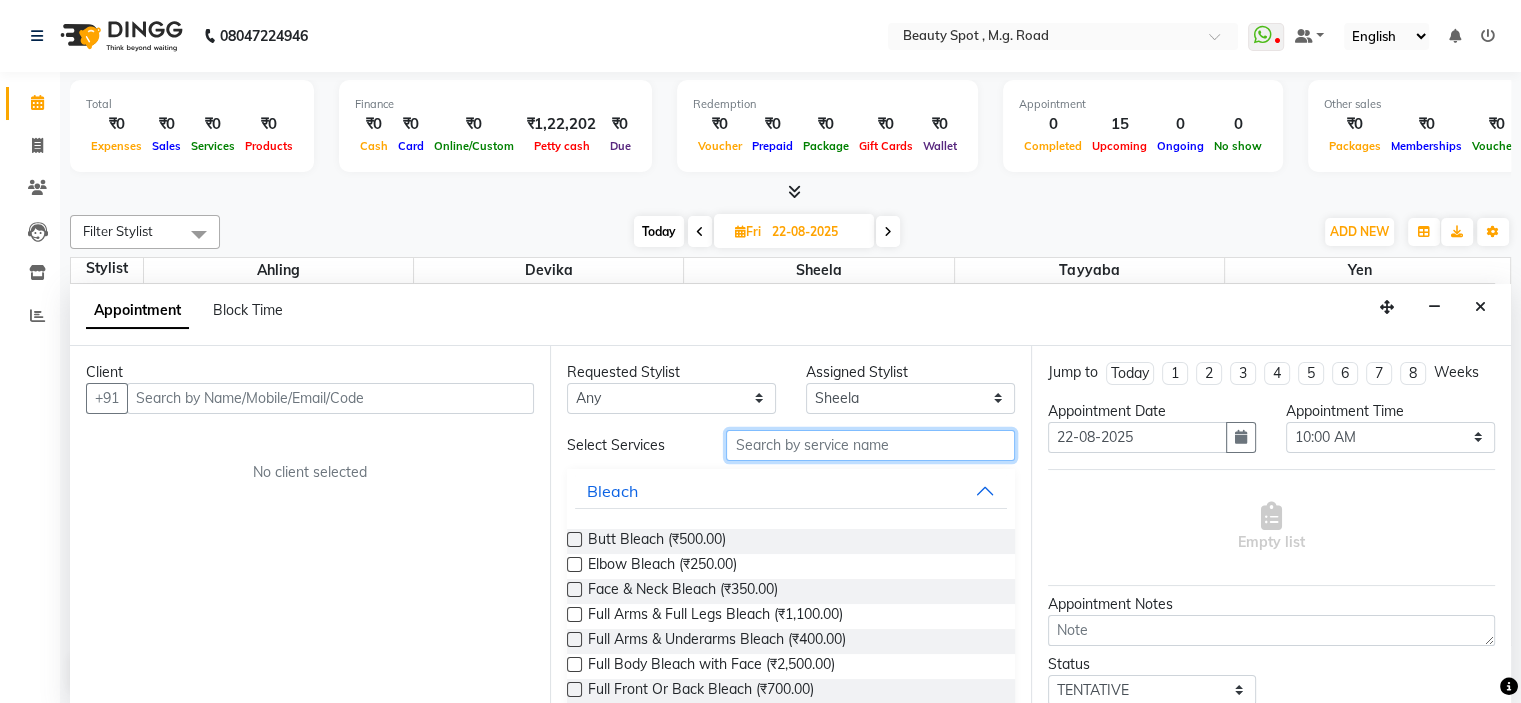 click at bounding box center (870, 445) 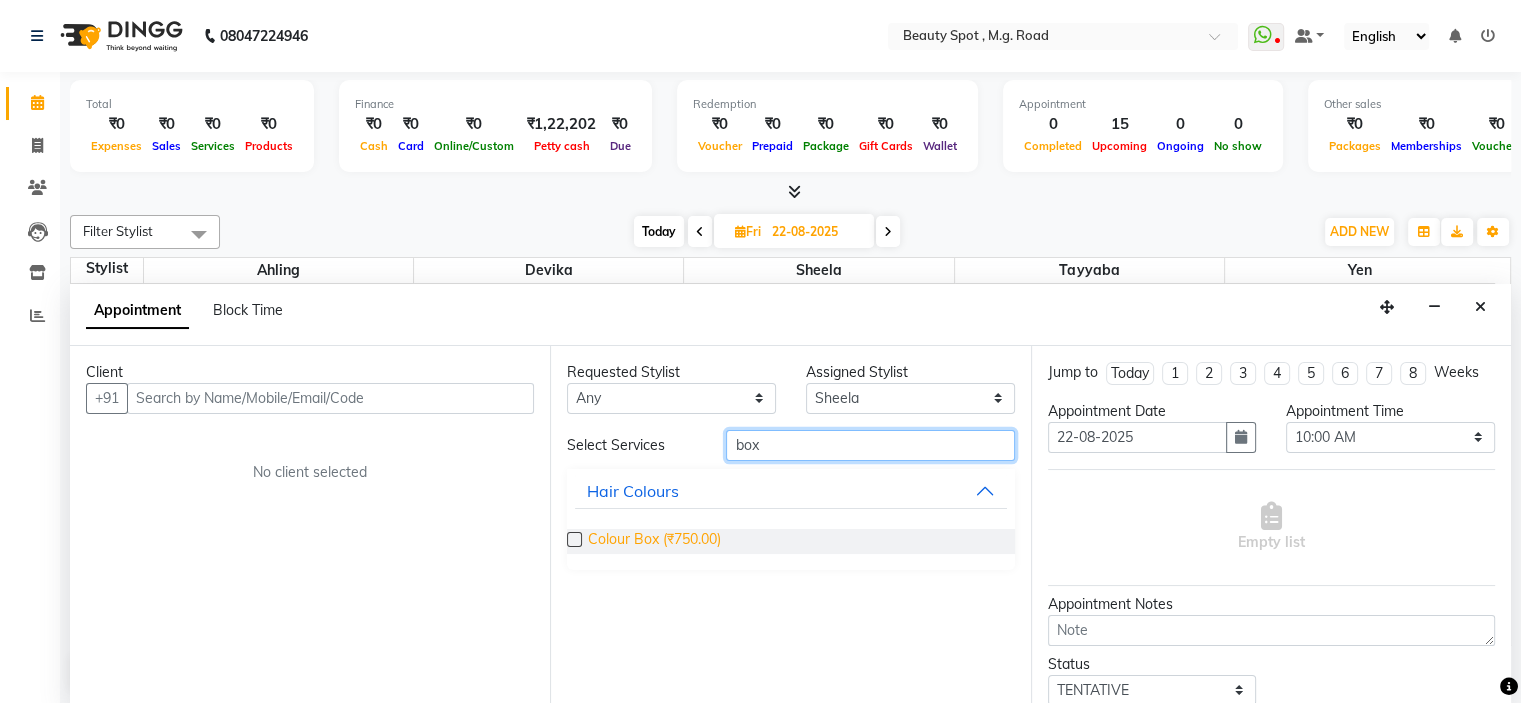 type on "box" 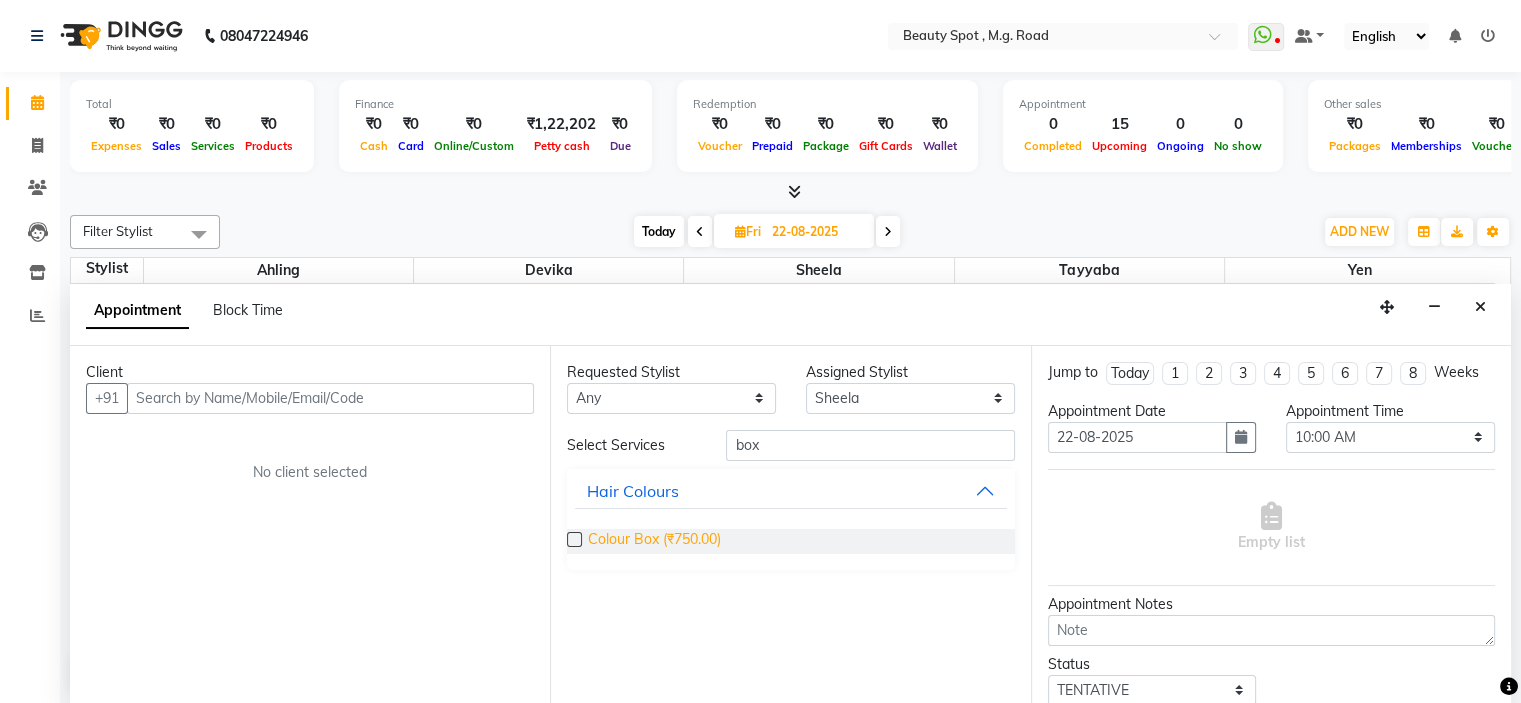 click on "Colour Box (₹750.00)" at bounding box center [654, 541] 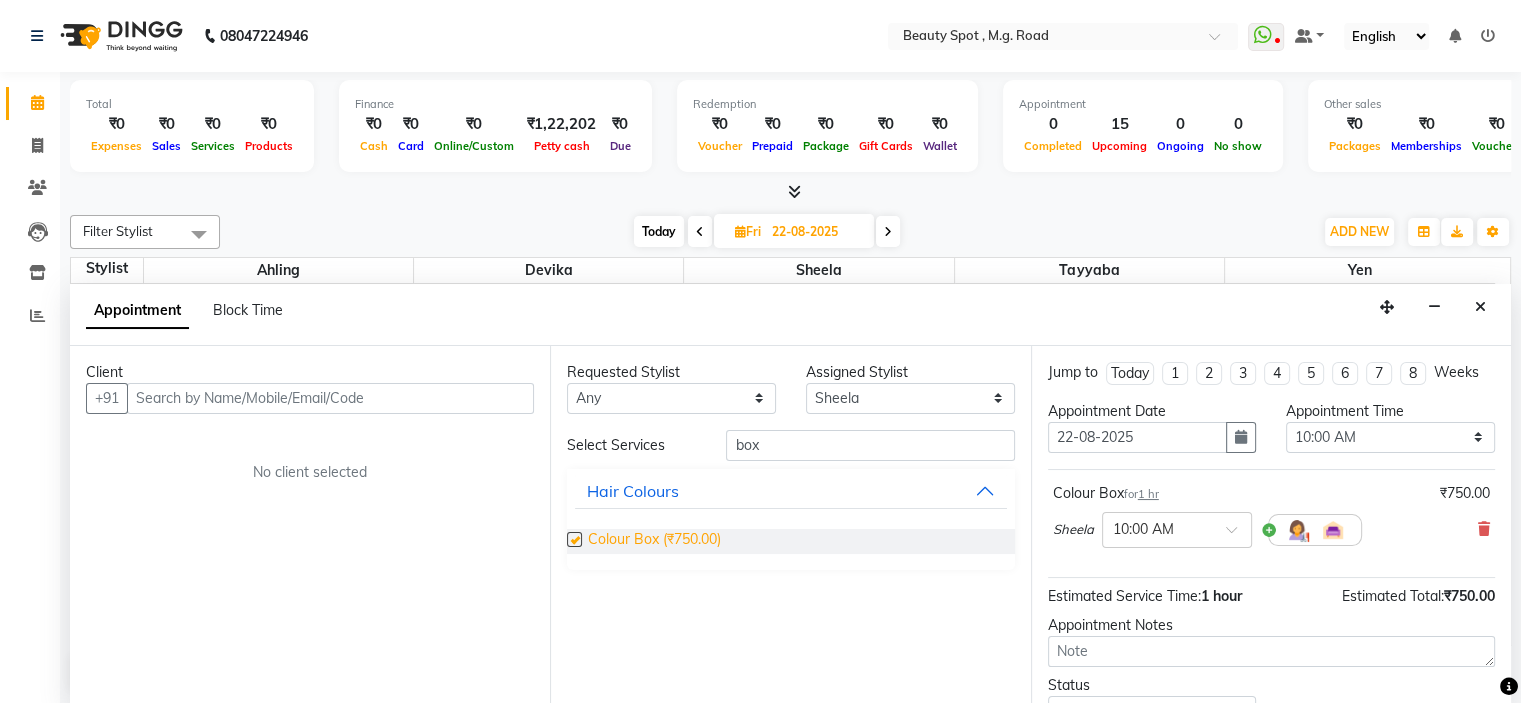checkbox on "false" 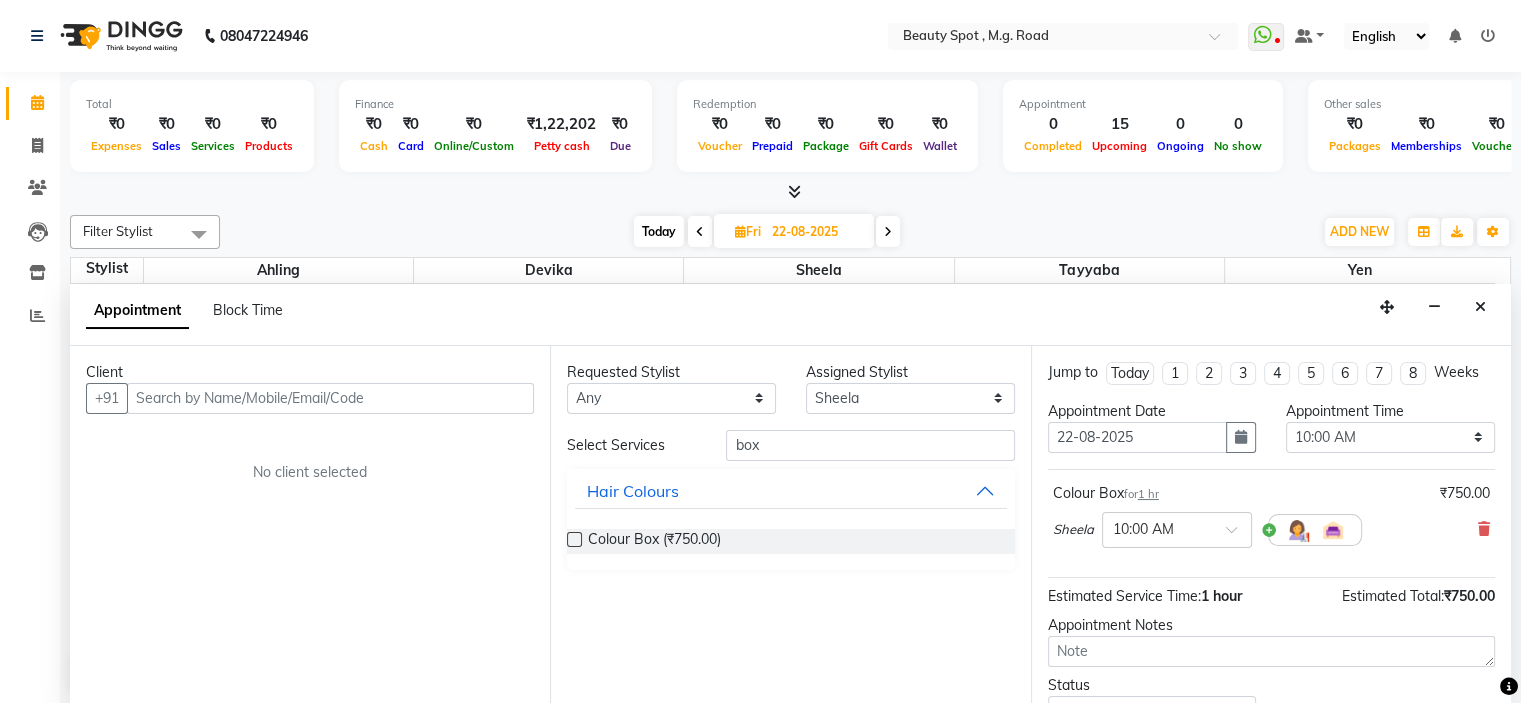 scroll, scrollTop: 0, scrollLeft: 0, axis: both 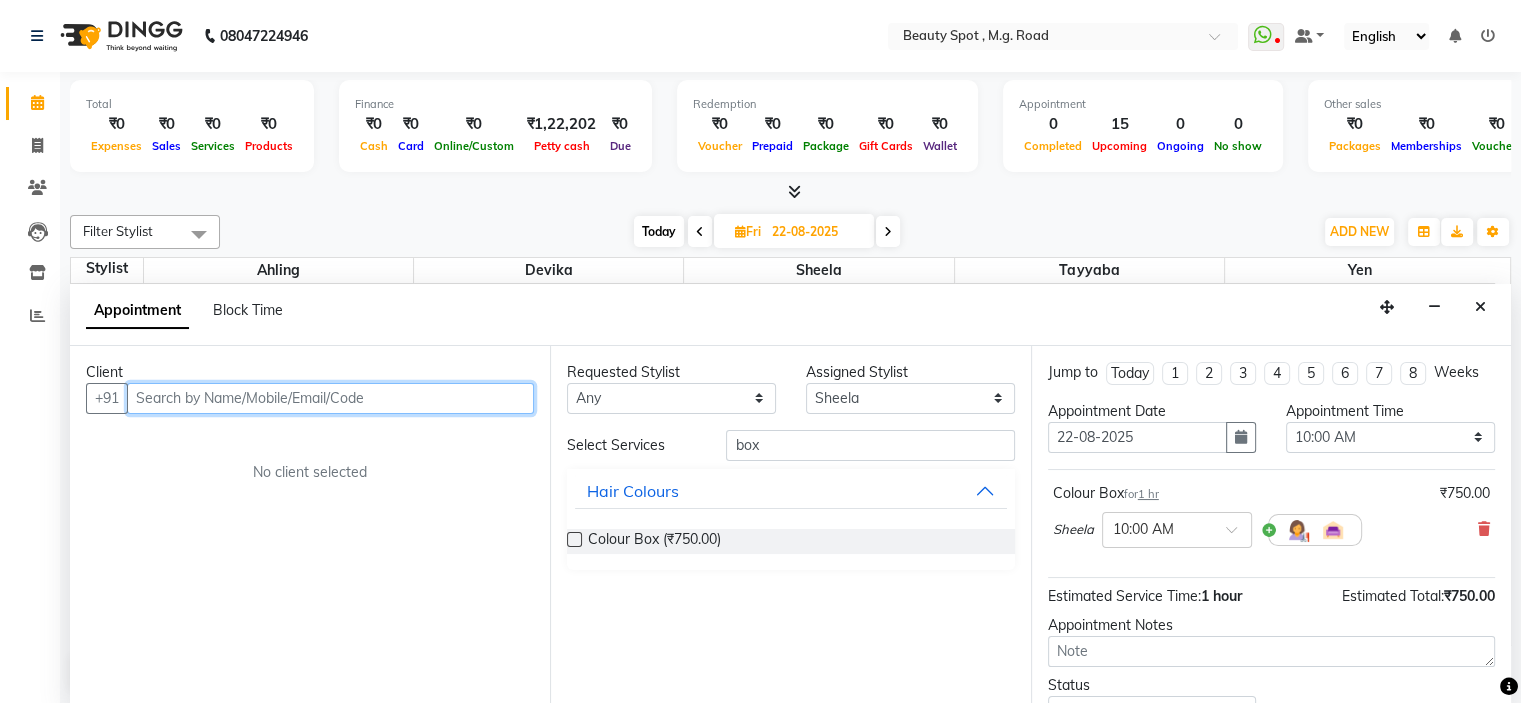 click at bounding box center [330, 398] 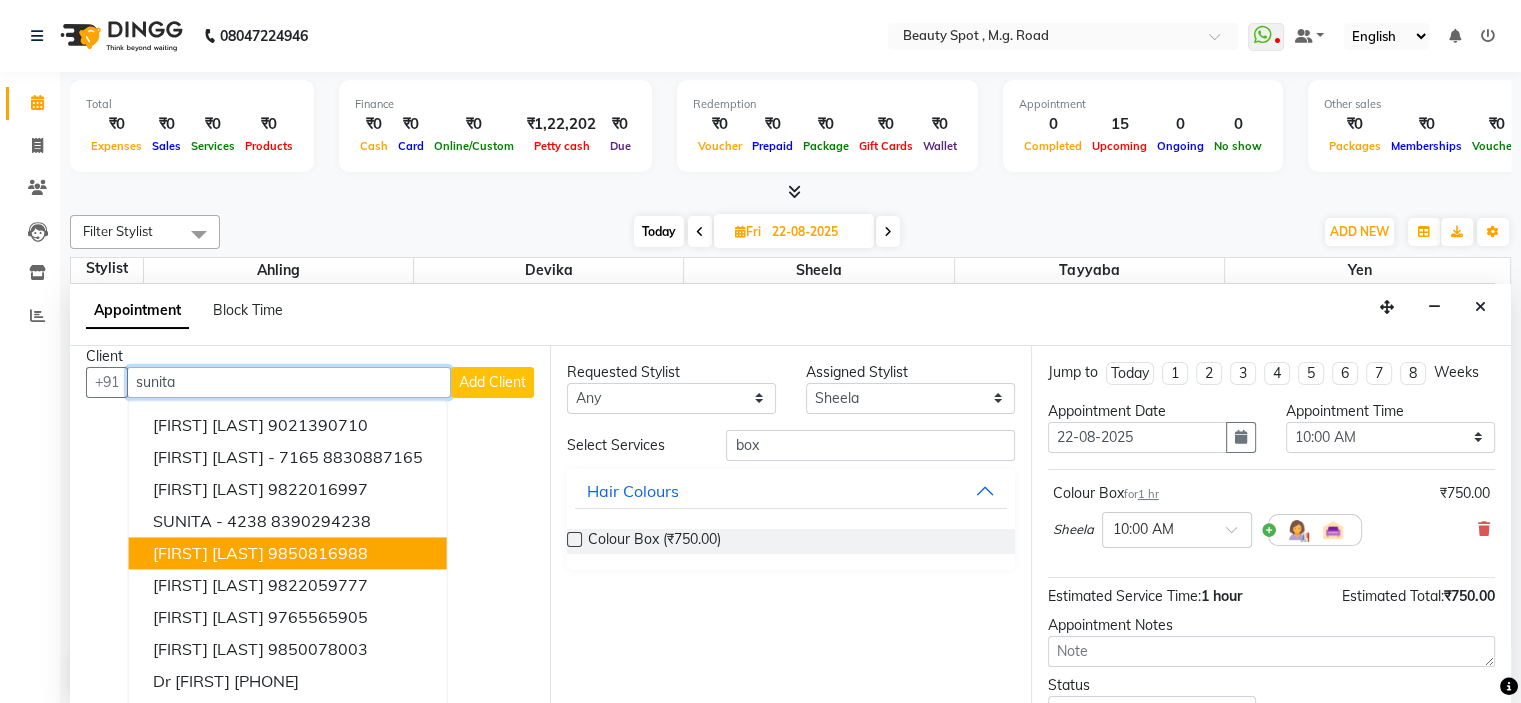 scroll, scrollTop: 0, scrollLeft: 0, axis: both 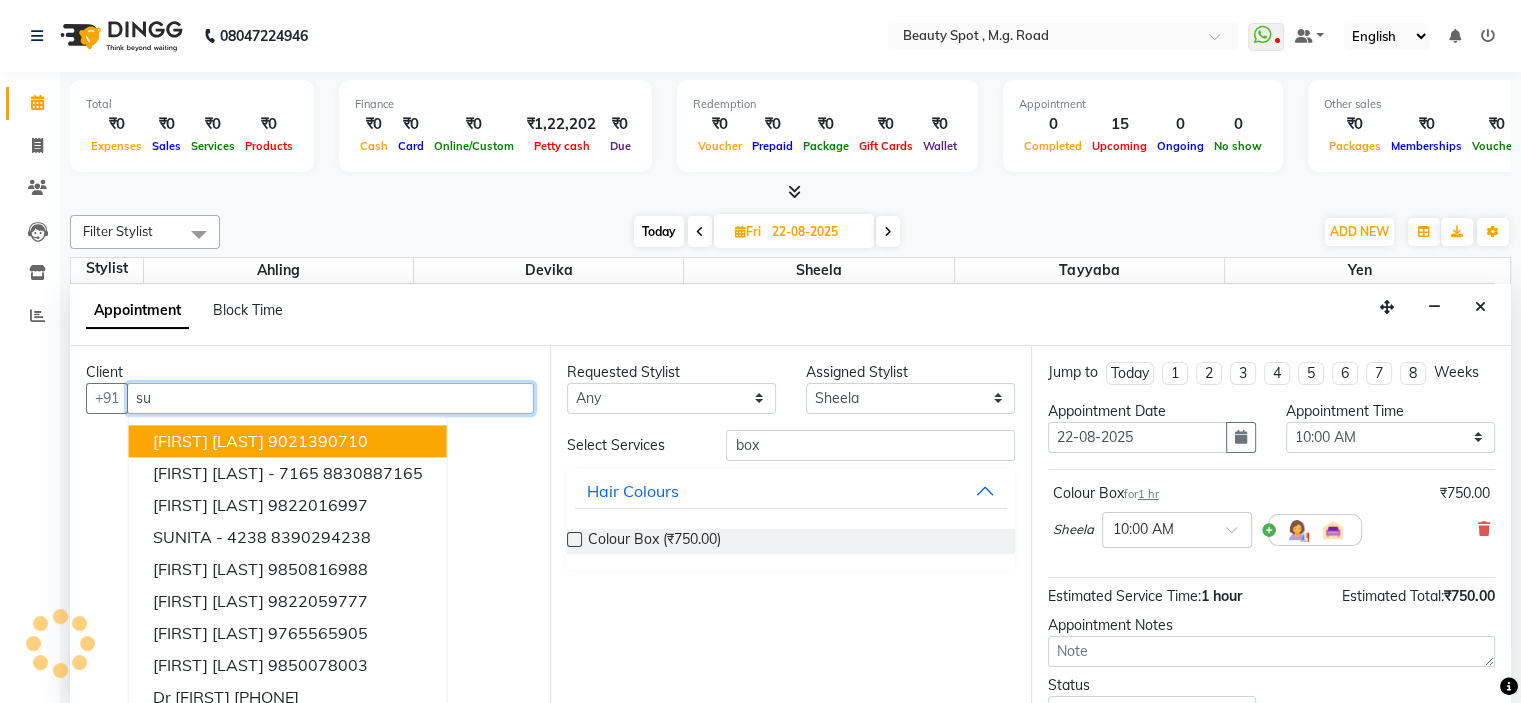 type on "s" 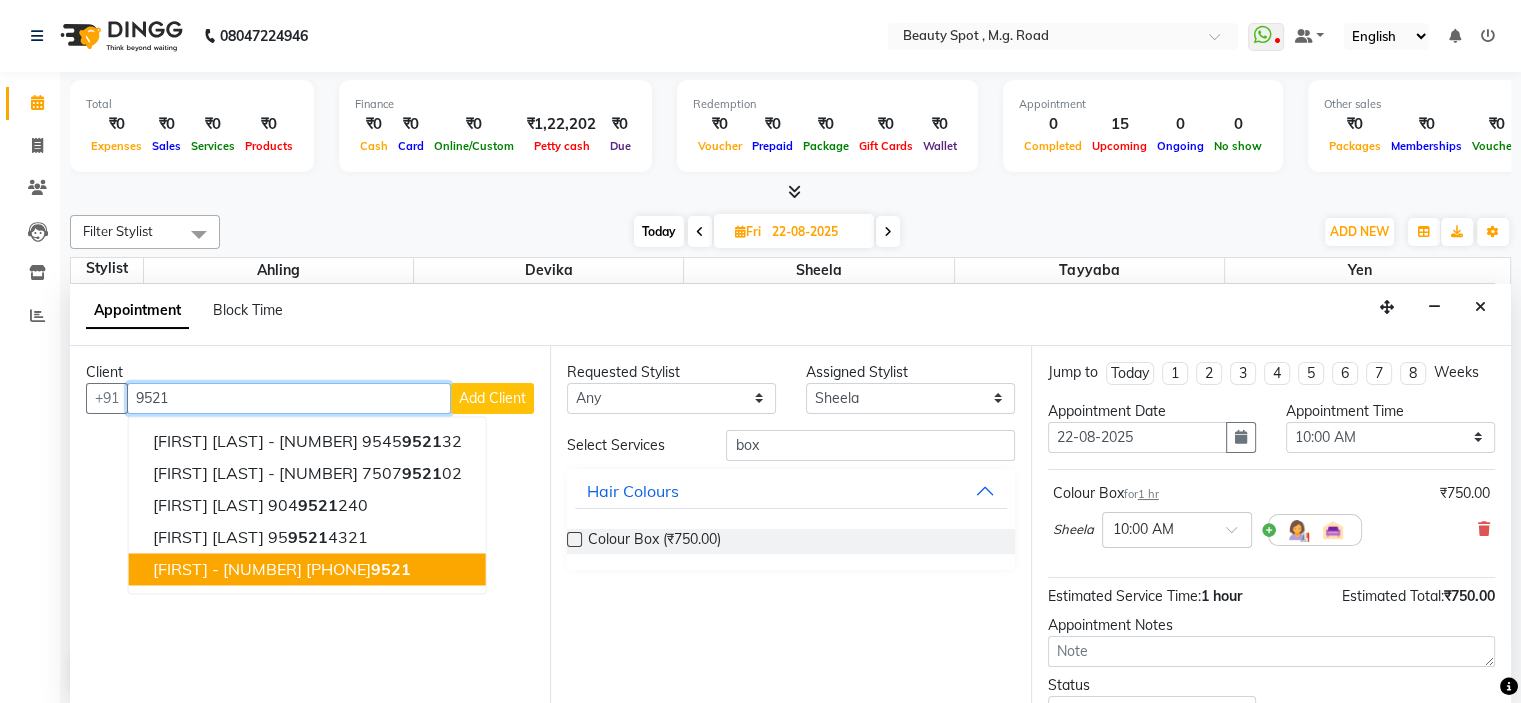 click on "[PHONE]" at bounding box center [358, 569] 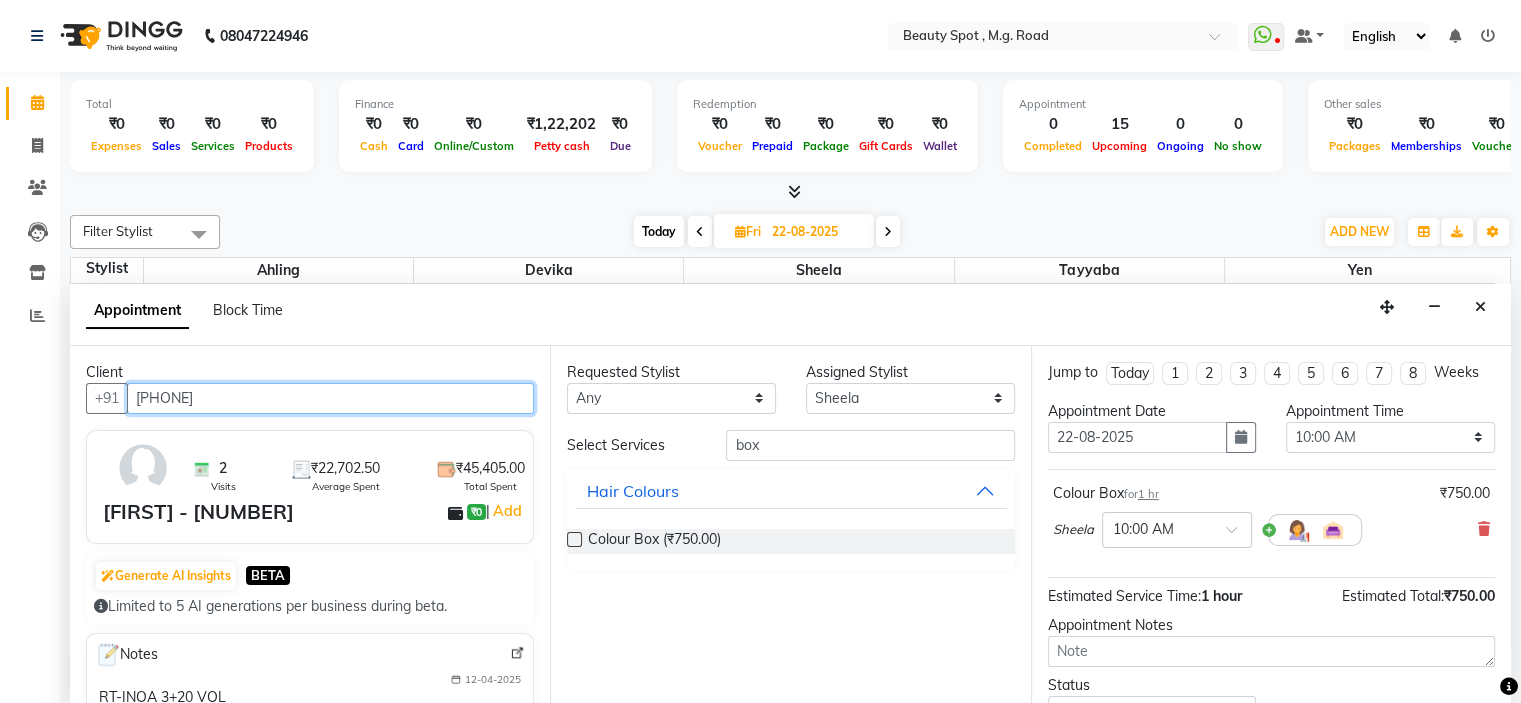 scroll, scrollTop: 0, scrollLeft: 0, axis: both 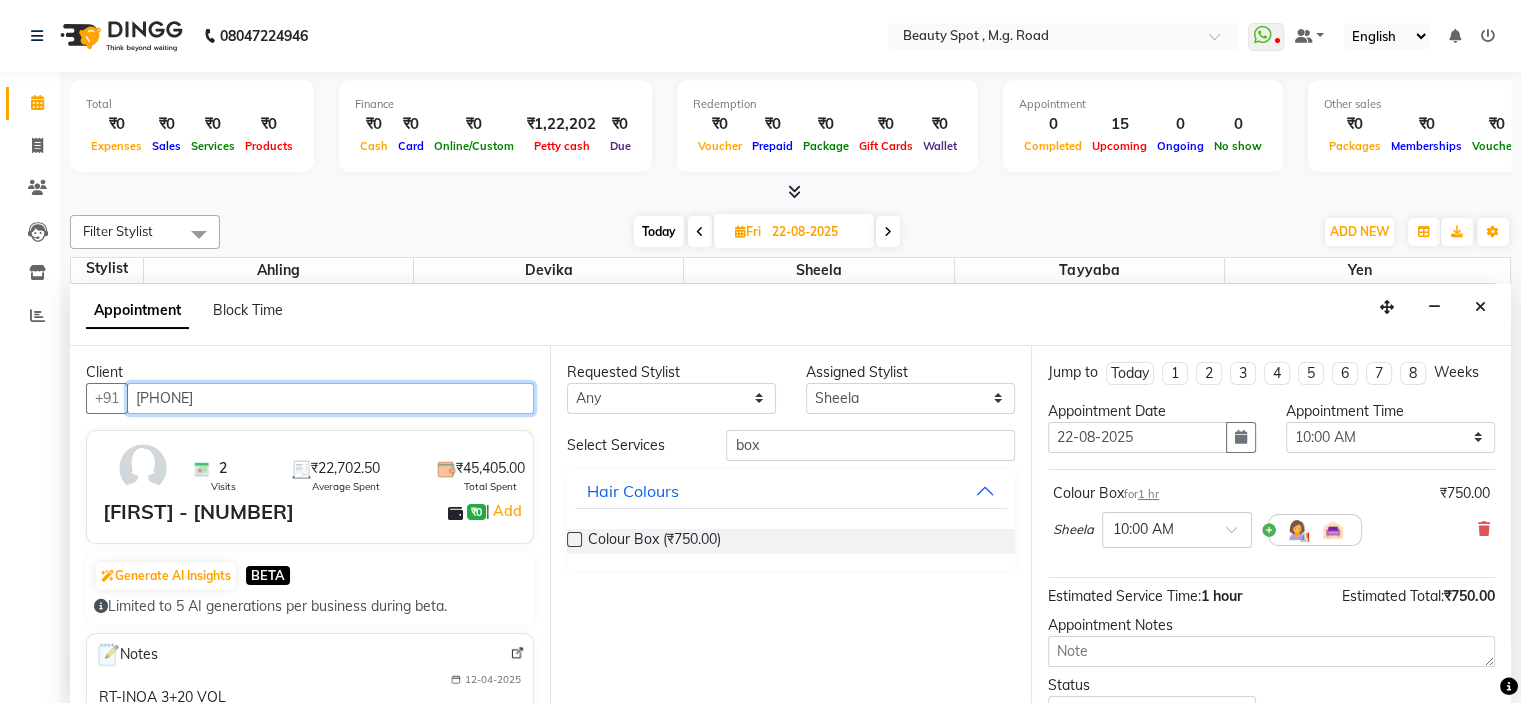 type on "[PHONE]" 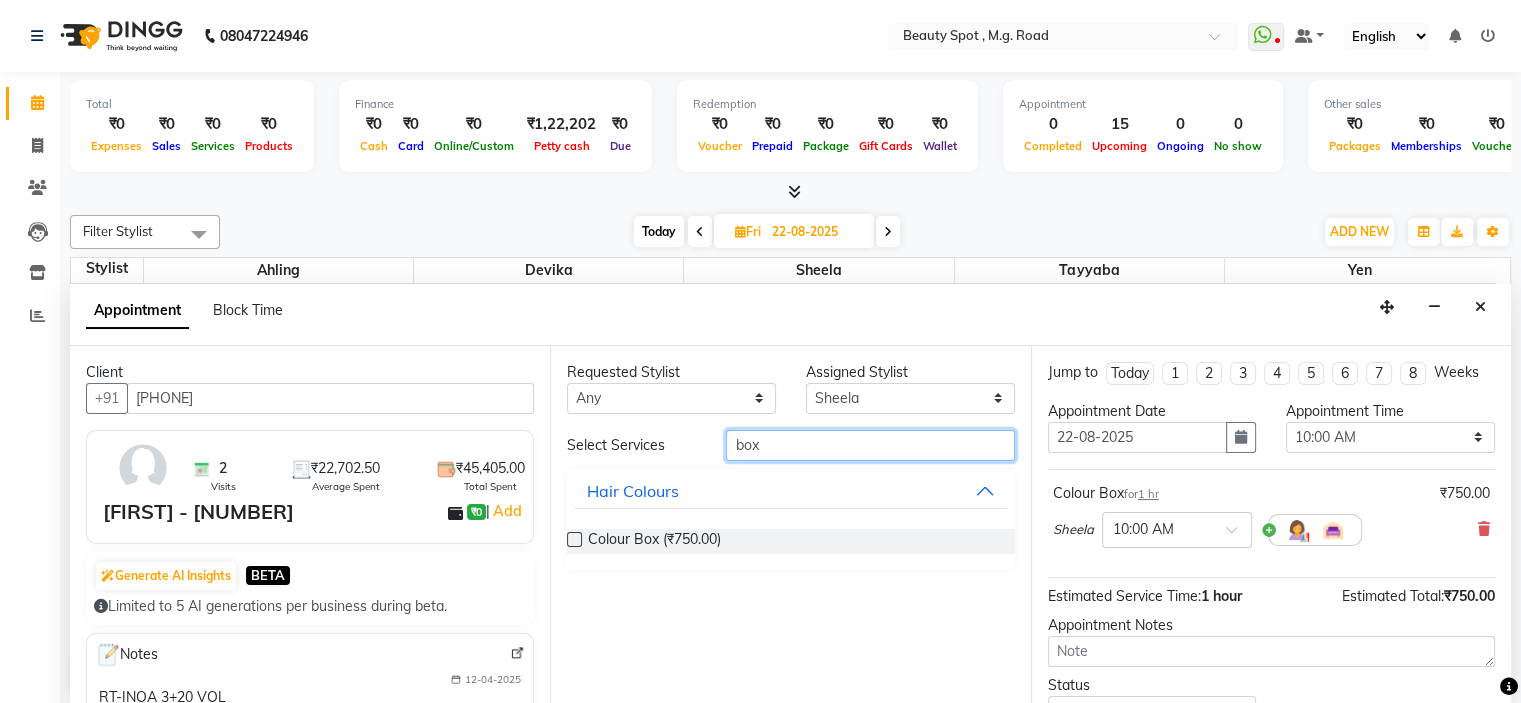 click on "box" at bounding box center (870, 445) 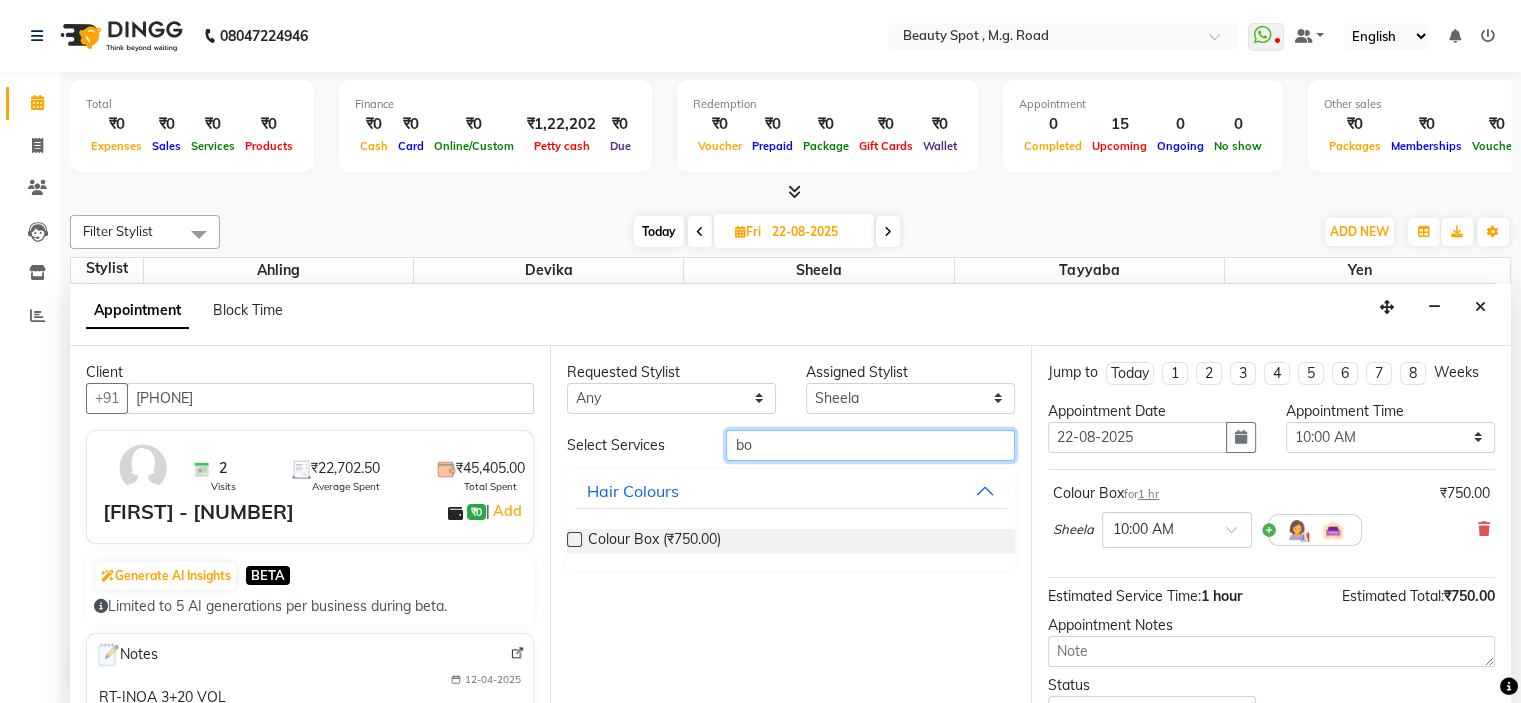 type on "b" 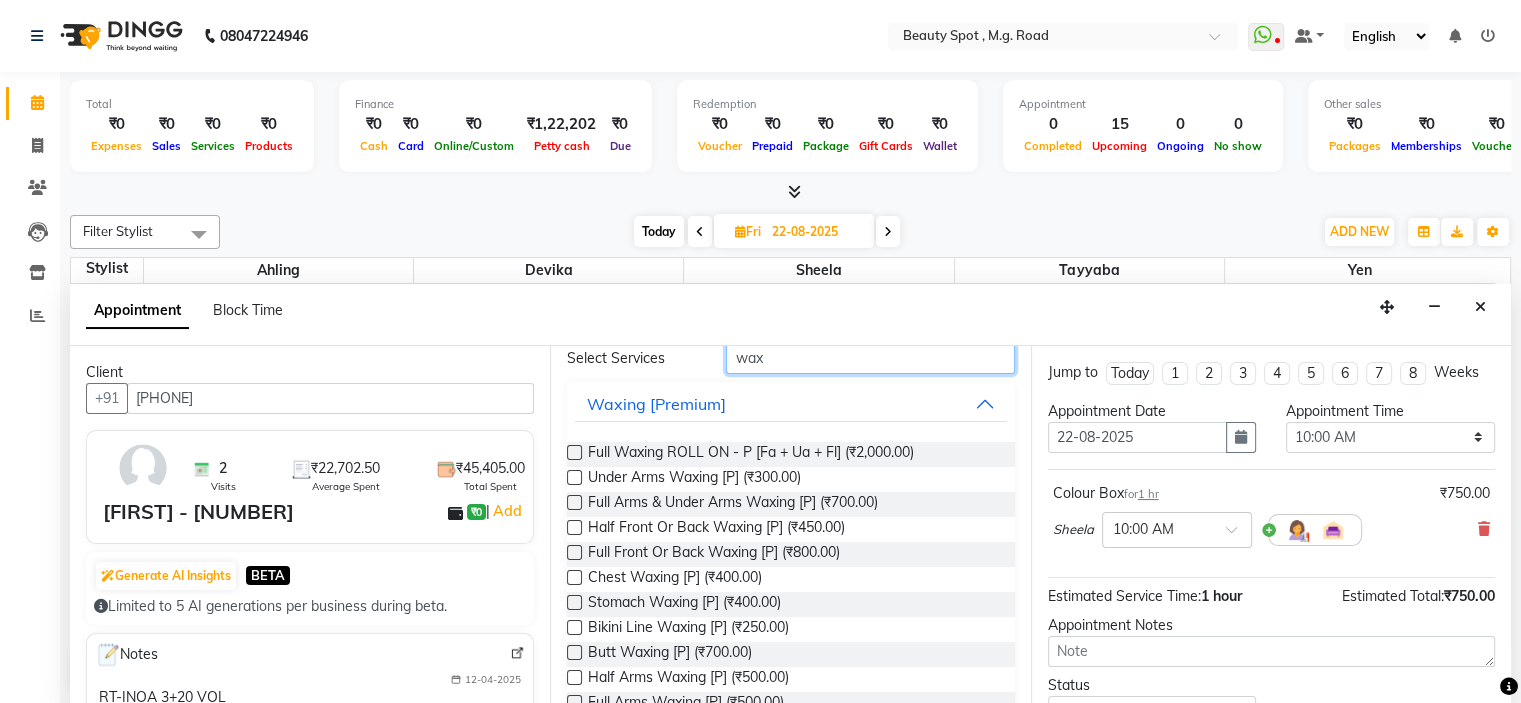 scroll, scrollTop: 417, scrollLeft: 0, axis: vertical 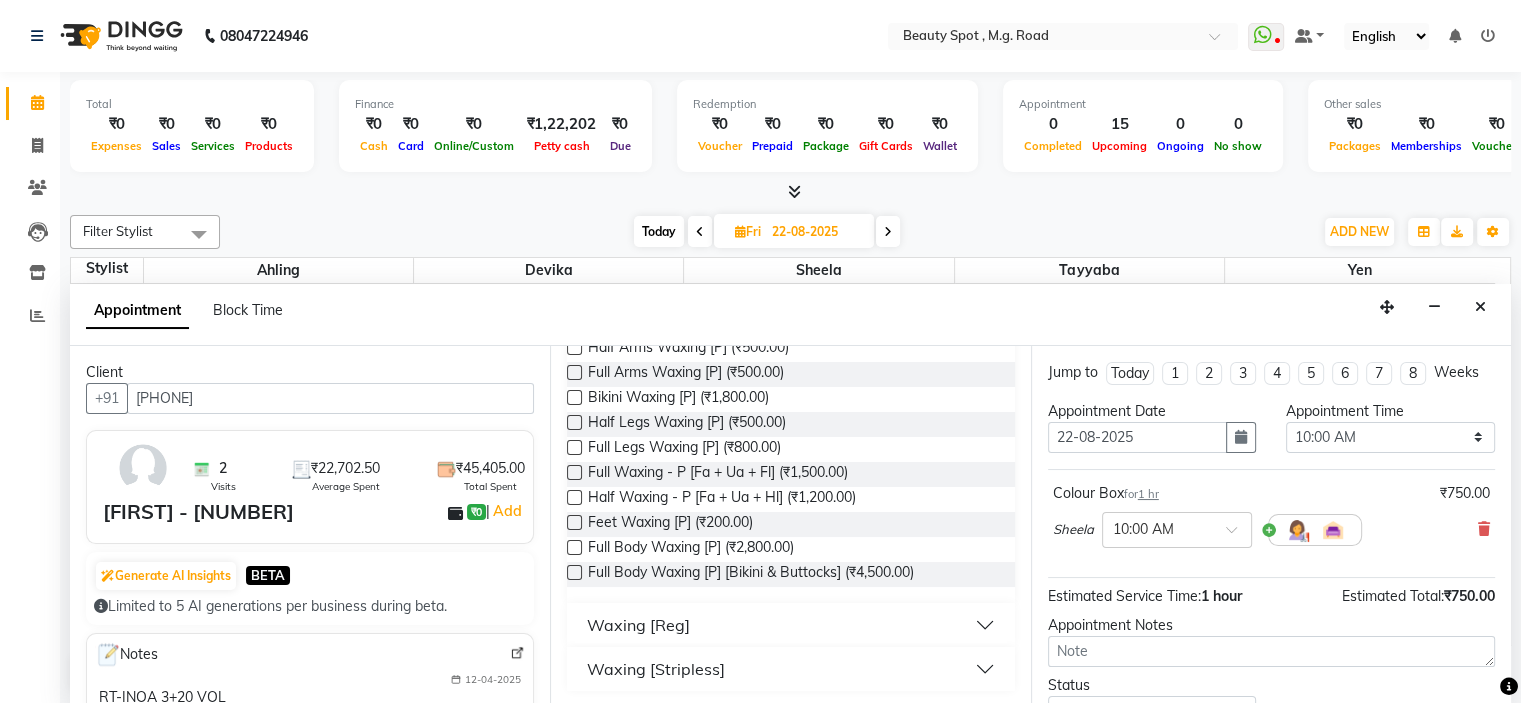 type on "wax" 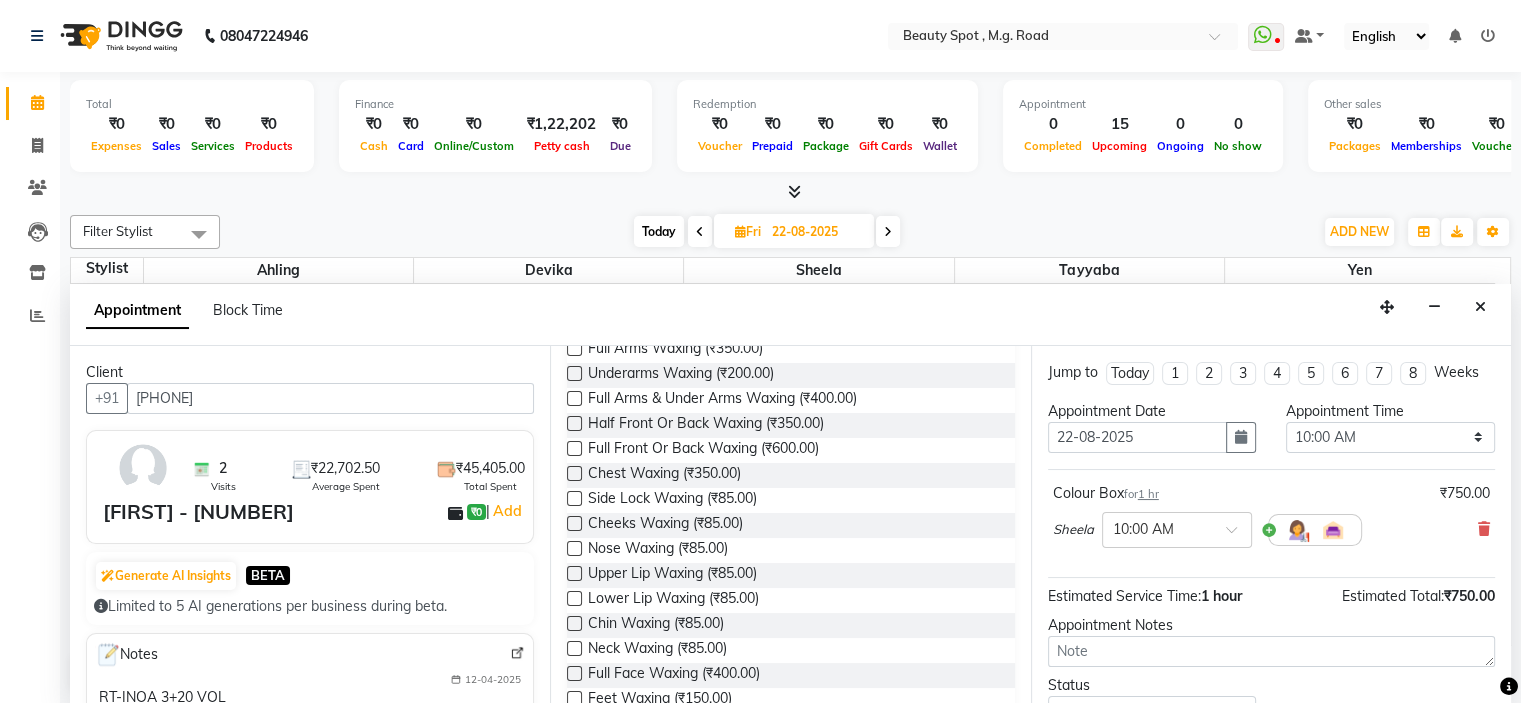 scroll, scrollTop: 1117, scrollLeft: 0, axis: vertical 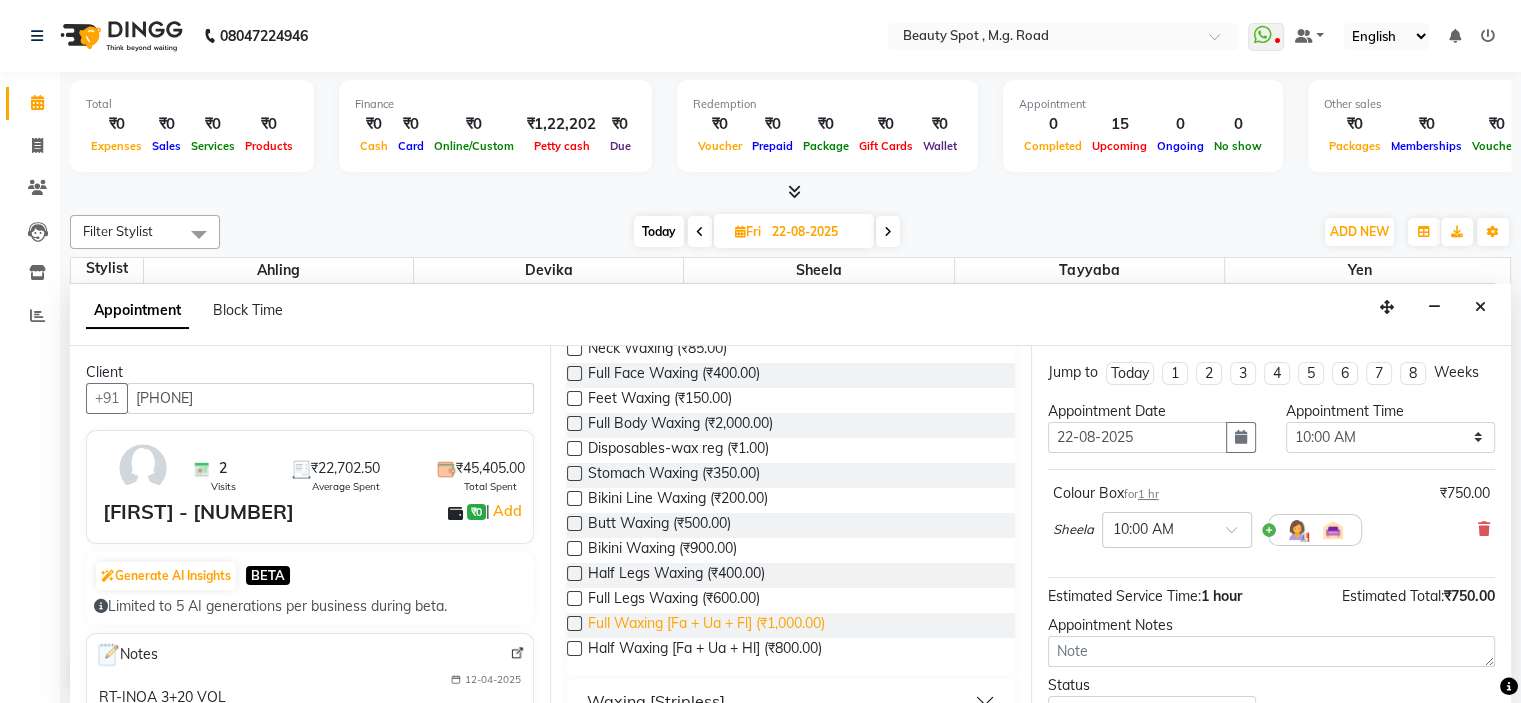 click on "Full Waxing [Fa + Ua + Fl] (₹1,000.00)" at bounding box center [706, 625] 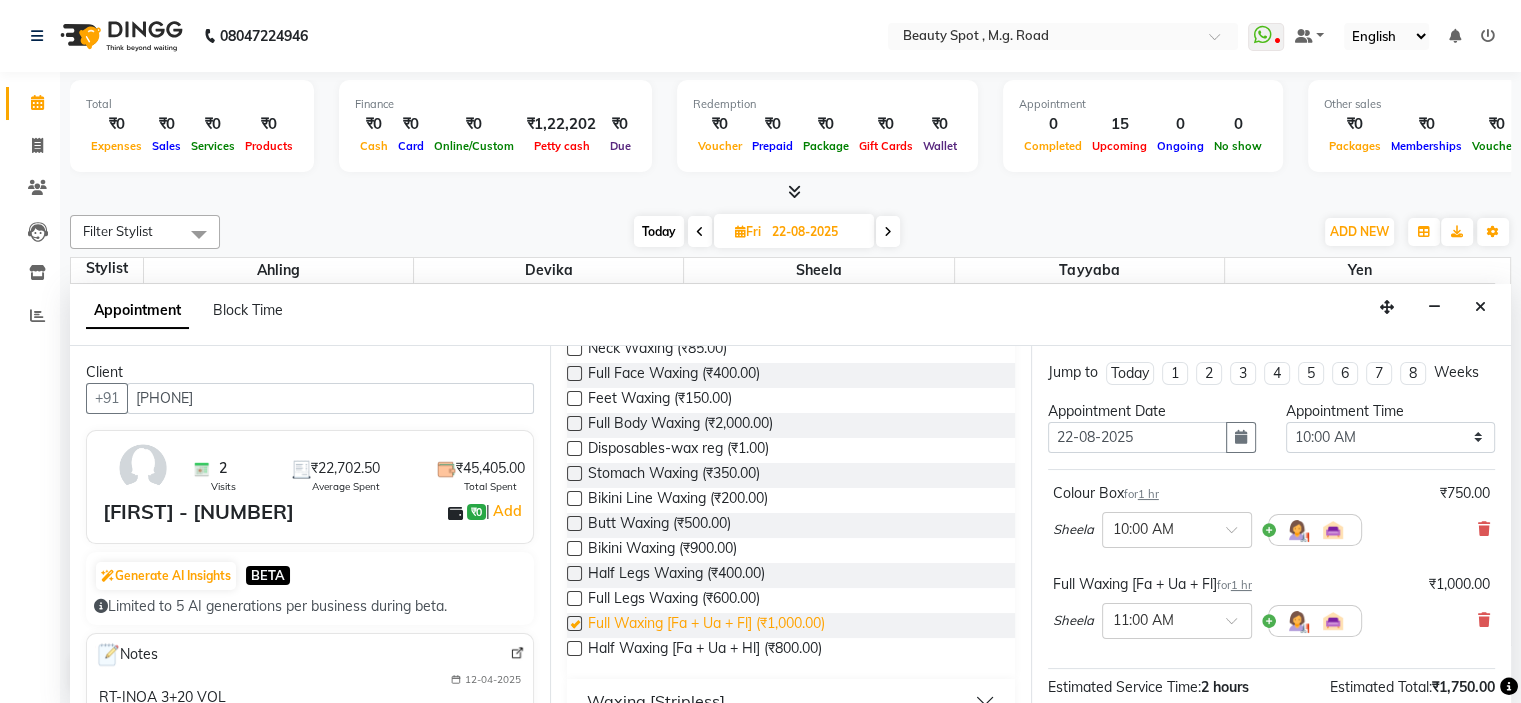 checkbox on "false" 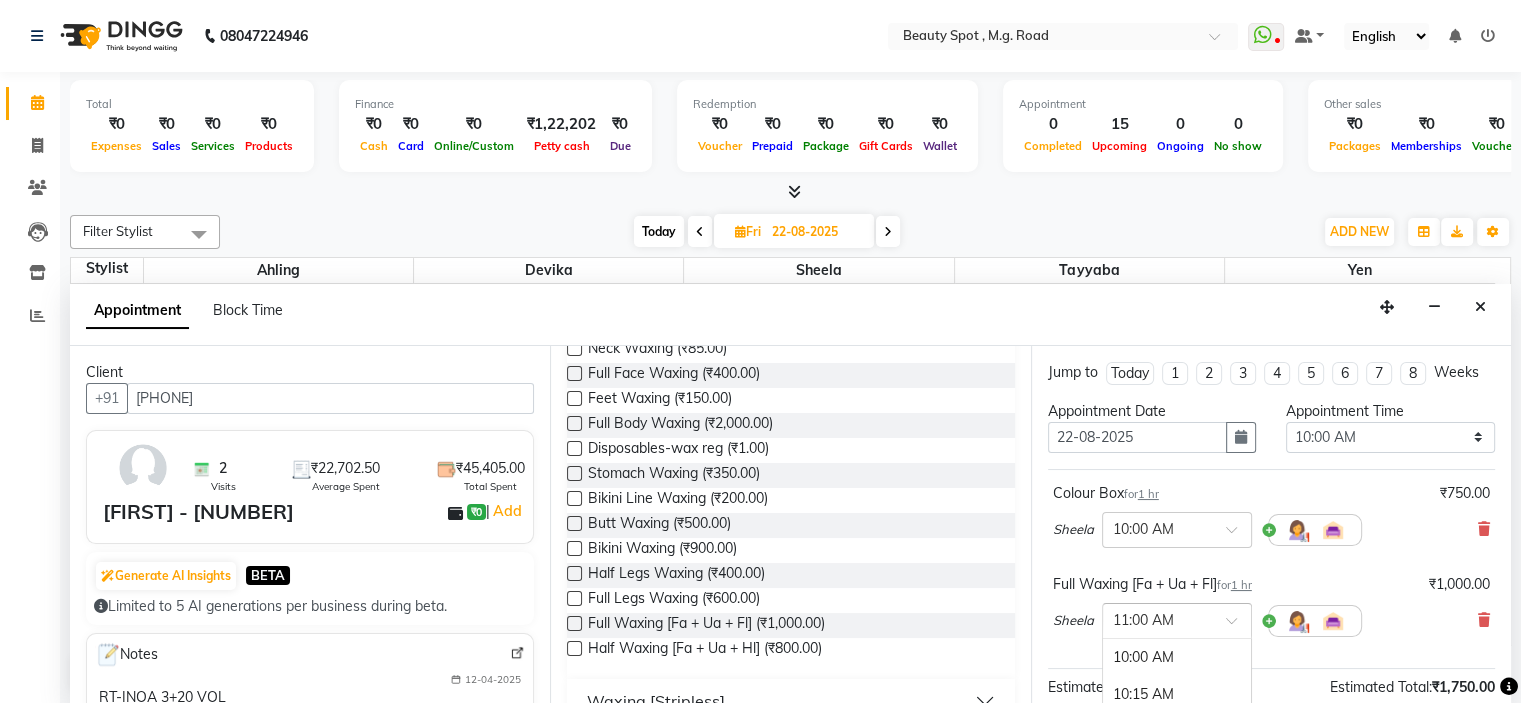 click at bounding box center (1238, 626) 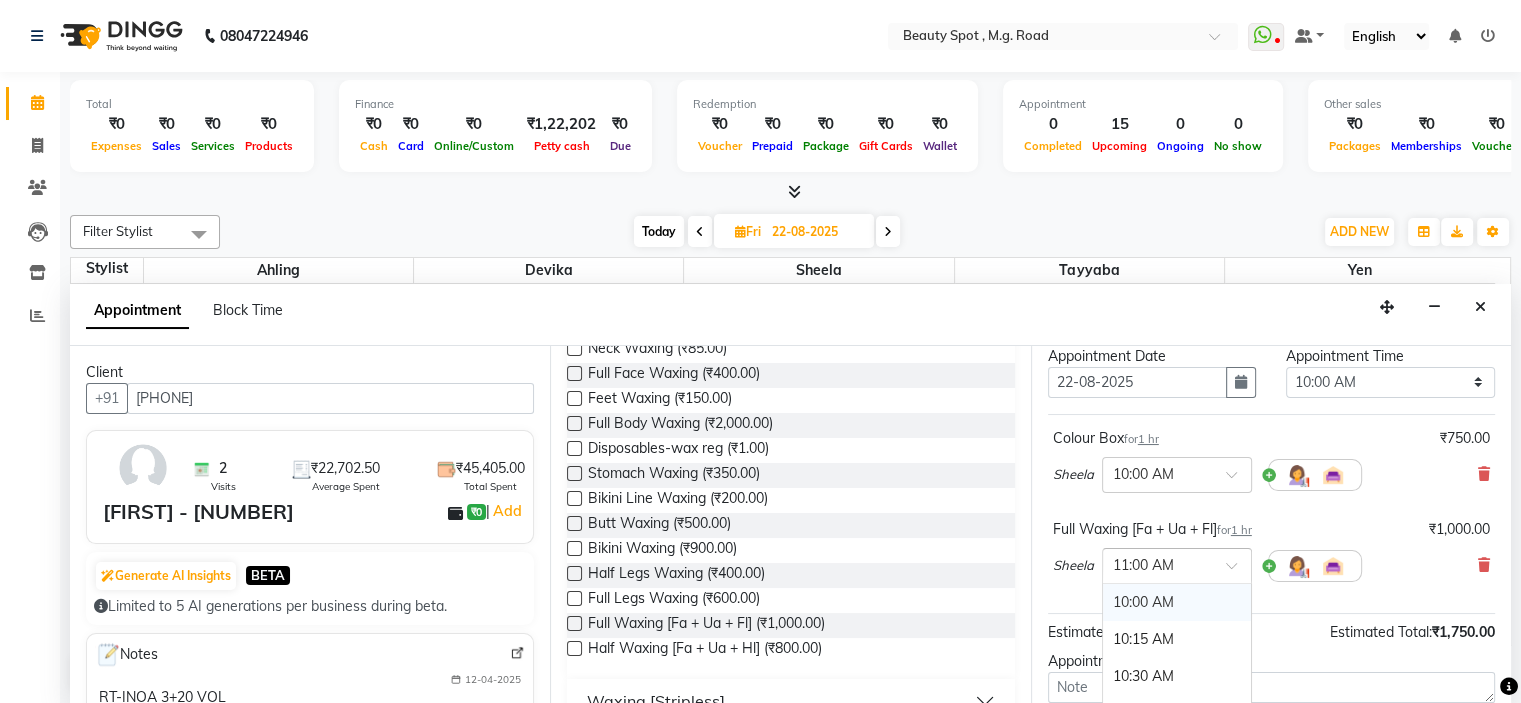 scroll, scrollTop: 100, scrollLeft: 0, axis: vertical 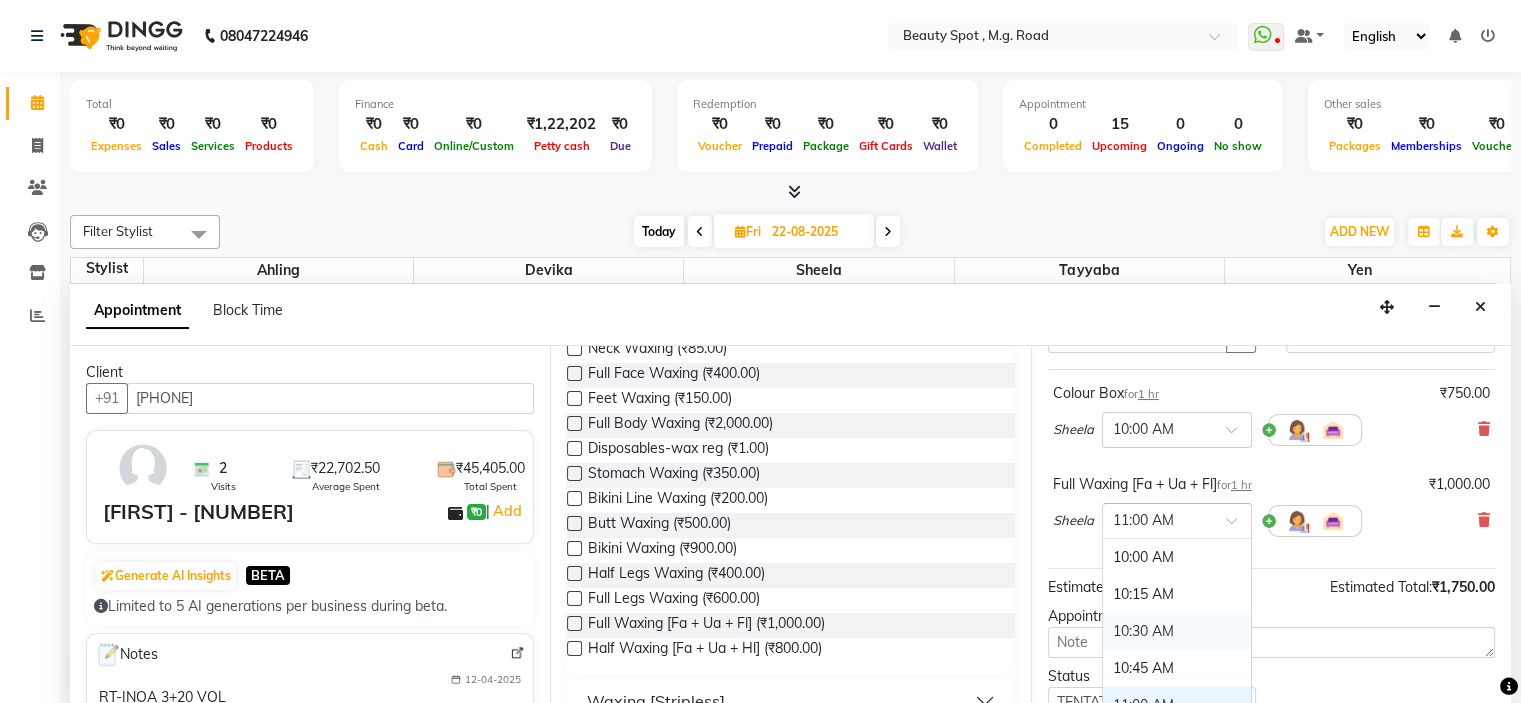 click on "10:30 AM" at bounding box center (1177, 631) 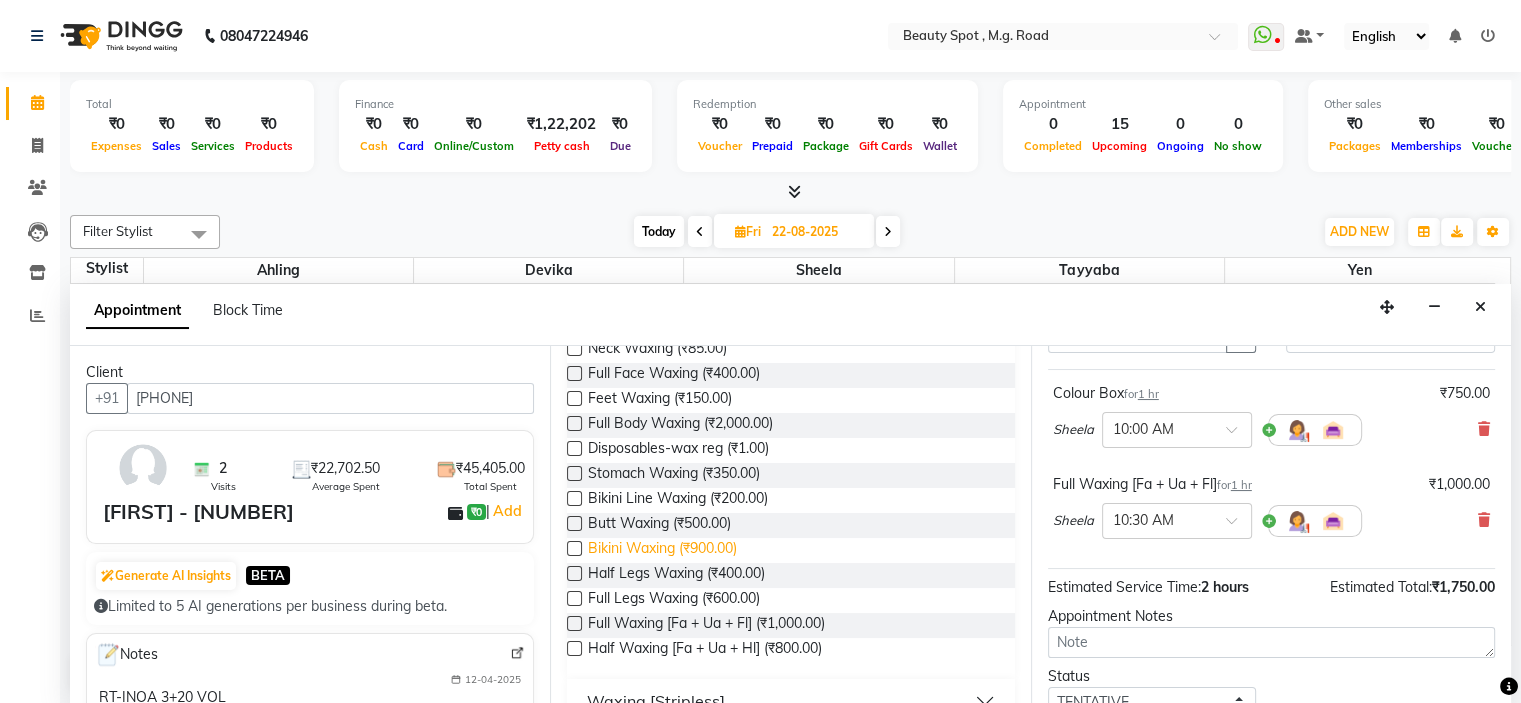 click on "Bikini Waxing (₹900.00)" at bounding box center (662, 550) 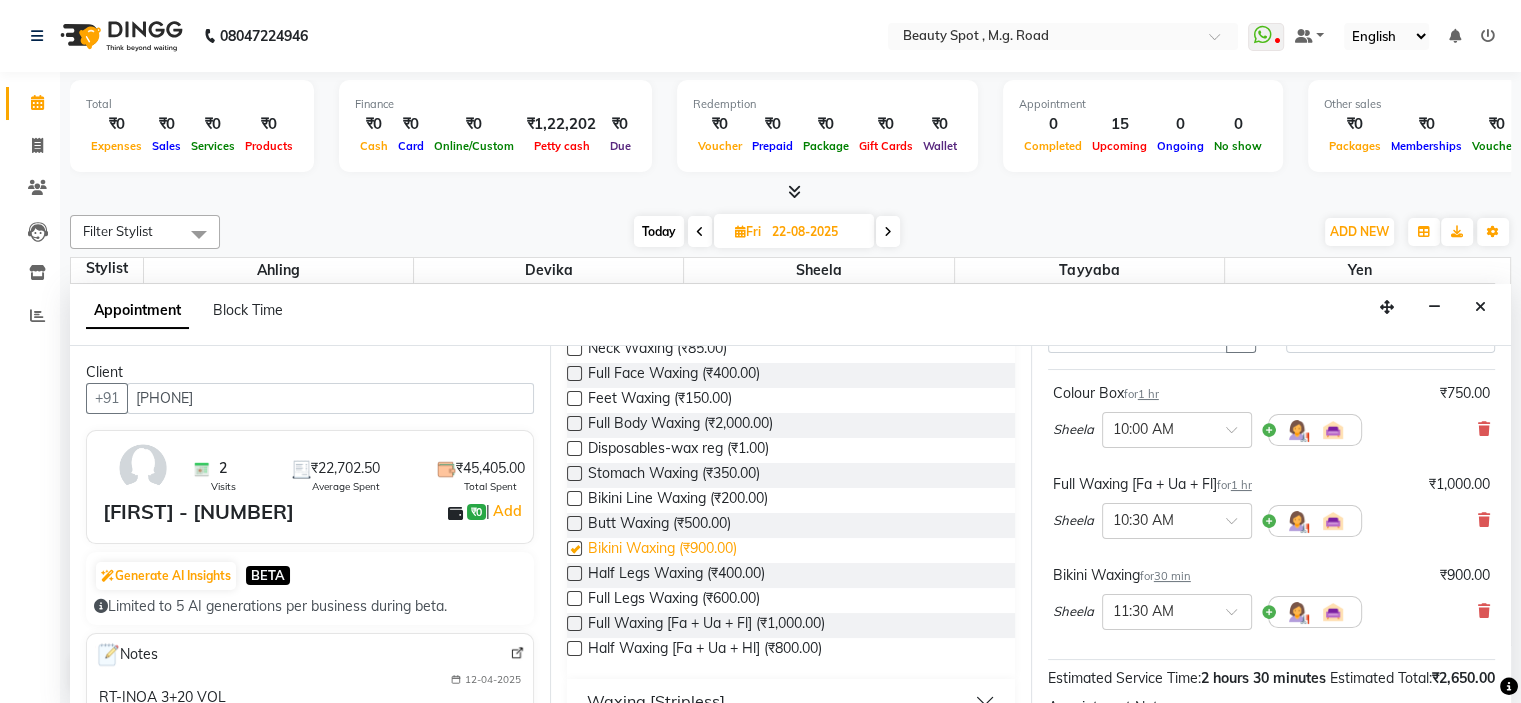 checkbox on "false" 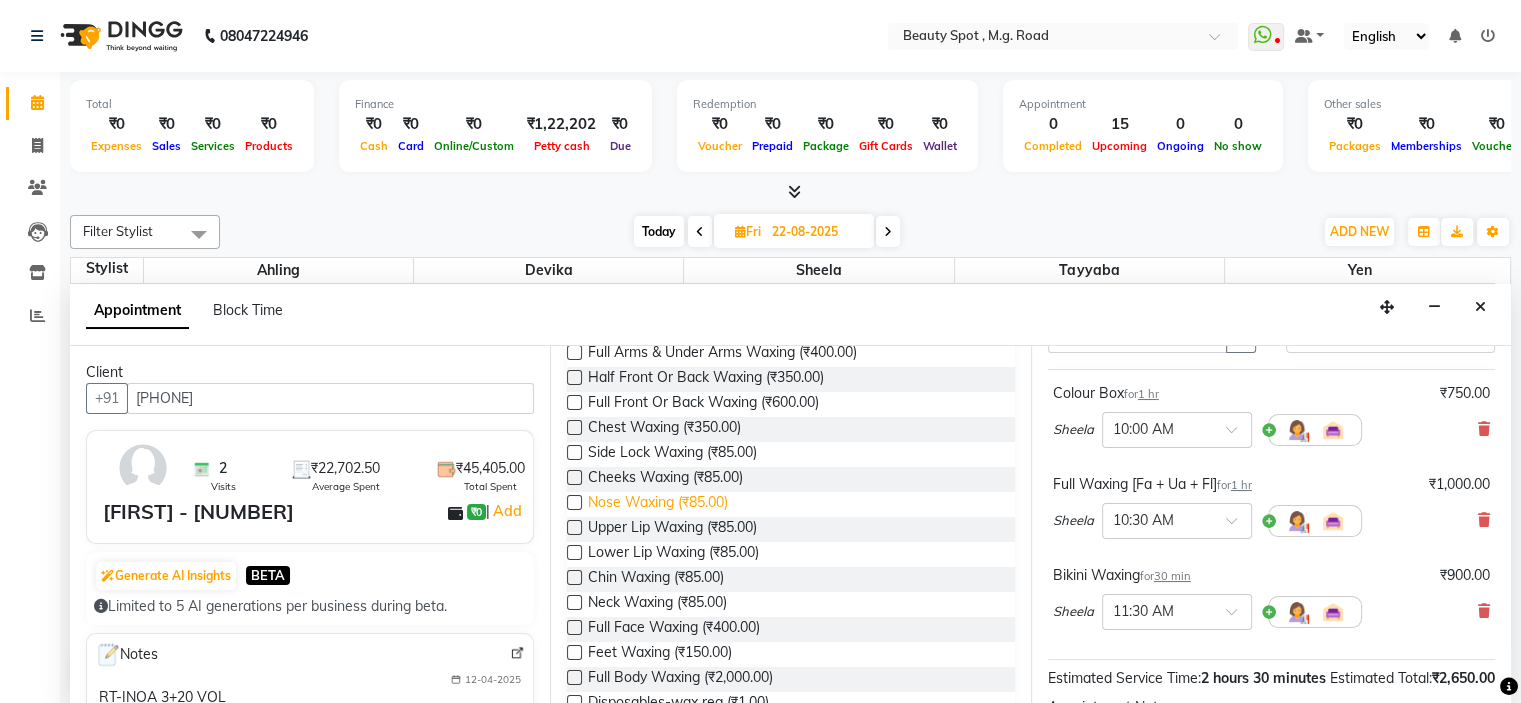 scroll, scrollTop: 817, scrollLeft: 0, axis: vertical 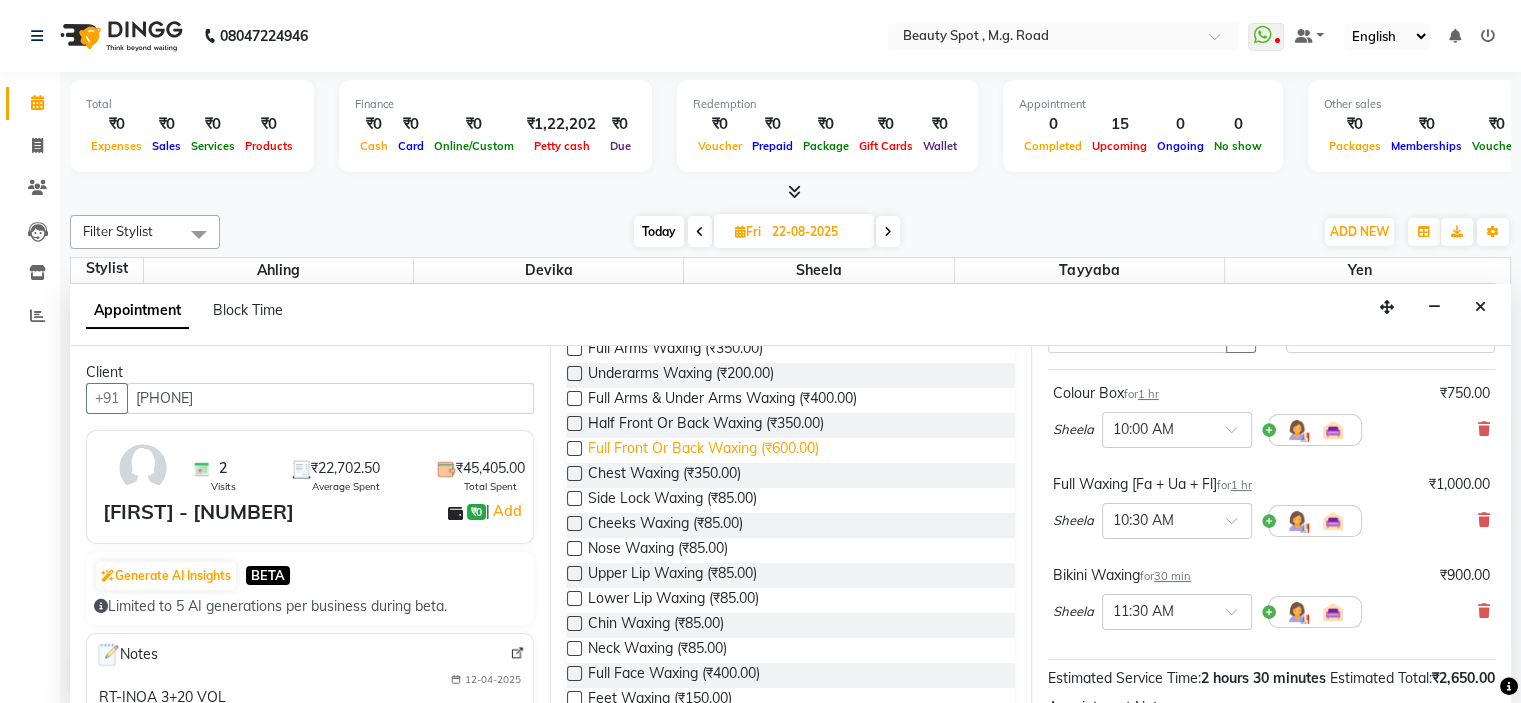 click on "Full Front Or Back Waxing (₹600.00)" at bounding box center [703, 450] 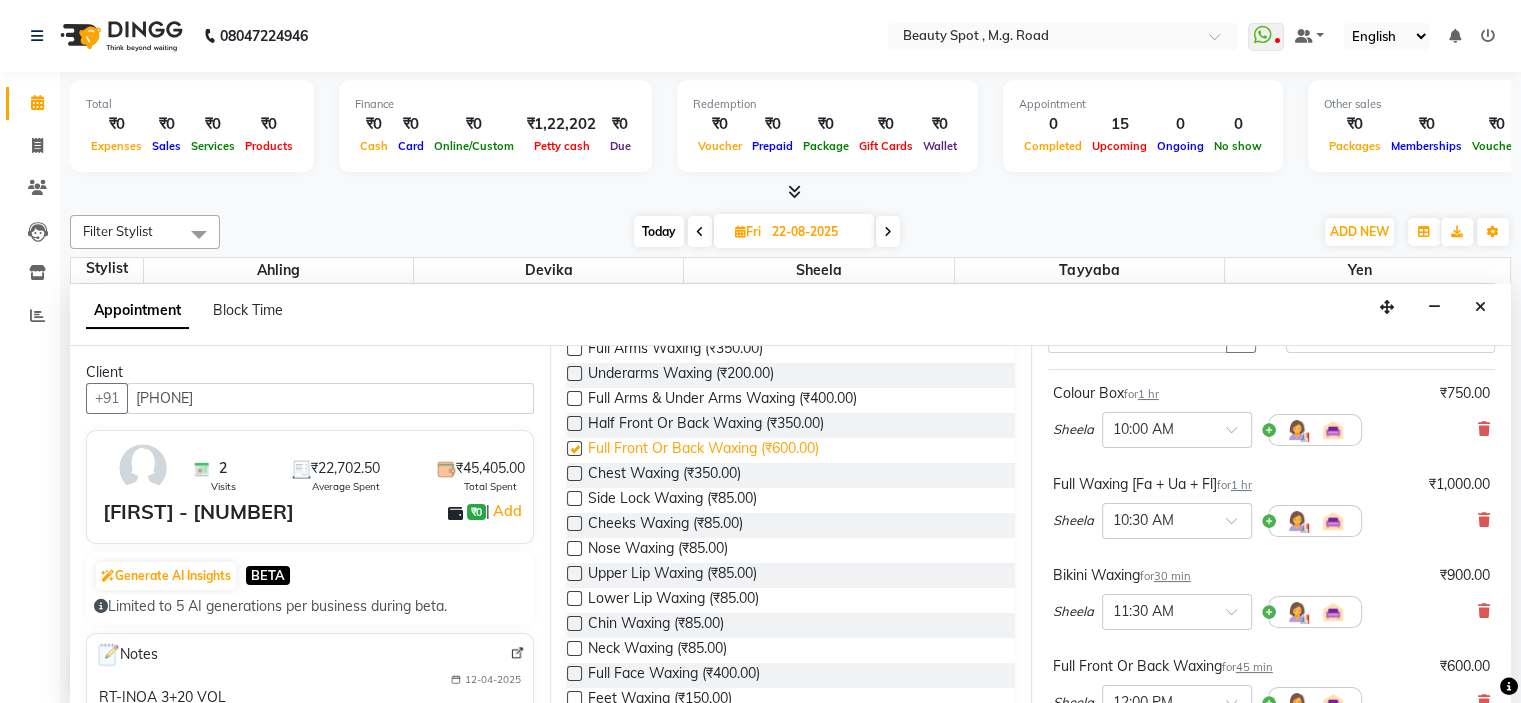 checkbox on "false" 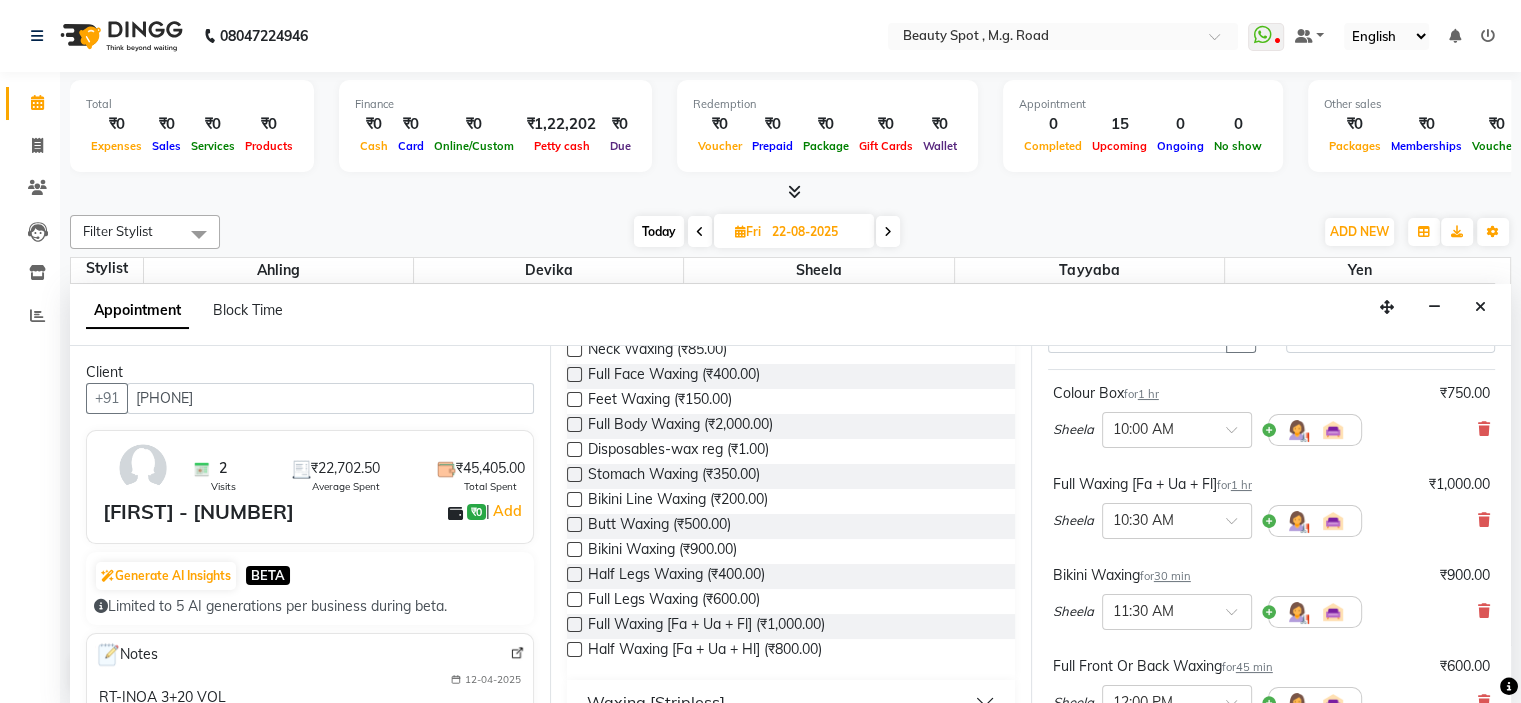 scroll, scrollTop: 1117, scrollLeft: 0, axis: vertical 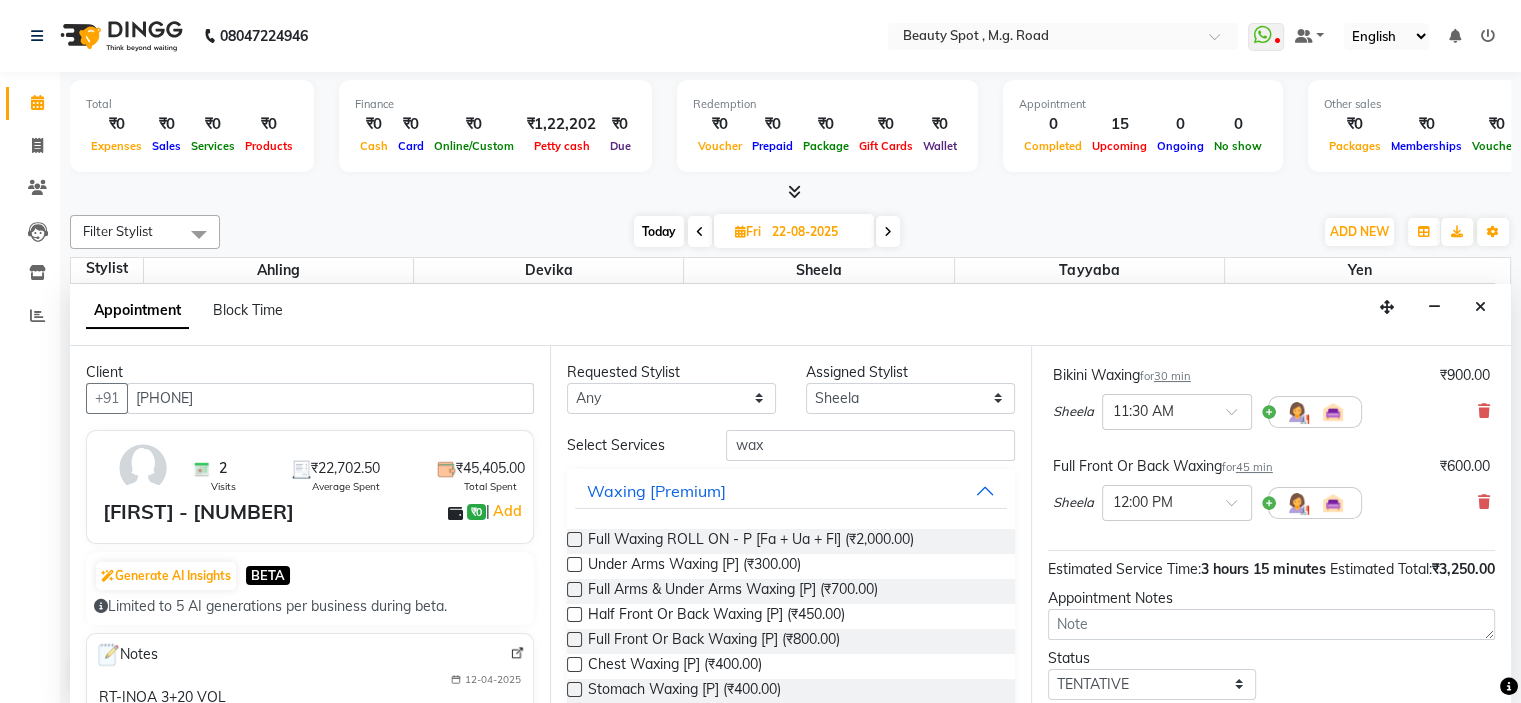 click on "Requested Stylist Any [FIRST] [FIRST]  [FIRST]  [FIRST] Select Services wax    Waxing [Premium] Full WaxingROLL ON - P [Fa + Ua + Fl] ([PRICE]) Under Arms Waxing [P] ([PRICE]) Full Arms & Under Arms Waxing [P] ([PRICE]) Half Front Or Back Waxing [P] ([PRICE]) Full Front Or Back Waxing [P] ([PRICE]) Chest Waxing [P] ([PRICE]) Stomach Waxing [P] ([PRICE]) Bikini Line Waxing [P] ([PRICE]) Butt Waxing [P] ([PRICE]) Half Arms Waxing [P] ([PRICE]) Full Arms Waxing [P] ([PRICE]) Bikini Waxing [P] ([PRICE]) Half Legs Waxing [P] ([PRICE]) Full Legs Waxing [P] ([PRICE]) Full Waxing - P [Fa + Ua + Fl] ([PRICE]) Half Waxing - P [Fa + Ua + Hl] ([PRICE]) Feet Waxing [P] ([PRICE]) Full Body Waxing [P] ([PRICE]) Full Body Waxing [P] [Bikini & Buttocks] ([PRICE])    Waxing [Reg] Fore Head Waxing ([PRICE]) Full Face & Neck Waxing ([PRICE]) Half Arms Waxing ([PRICE]) Full Arms Waxing ([PRICE])" at bounding box center [790, 526] 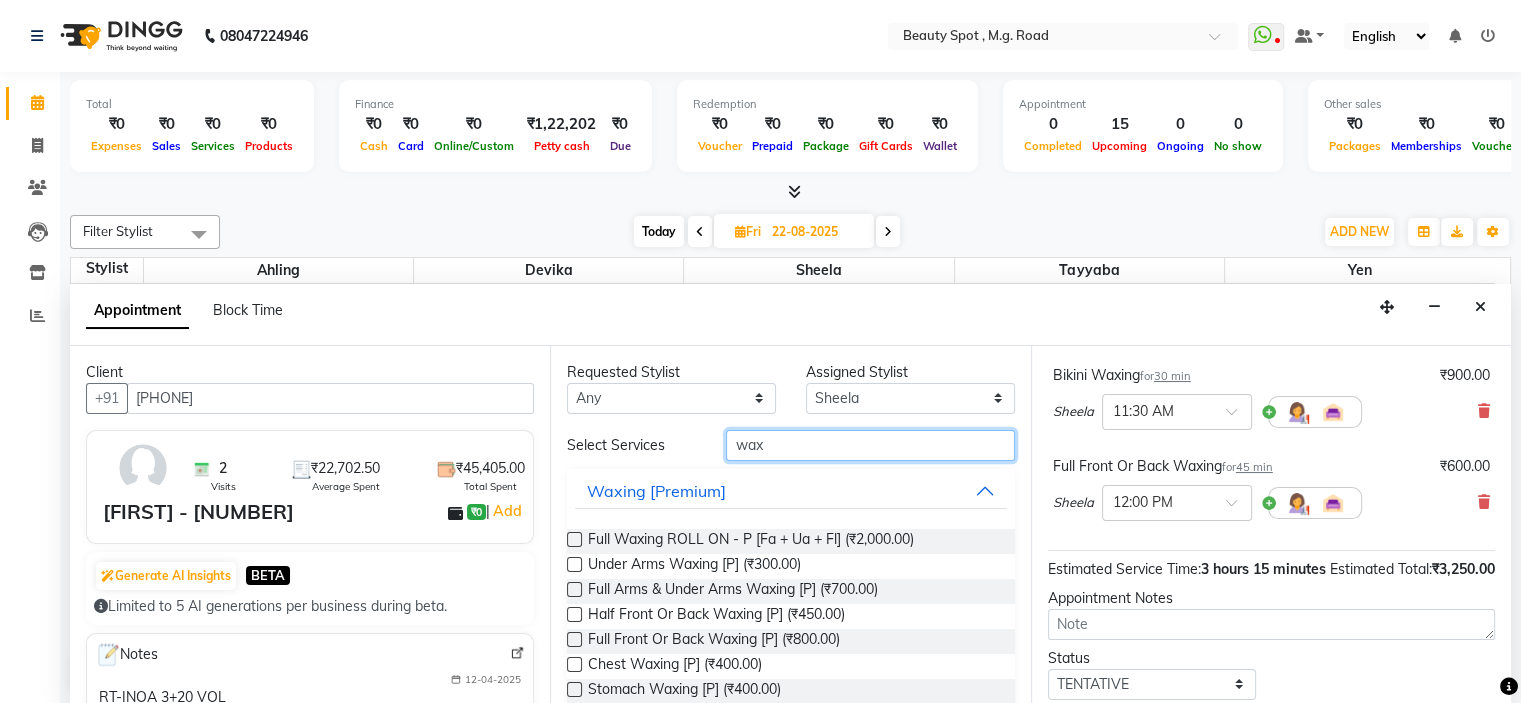 click on "wax" at bounding box center (870, 445) 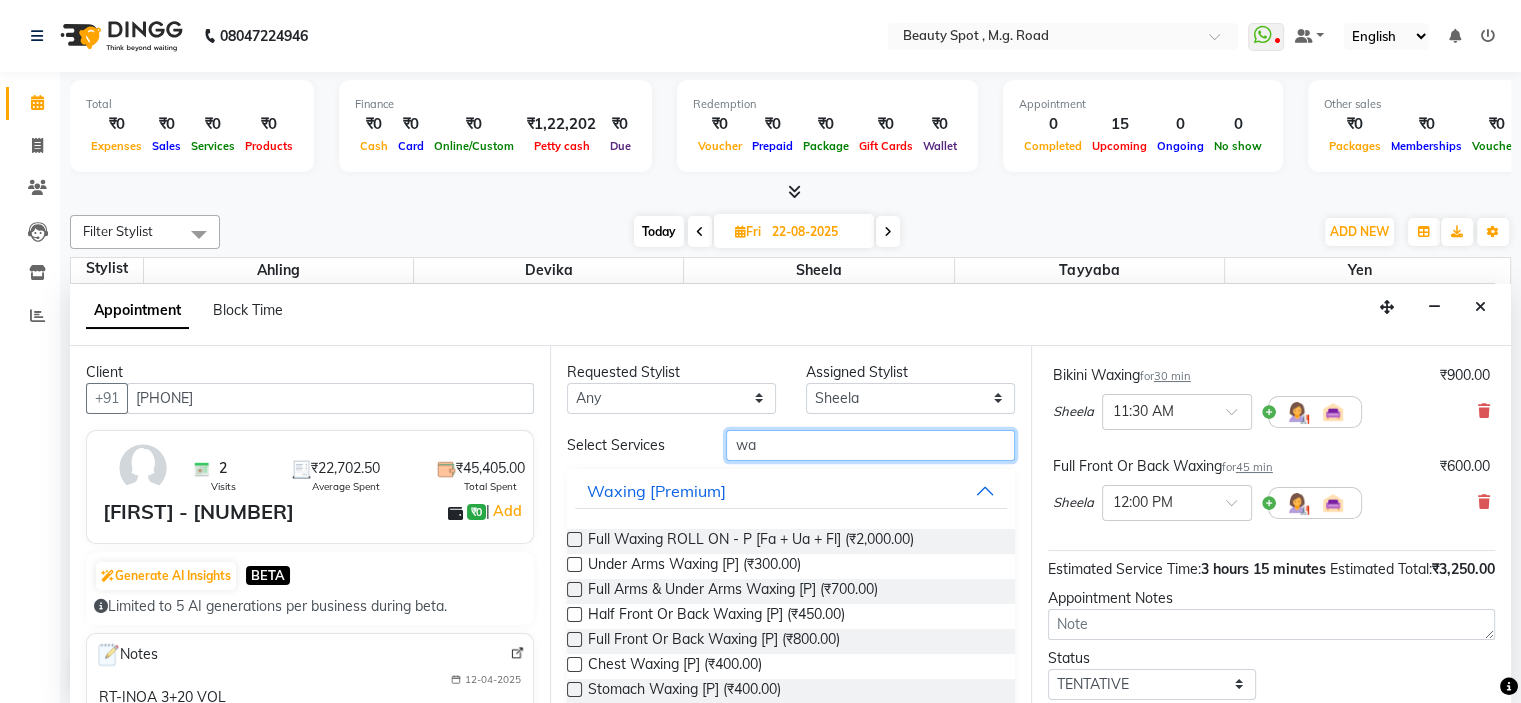 type on "w" 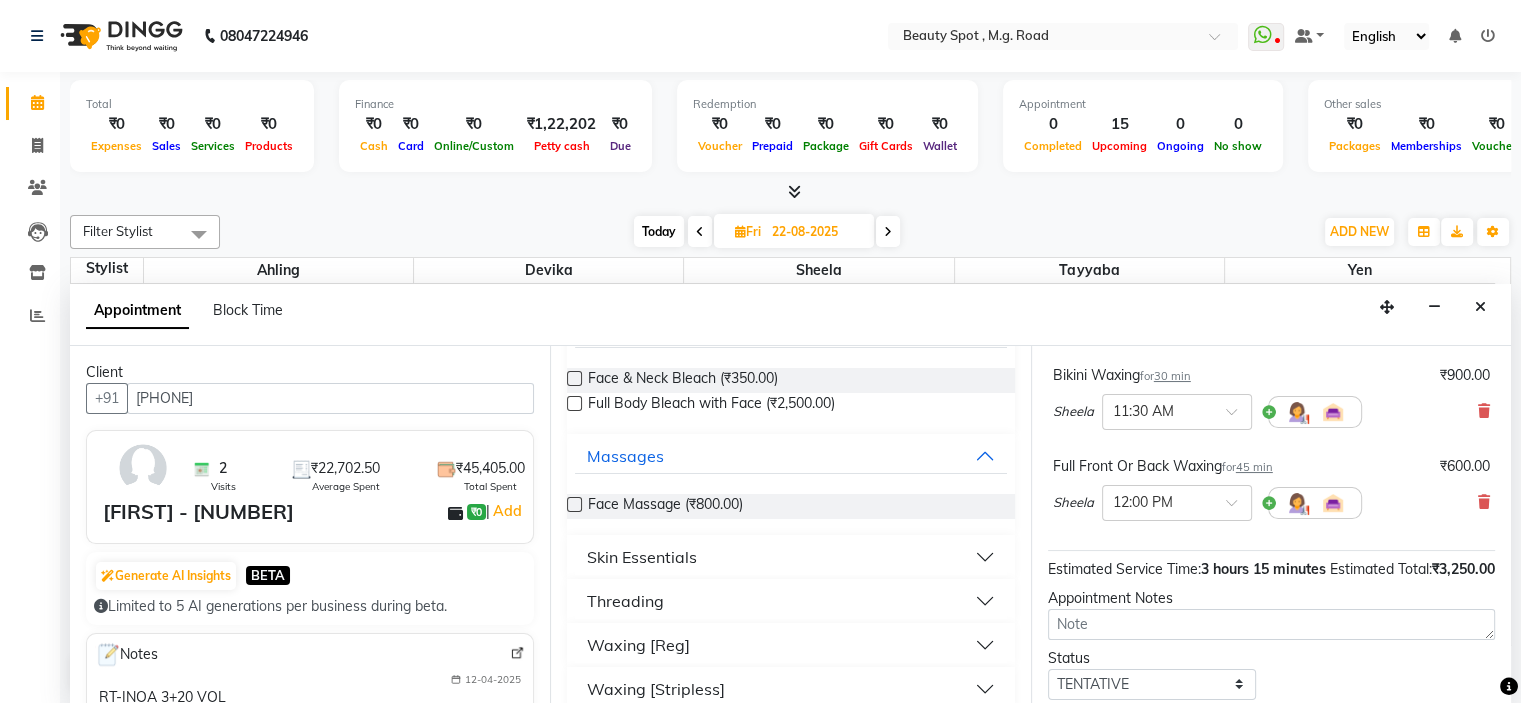 scroll, scrollTop: 181, scrollLeft: 0, axis: vertical 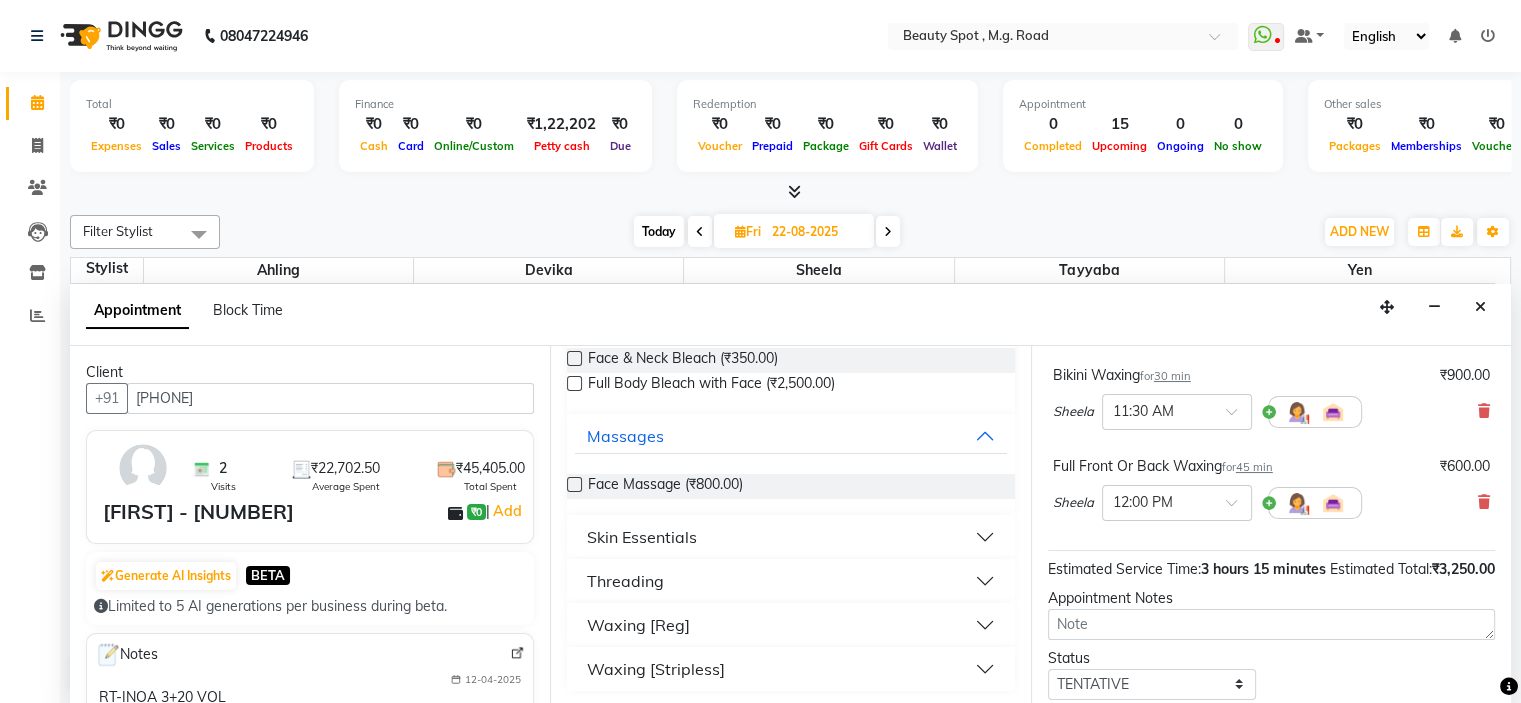 type on "fac" 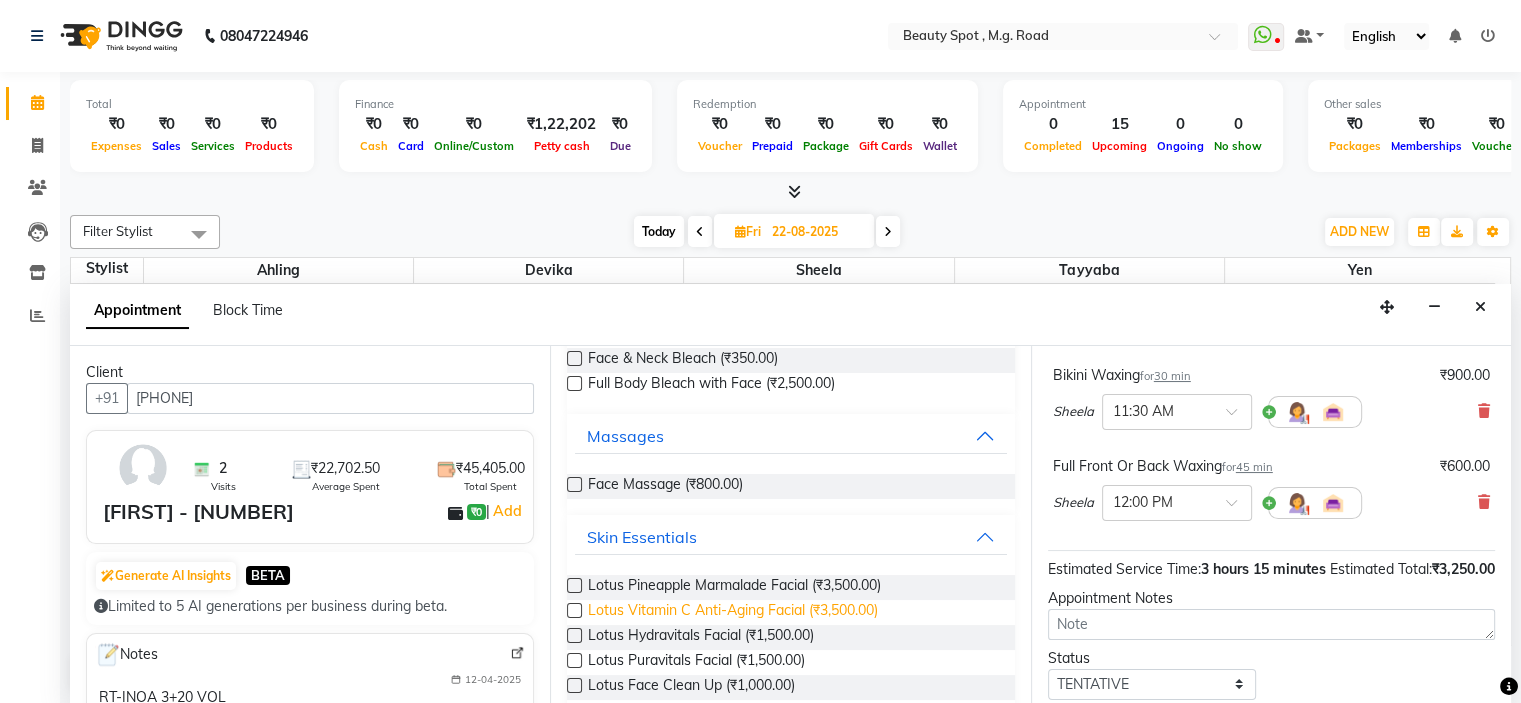 click on "Lotus Vitamin C Anti-Aging Facial (₹3,500.00)" at bounding box center [733, 612] 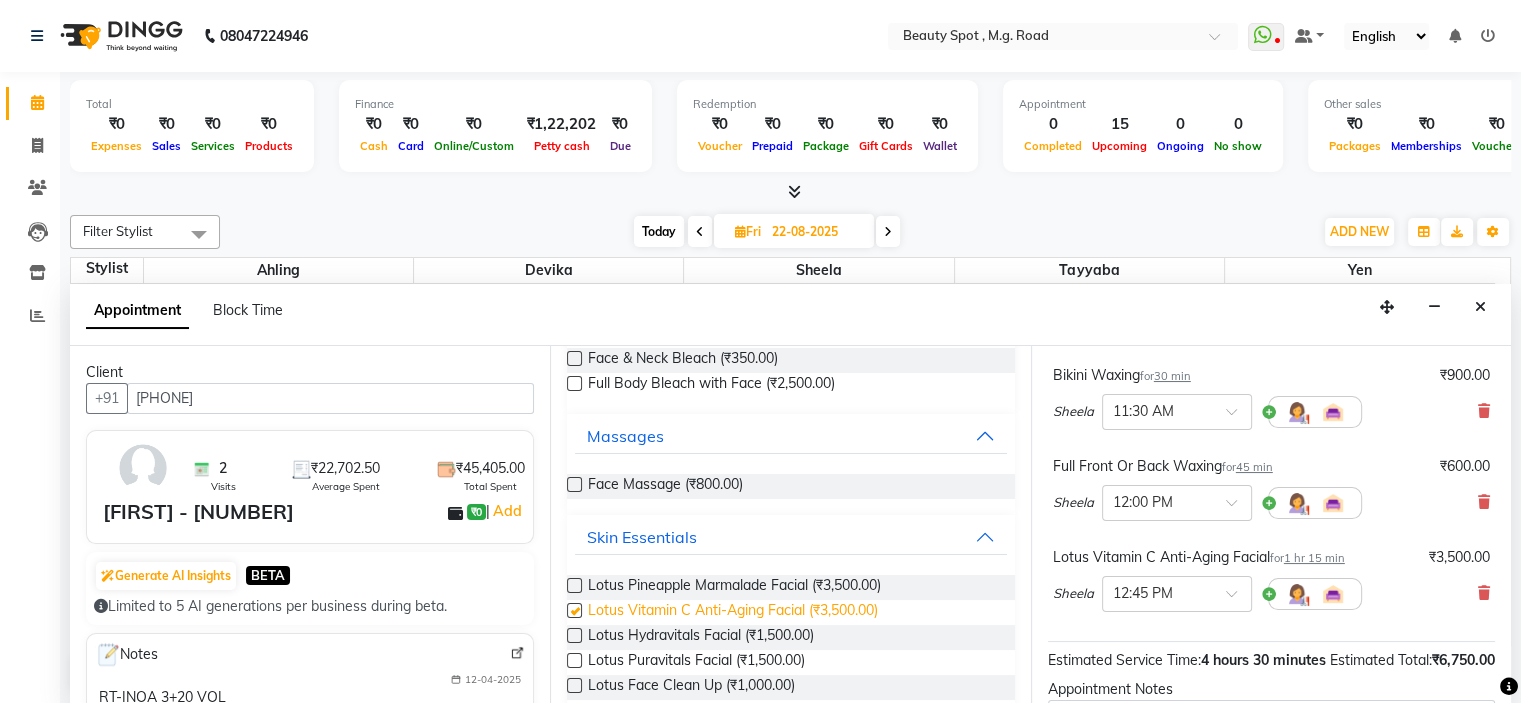 checkbox on "false" 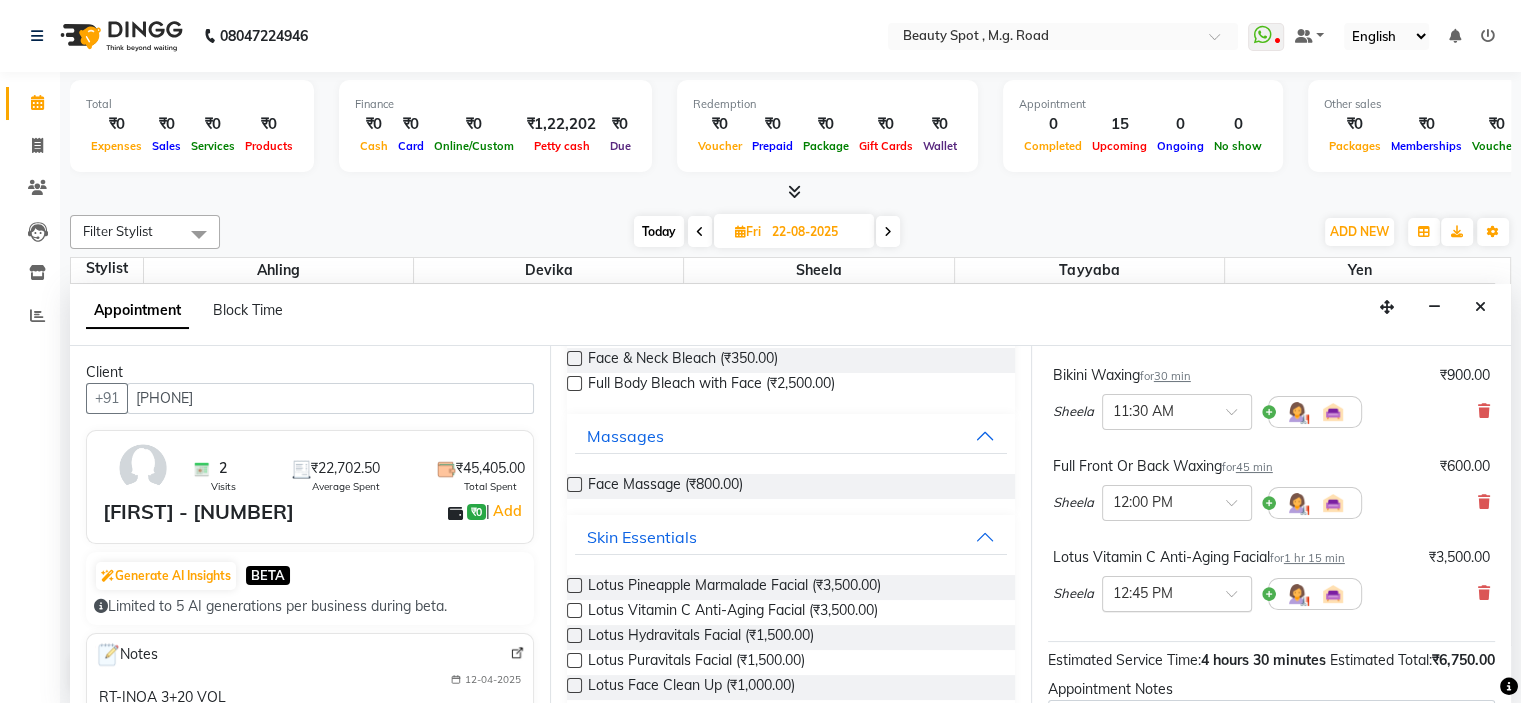 scroll, scrollTop: 400, scrollLeft: 0, axis: vertical 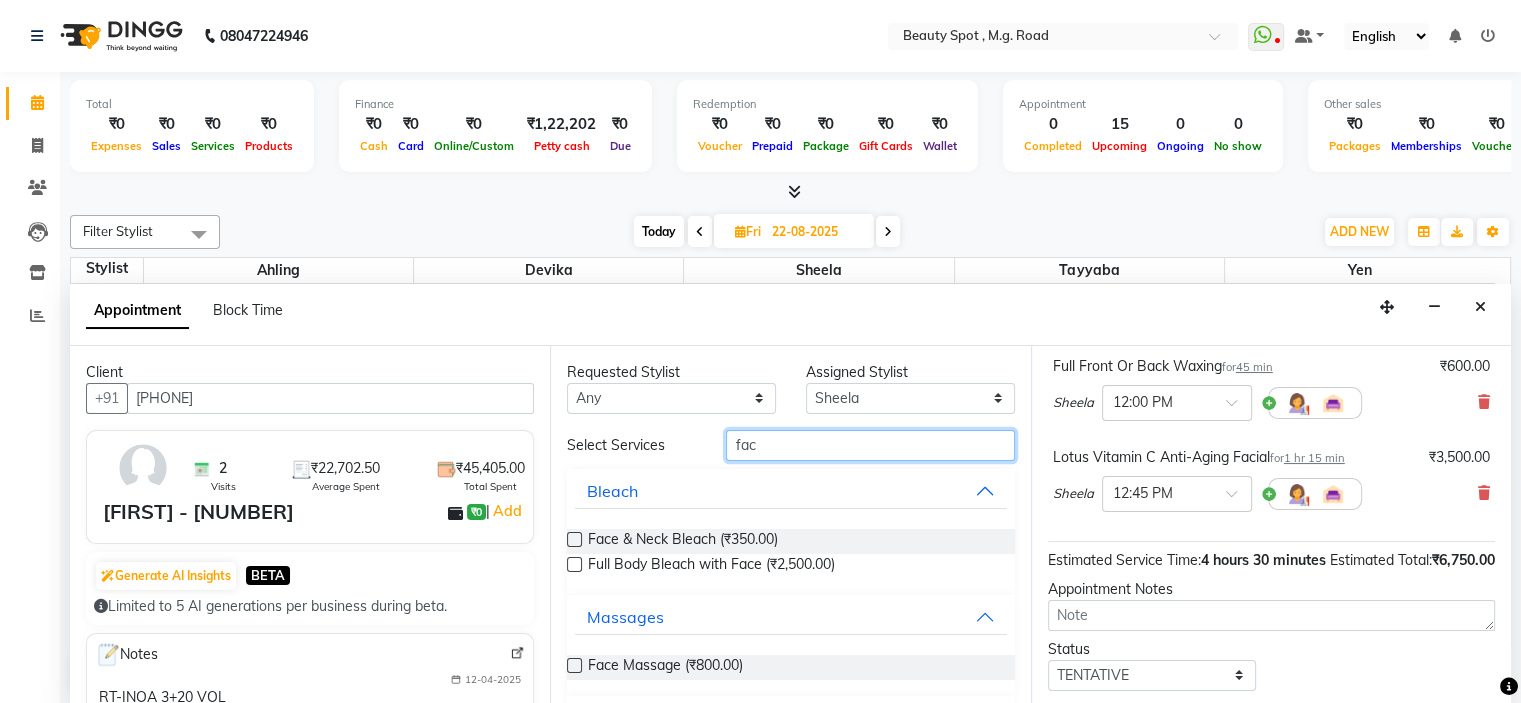 click on "fac" at bounding box center (870, 445) 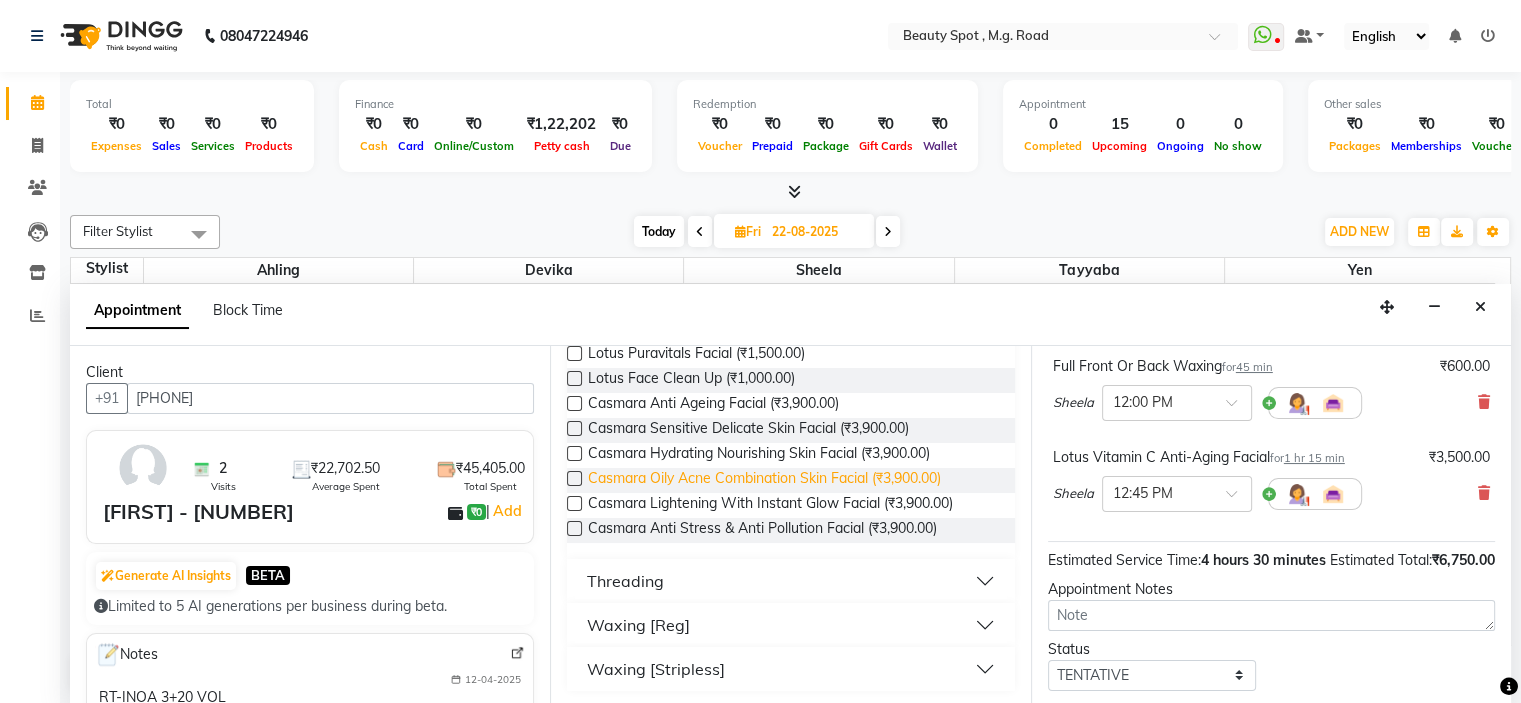scroll, scrollTop: 488, scrollLeft: 0, axis: vertical 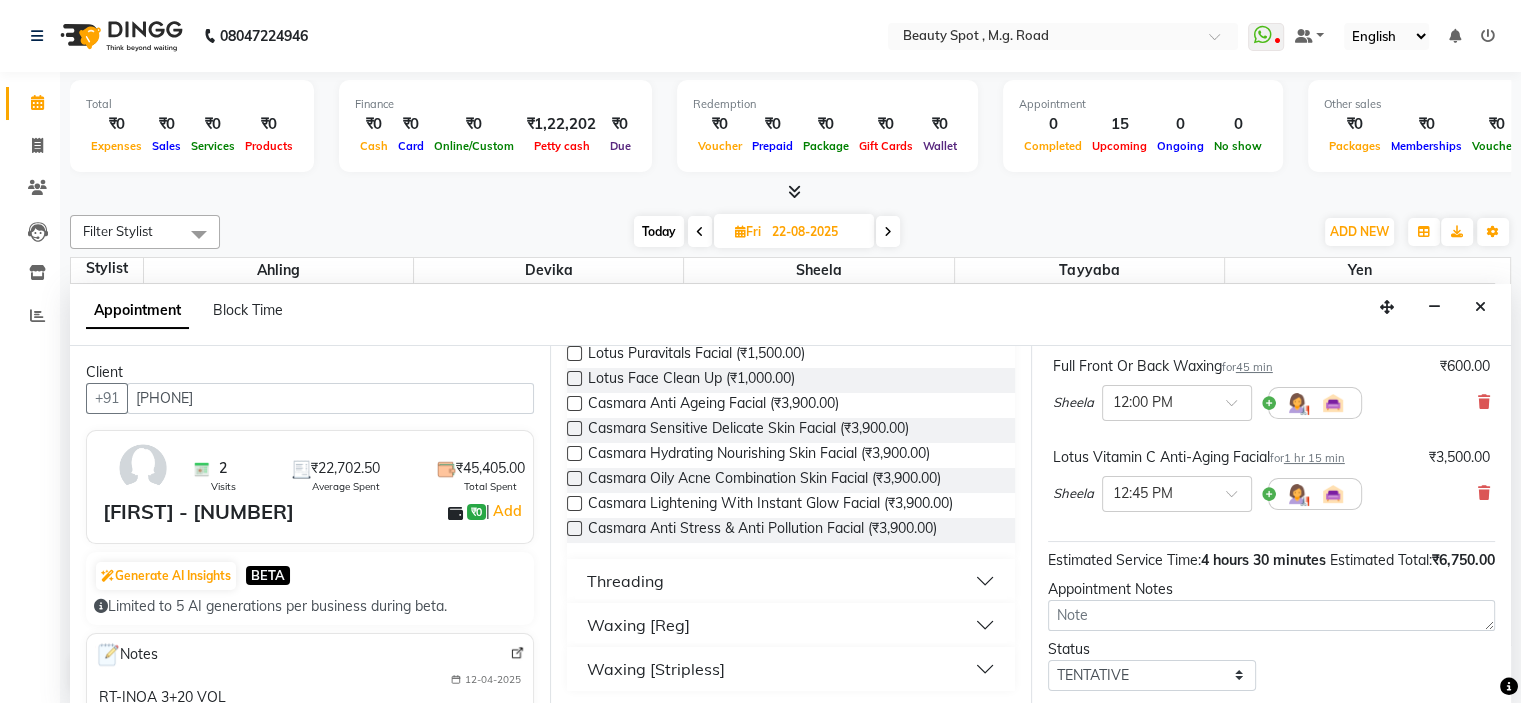 click on "Threading" at bounding box center [790, 581] 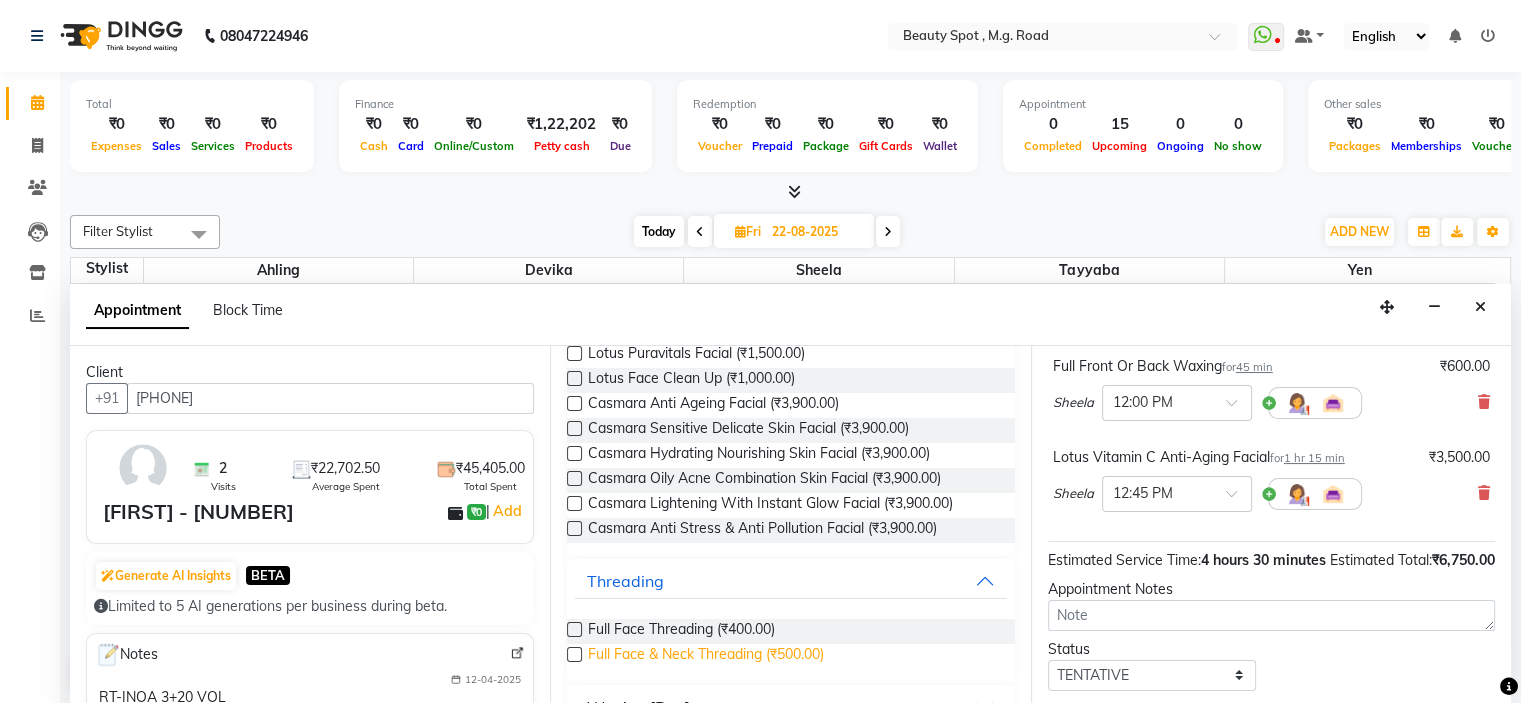 click on "Full Face & Neck Threading (₹500.00)" at bounding box center [706, 656] 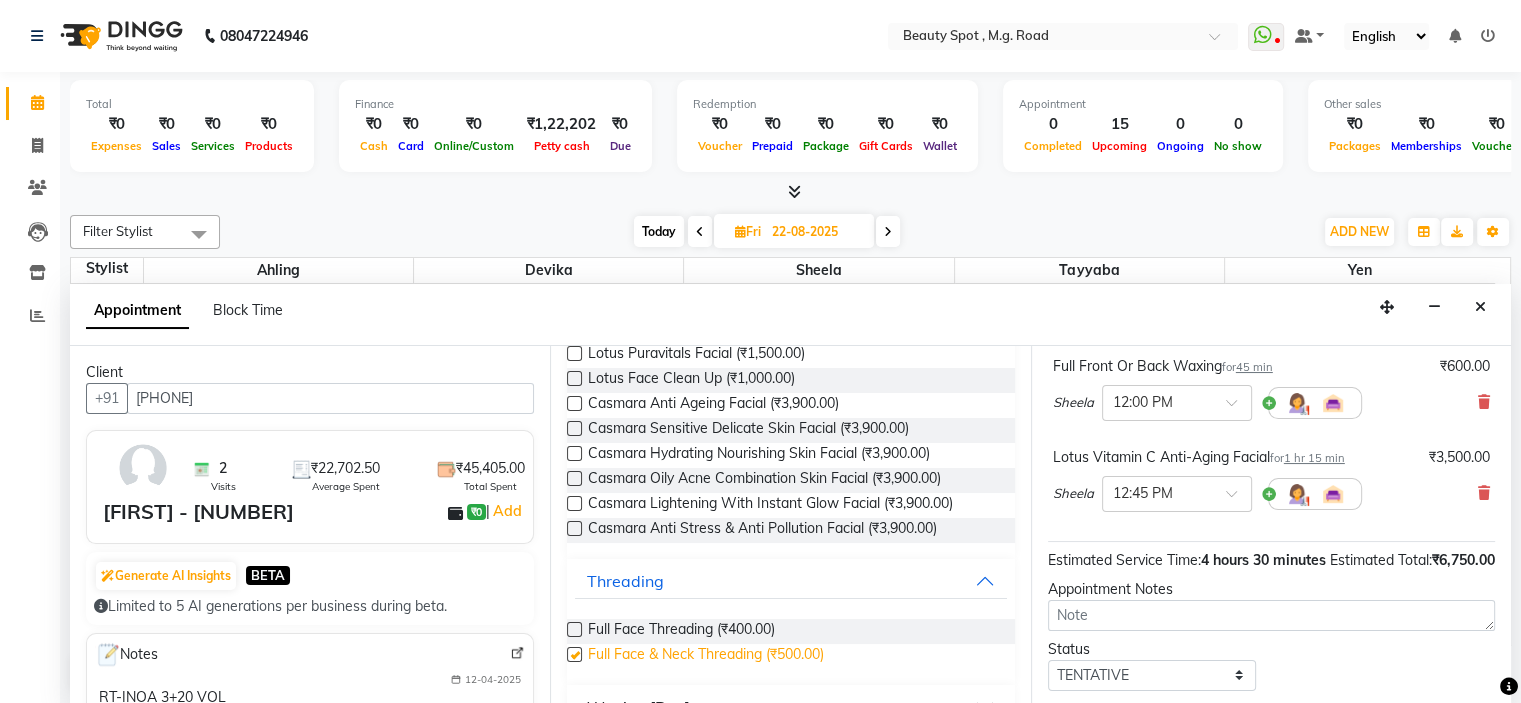 checkbox on "false" 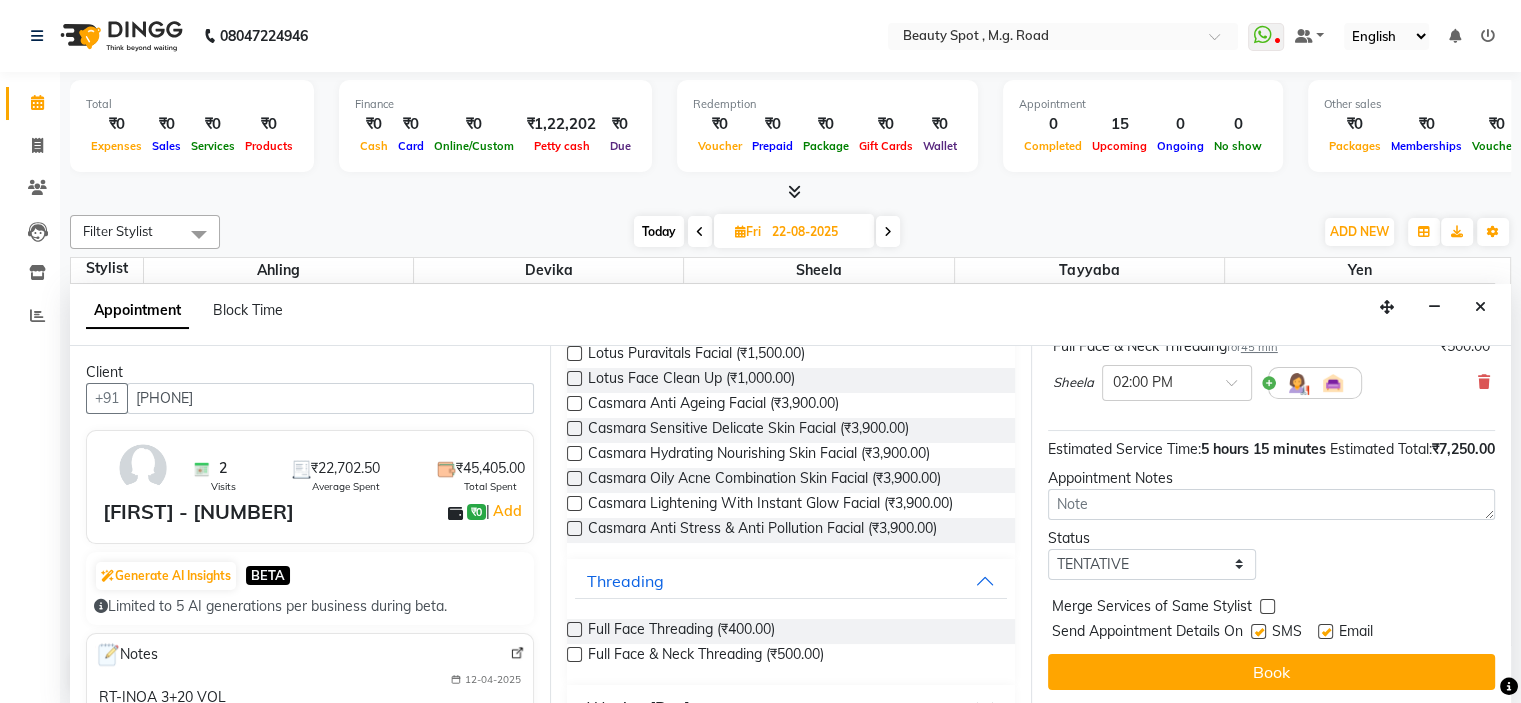 scroll, scrollTop: 622, scrollLeft: 0, axis: vertical 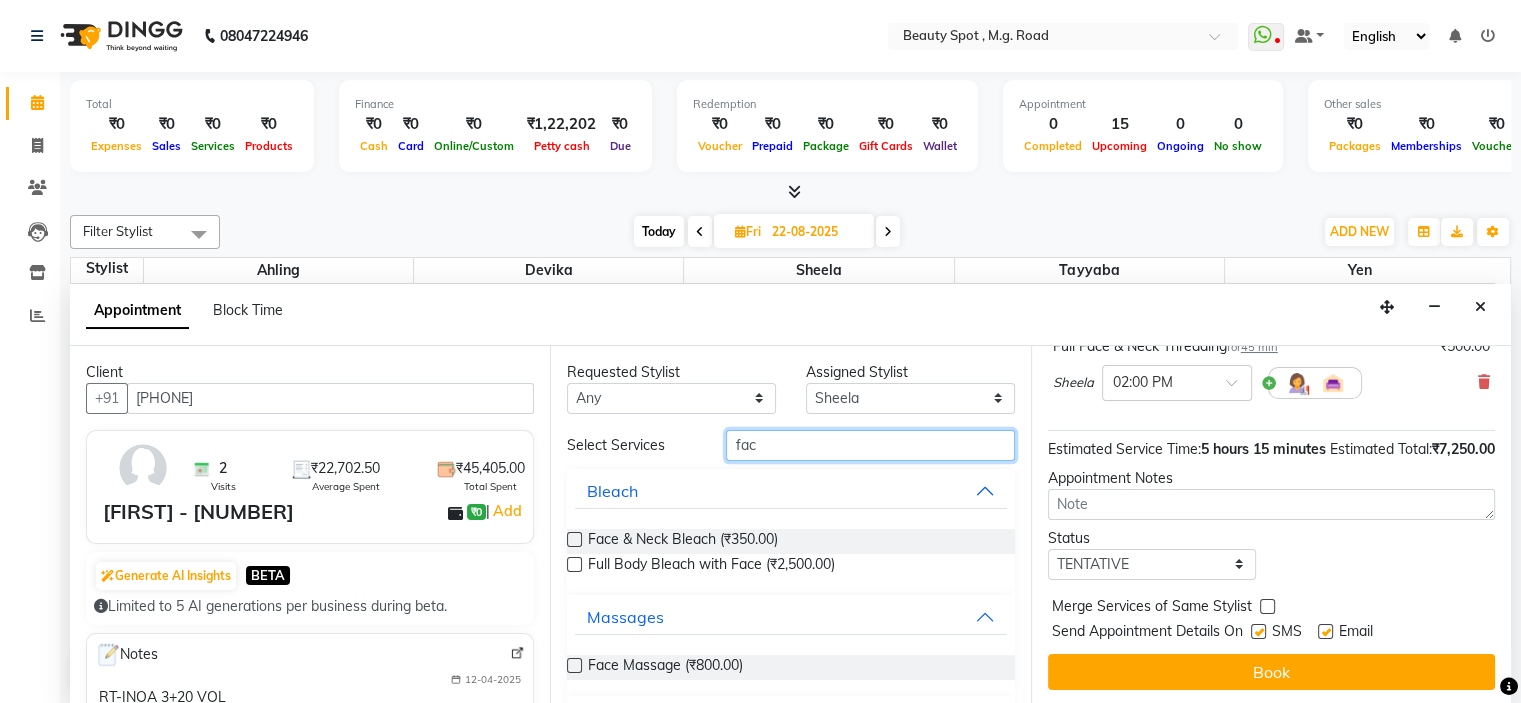 click on "fac" at bounding box center [870, 445] 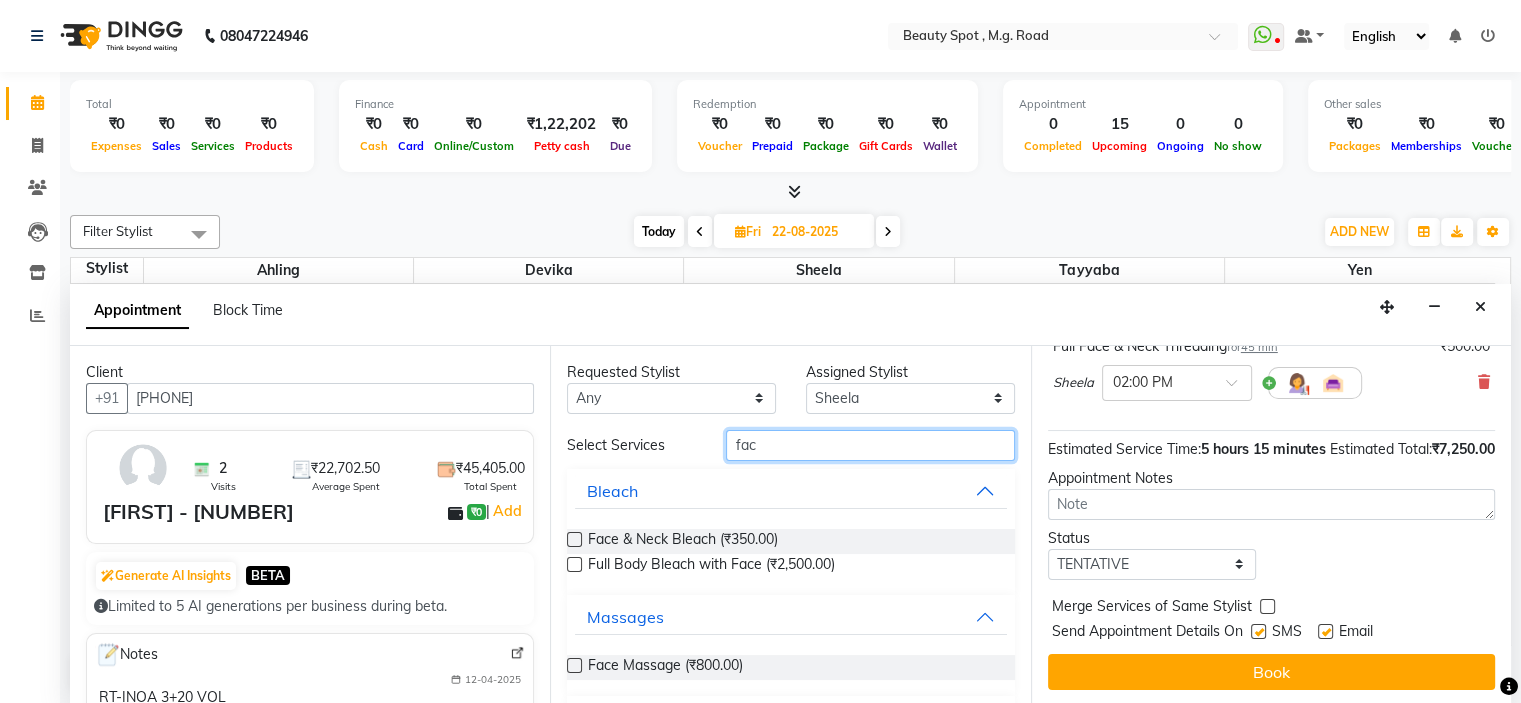 scroll, scrollTop: 522, scrollLeft: 0, axis: vertical 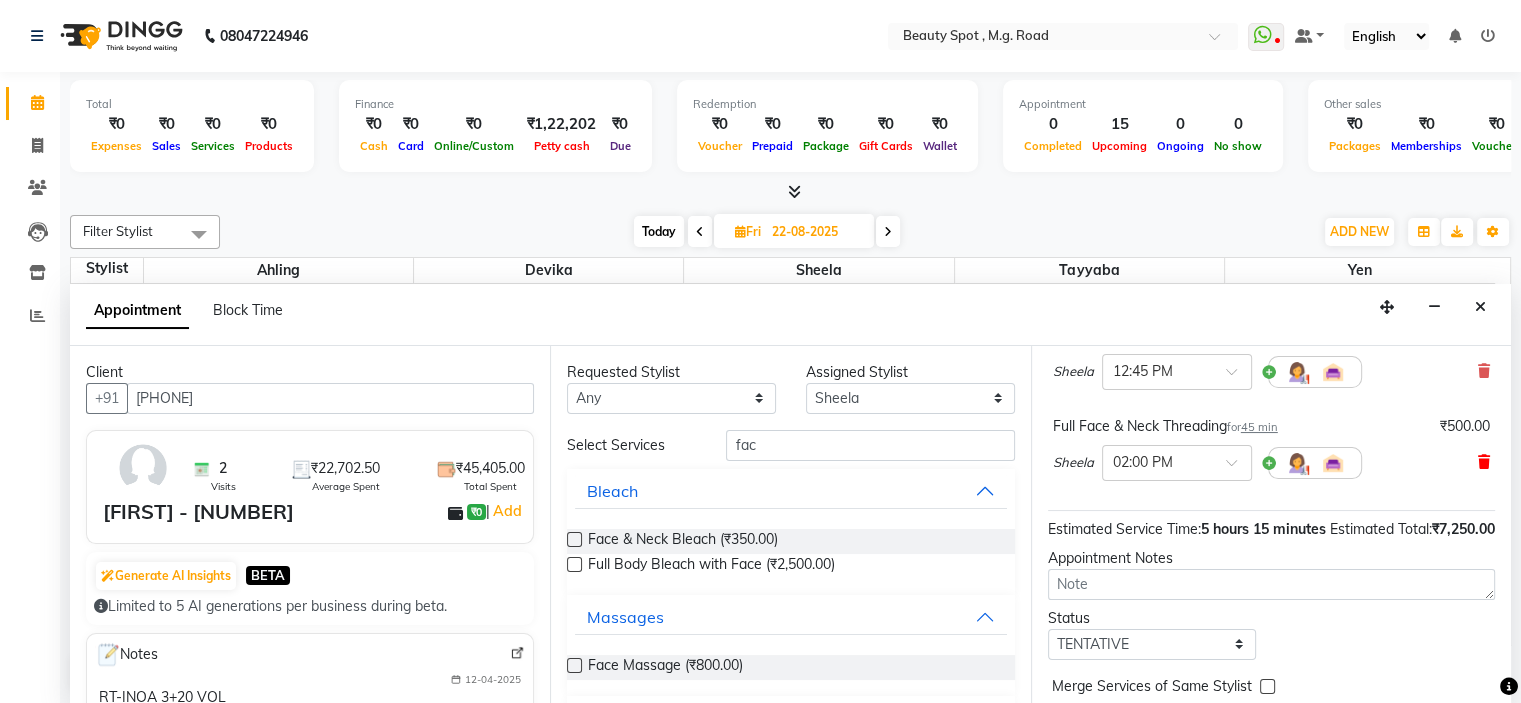 click at bounding box center [1484, 462] 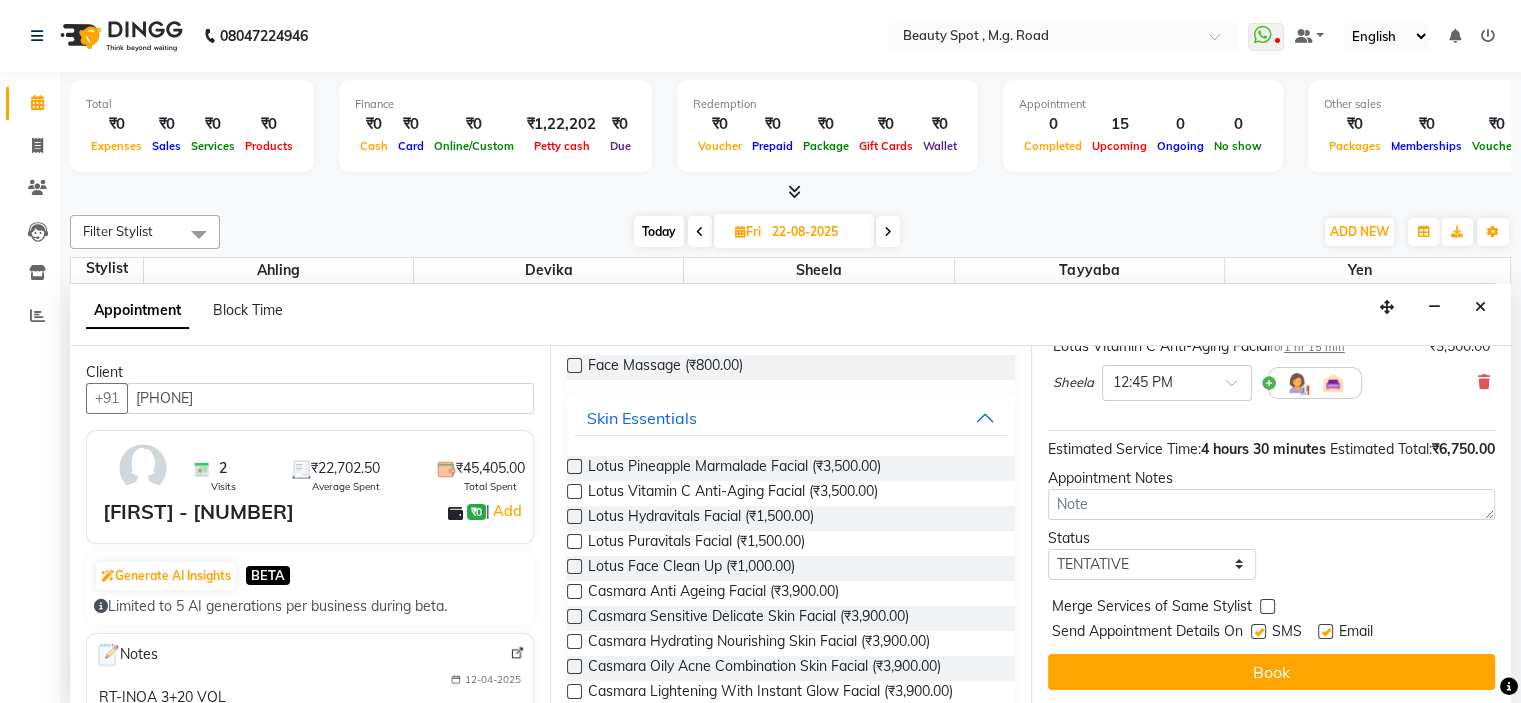 scroll, scrollTop: 571, scrollLeft: 0, axis: vertical 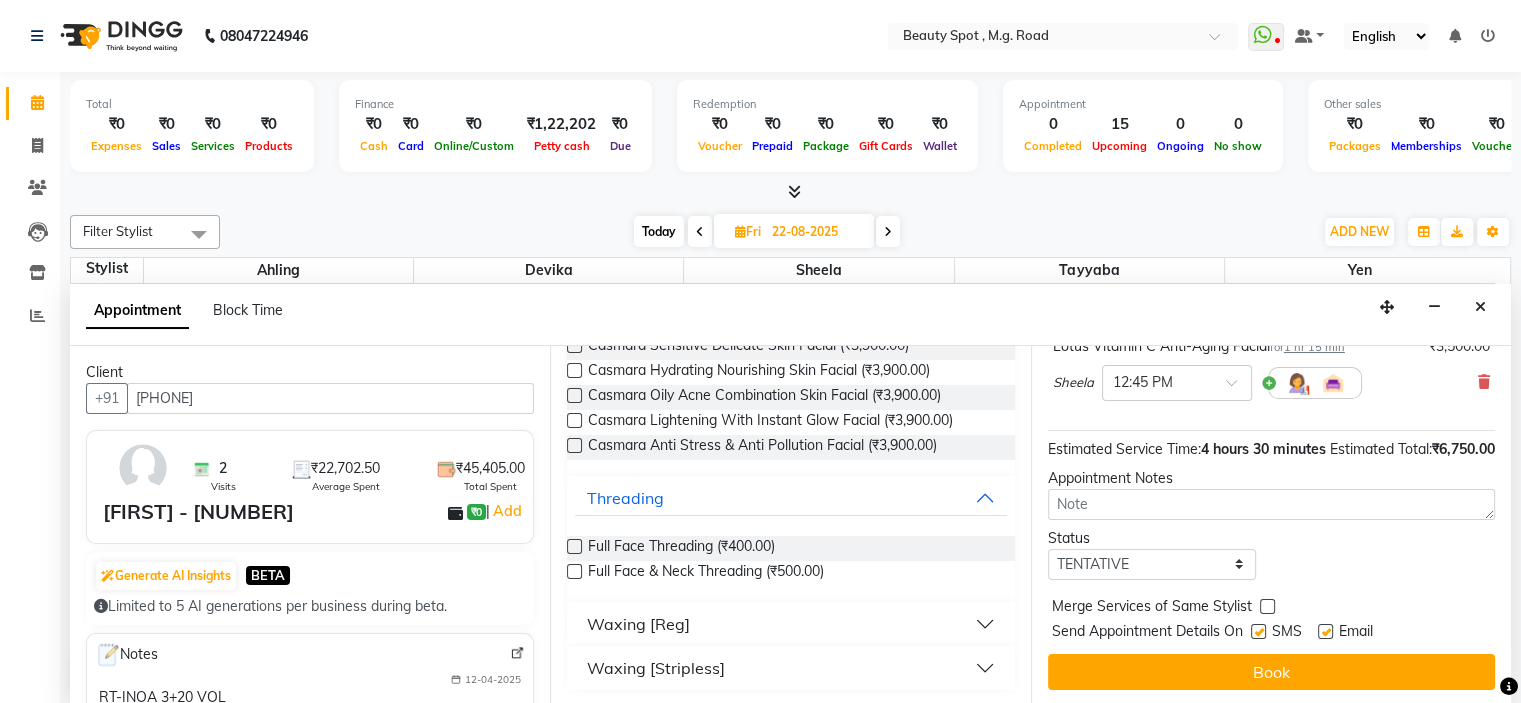 click on "Waxing [Reg]" at bounding box center (790, 624) 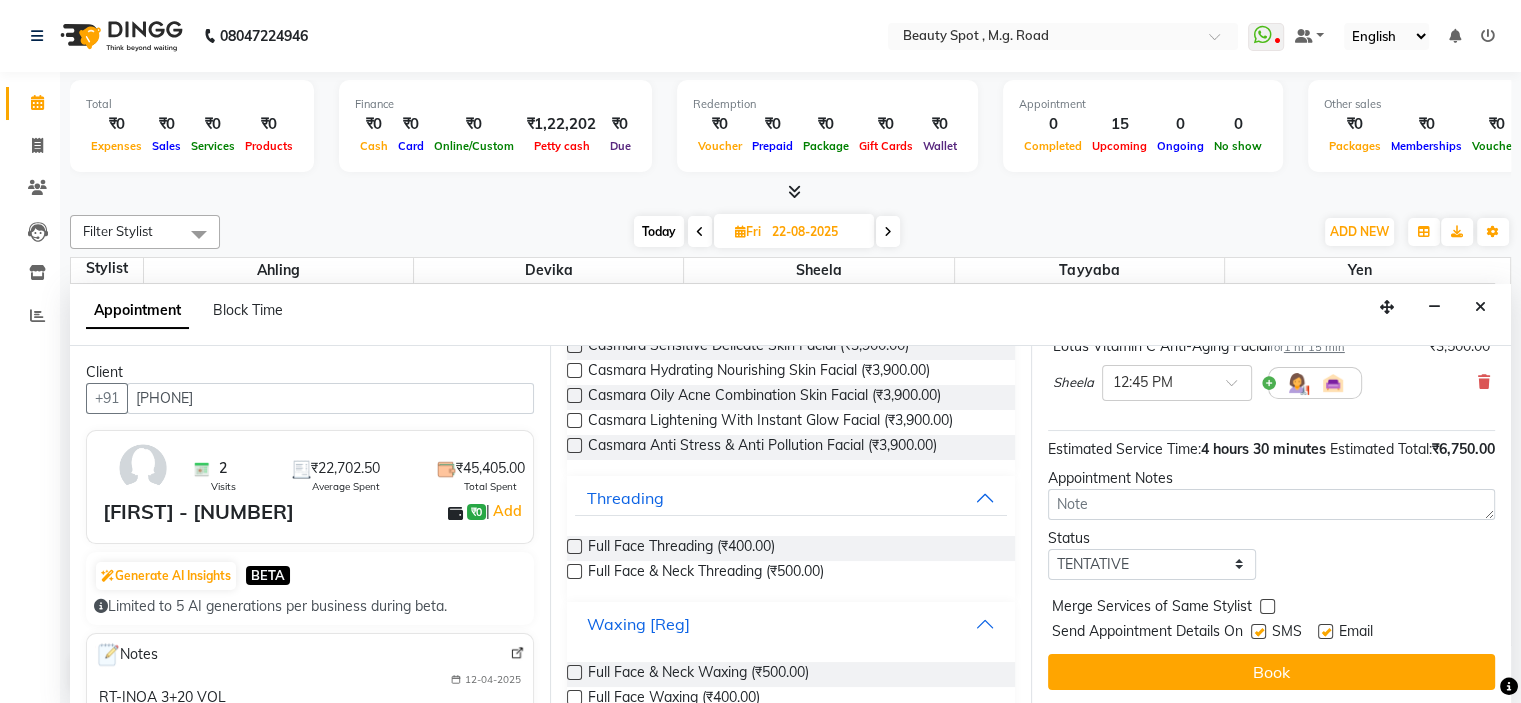 scroll, scrollTop: 652, scrollLeft: 0, axis: vertical 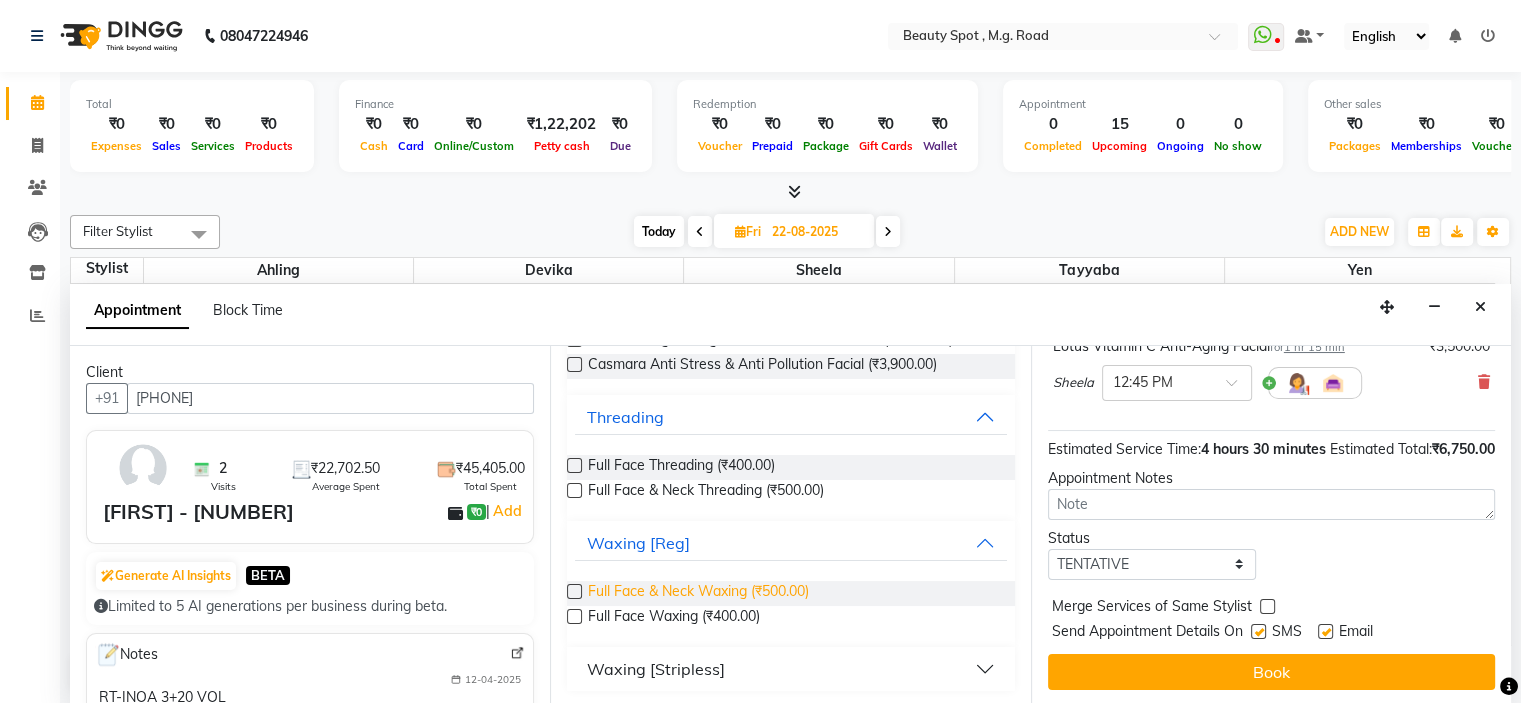 click on "Full Face & Neck Waxing (₹500.00)" at bounding box center [698, 593] 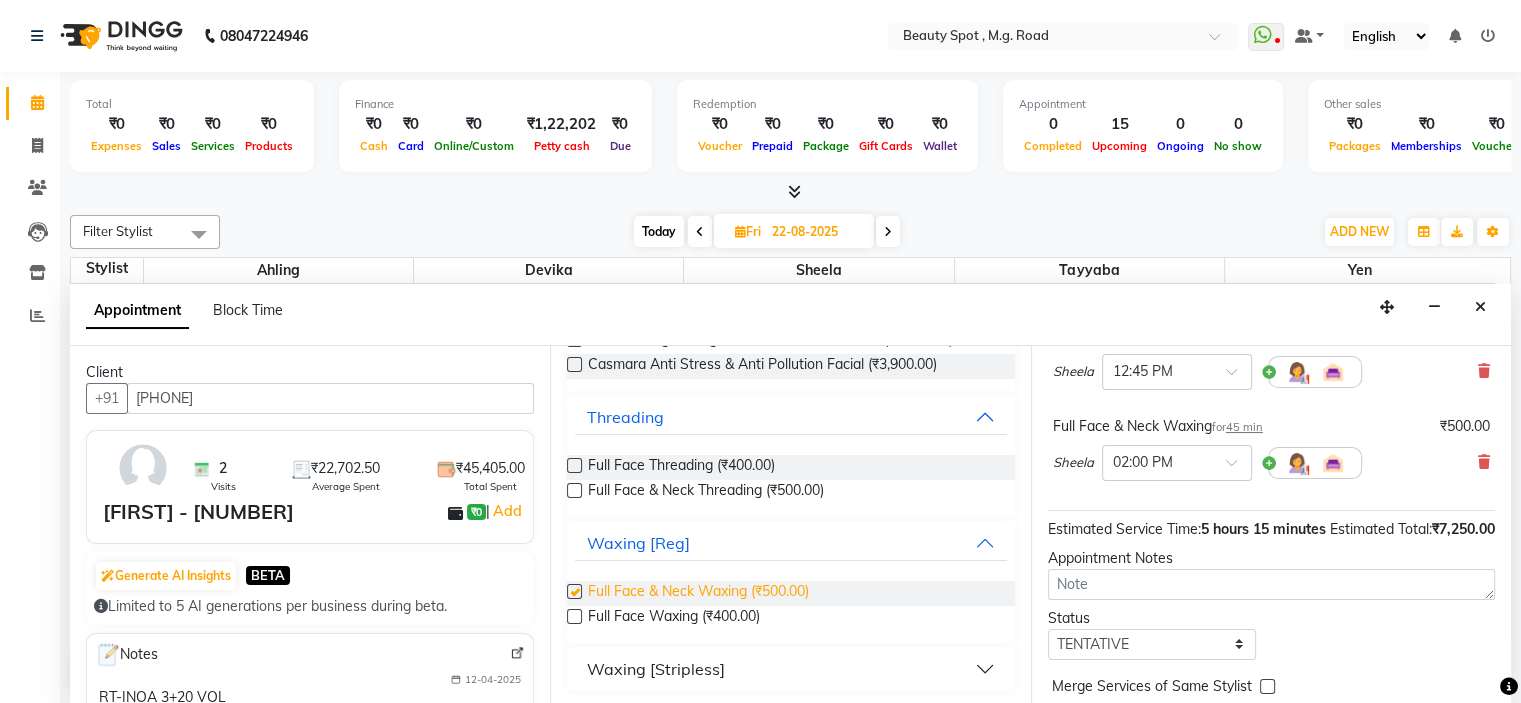 checkbox on "false" 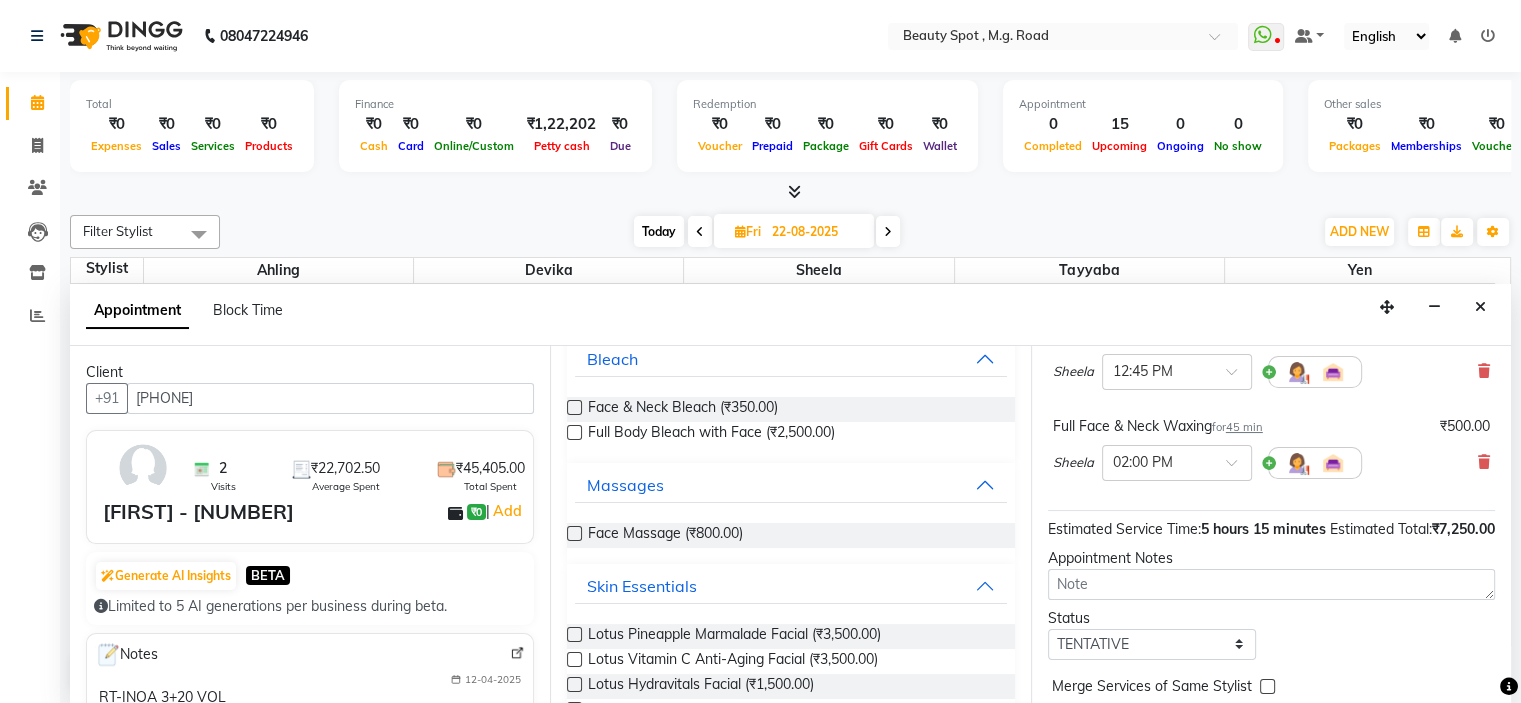 scroll, scrollTop: 0, scrollLeft: 0, axis: both 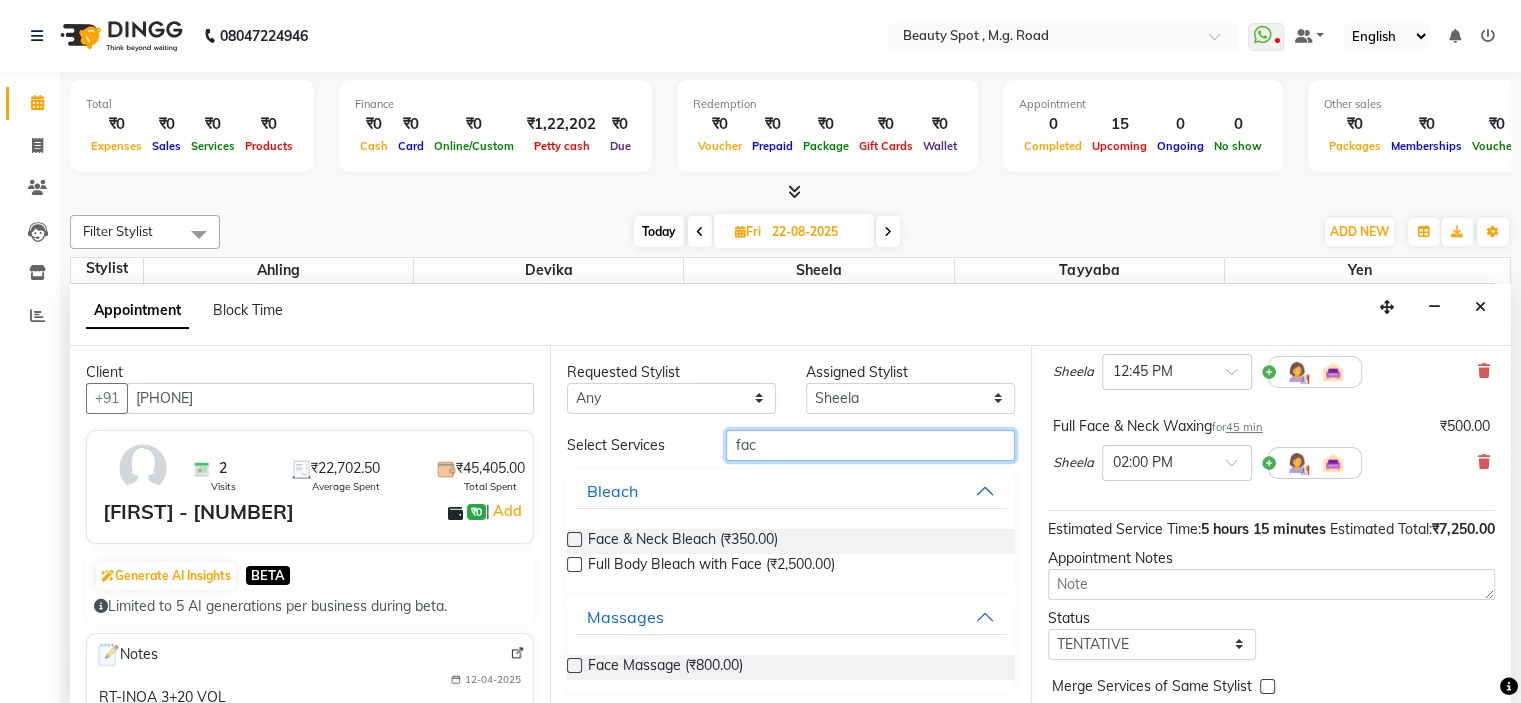click on "fac" at bounding box center [870, 445] 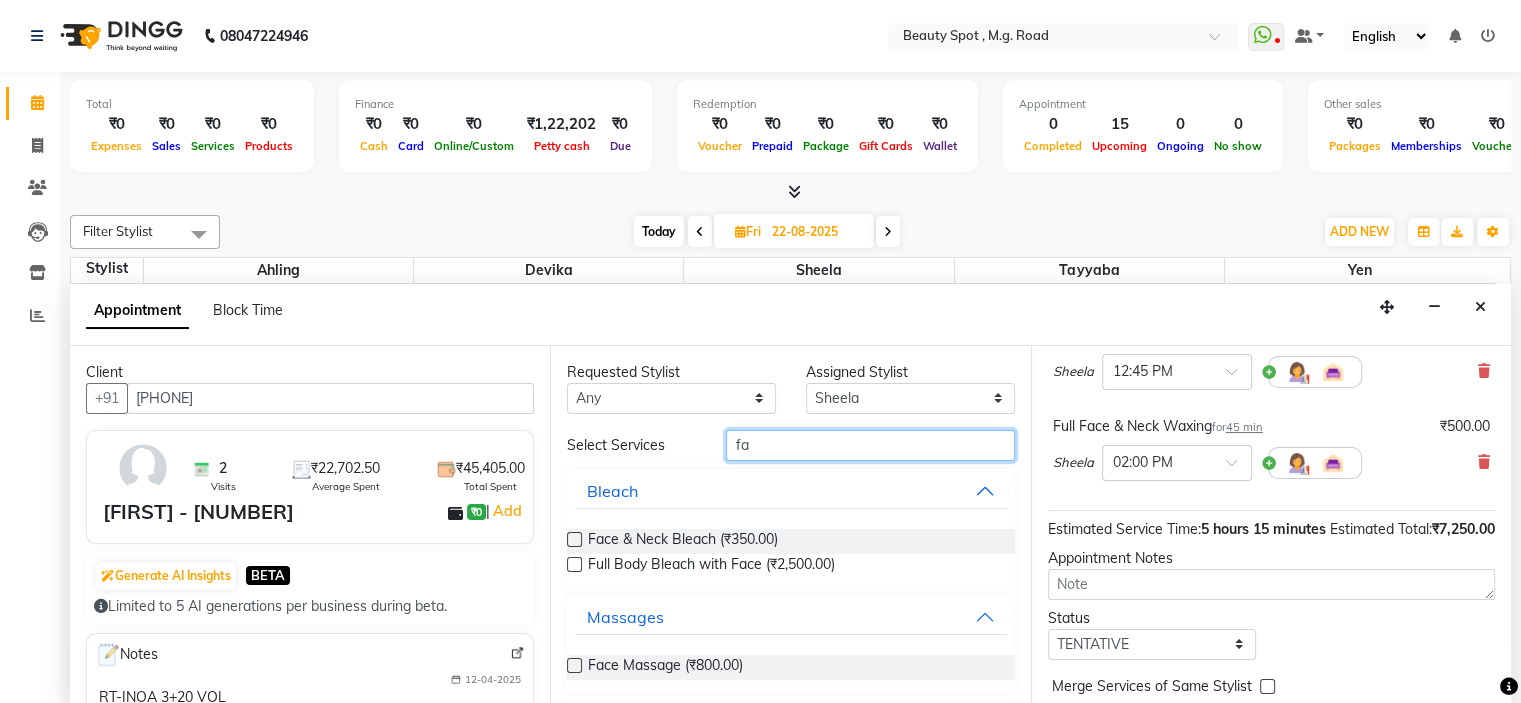 type on "f" 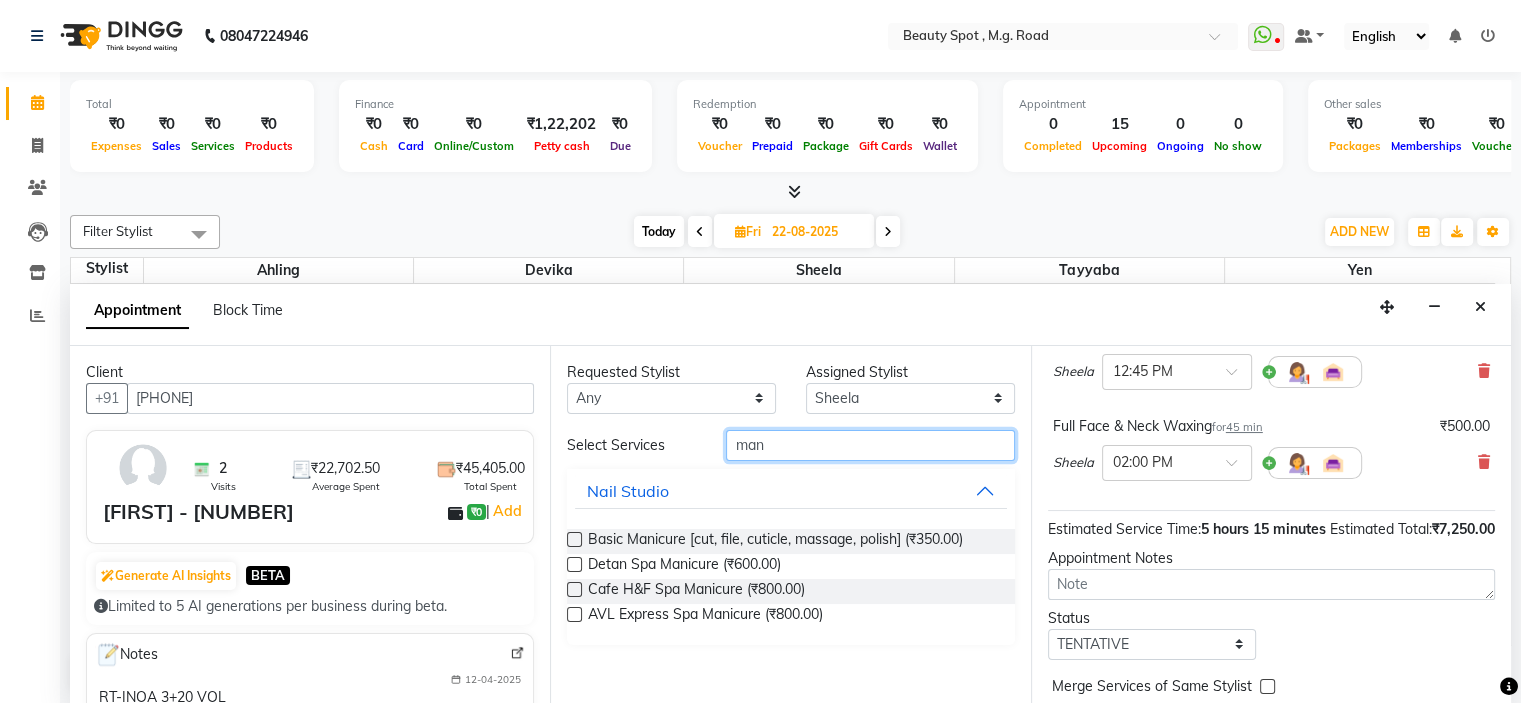 type on "man" 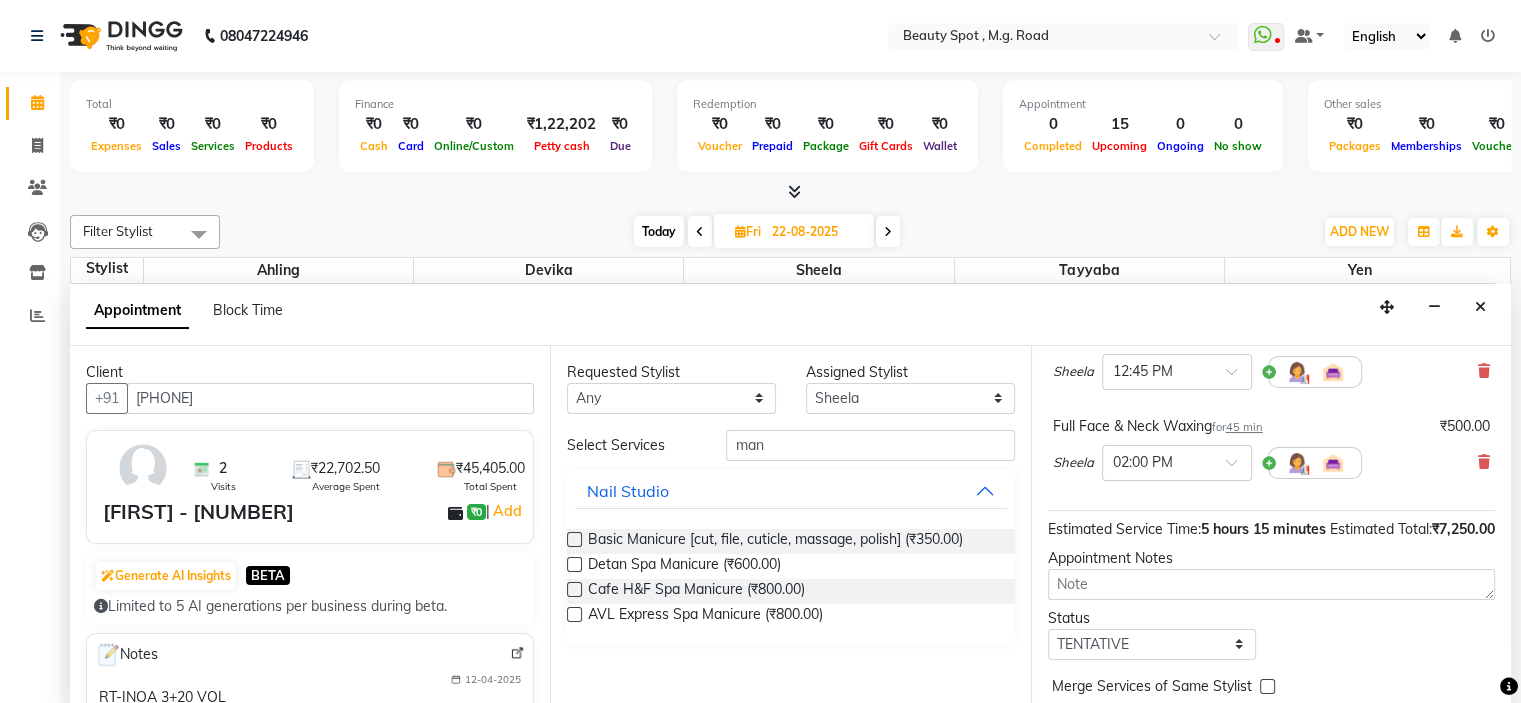 click on "Cafe H&F Spa Manicure (₹800.00)" at bounding box center (790, 591) 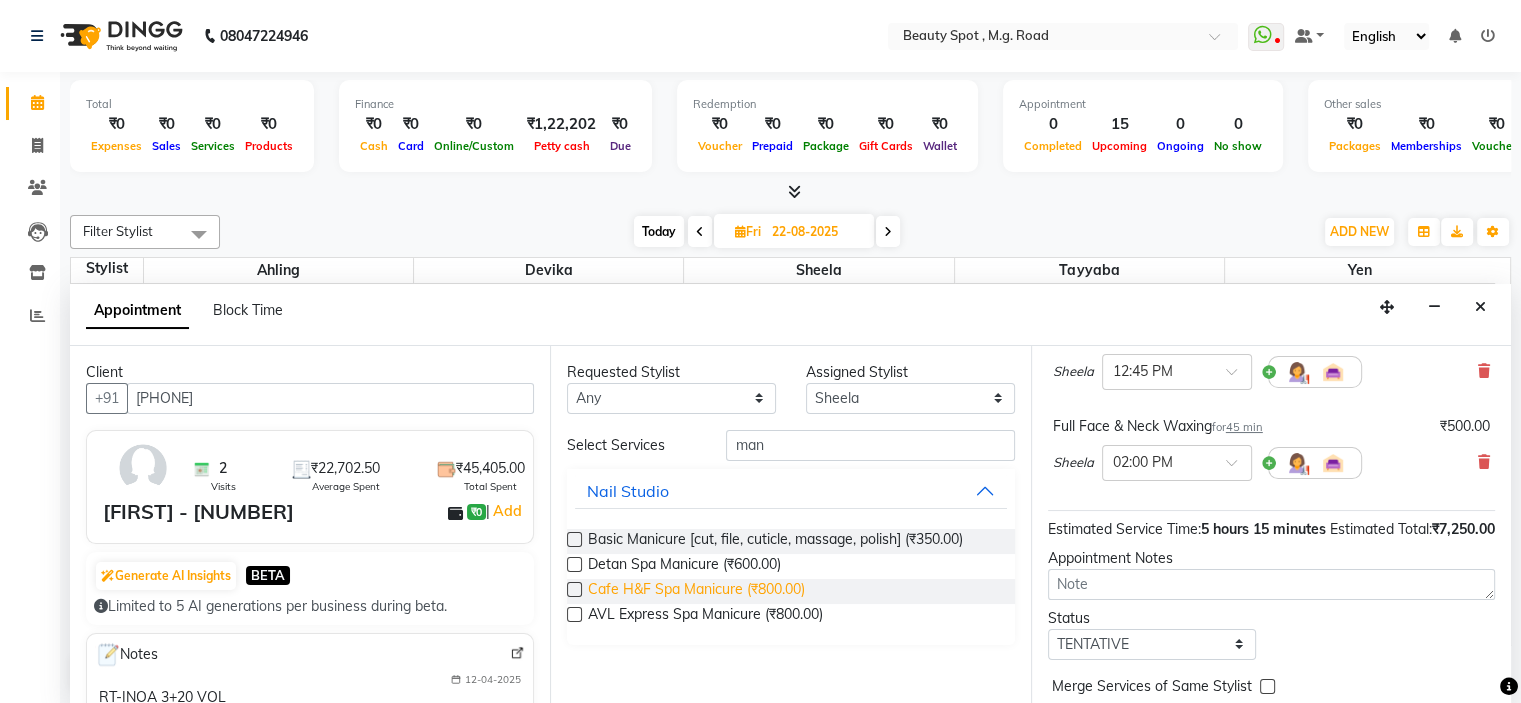 click on "Cafe H&F Spa Manicure (₹800.00)" at bounding box center (696, 591) 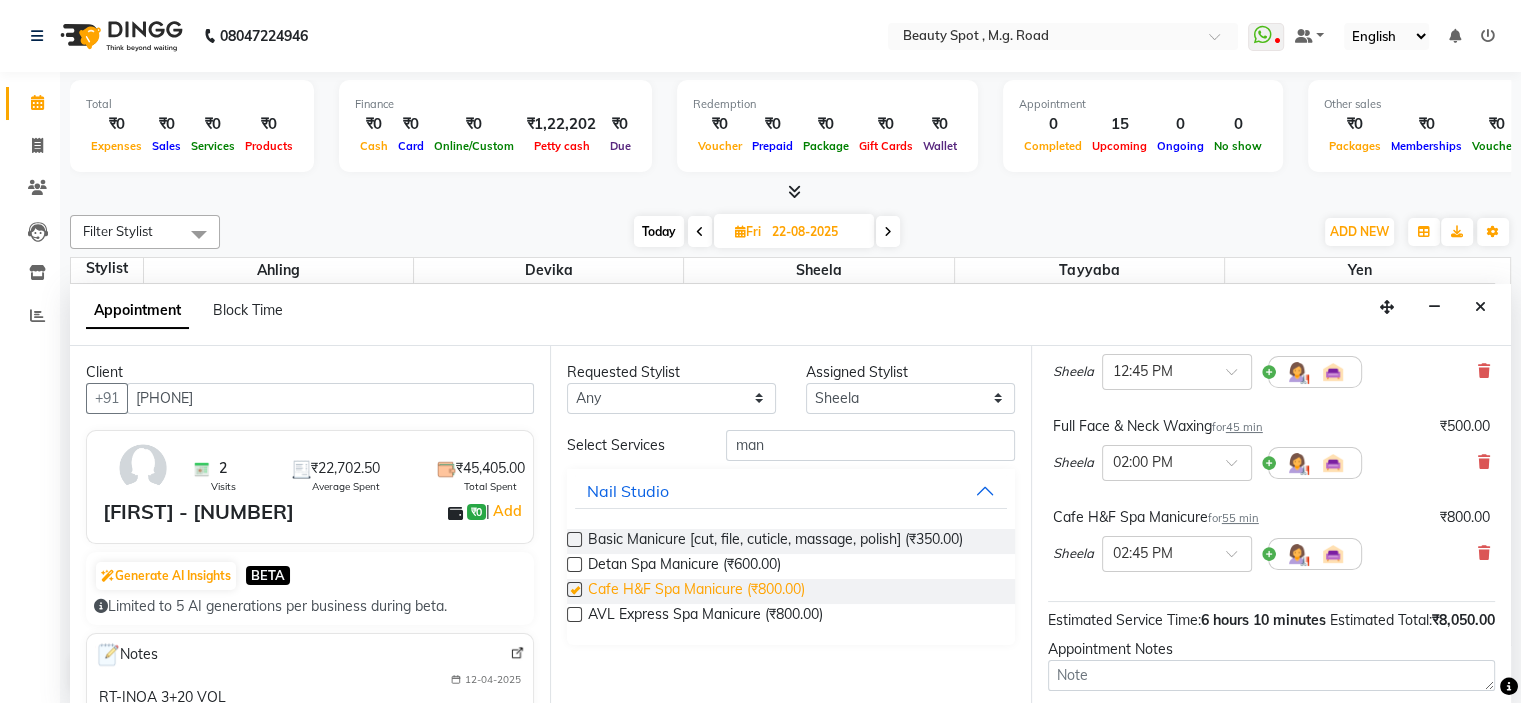 checkbox on "false" 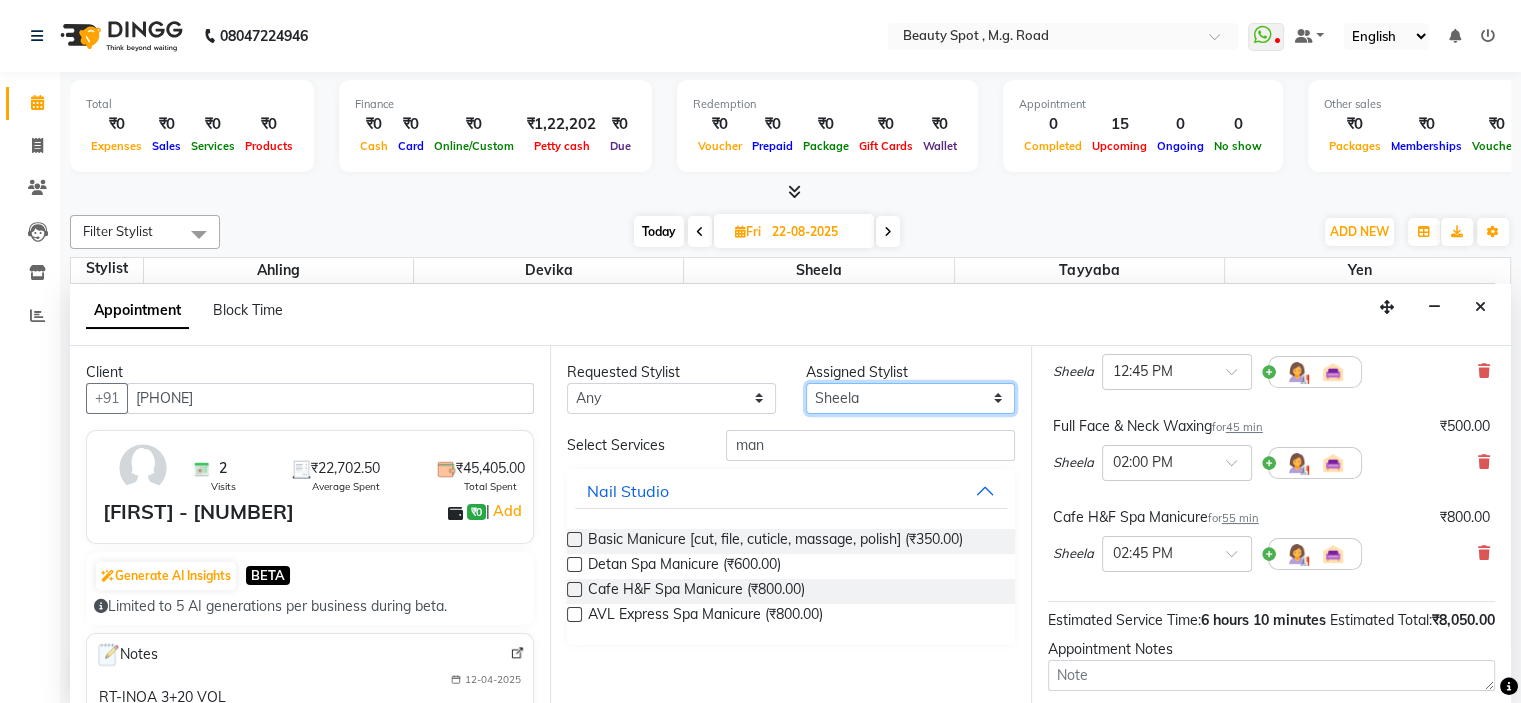 click on "Select Ahling Devika  Sheela  Tayyaba  Yen" at bounding box center (910, 398) 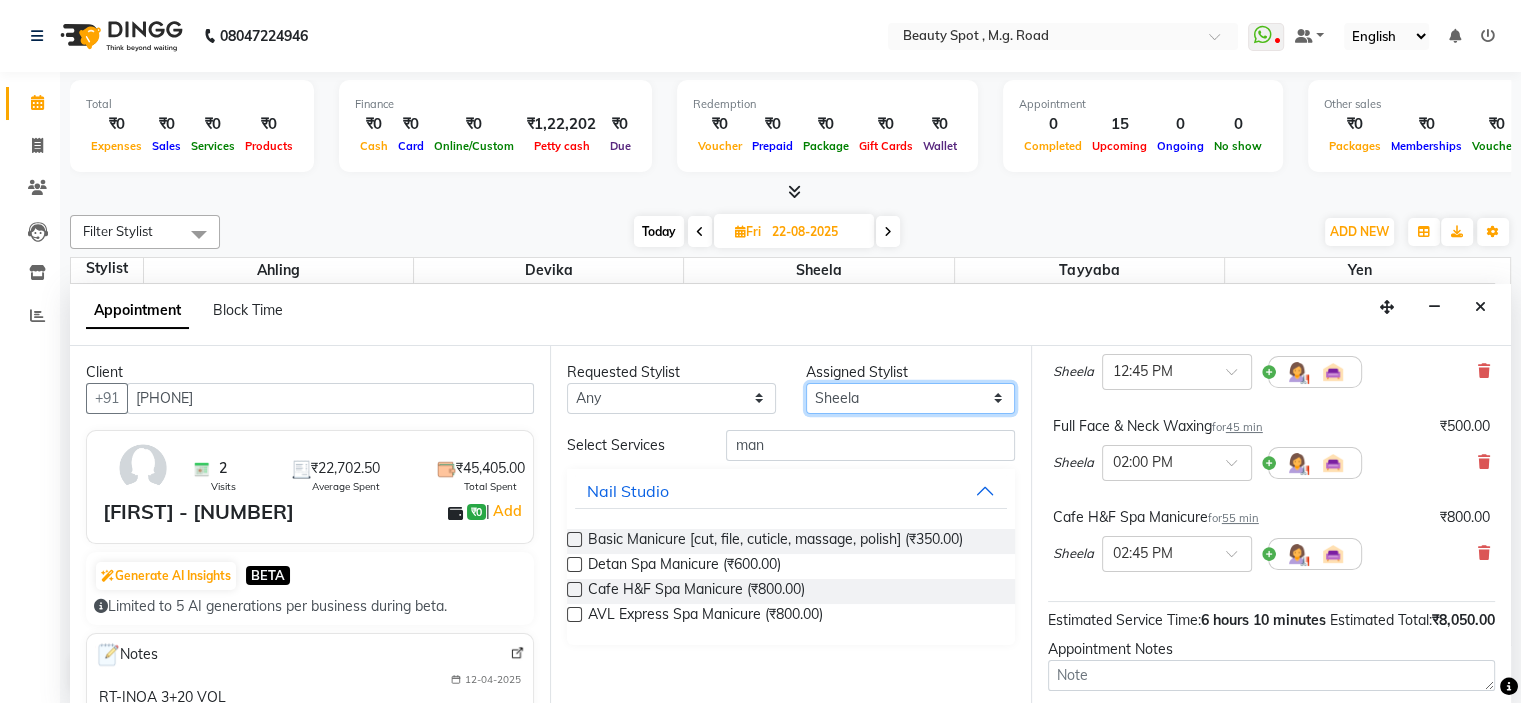 select on "70086" 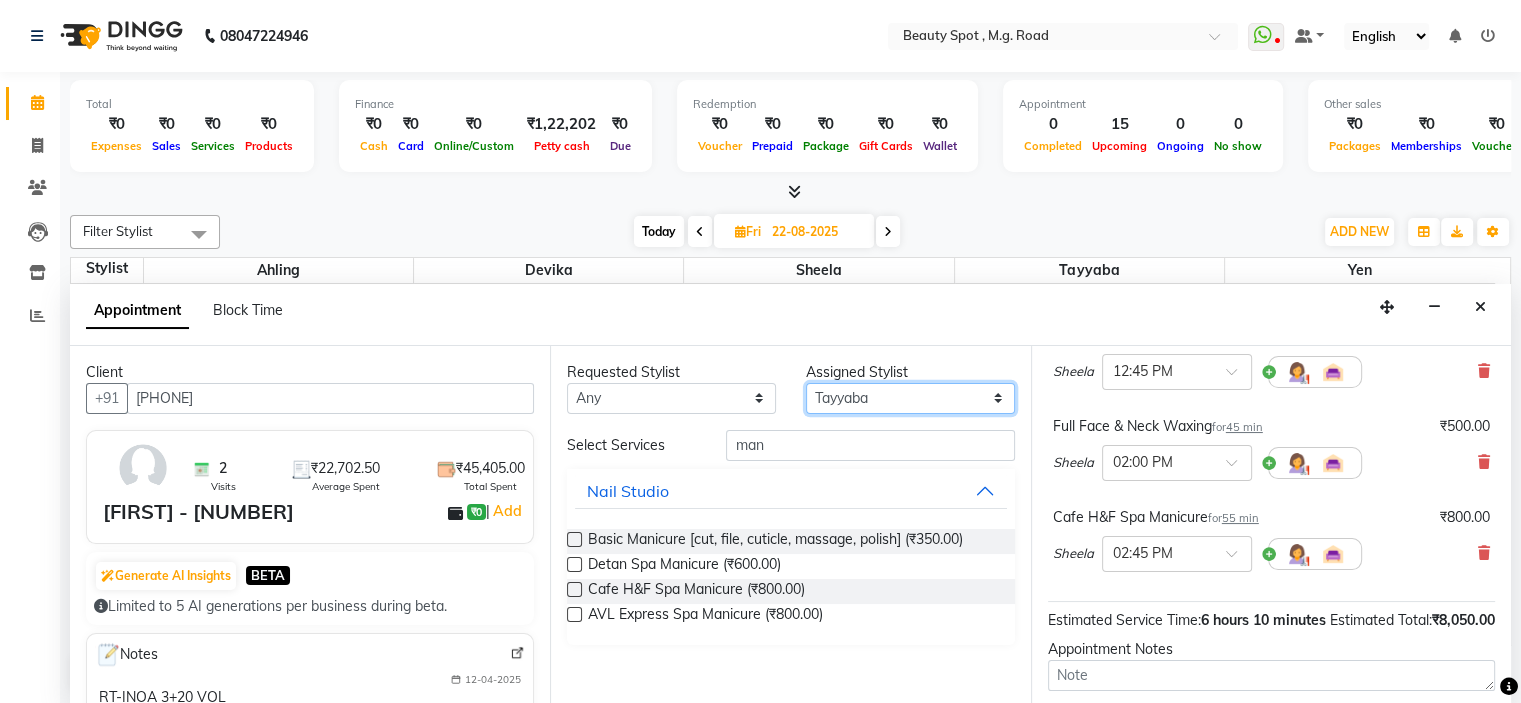 click on "Select Ahling Devika  Sheela  Tayyaba  Yen" at bounding box center [910, 398] 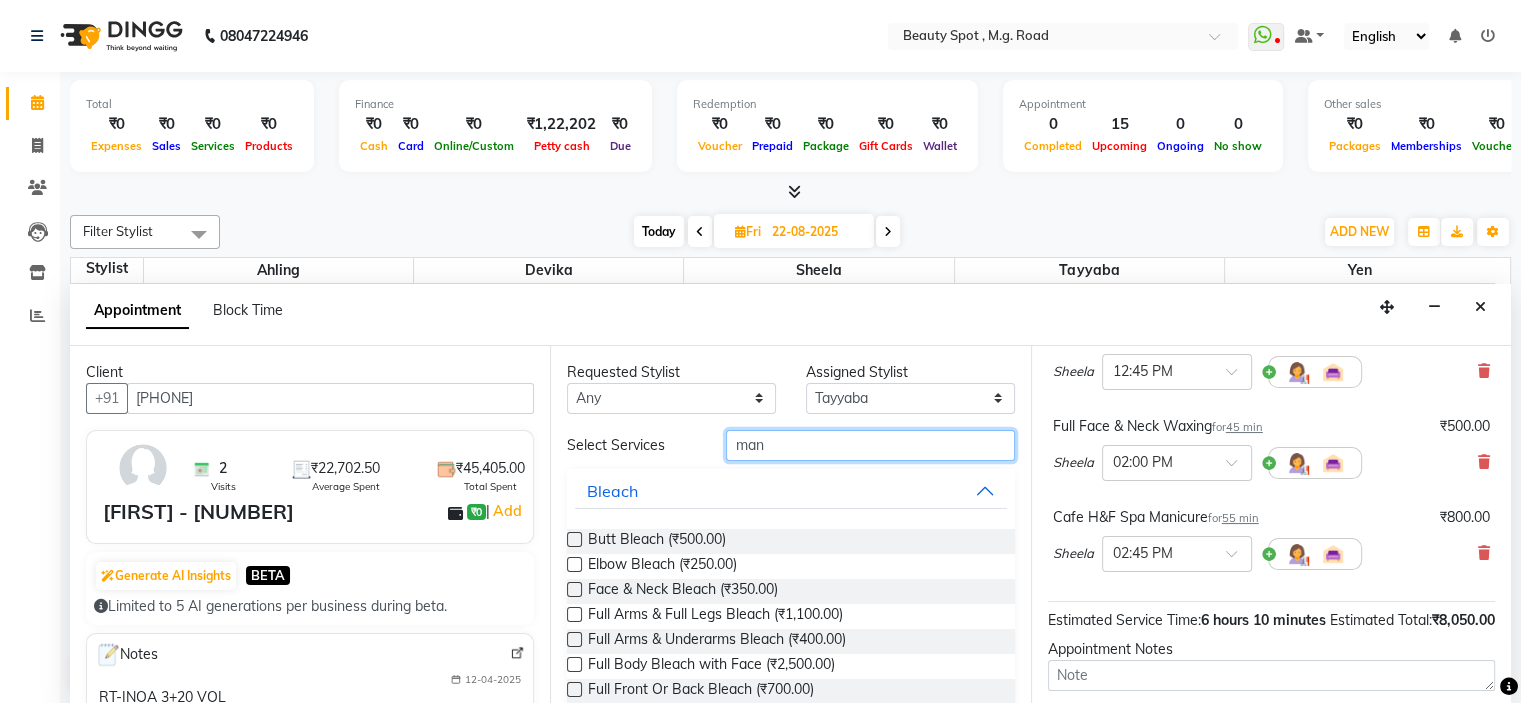 click on "man" at bounding box center [870, 445] 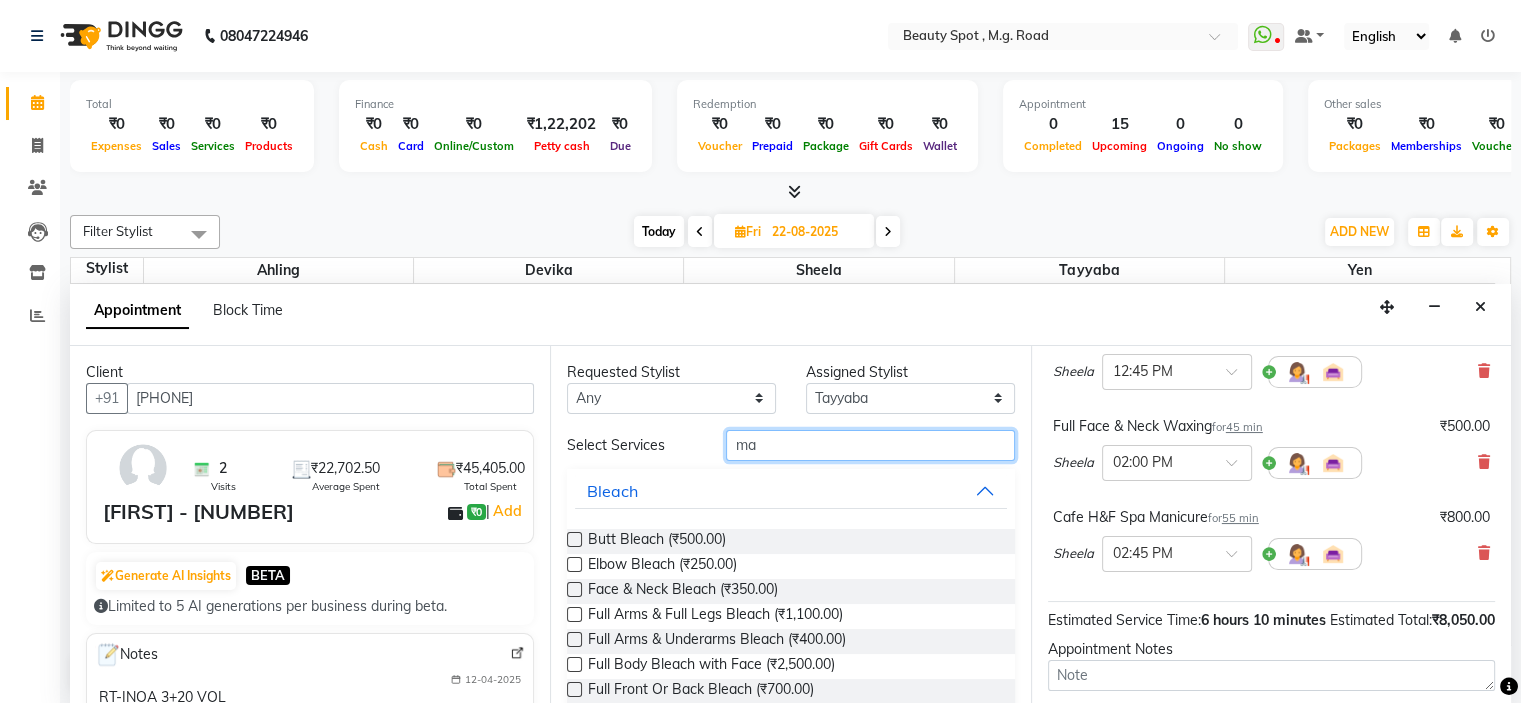 type on "m" 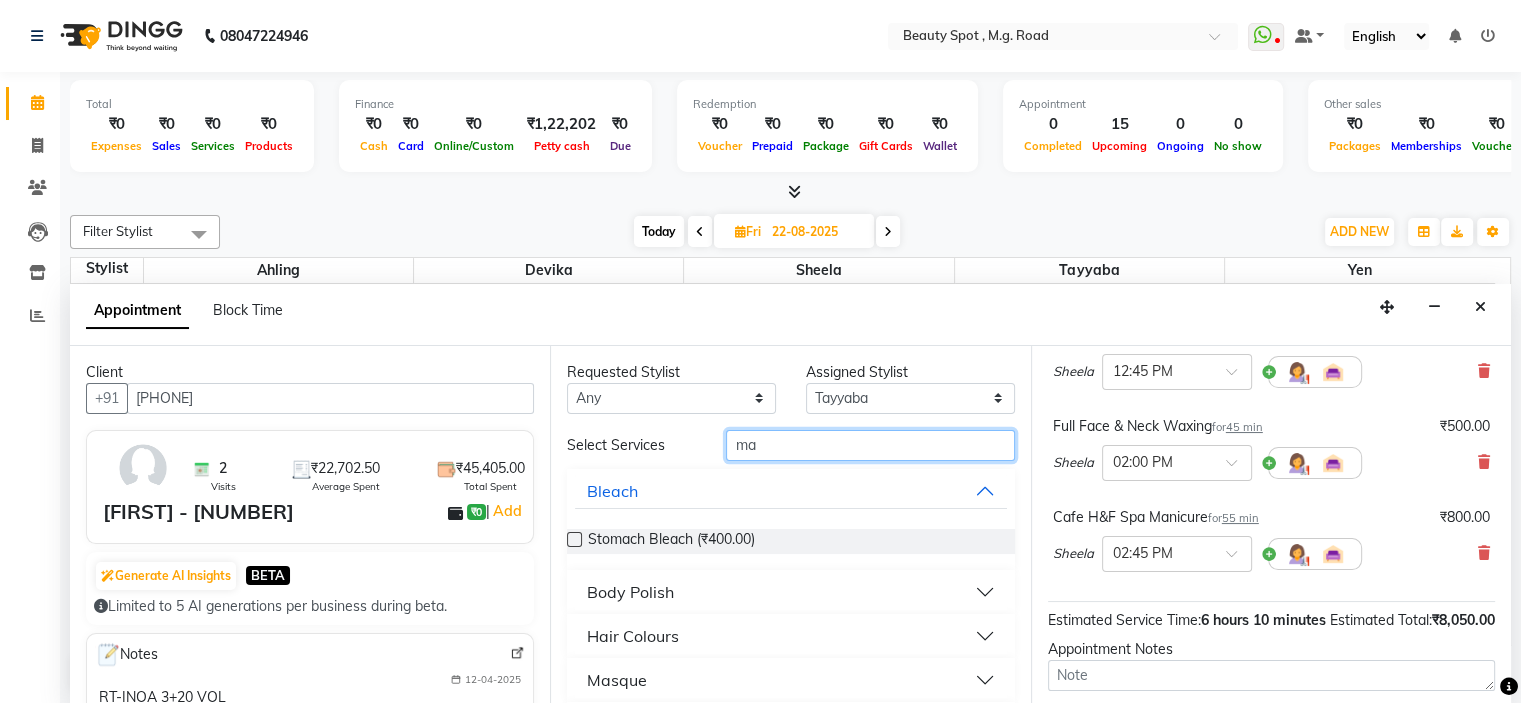 type on "man" 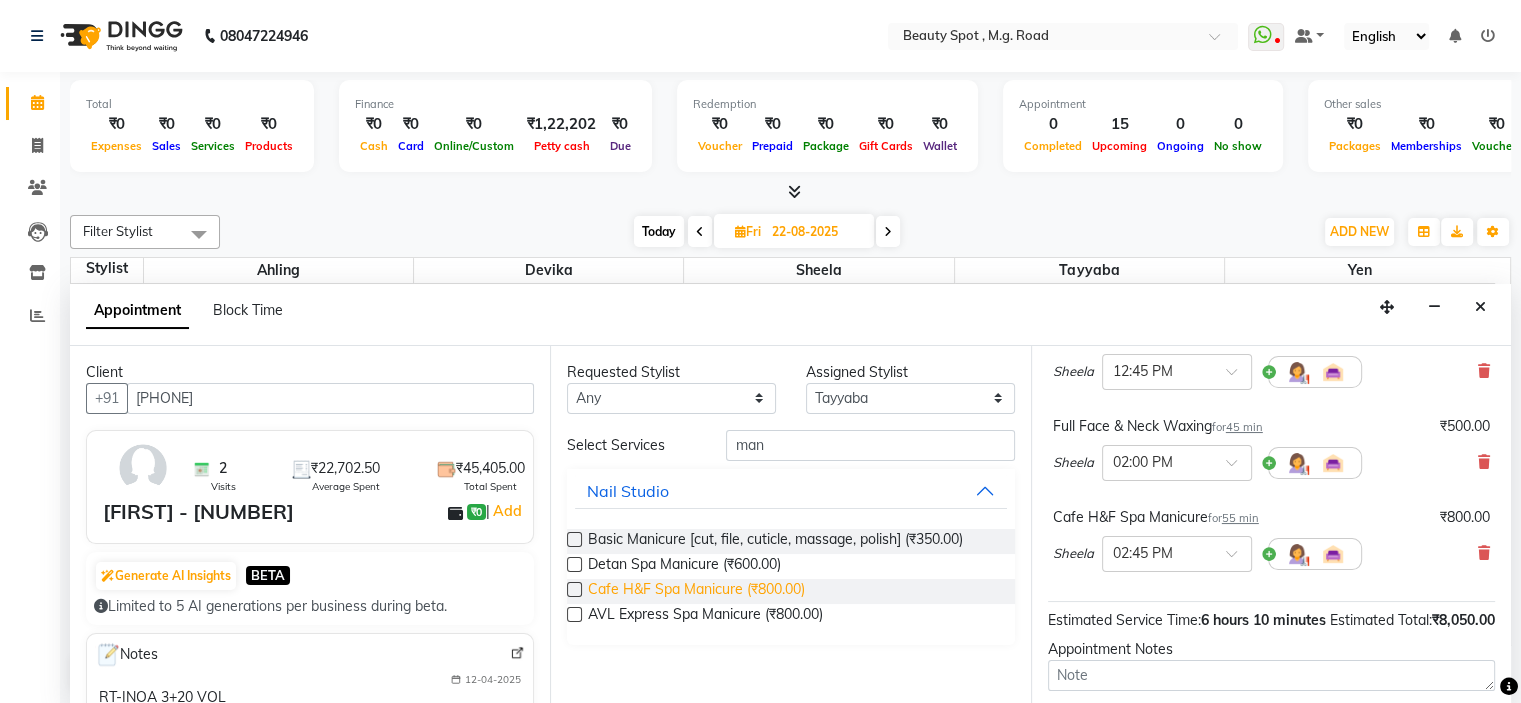 click on "Cafe H&F Spa Manicure (₹800.00)" at bounding box center [696, 591] 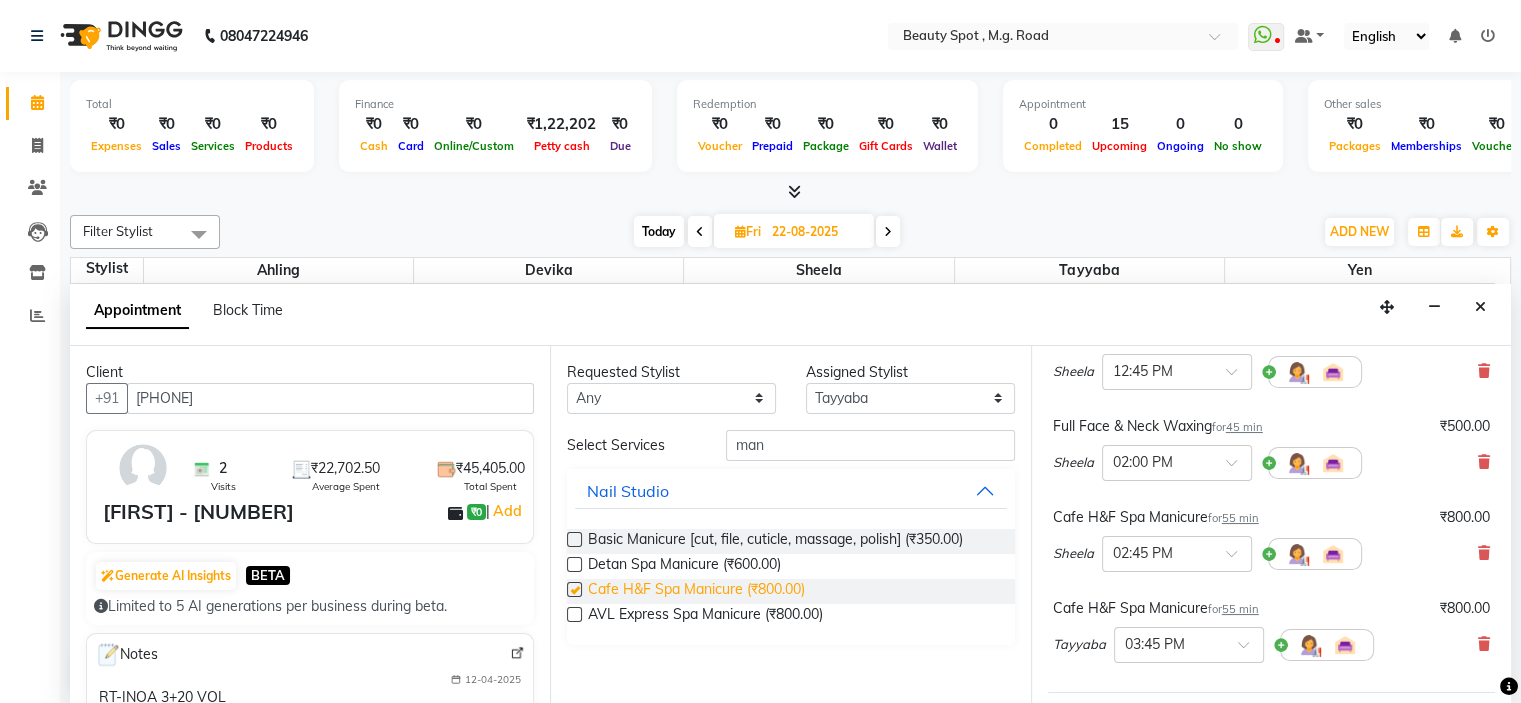 checkbox on "false" 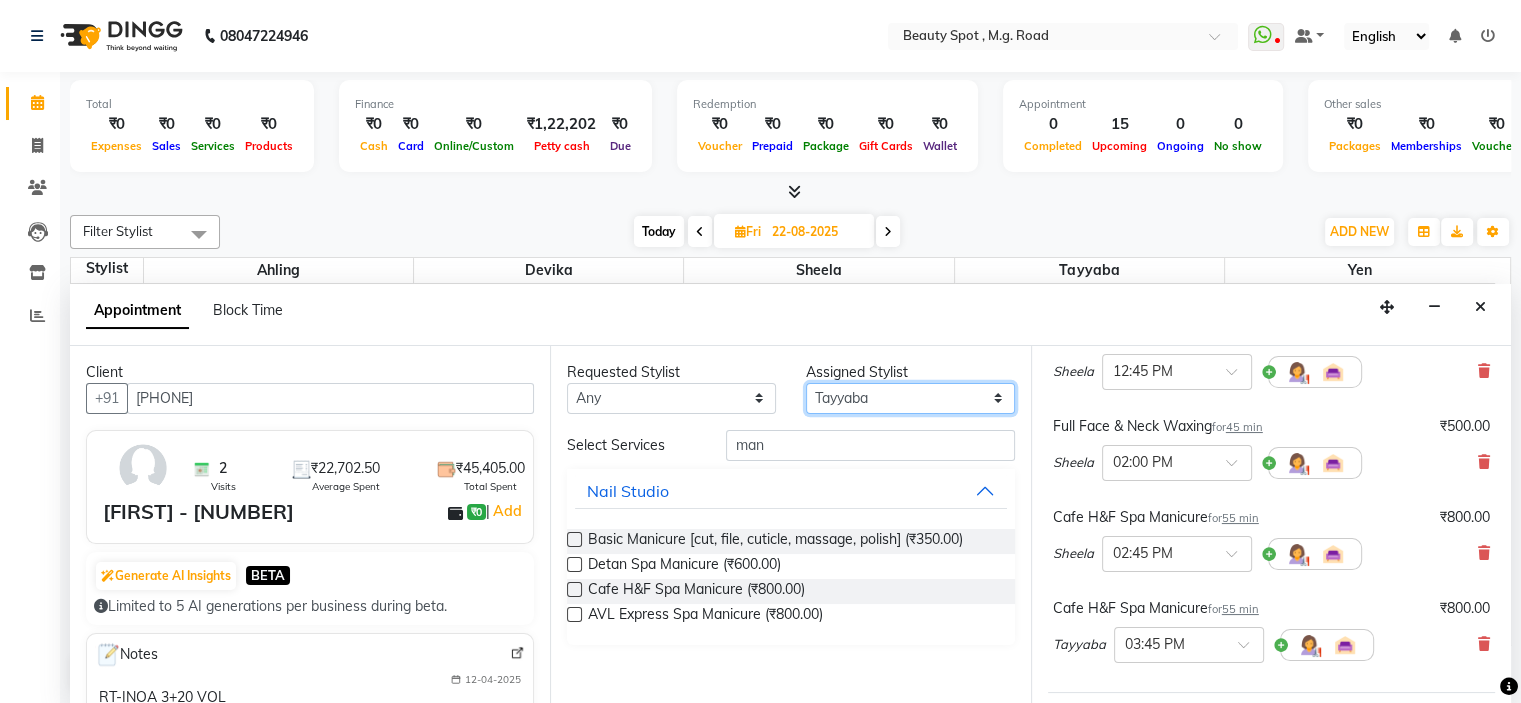 click on "Select Ahling Devika  Sheela  Tayyaba  Yen" at bounding box center [910, 398] 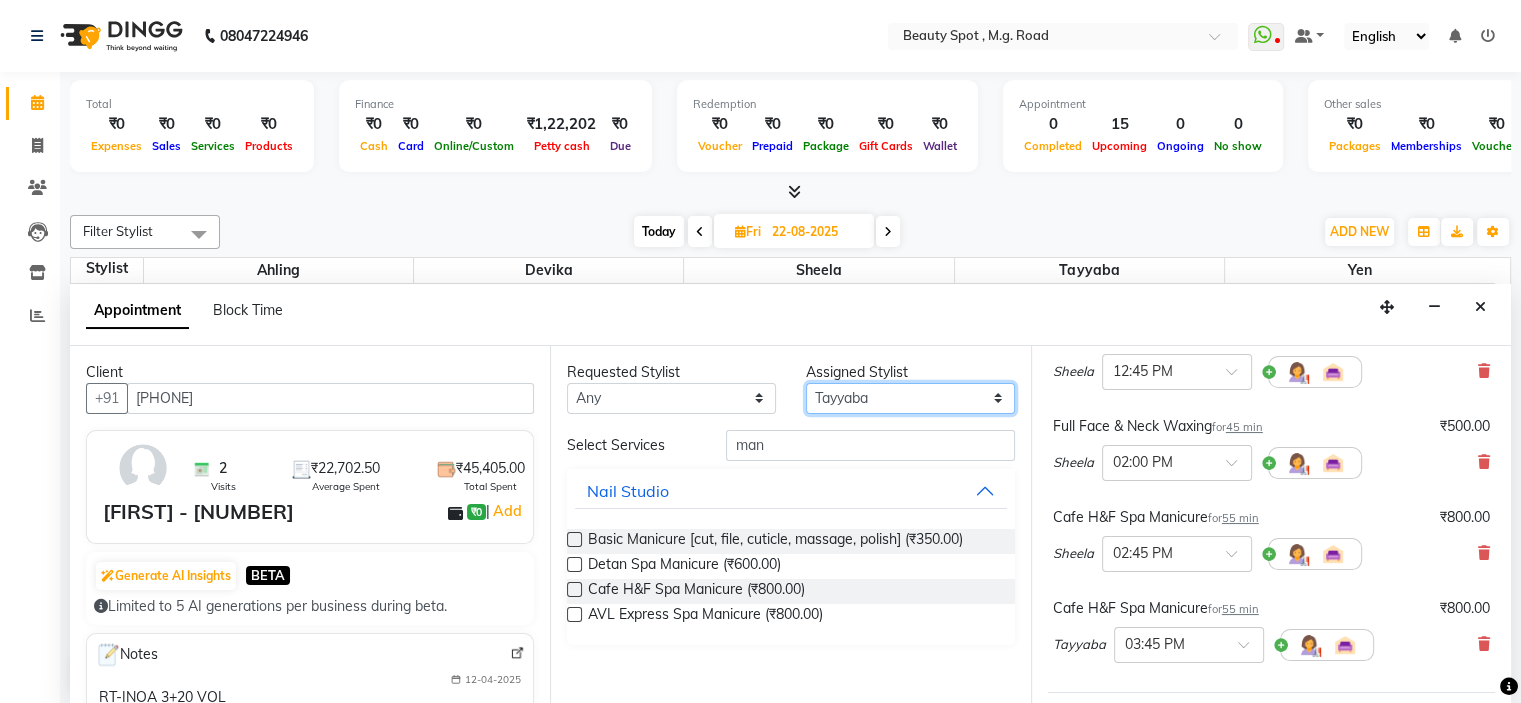 select on "63581" 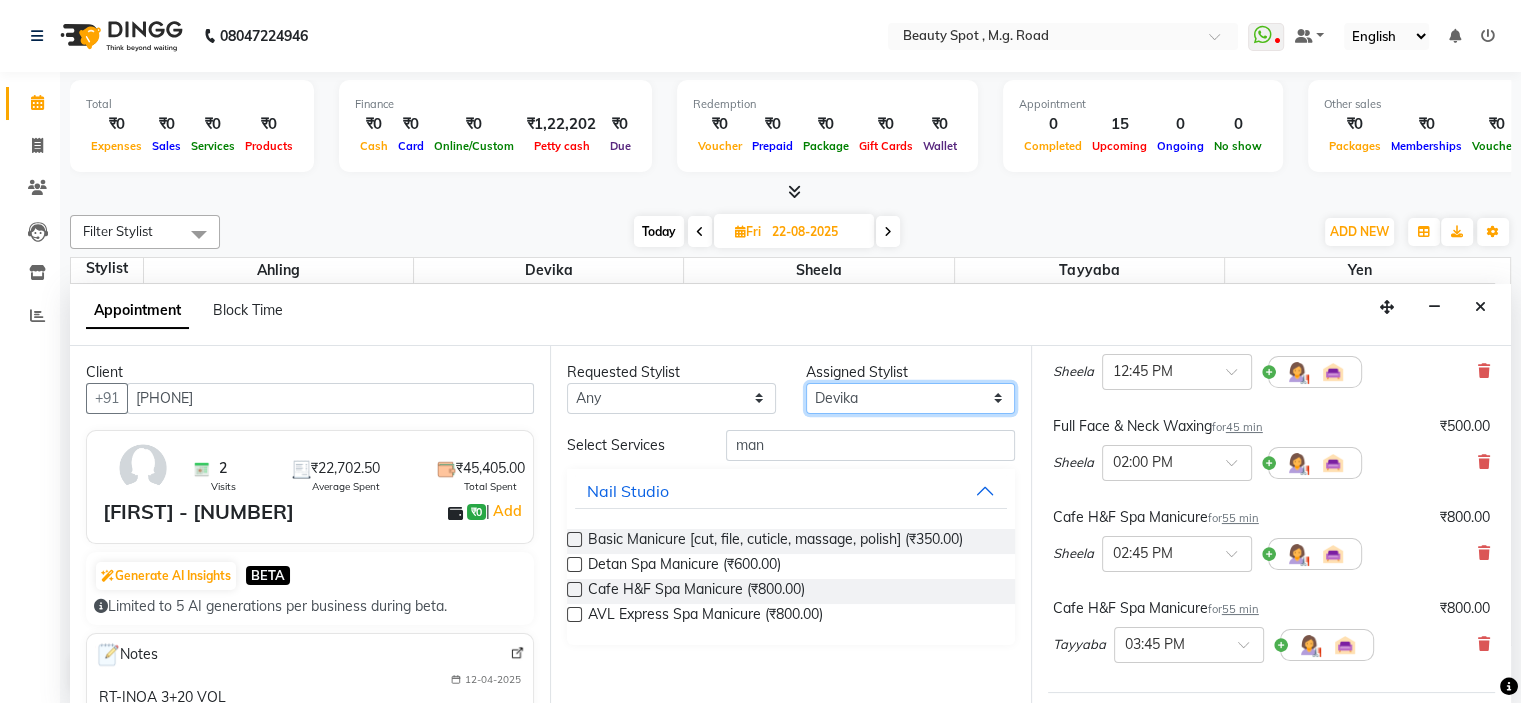 click on "Select Ahling Devika  Sheela  Tayyaba  Yen" at bounding box center [910, 398] 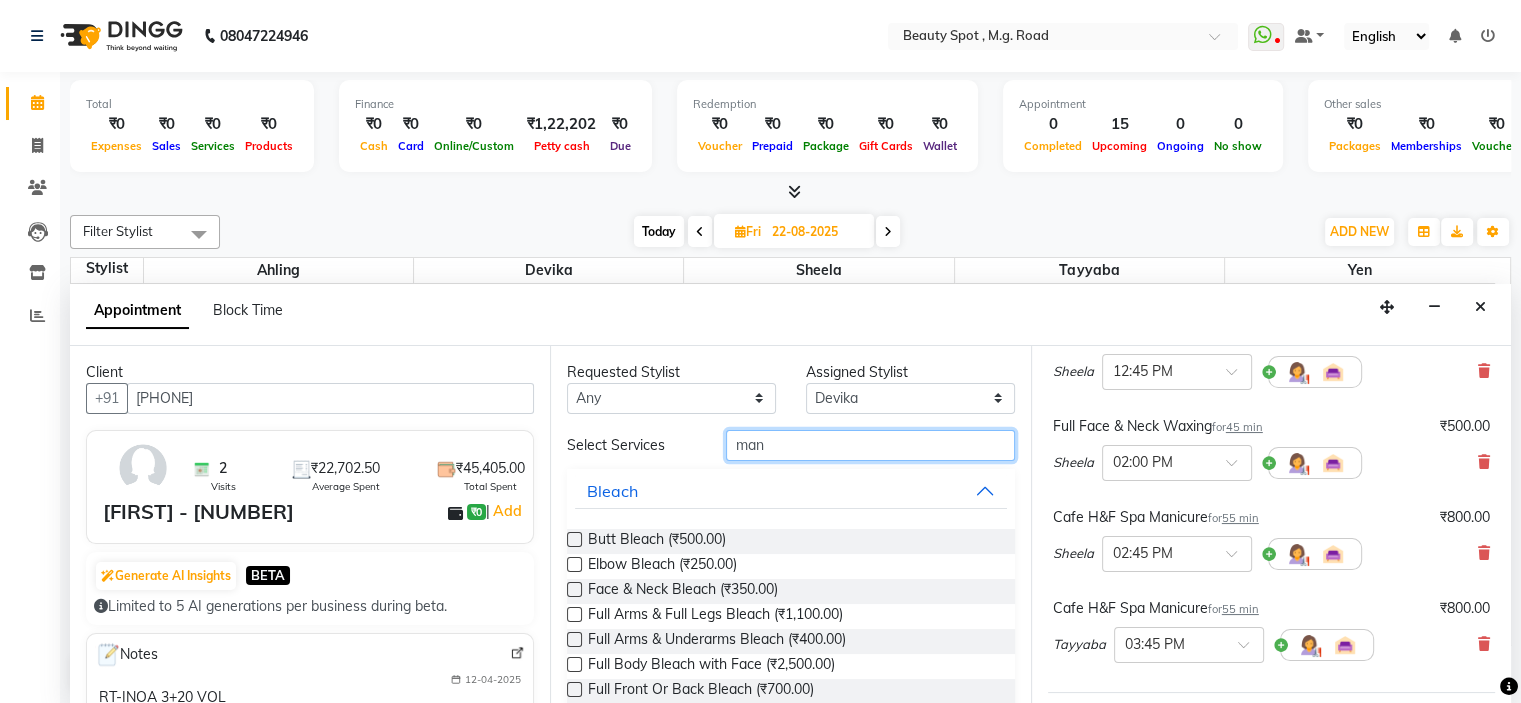 click on "man" at bounding box center (870, 445) 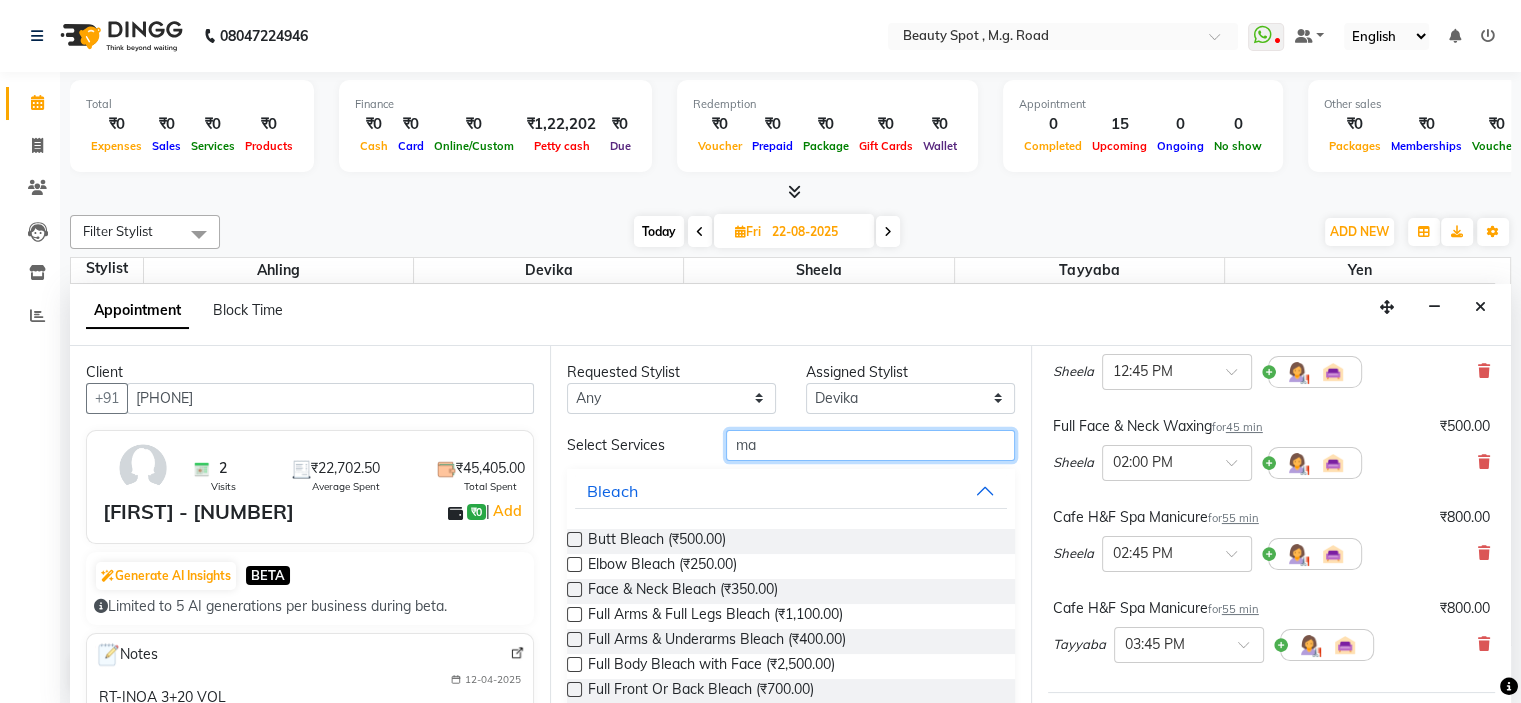 type on "m" 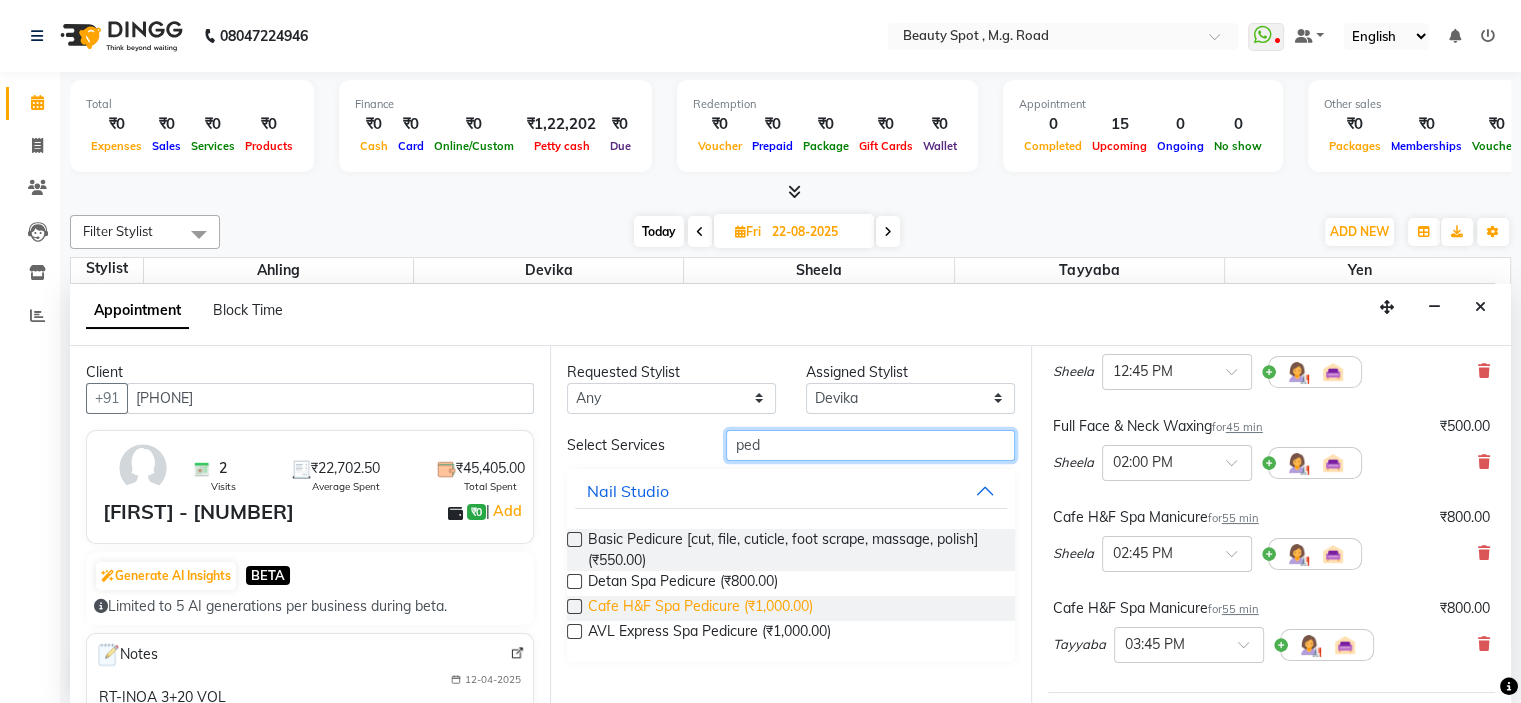 type on "ped" 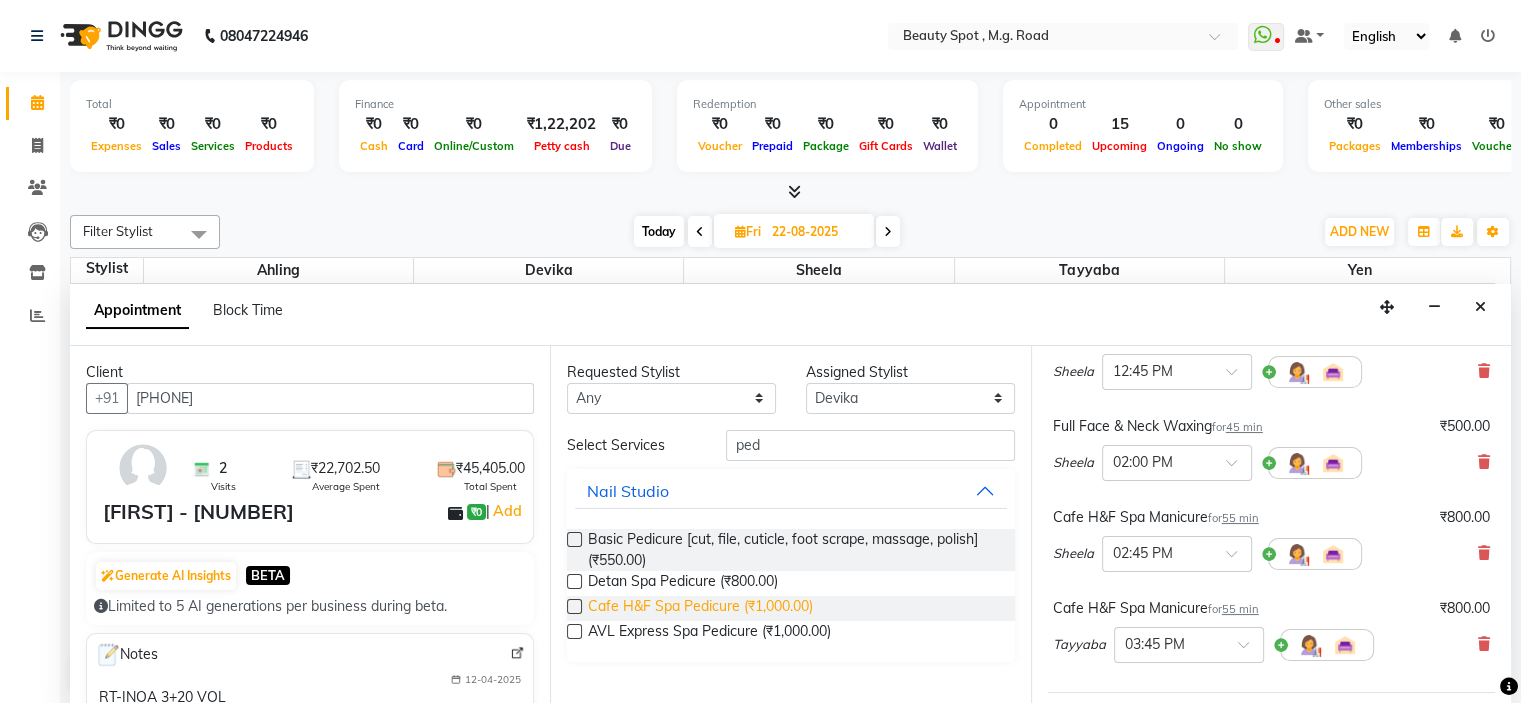 click on "Cafe H&F Spa Pedicure (₹1,000.00)" at bounding box center [700, 608] 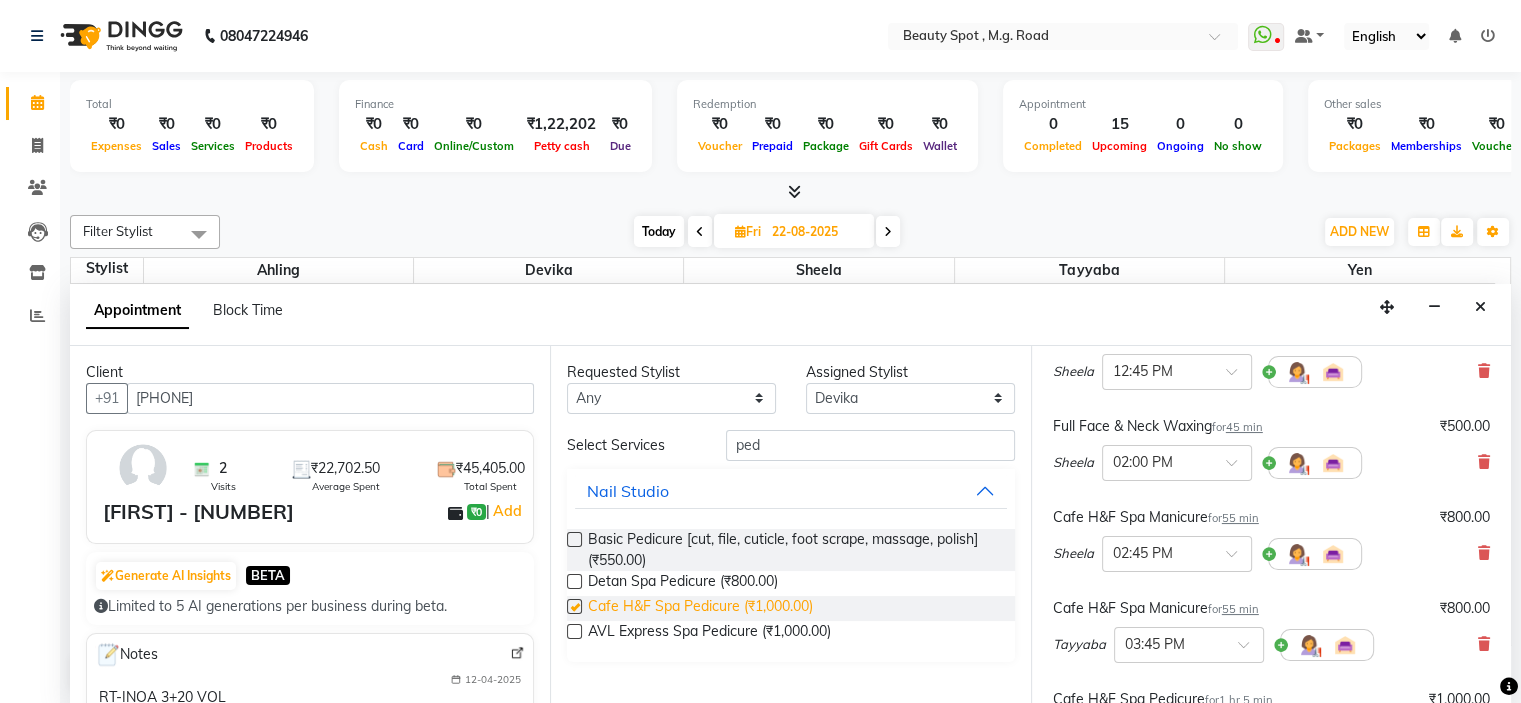 checkbox on "false" 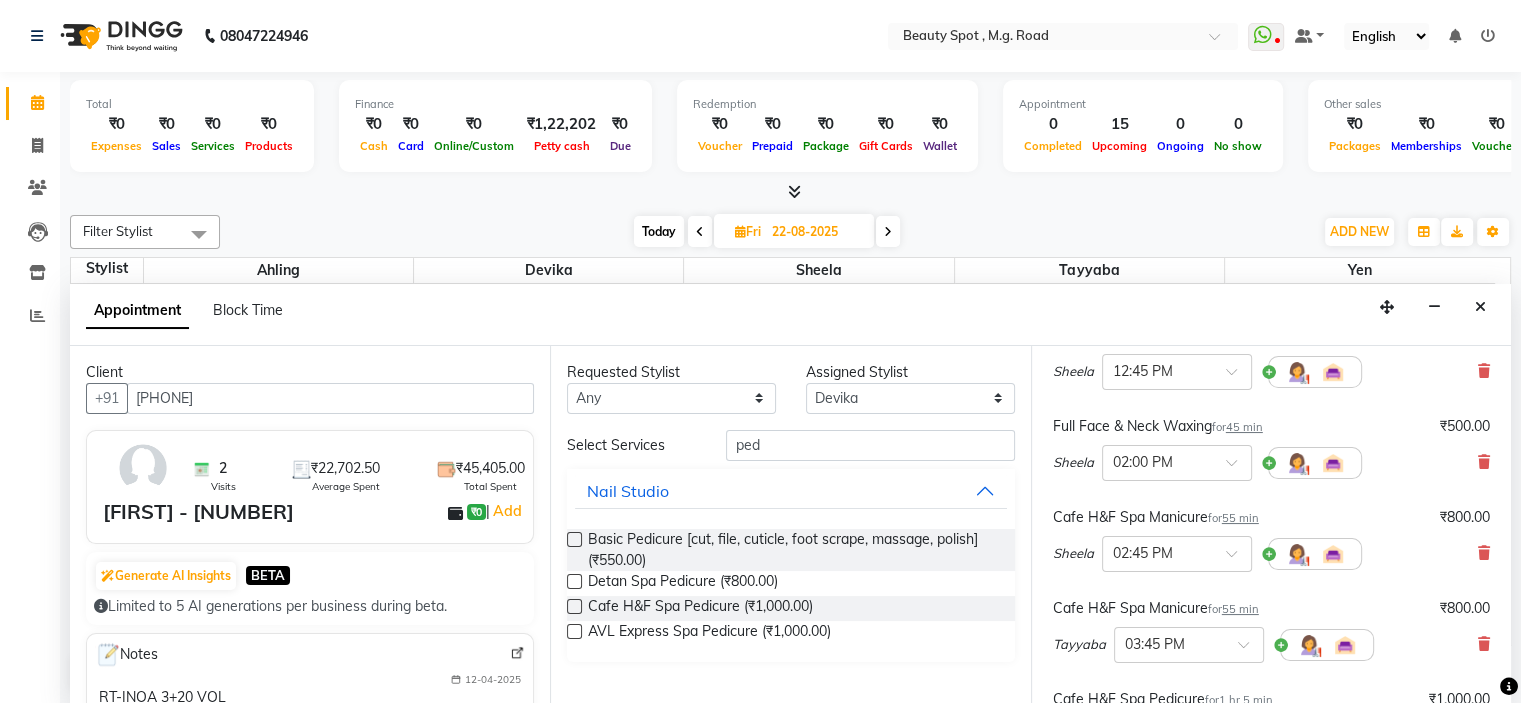 scroll, scrollTop: 0, scrollLeft: 0, axis: both 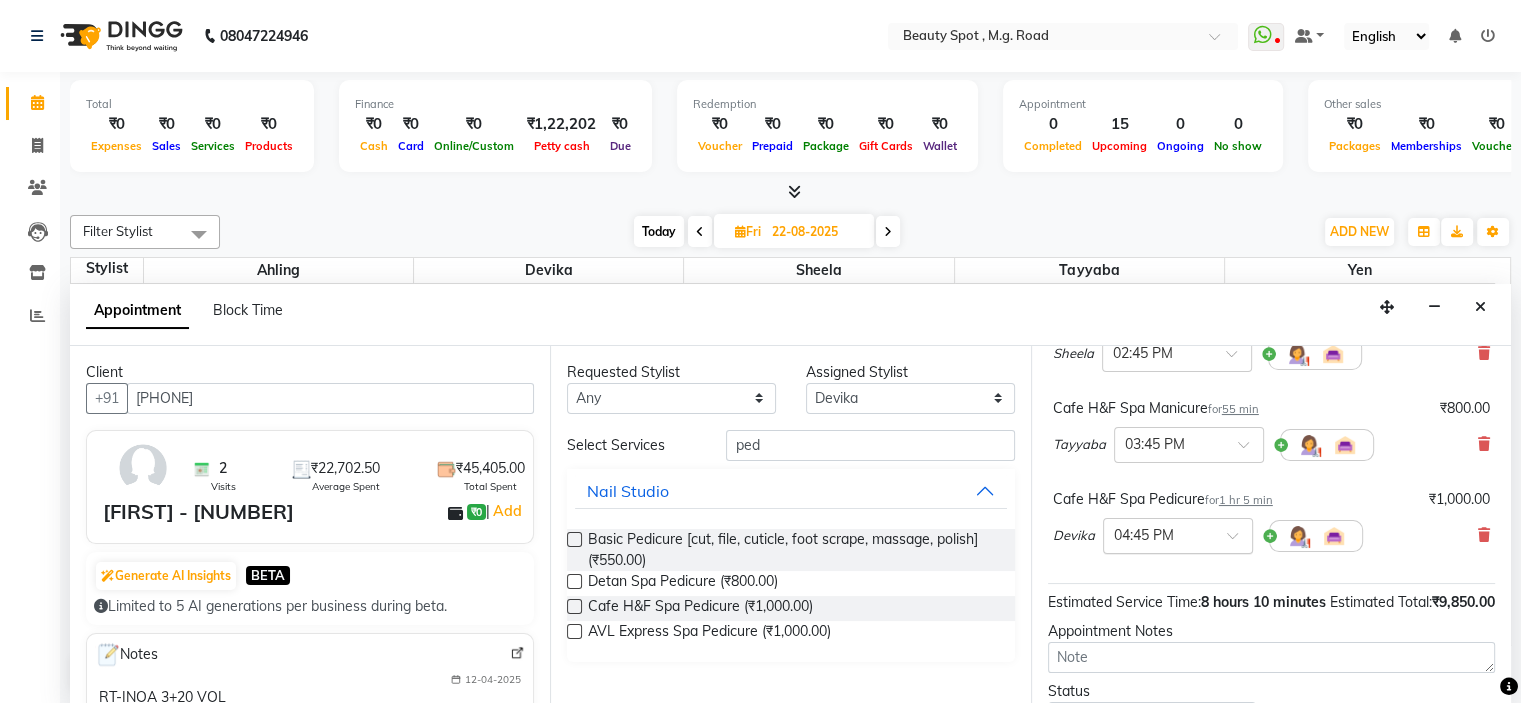 click at bounding box center (1158, 534) 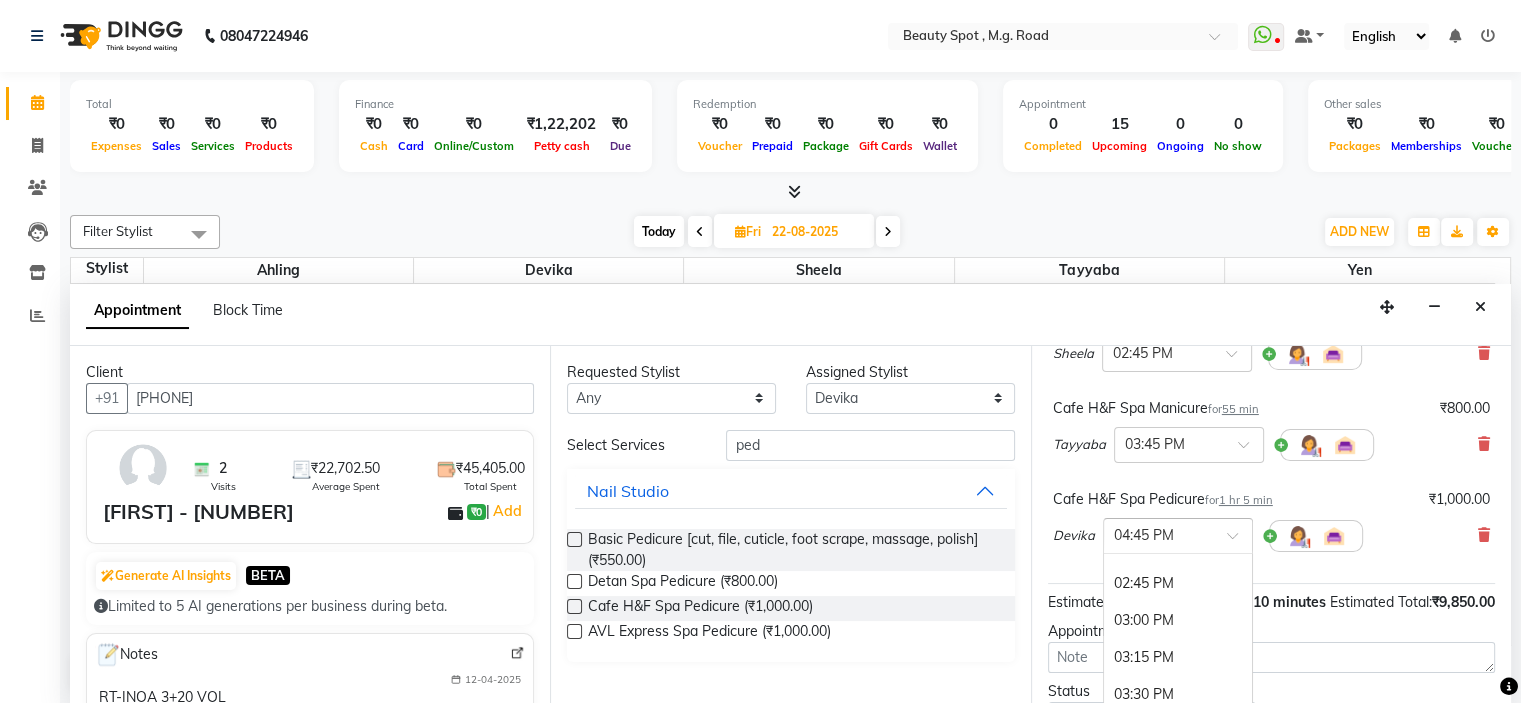 scroll, scrollTop: 799, scrollLeft: 0, axis: vertical 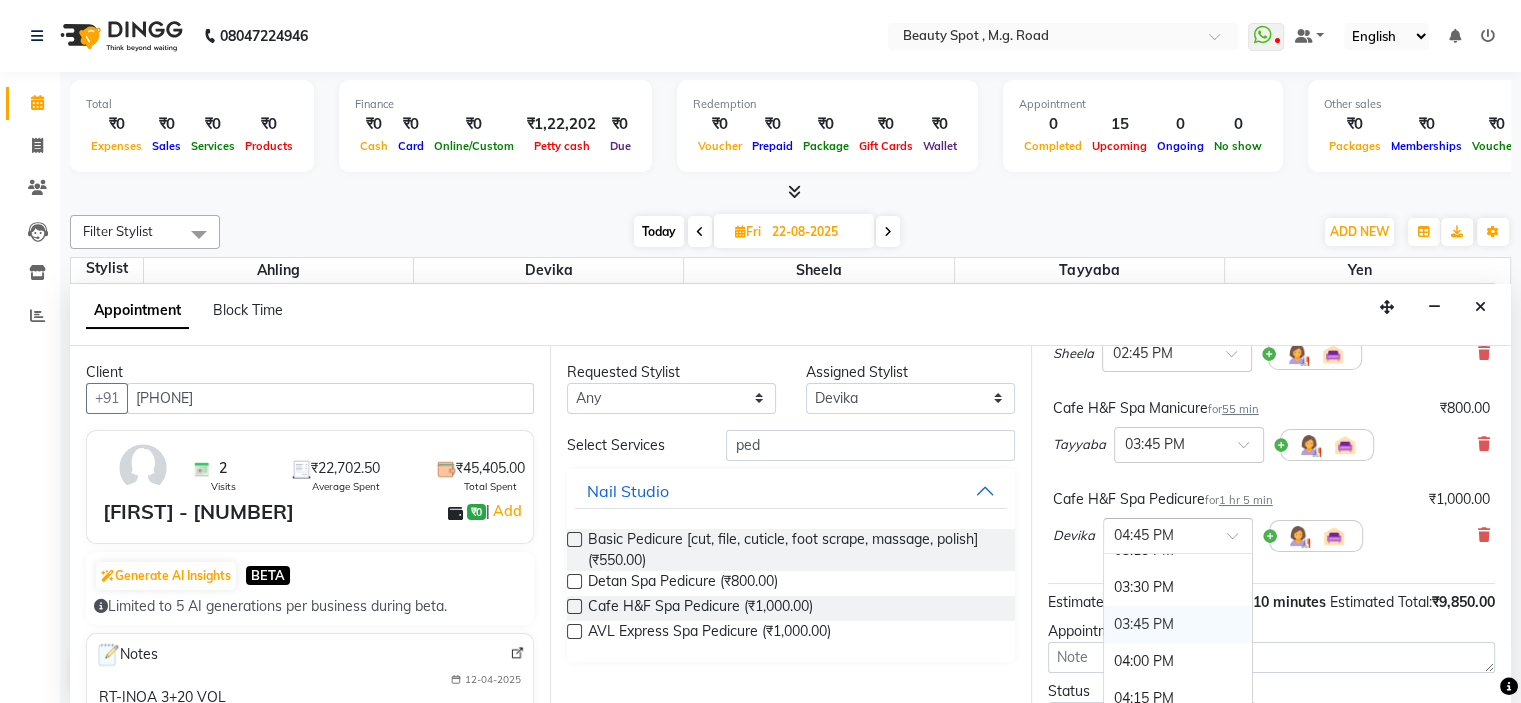 click on "03:45 PM" at bounding box center (1178, 624) 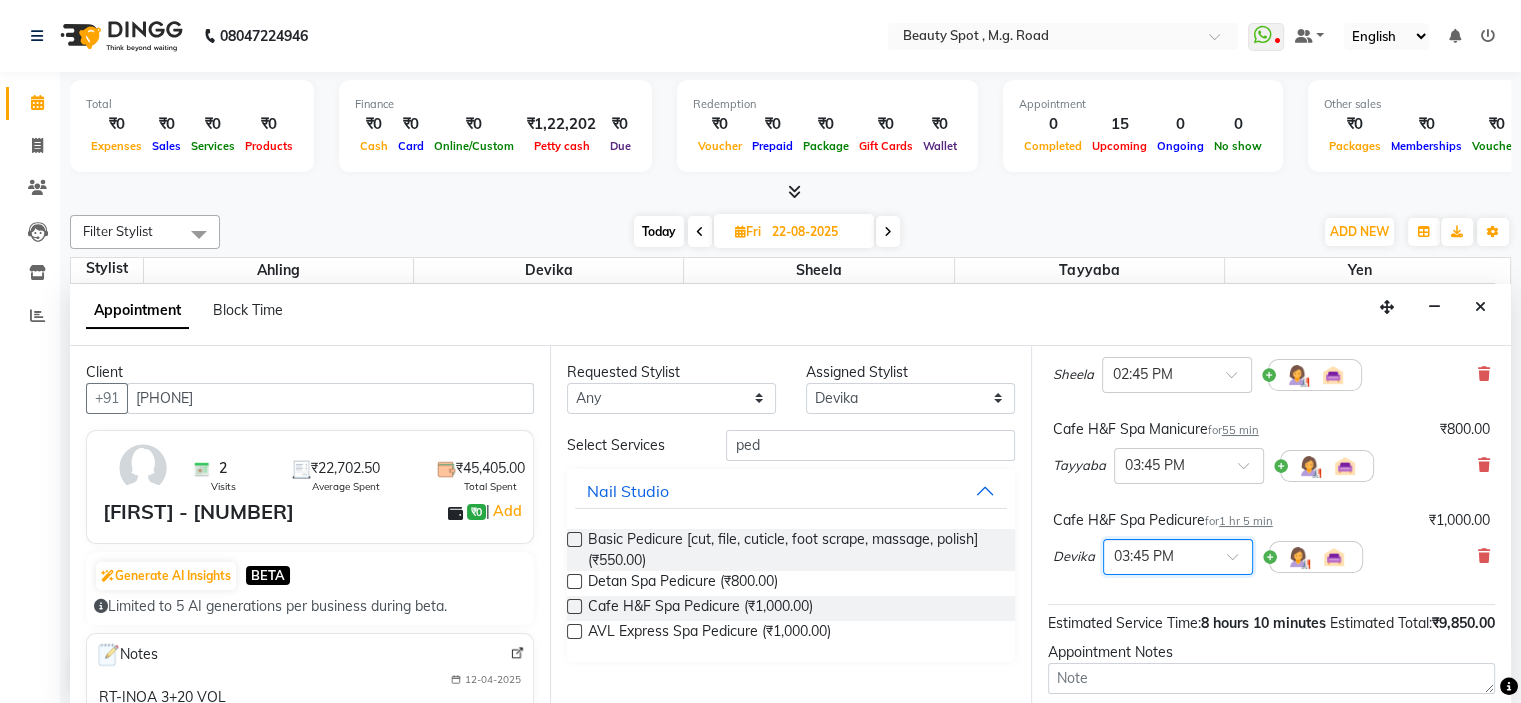 scroll, scrollTop: 743, scrollLeft: 0, axis: vertical 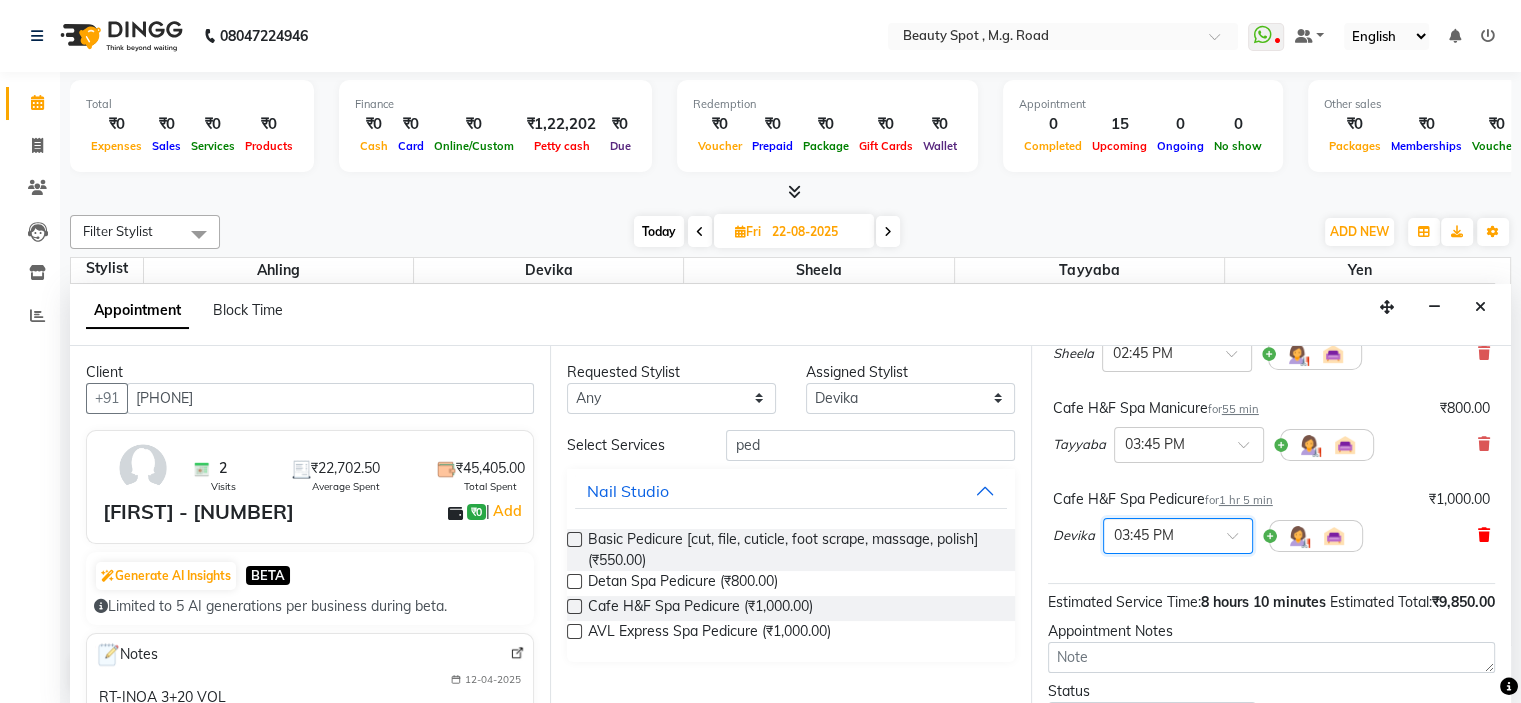 click at bounding box center (1484, 535) 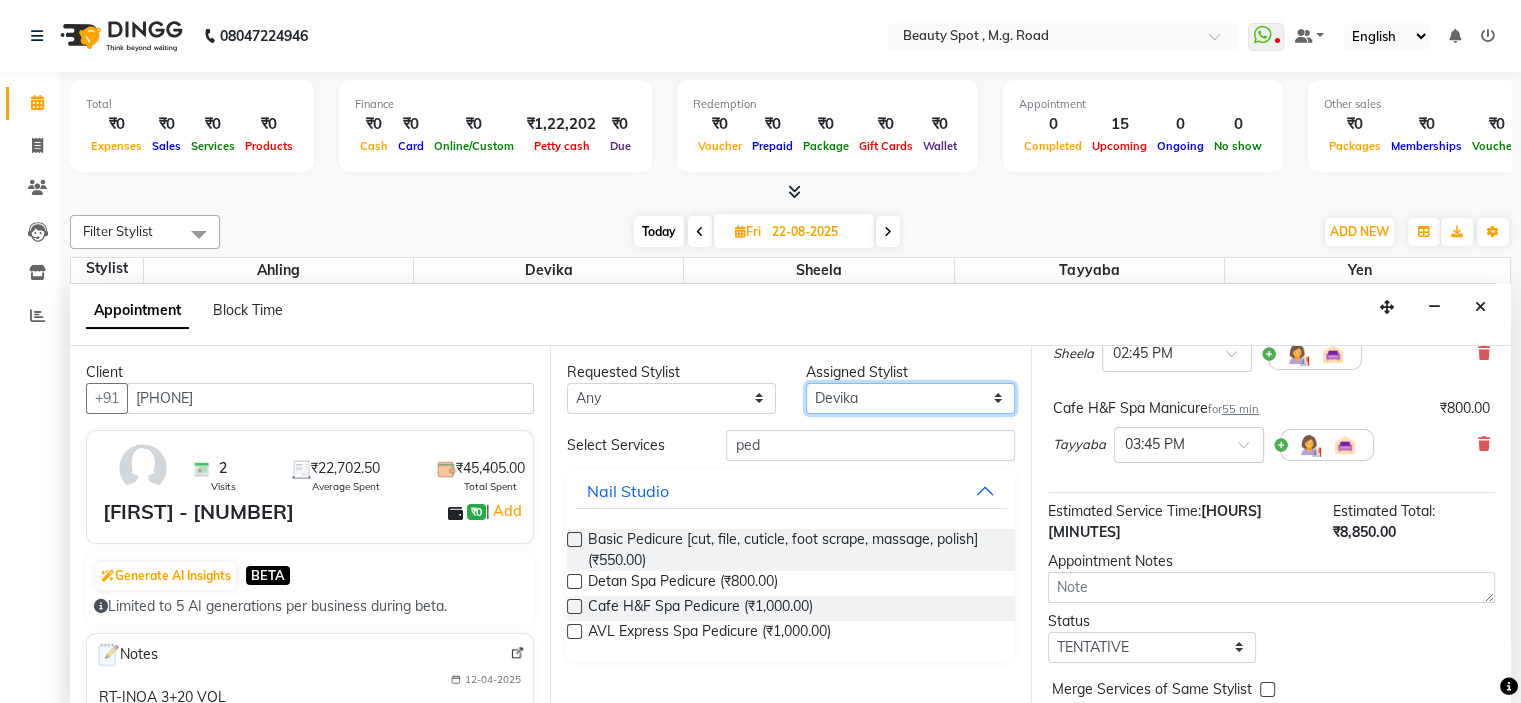 click on "Select Ahling Devika  Sheela  Tayyaba  Yen" at bounding box center (910, 398) 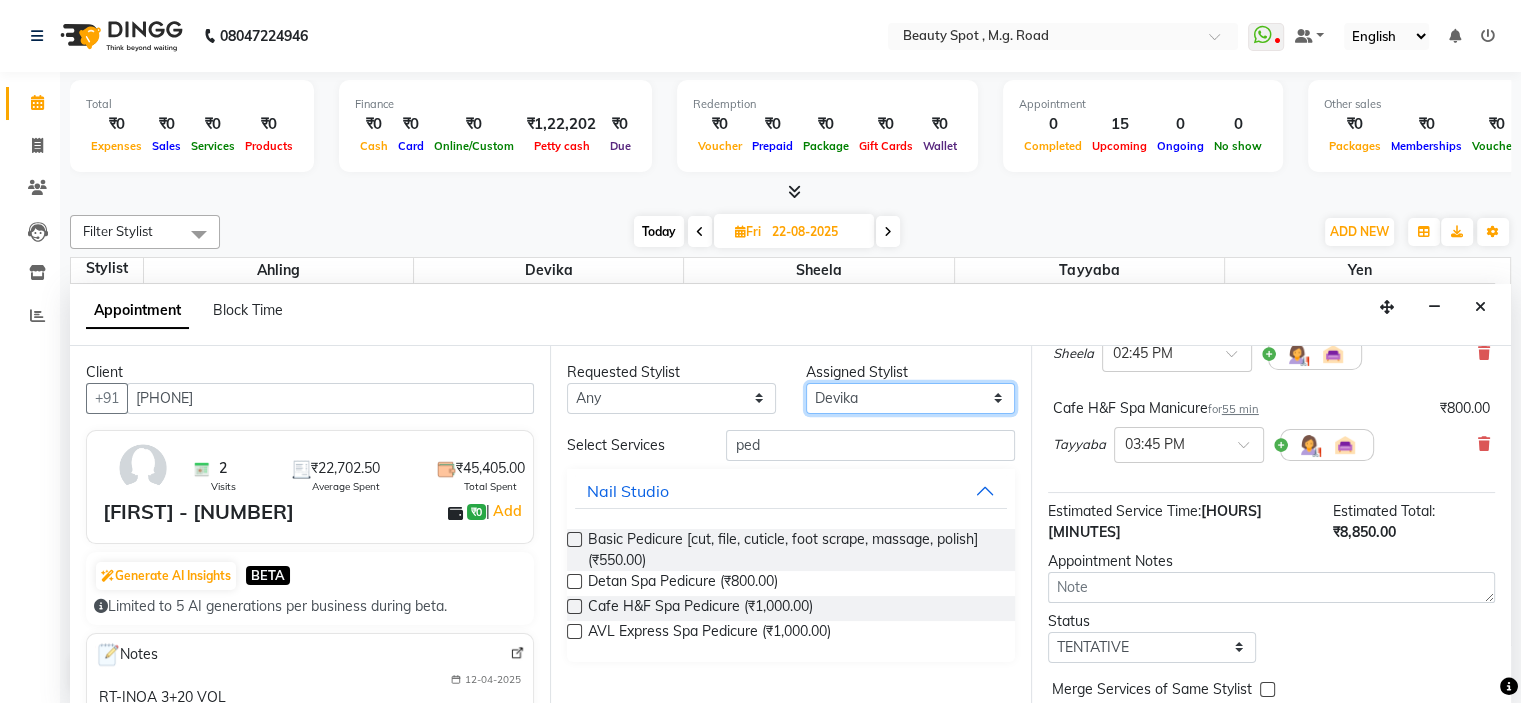 select on "70085" 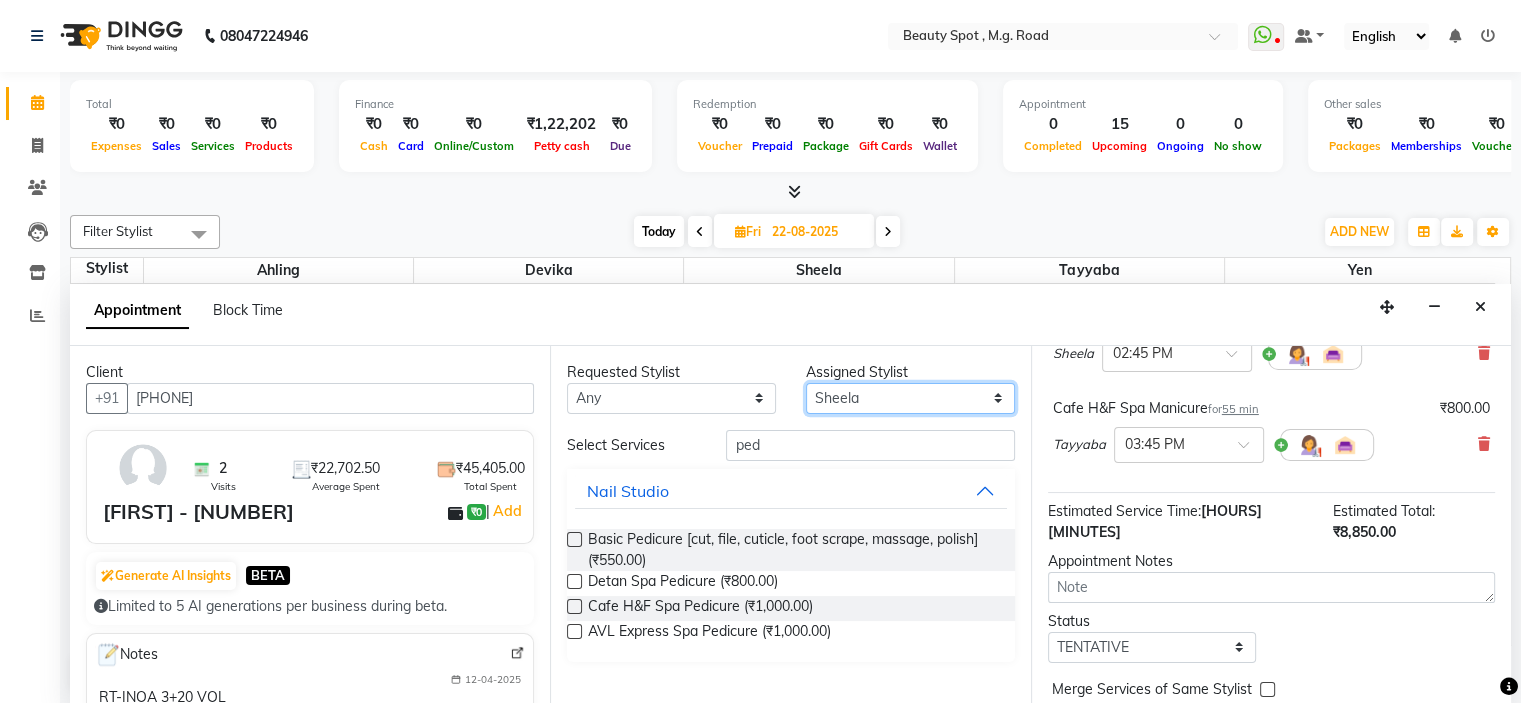 click on "Select Ahling Devika  Sheela  Tayyaba  Yen" at bounding box center [910, 398] 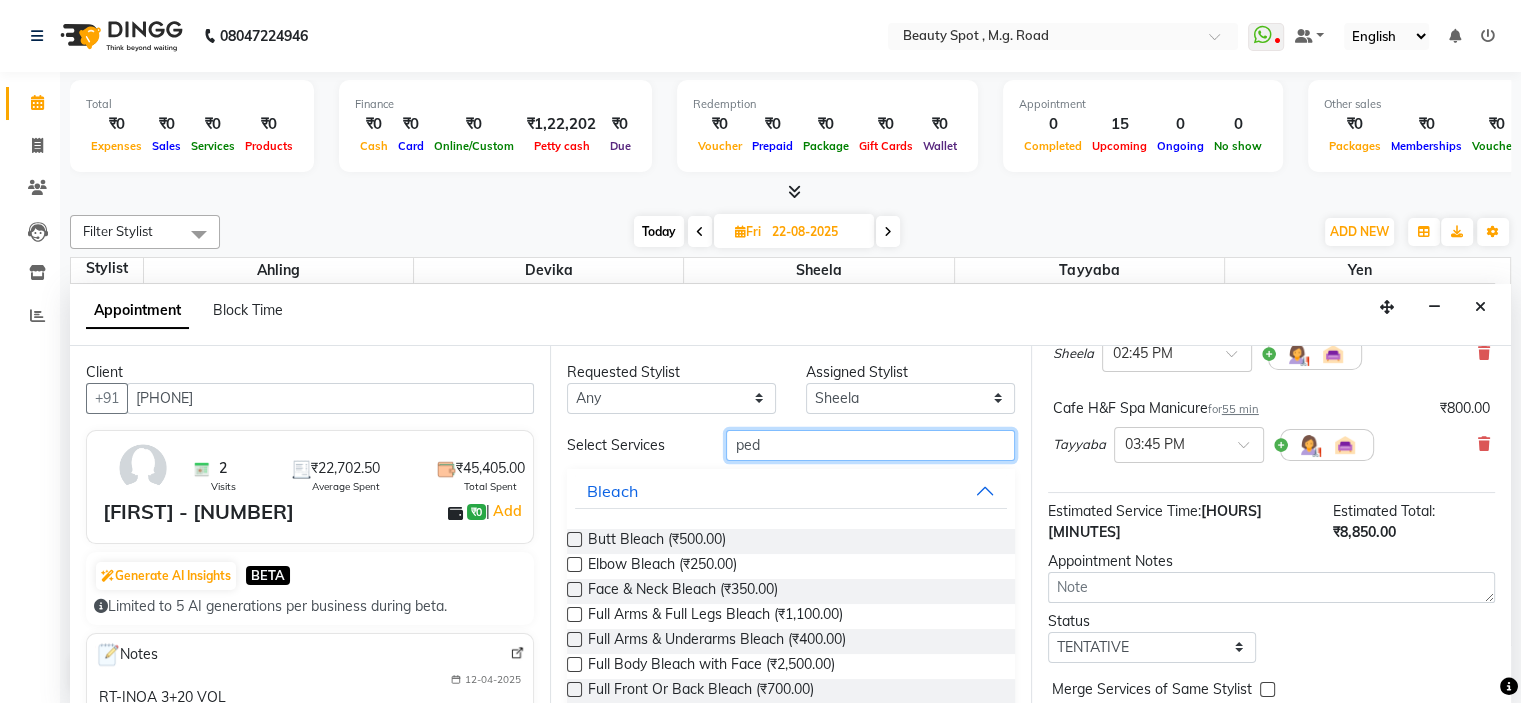 click on "ped" at bounding box center (870, 445) 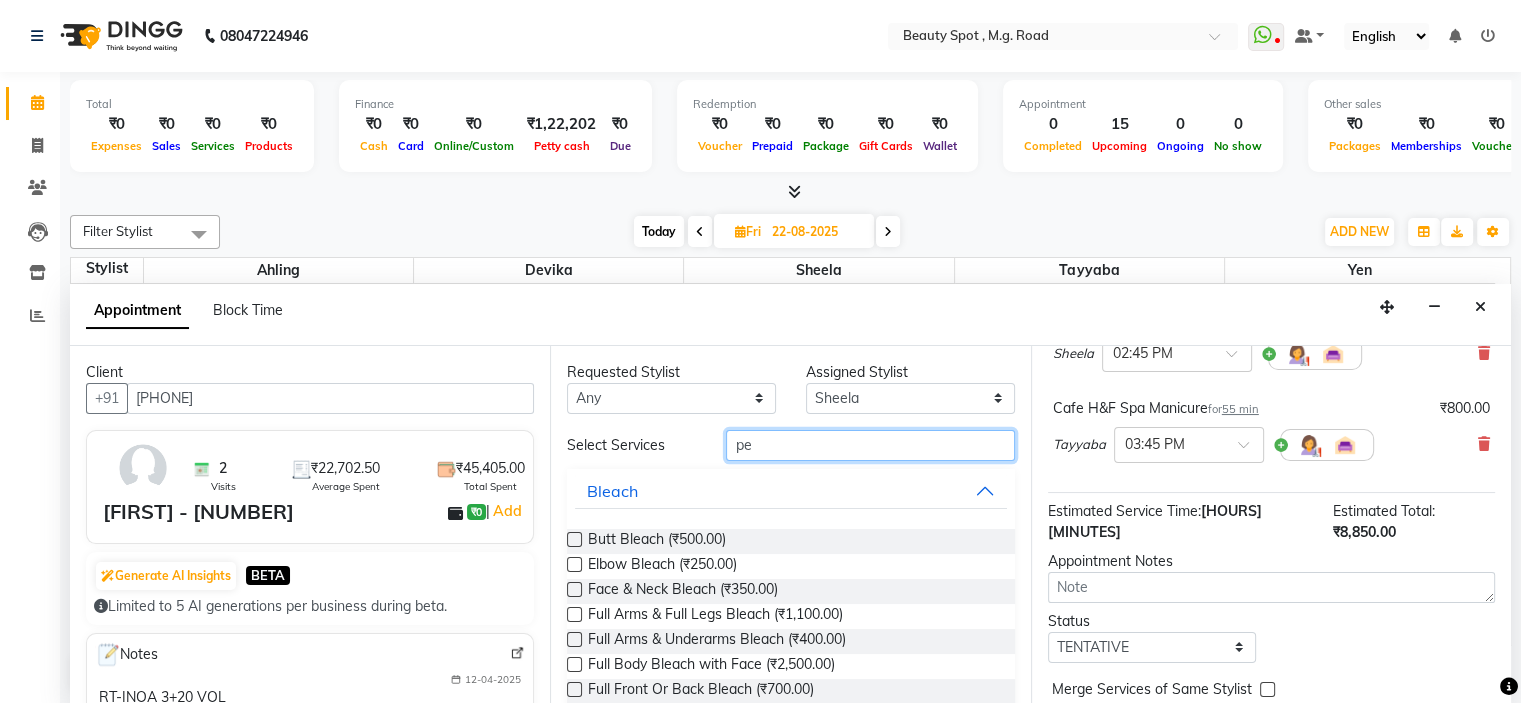 type on "p" 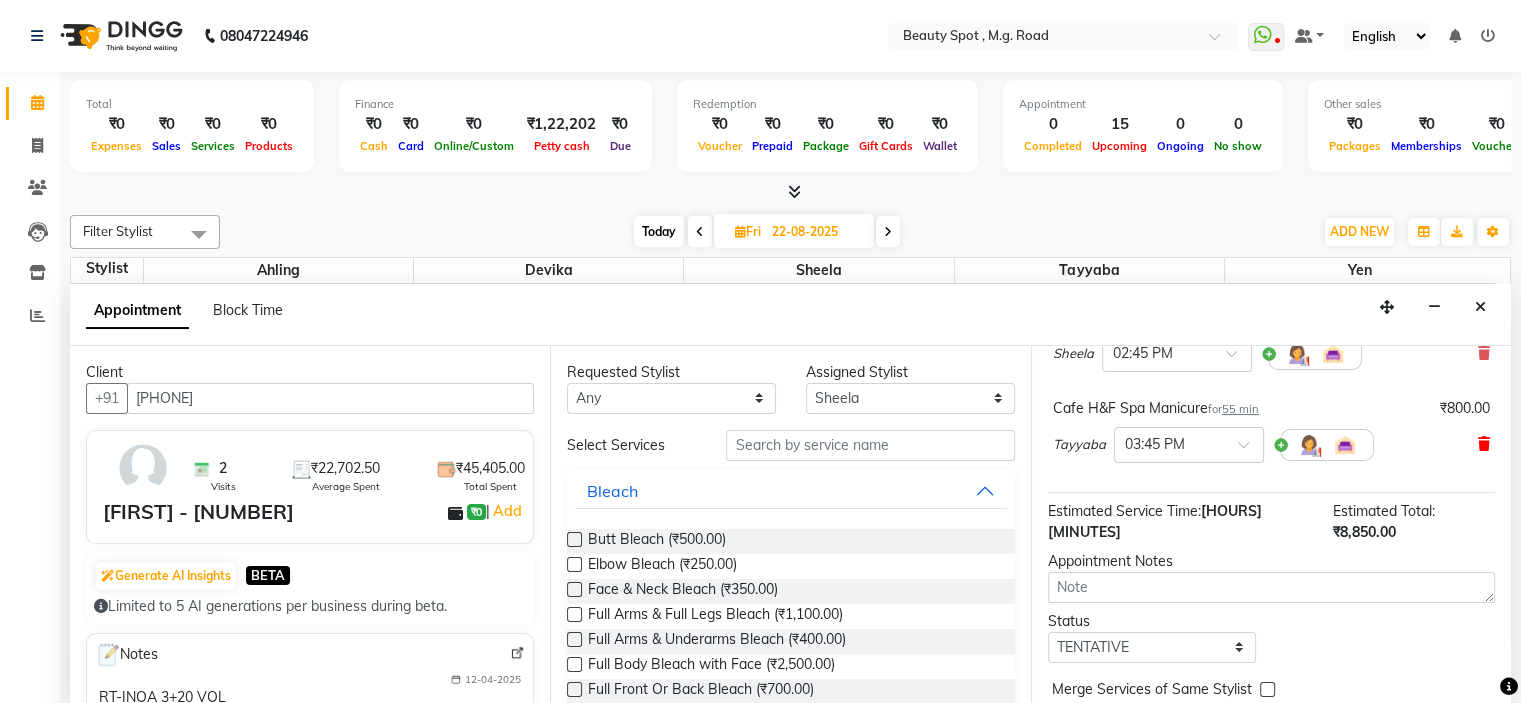 click at bounding box center (1484, 444) 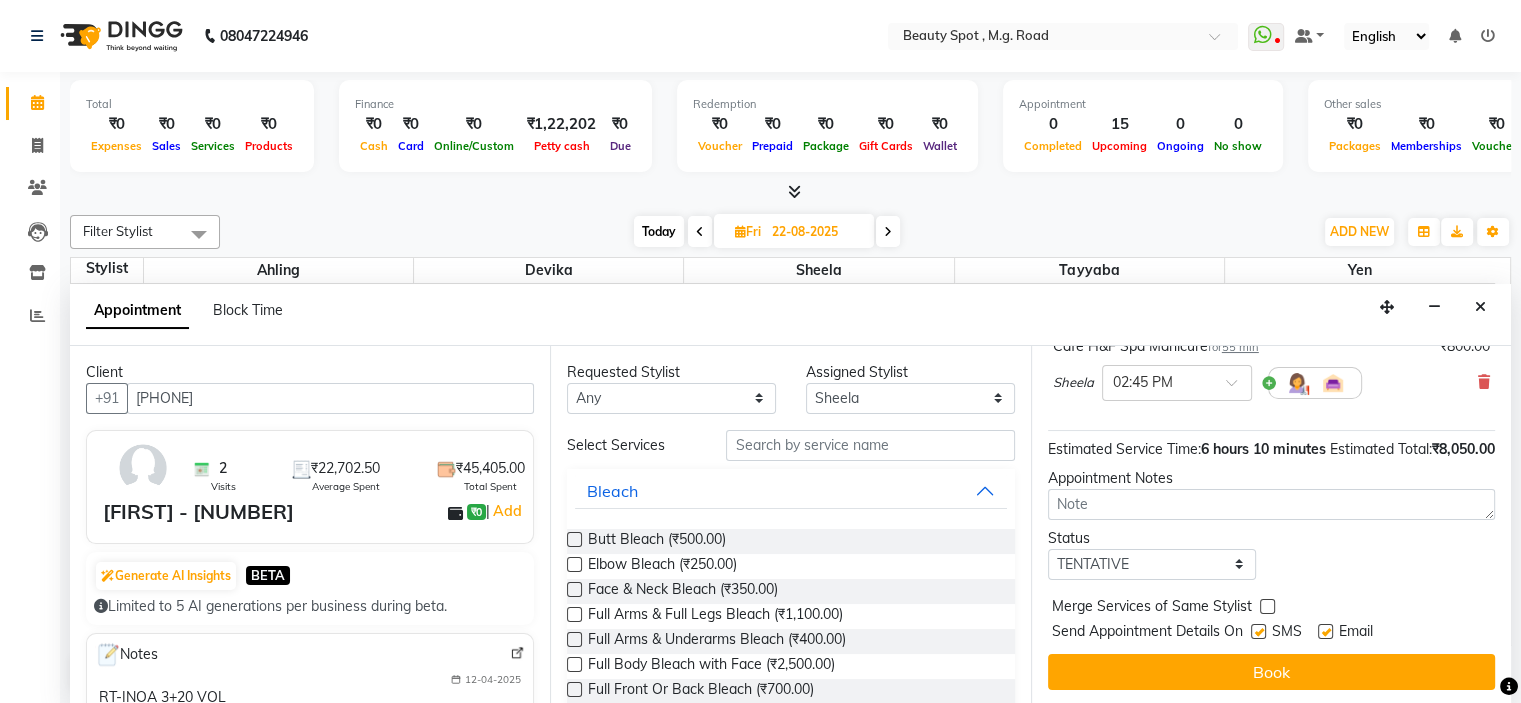 scroll, scrollTop: 713, scrollLeft: 0, axis: vertical 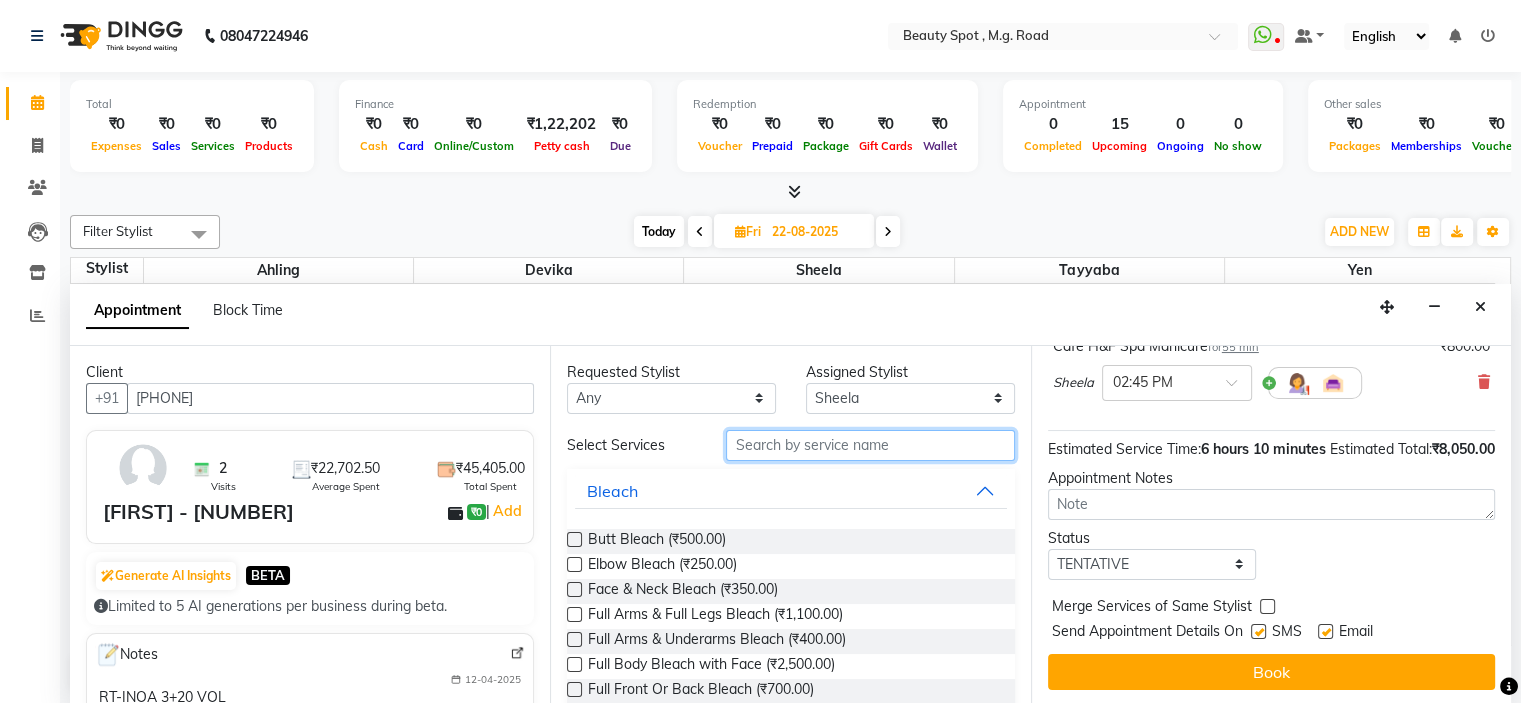 click at bounding box center [870, 445] 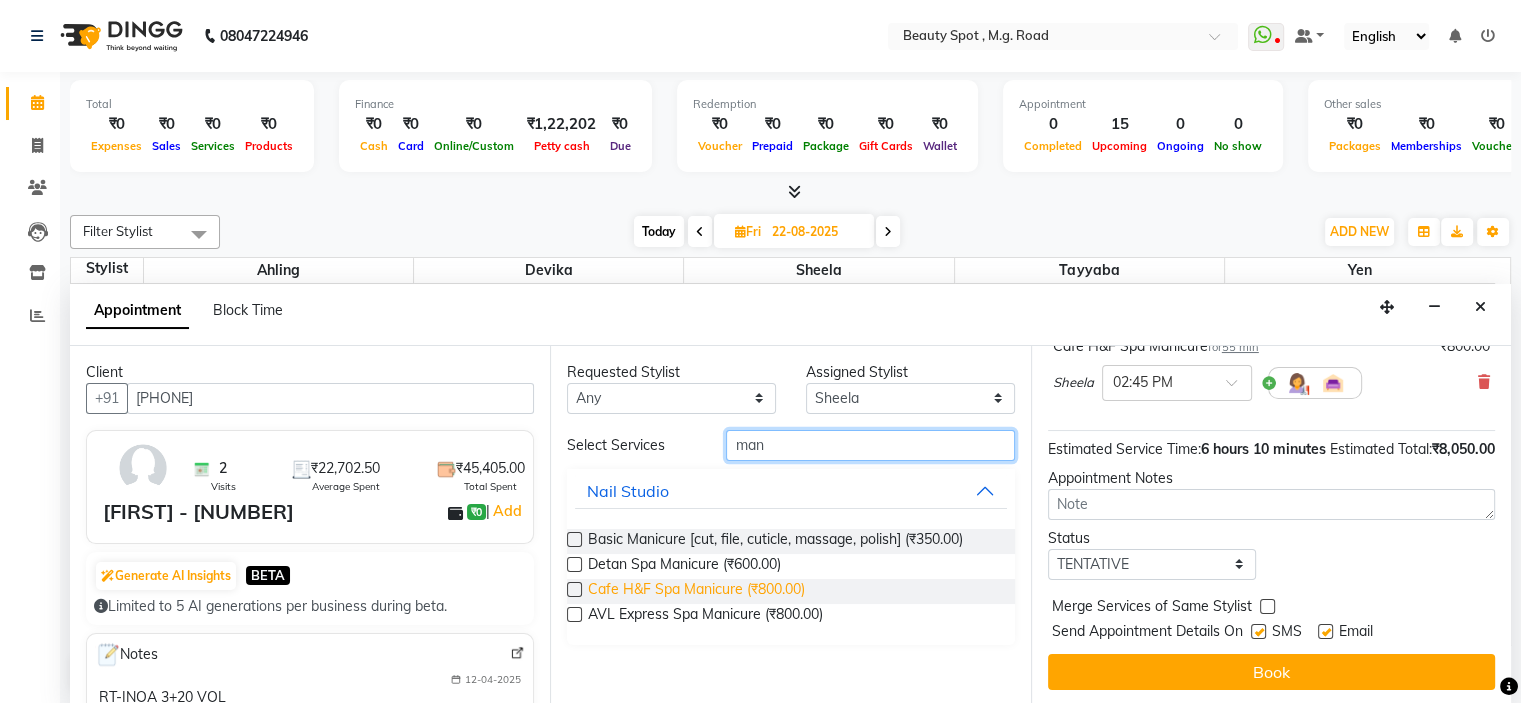type on "man" 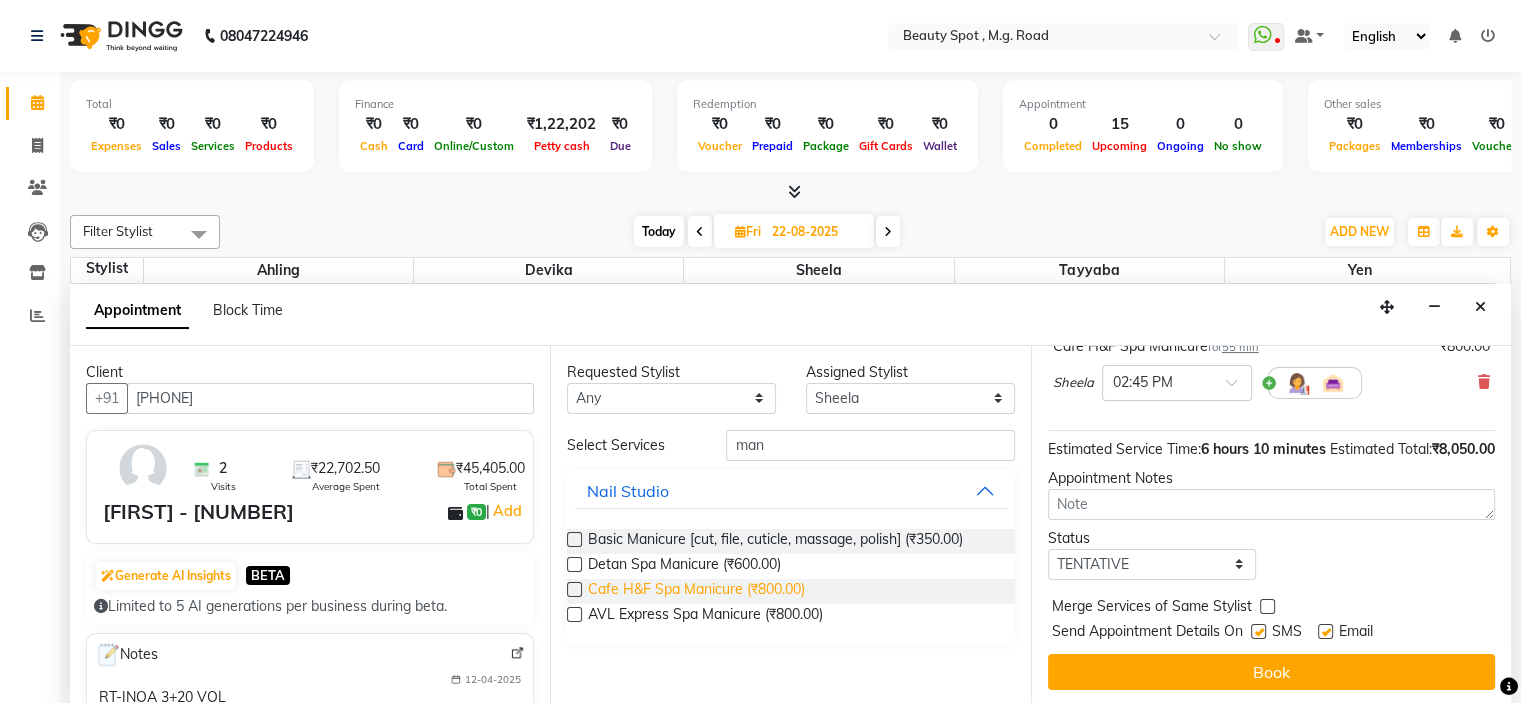click on "Cafe H&F Spa Manicure (₹800.00)" at bounding box center (696, 591) 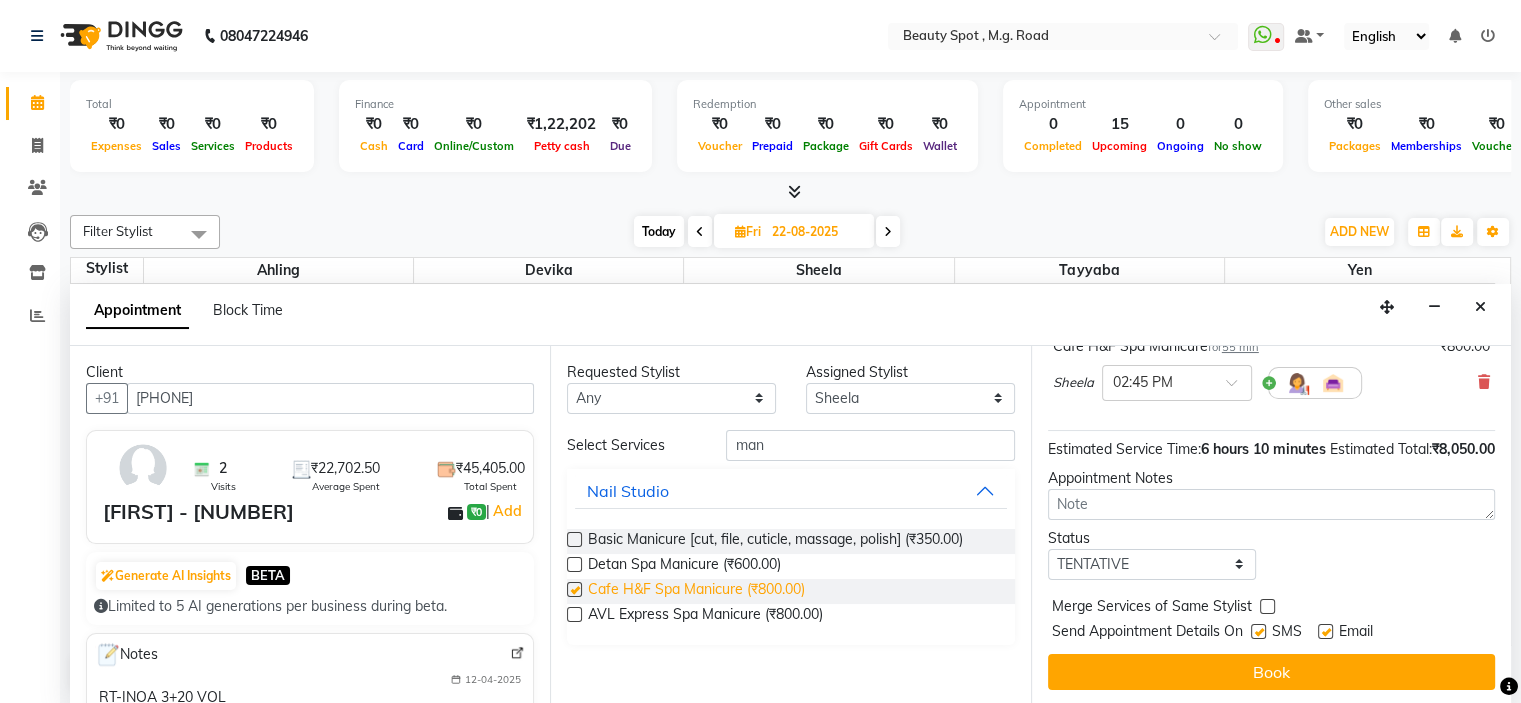 scroll, scrollTop: 722, scrollLeft: 0, axis: vertical 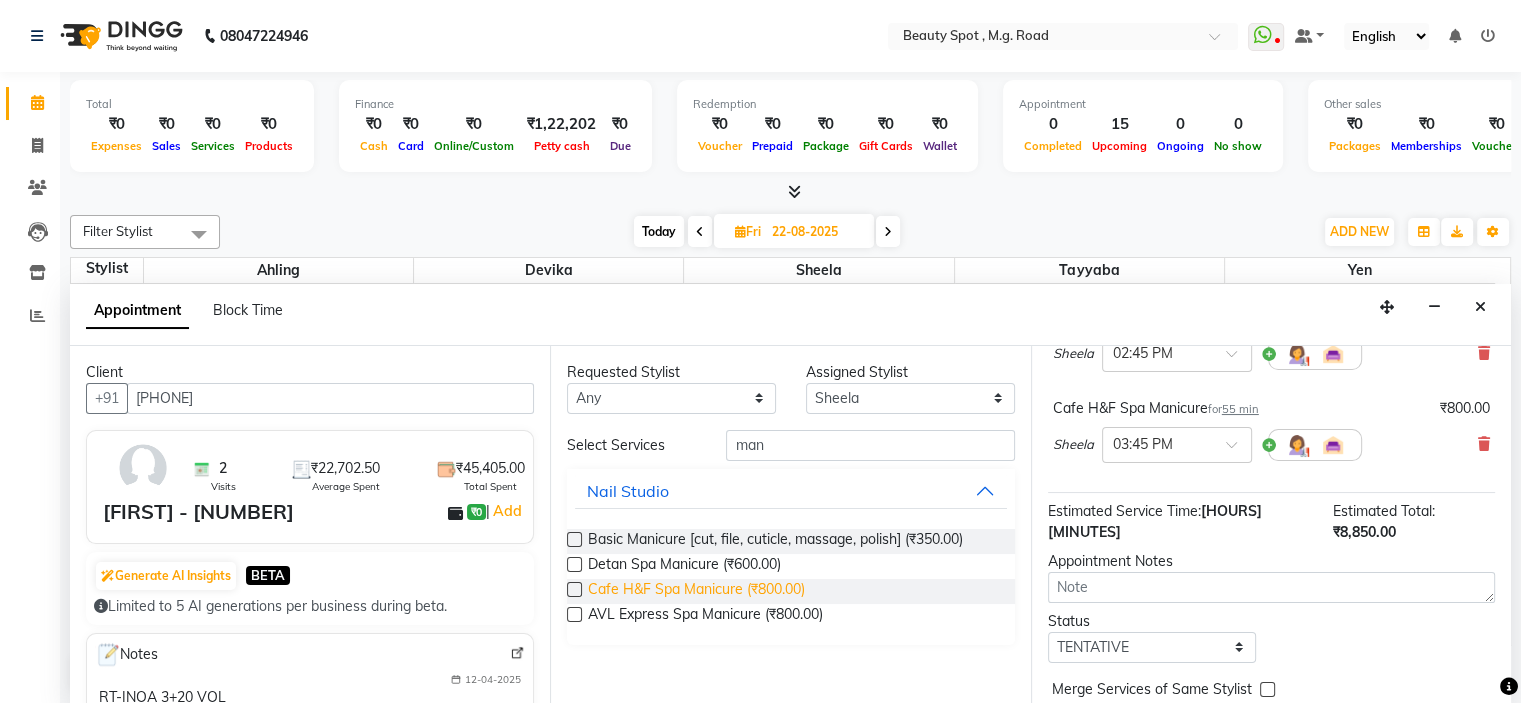 checkbox on "false" 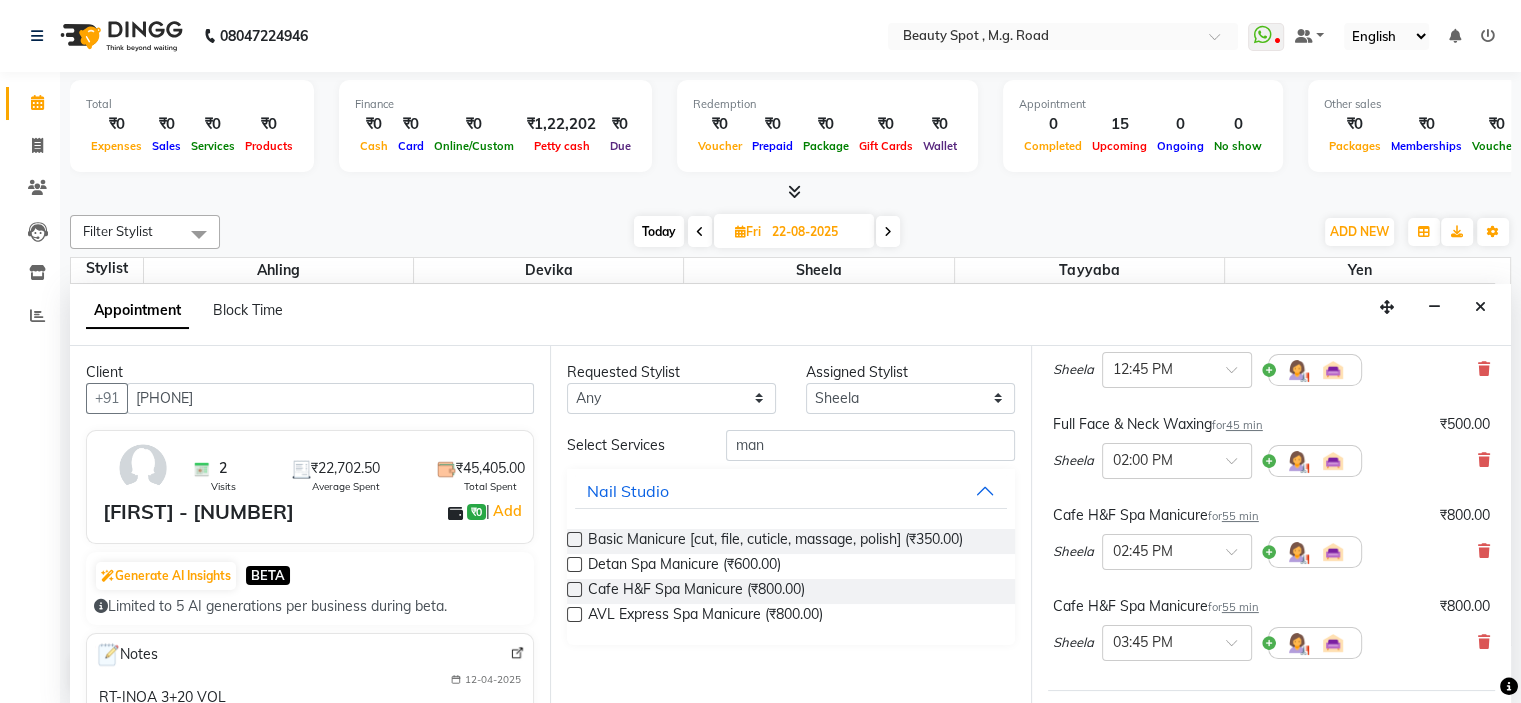 scroll, scrollTop: 522, scrollLeft: 0, axis: vertical 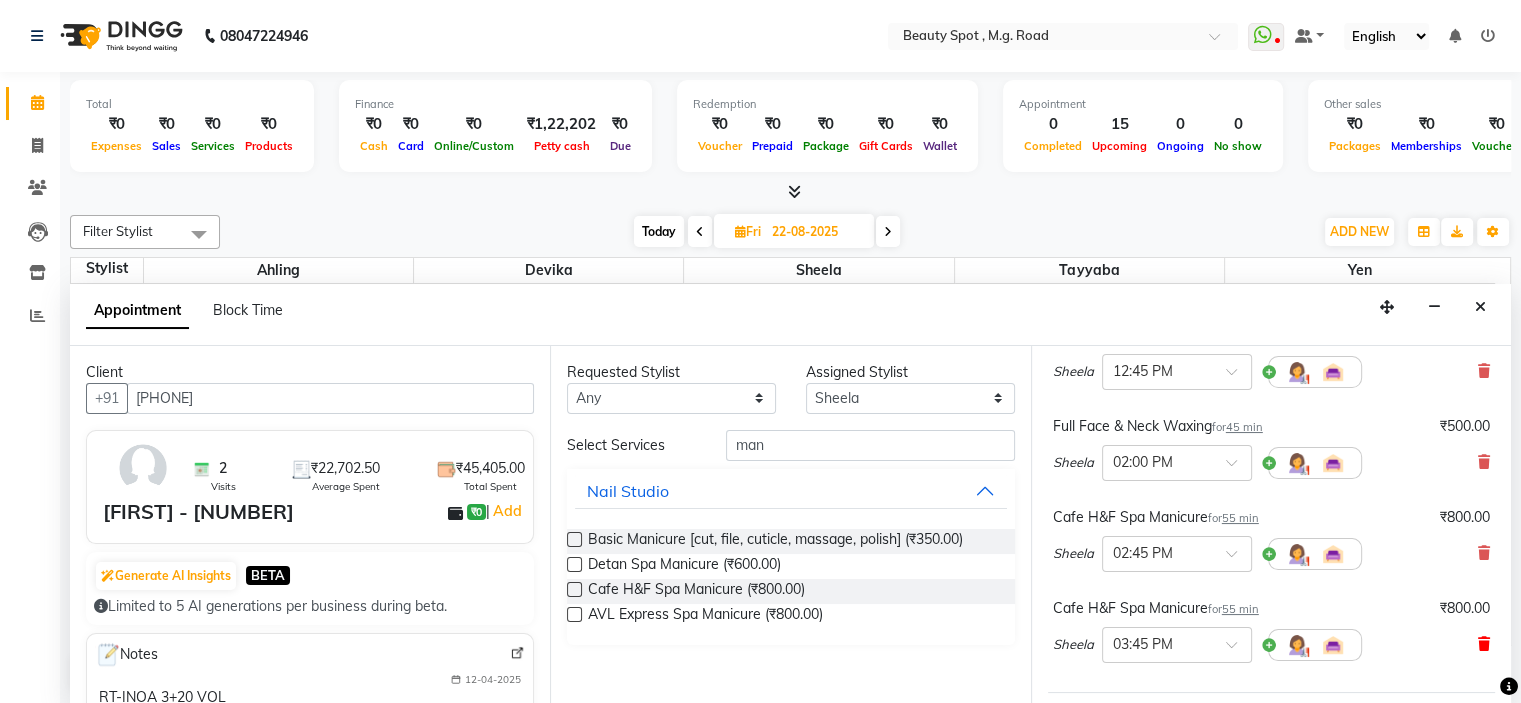 click at bounding box center (1484, 644) 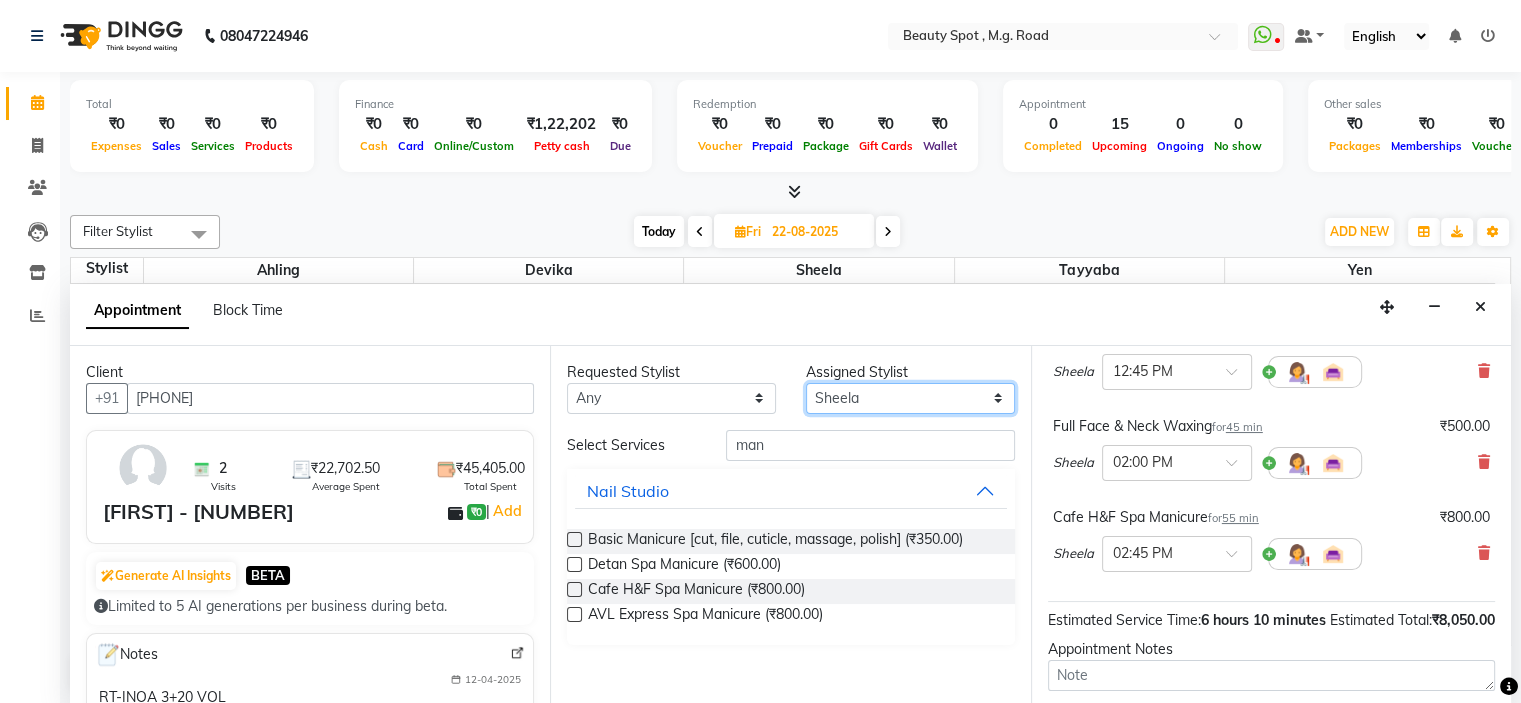 click on "Select Ahling Devika  Sheela  Tayyaba  Yen" at bounding box center (910, 398) 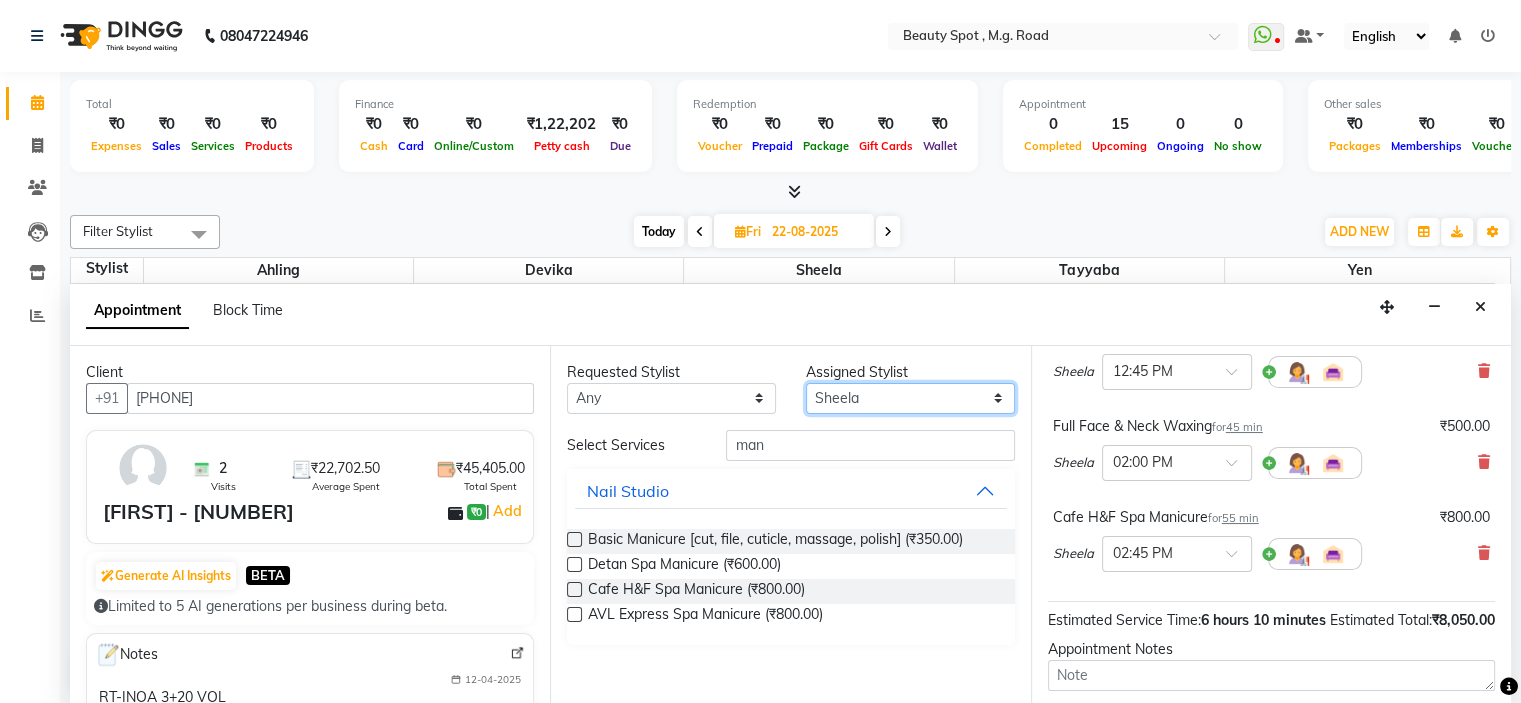 select on "70086" 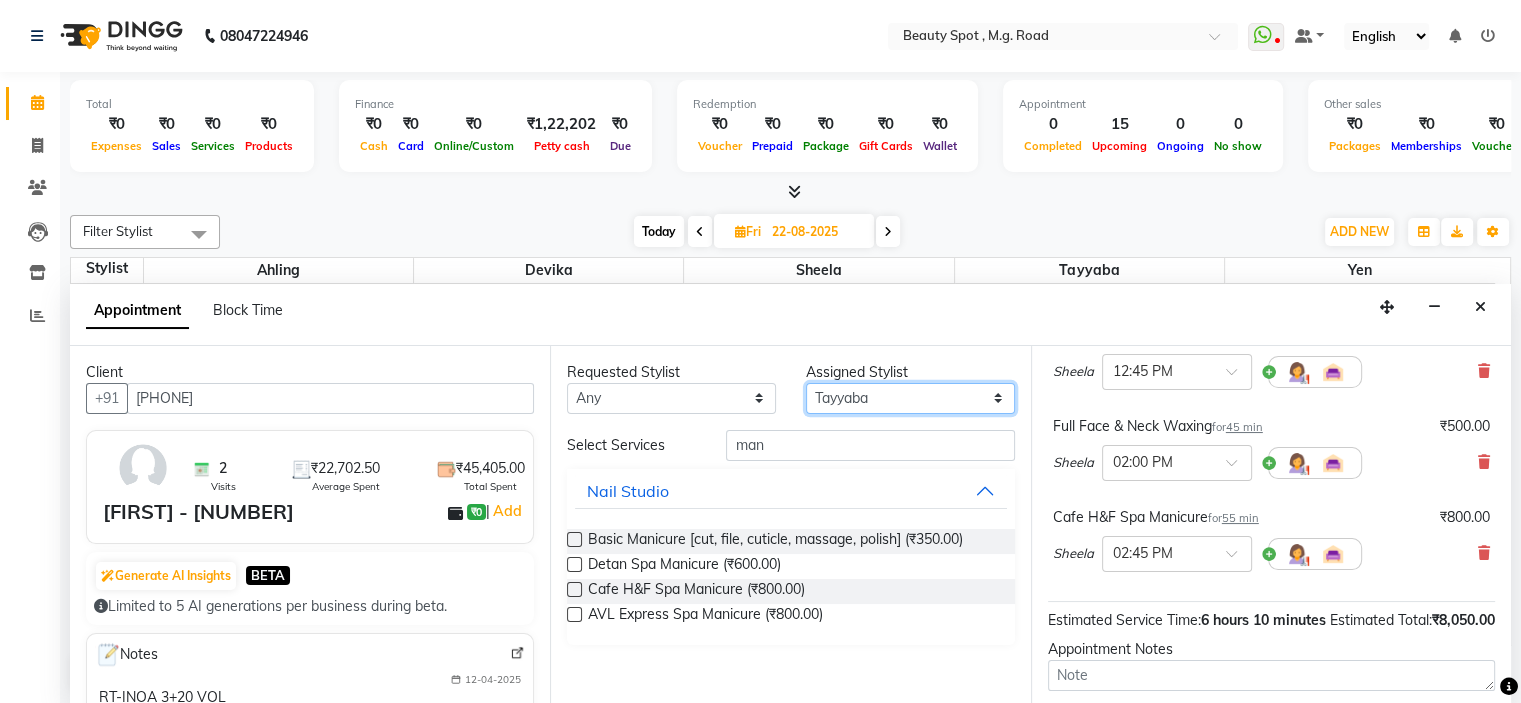 click on "Select Ahling Devika  Sheela  Tayyaba  Yen" at bounding box center (910, 398) 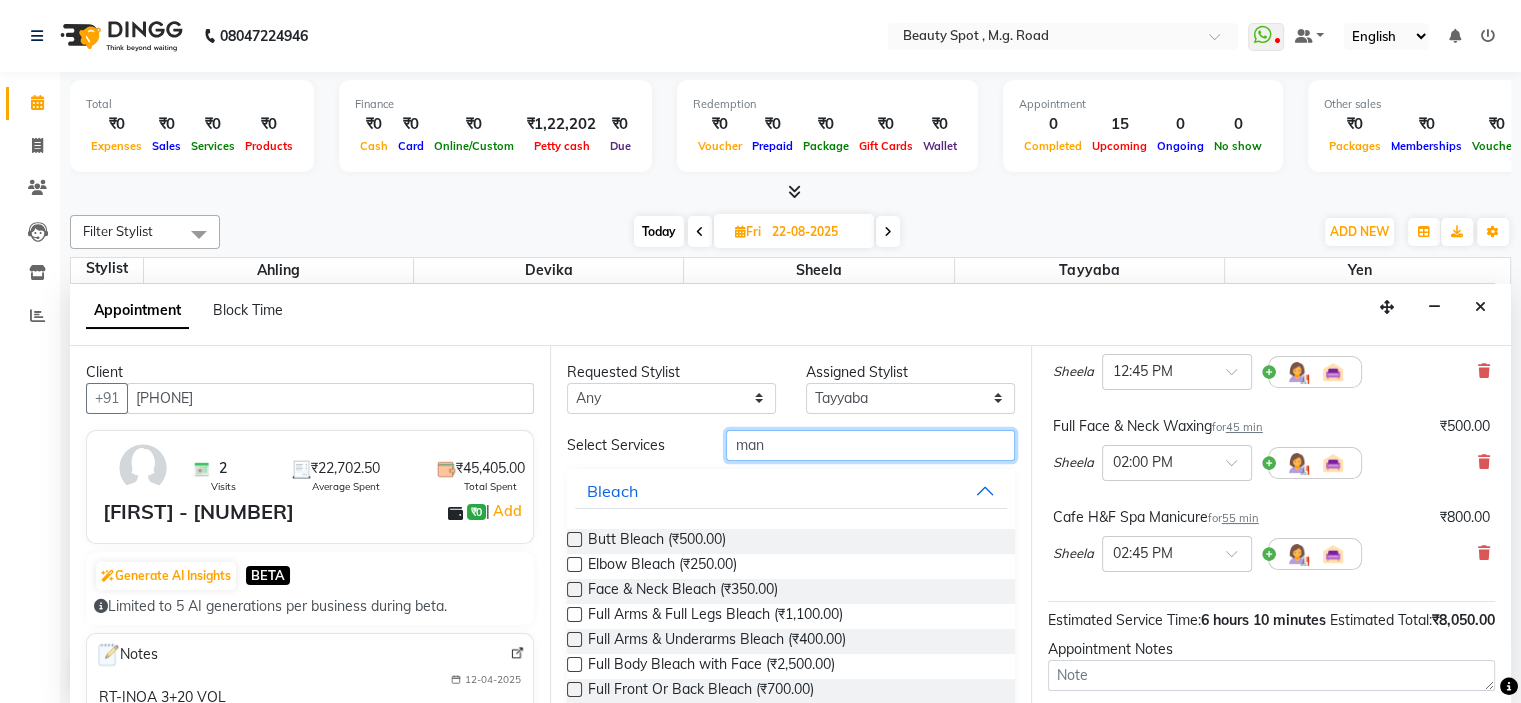 click on "man" at bounding box center [870, 445] 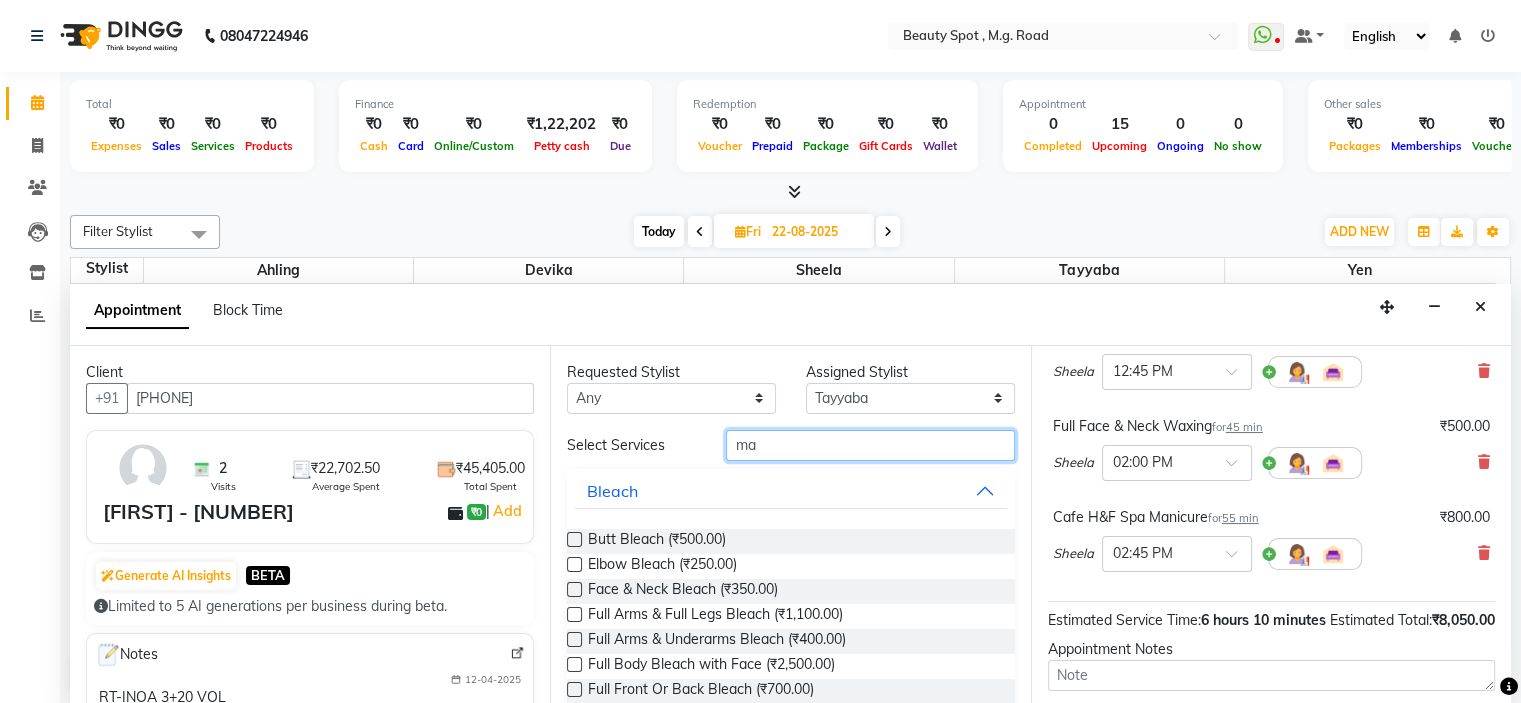 type on "m" 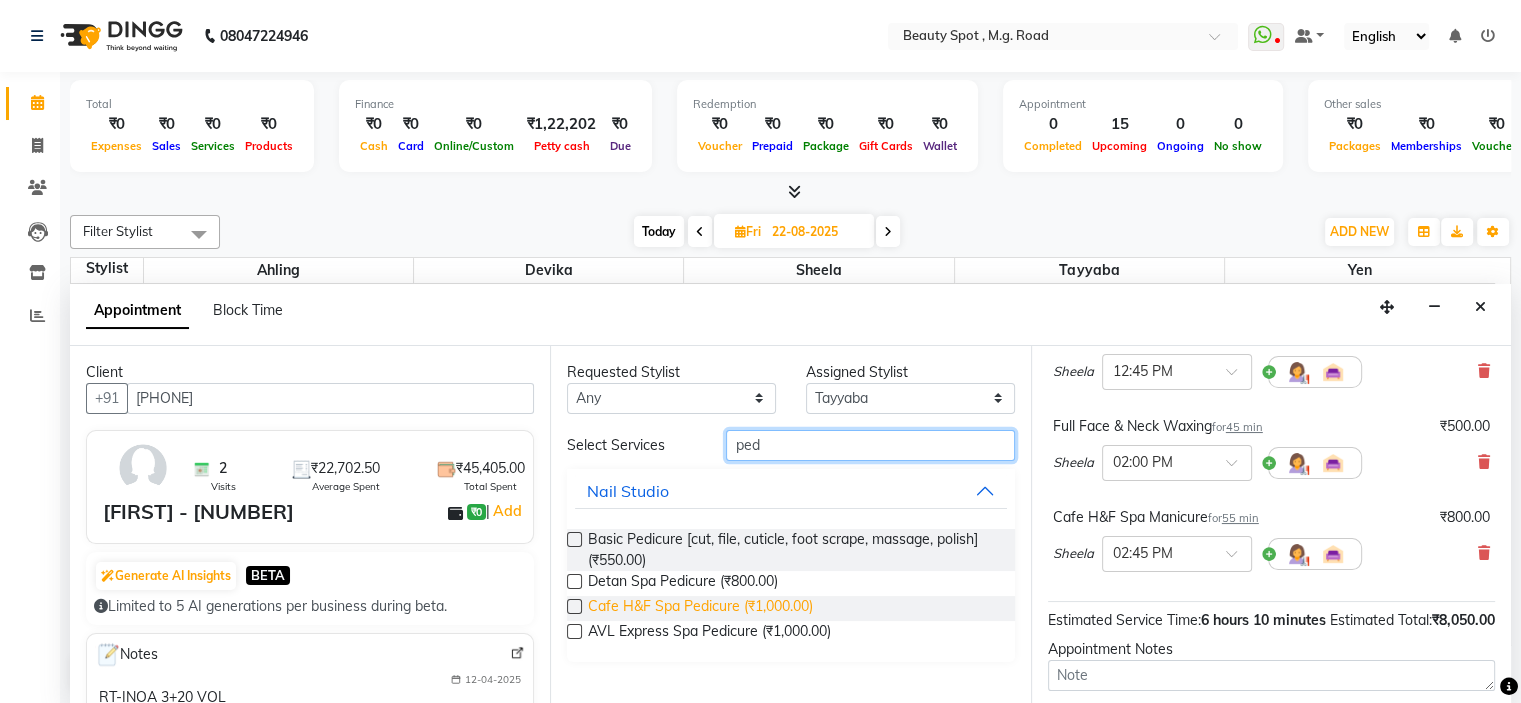 type on "ped" 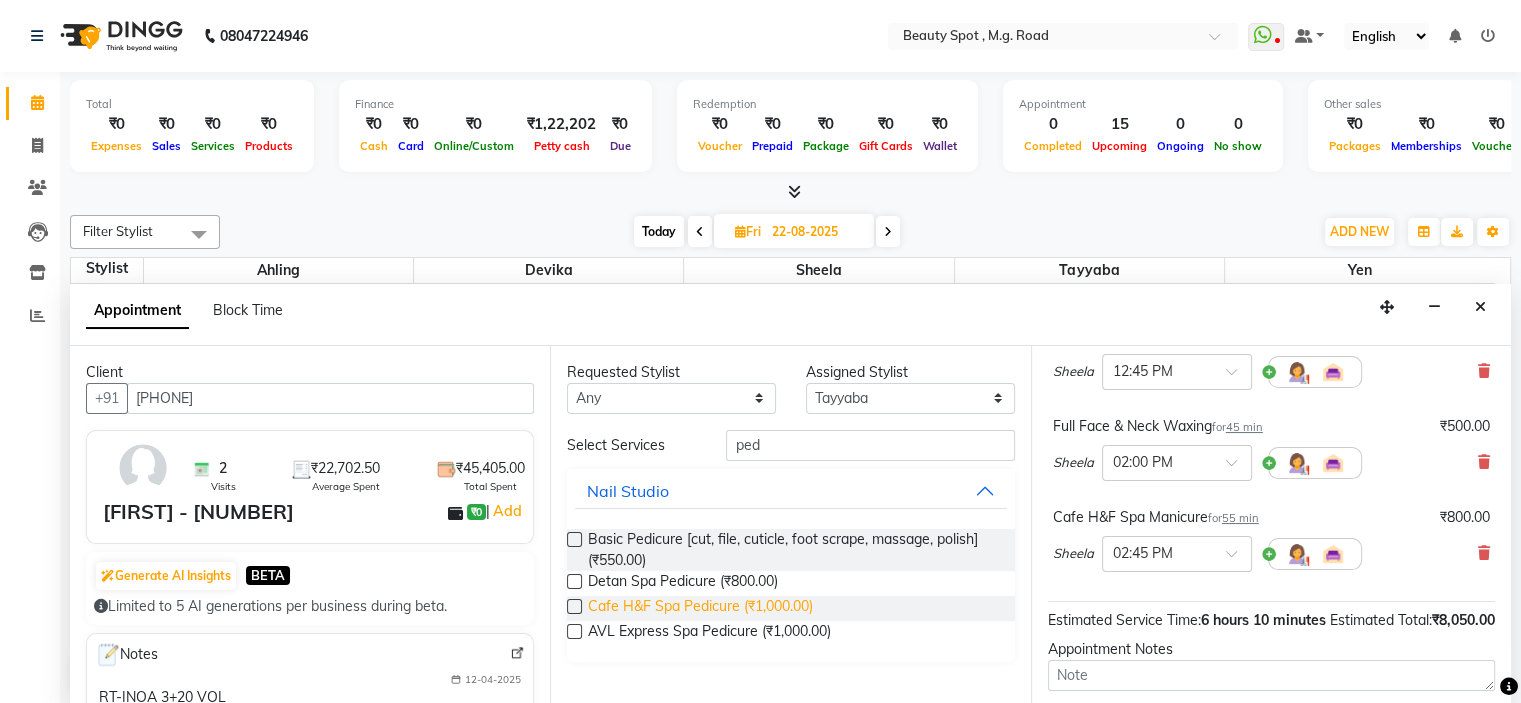 click on "Cafe H&F Spa Pedicure (₹1,000.00)" at bounding box center (700, 608) 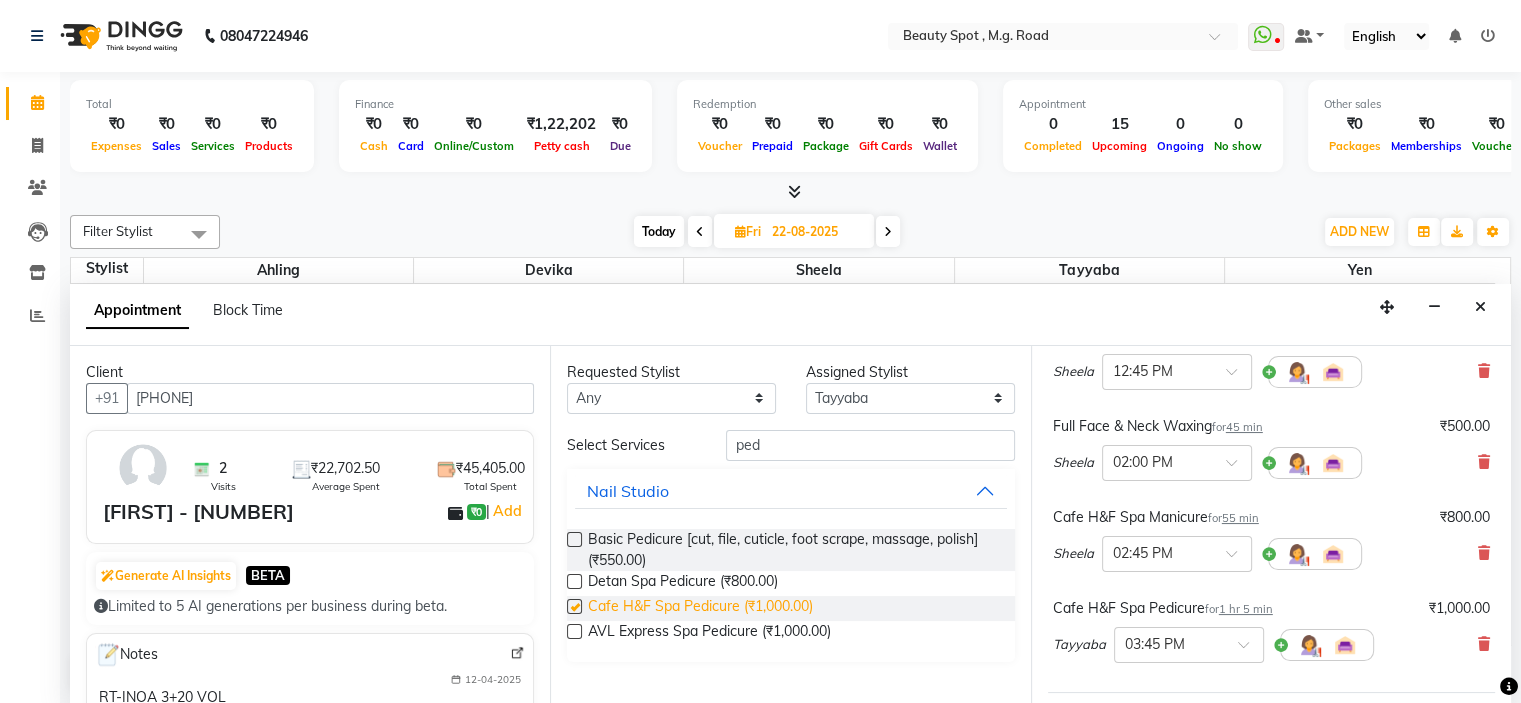 checkbox on "false" 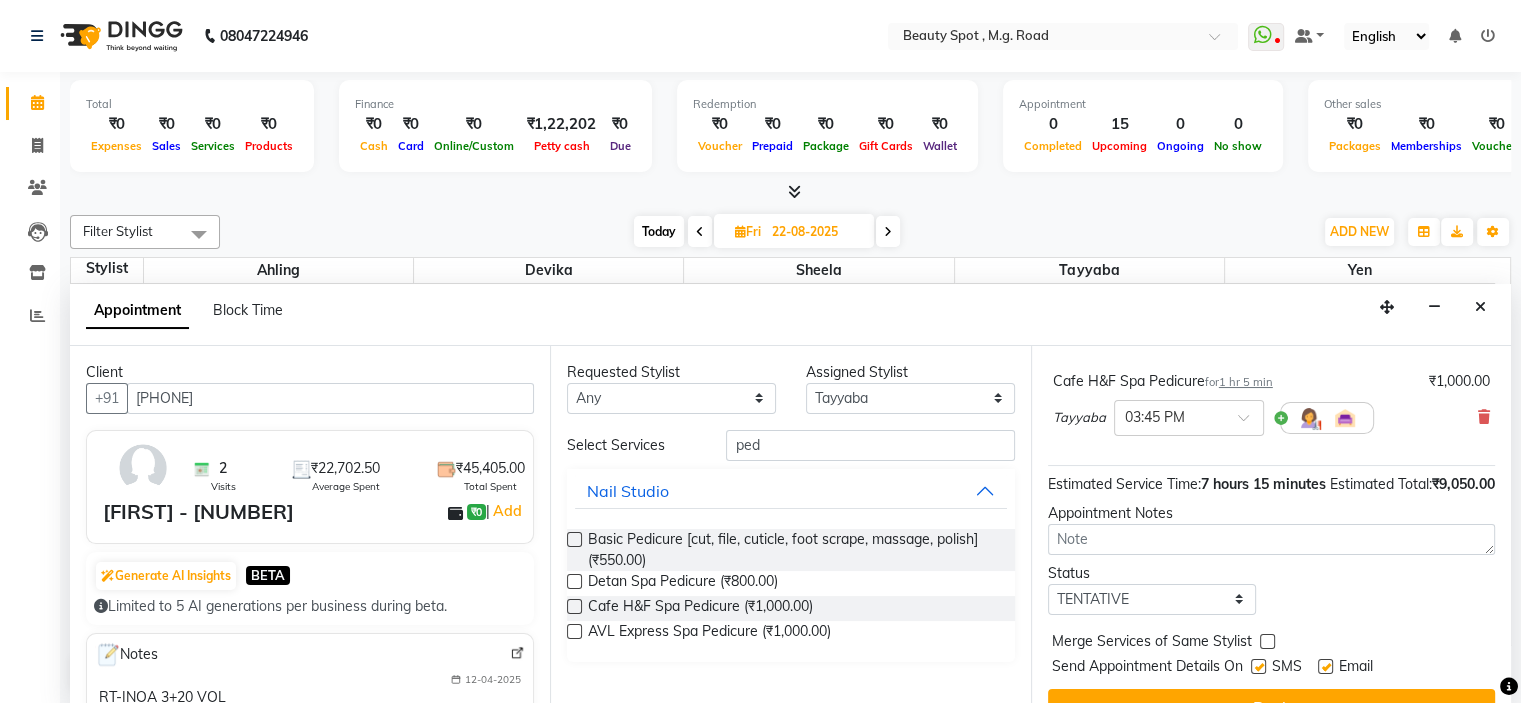 scroll, scrollTop: 704, scrollLeft: 0, axis: vertical 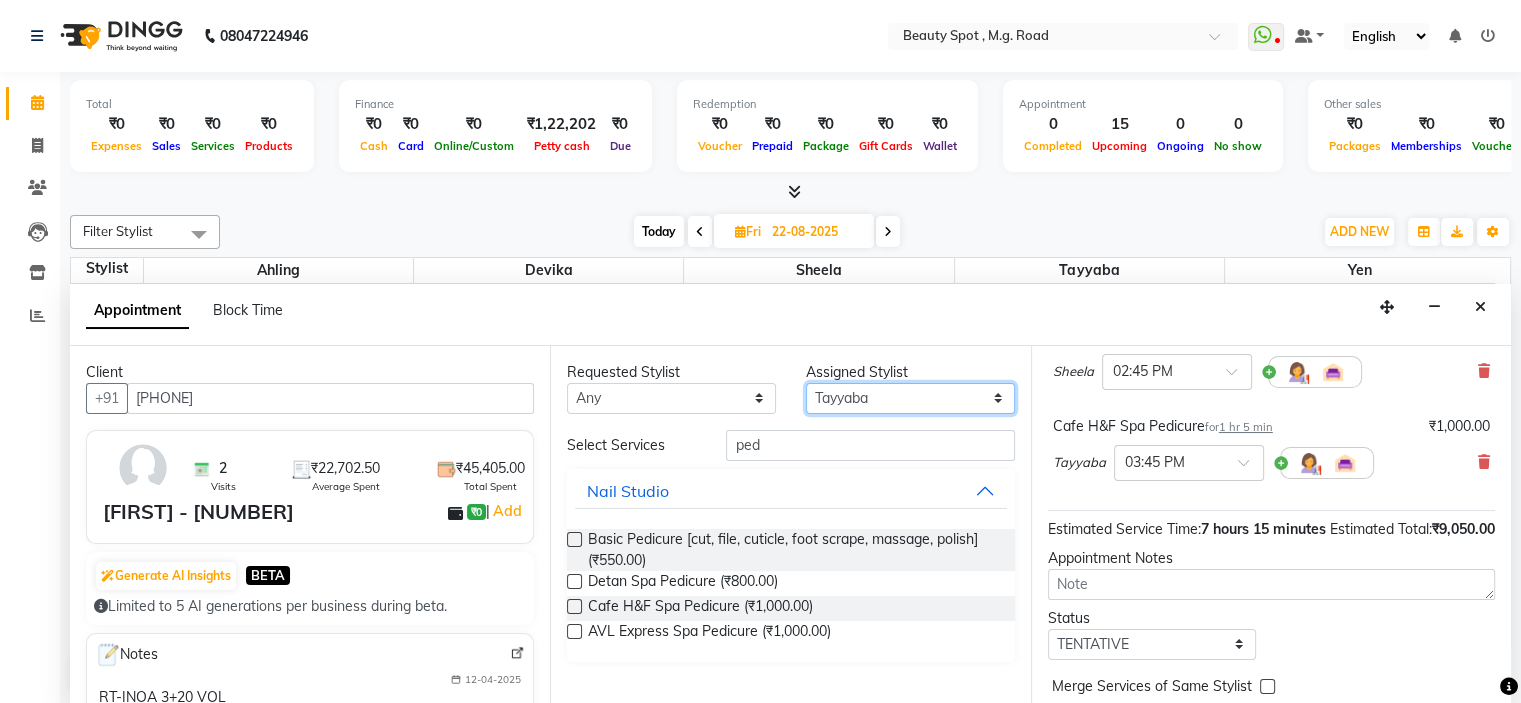 click on "Select Ahling Devika  Sheela  Tayyaba  Yen" at bounding box center [910, 398] 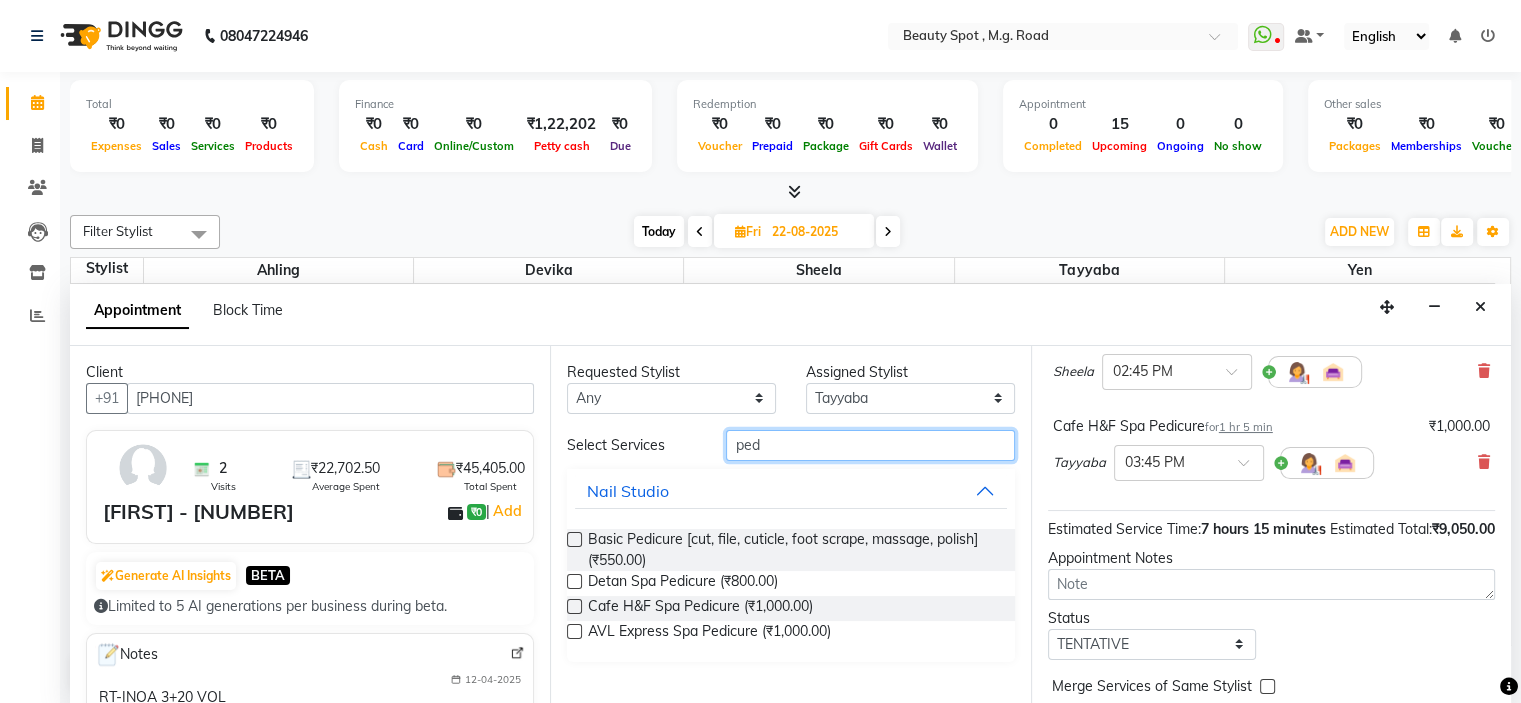 click on "ped" at bounding box center [870, 445] 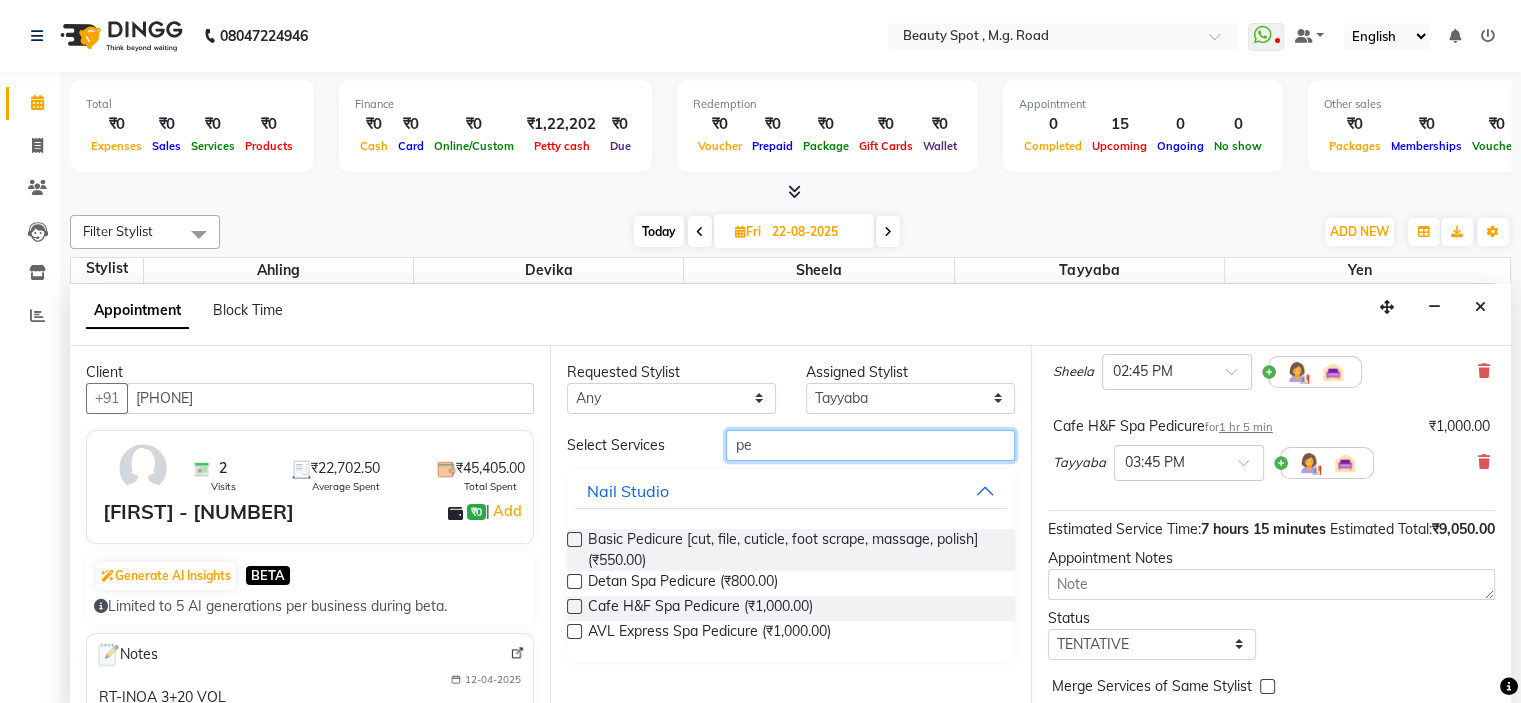 type on "p" 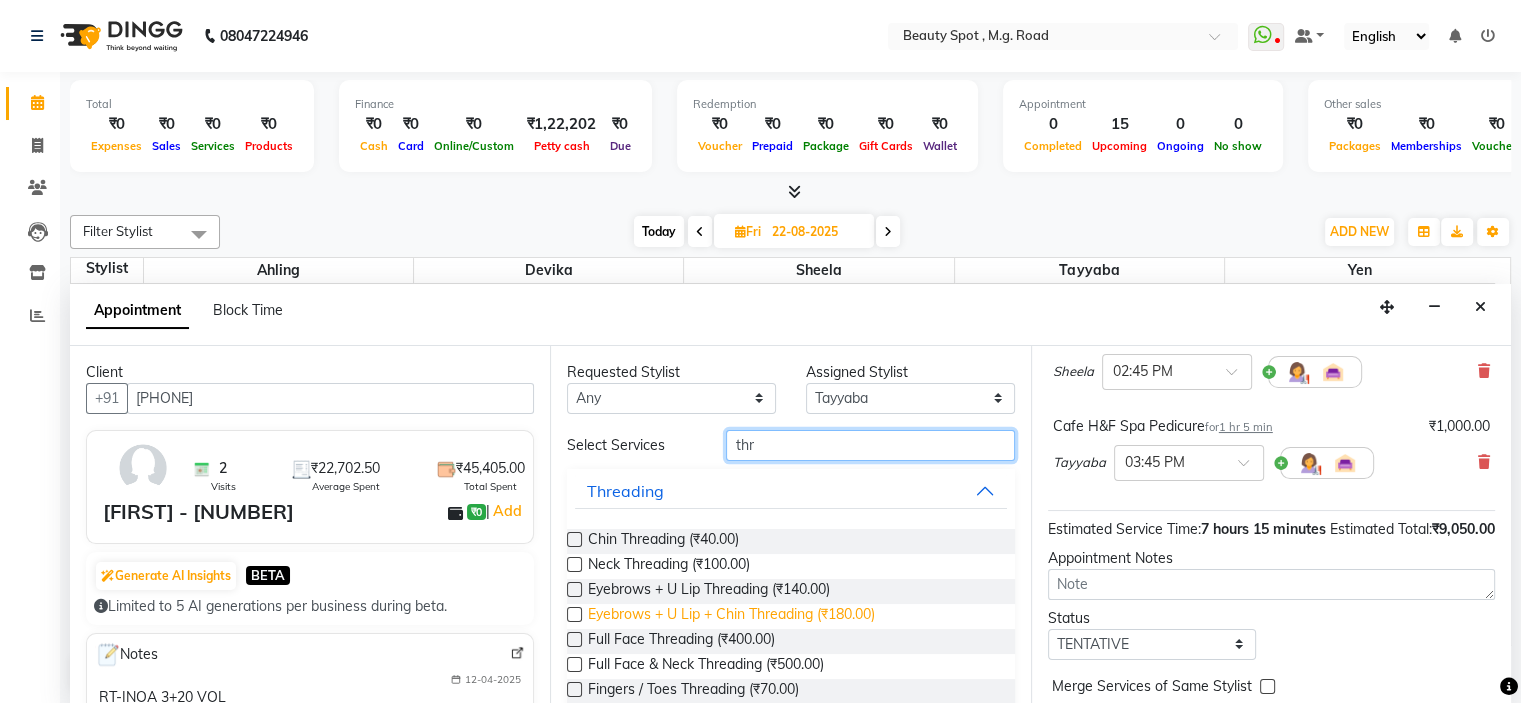 type on "thr" 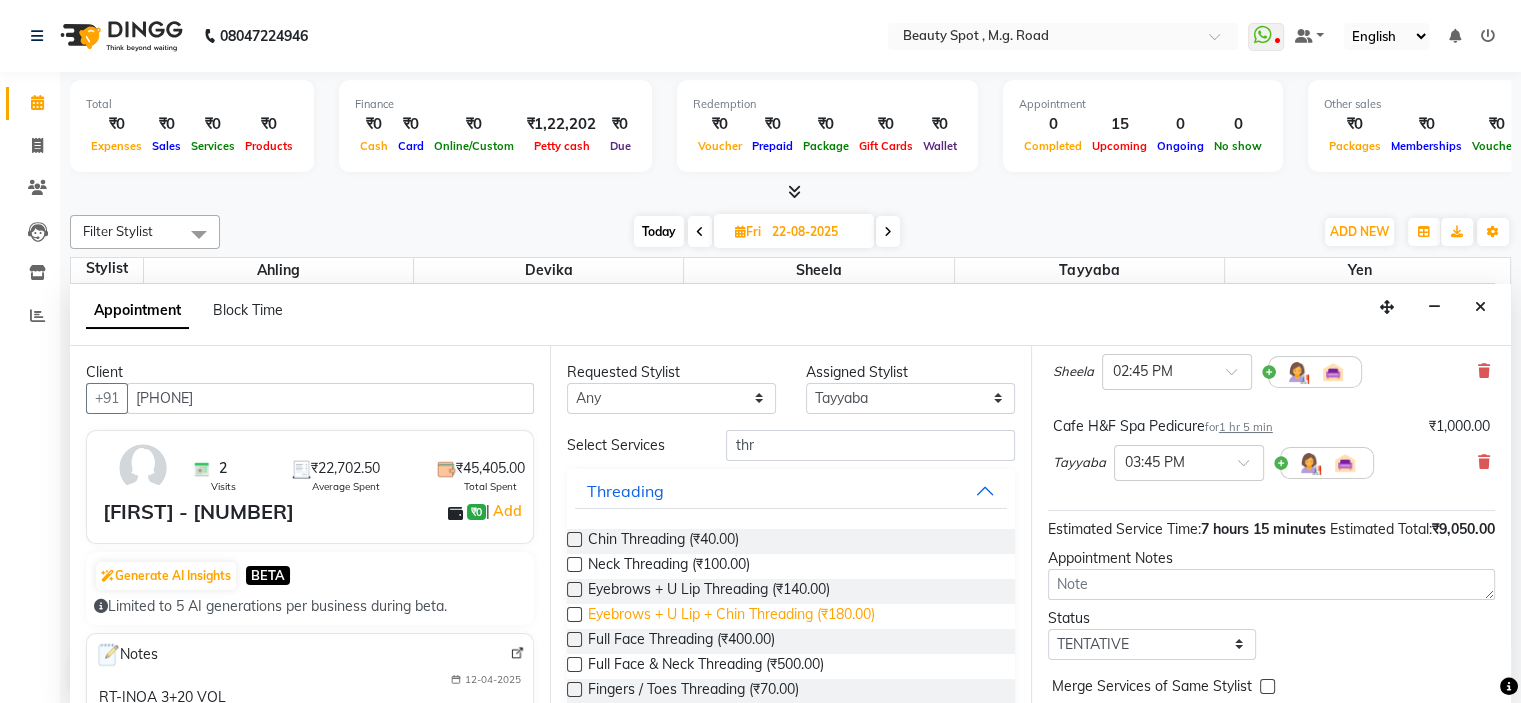 click on "Eyebrows + U Lip + Chin Threading (₹180.00)" at bounding box center (731, 616) 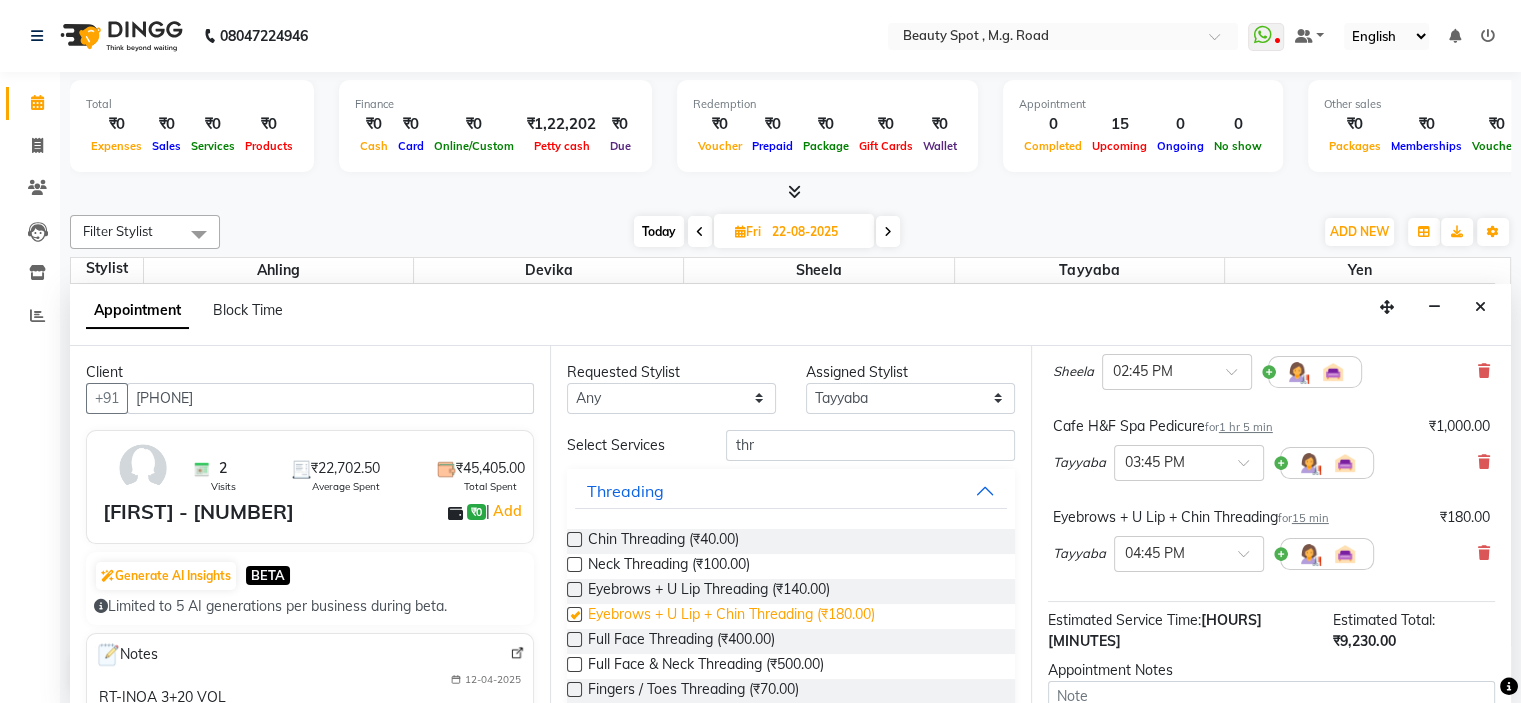 checkbox on "false" 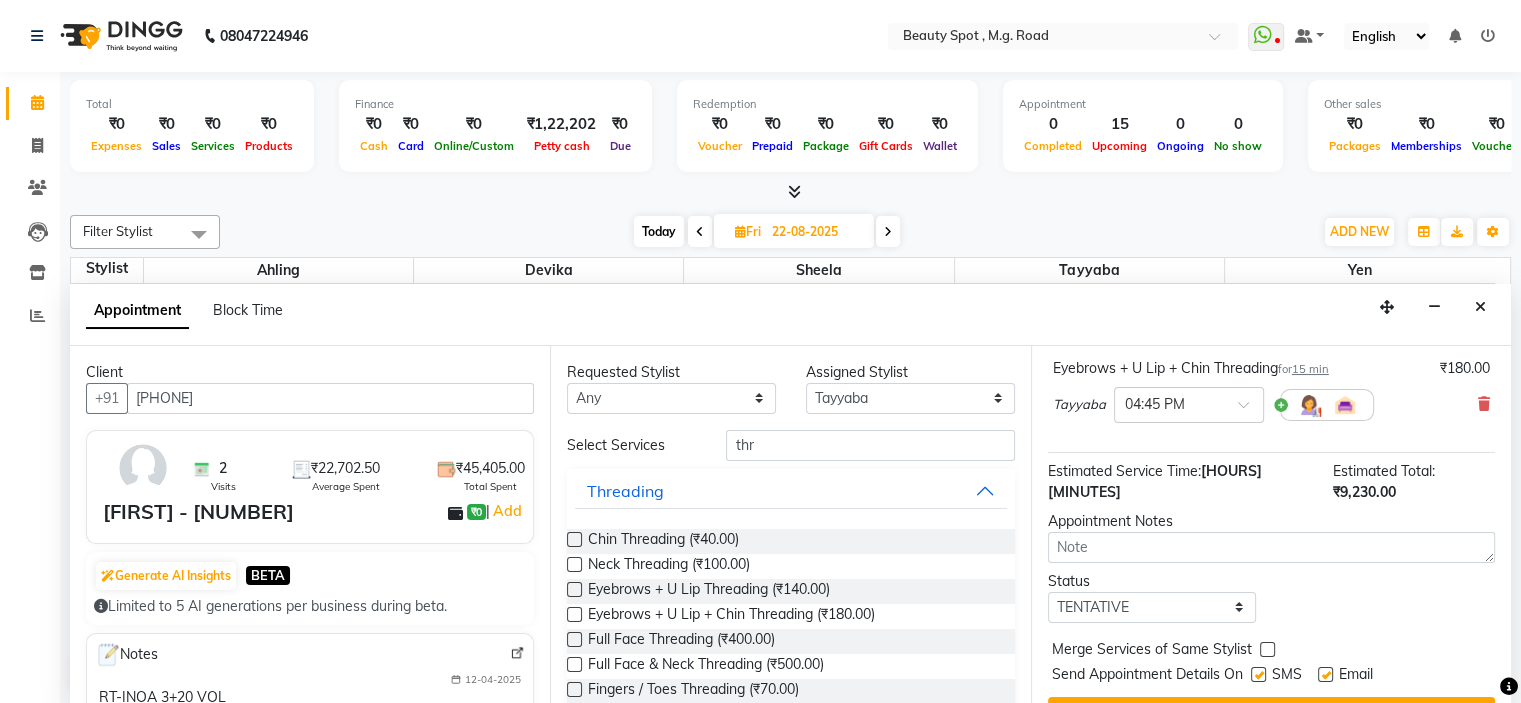 scroll, scrollTop: 895, scrollLeft: 0, axis: vertical 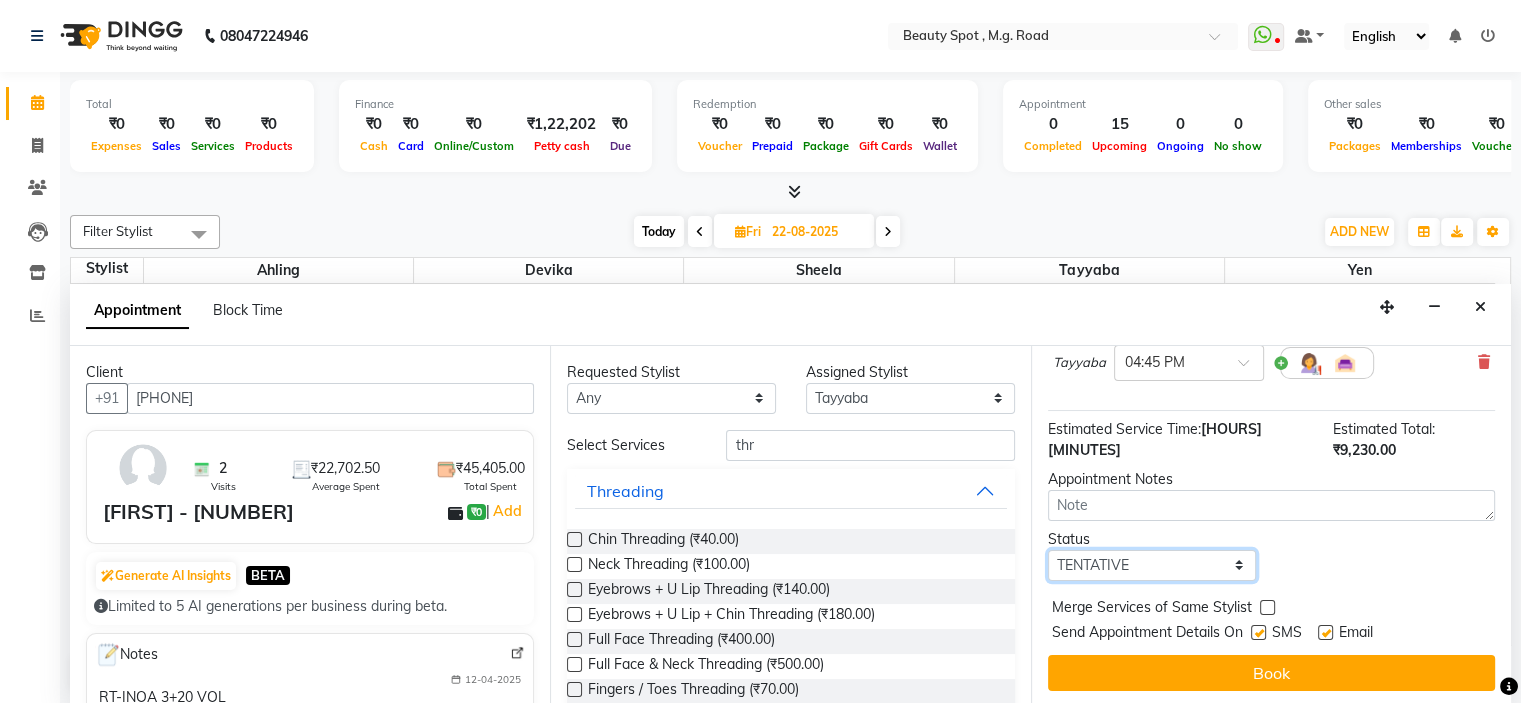 click on "Select TENTATIVE CONFIRM UPCOMING" at bounding box center (1152, 565) 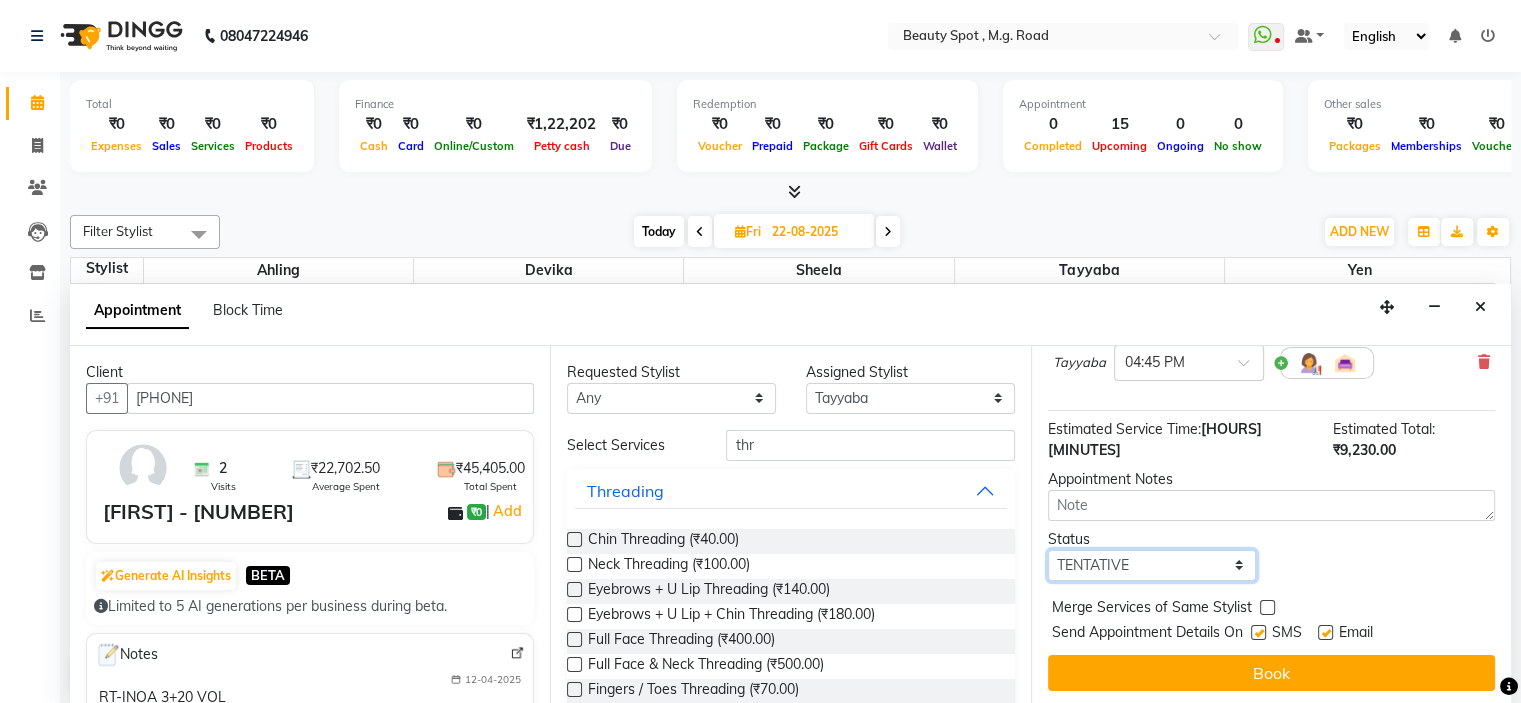 select on "confirm booking" 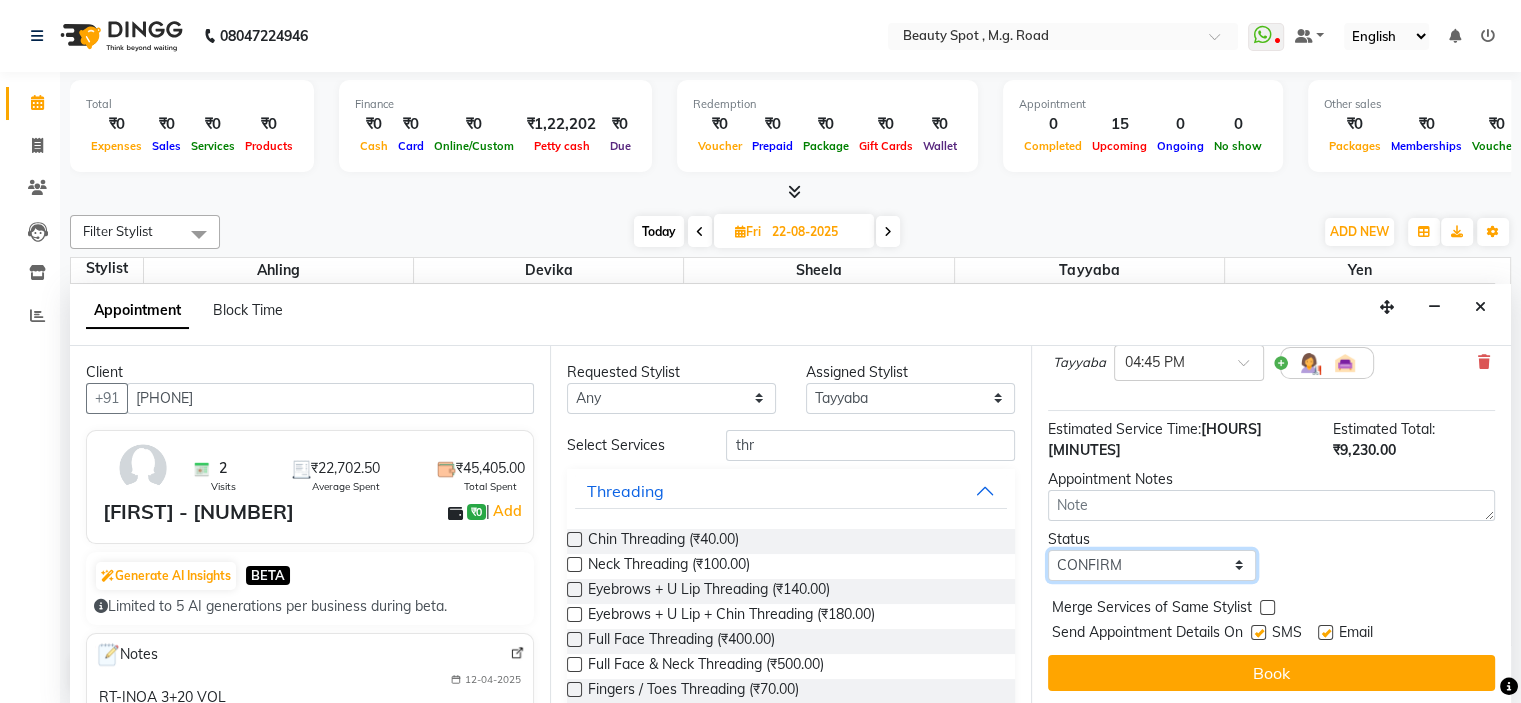 click on "Select TENTATIVE CONFIRM UPCOMING" at bounding box center (1152, 565) 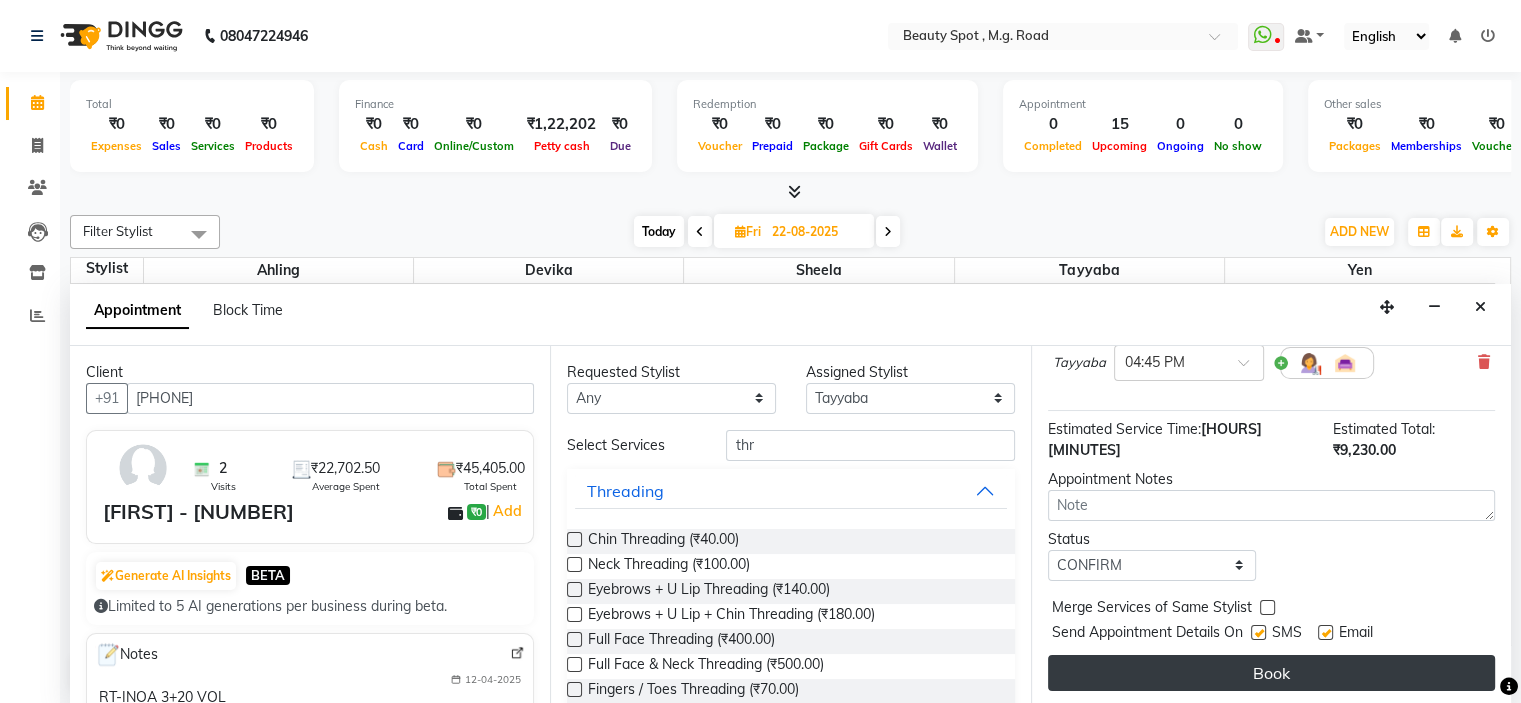 click on "Book" at bounding box center (1271, 673) 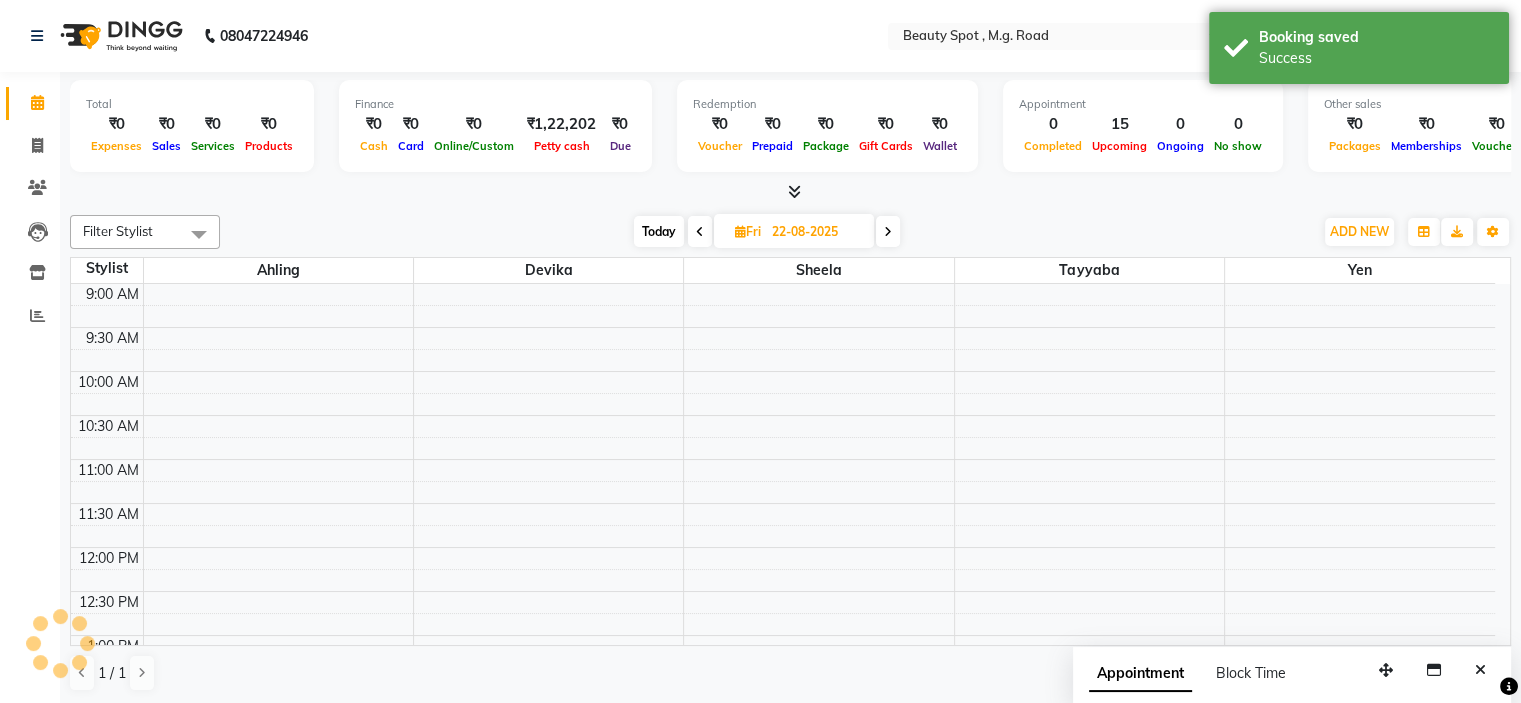 scroll, scrollTop: 0, scrollLeft: 0, axis: both 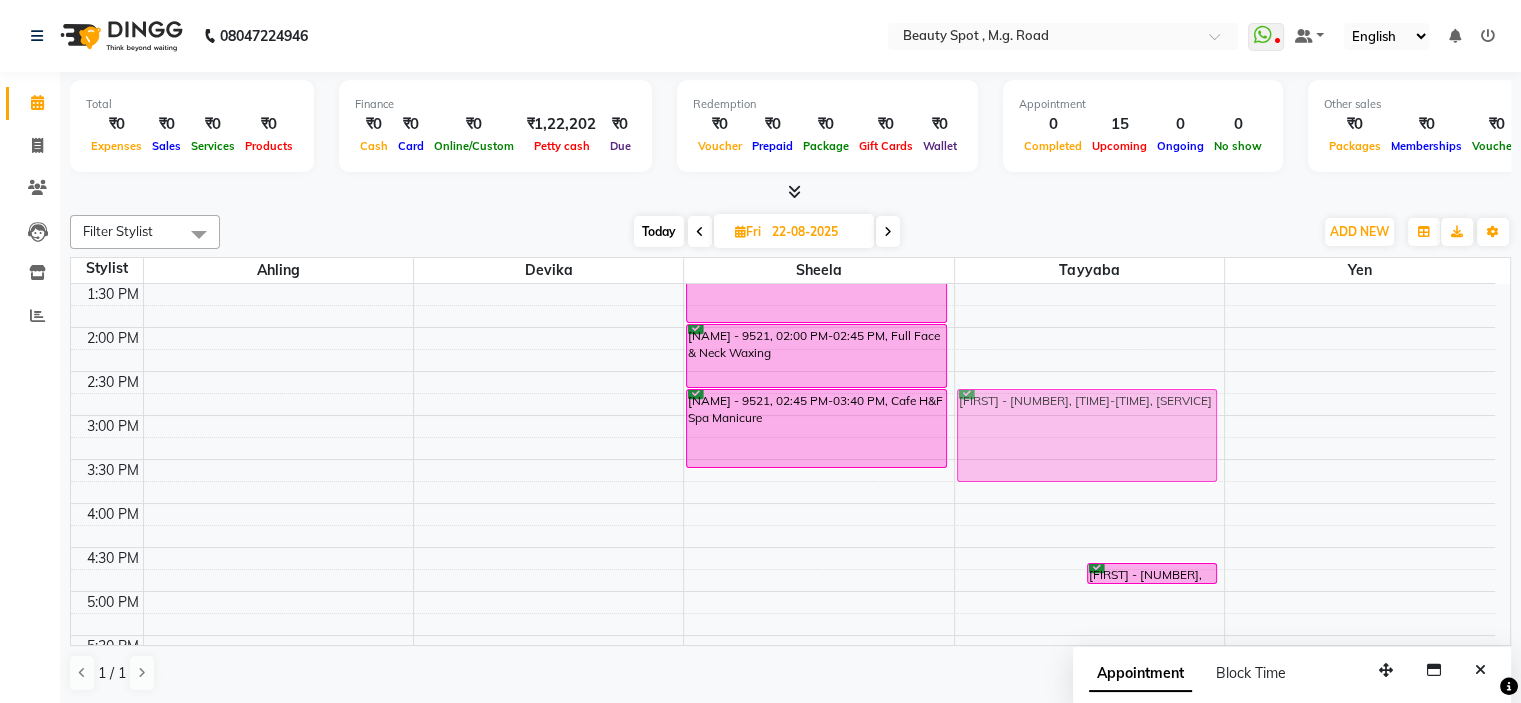 drag, startPoint x: 1006, startPoint y: 475, endPoint x: 1014, endPoint y: 393, distance: 82.38932 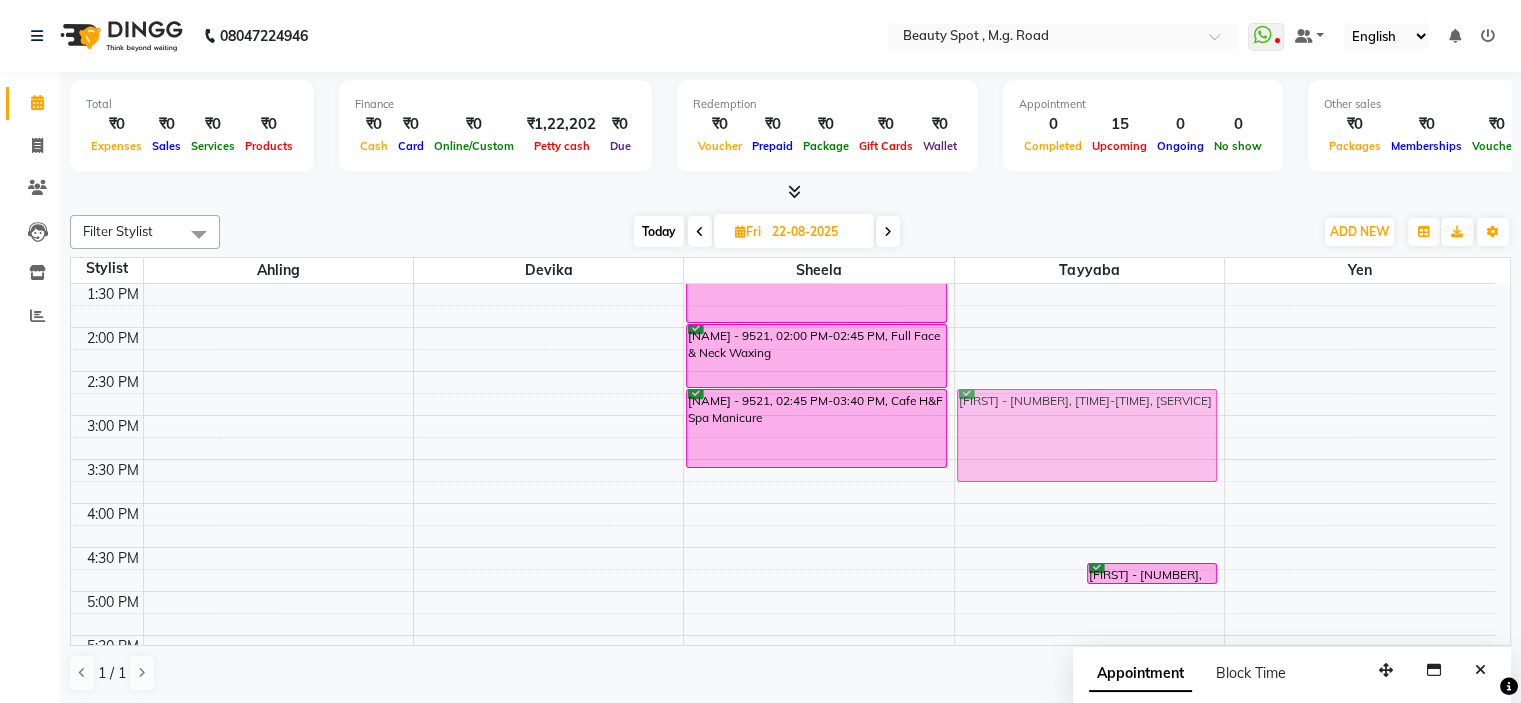 click on "[FIRST] - [NUMBER], [TIME]-[TIME], [SERVICE]     [FIRST] - [NUMBER], [TIME]-[TIME], [SERVICE]     [FIRST] - [NUMBER], [TIME]-[TIME], [SERVICE]" at bounding box center [1089, 371] 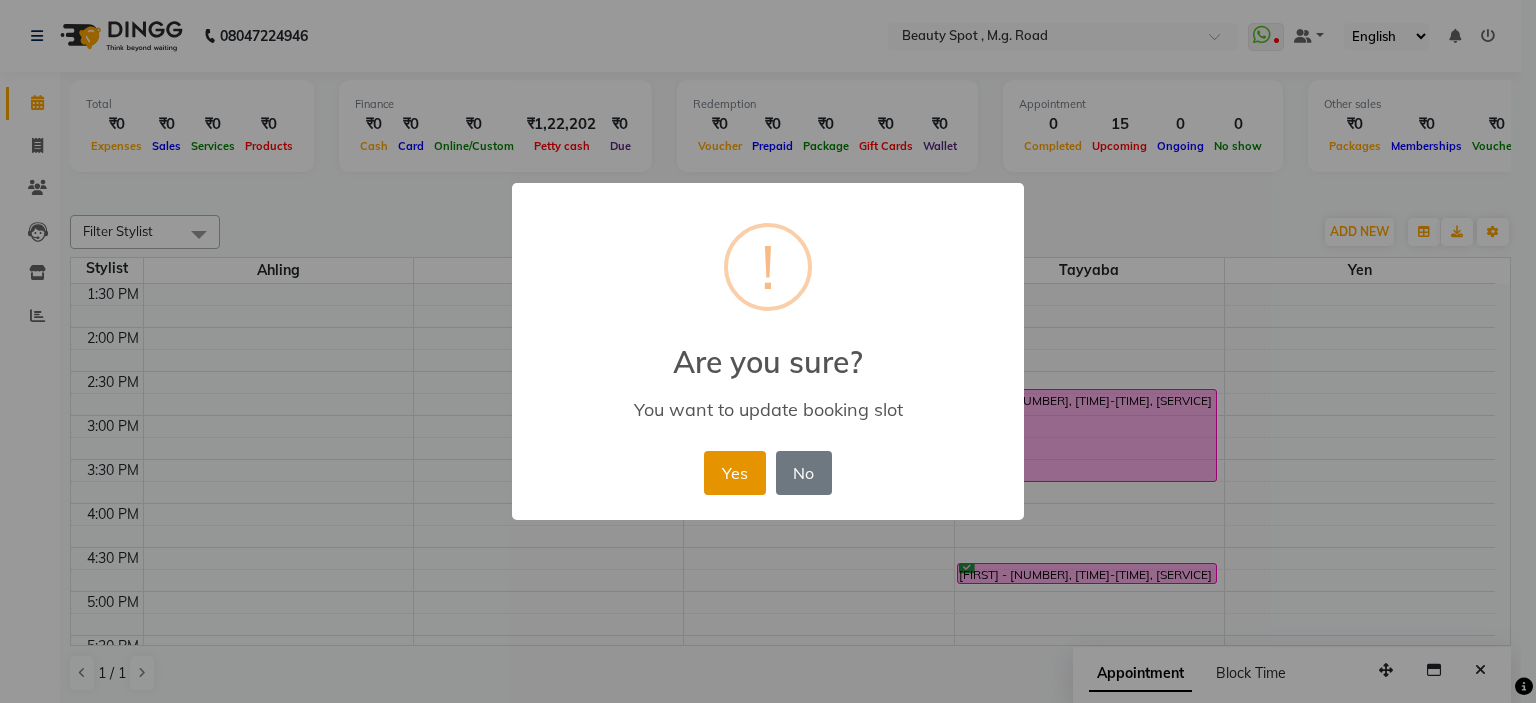 click on "Yes" at bounding box center [734, 473] 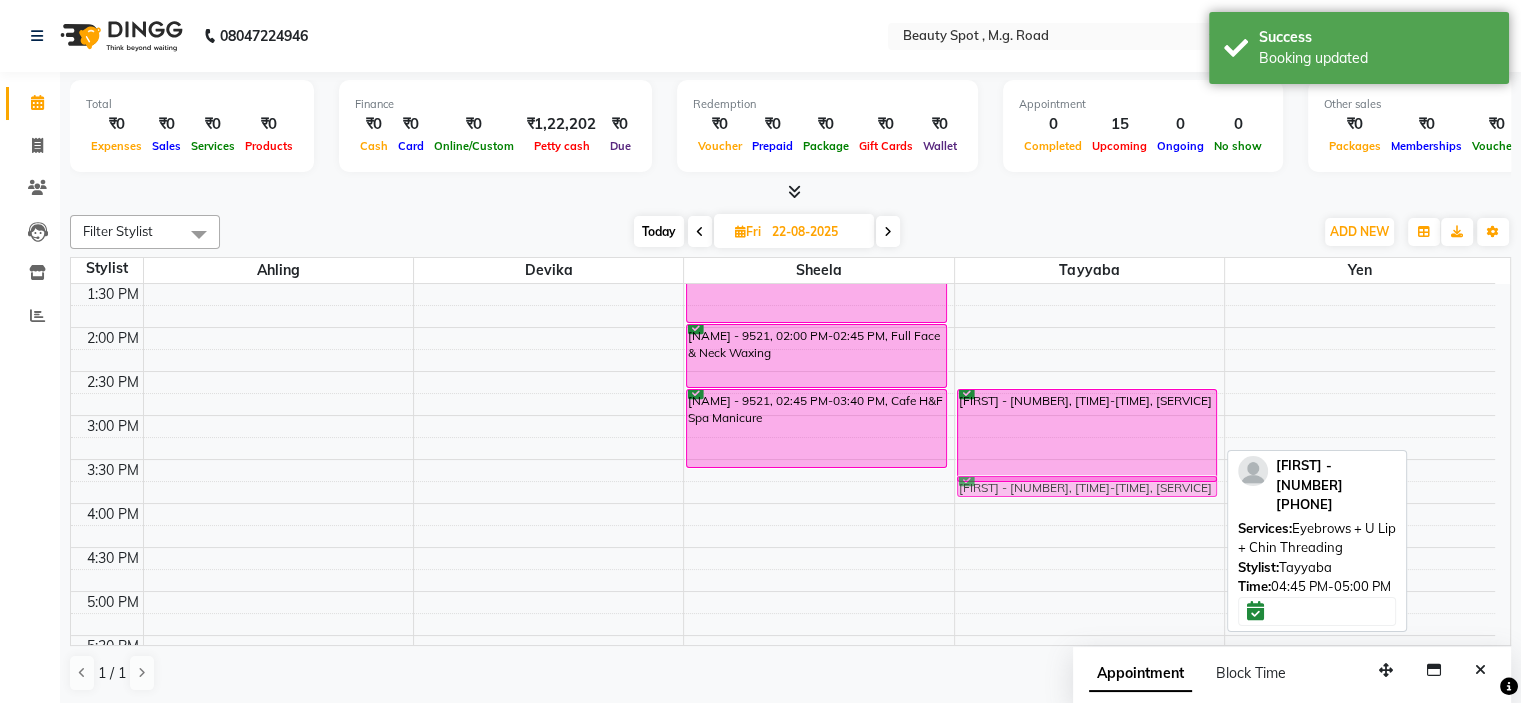 drag, startPoint x: 1056, startPoint y: 565, endPoint x: 1074, endPoint y: 484, distance: 82.9759 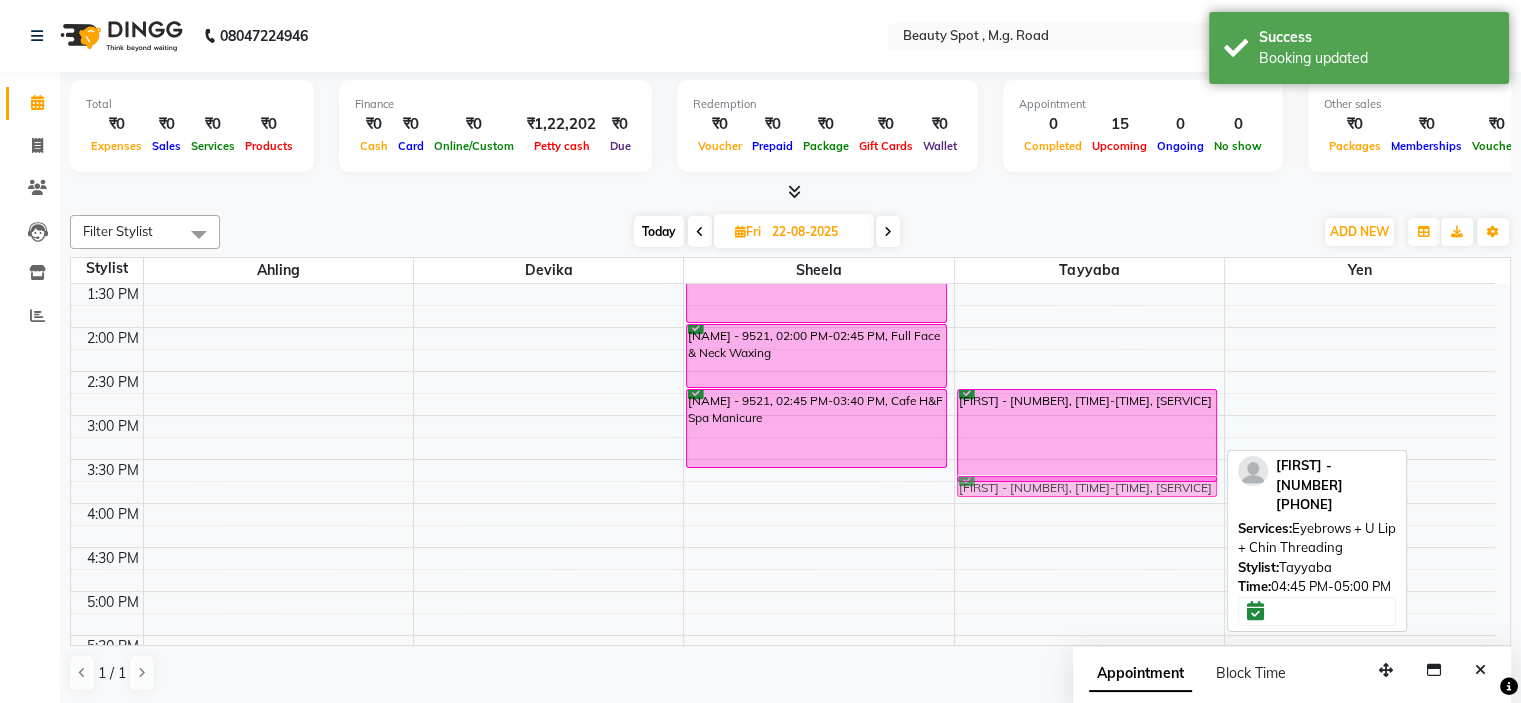 click on "[FIRST] - [NUMBER], [TIME]-[TIME], [SERVICE]     [FIRST] - [NUMBER], [TIME]-[TIME], [SERVICE]     [FIRST] - [NUMBER], [TIME]-[TIME], [SERVICE]" at bounding box center [1089, 371] 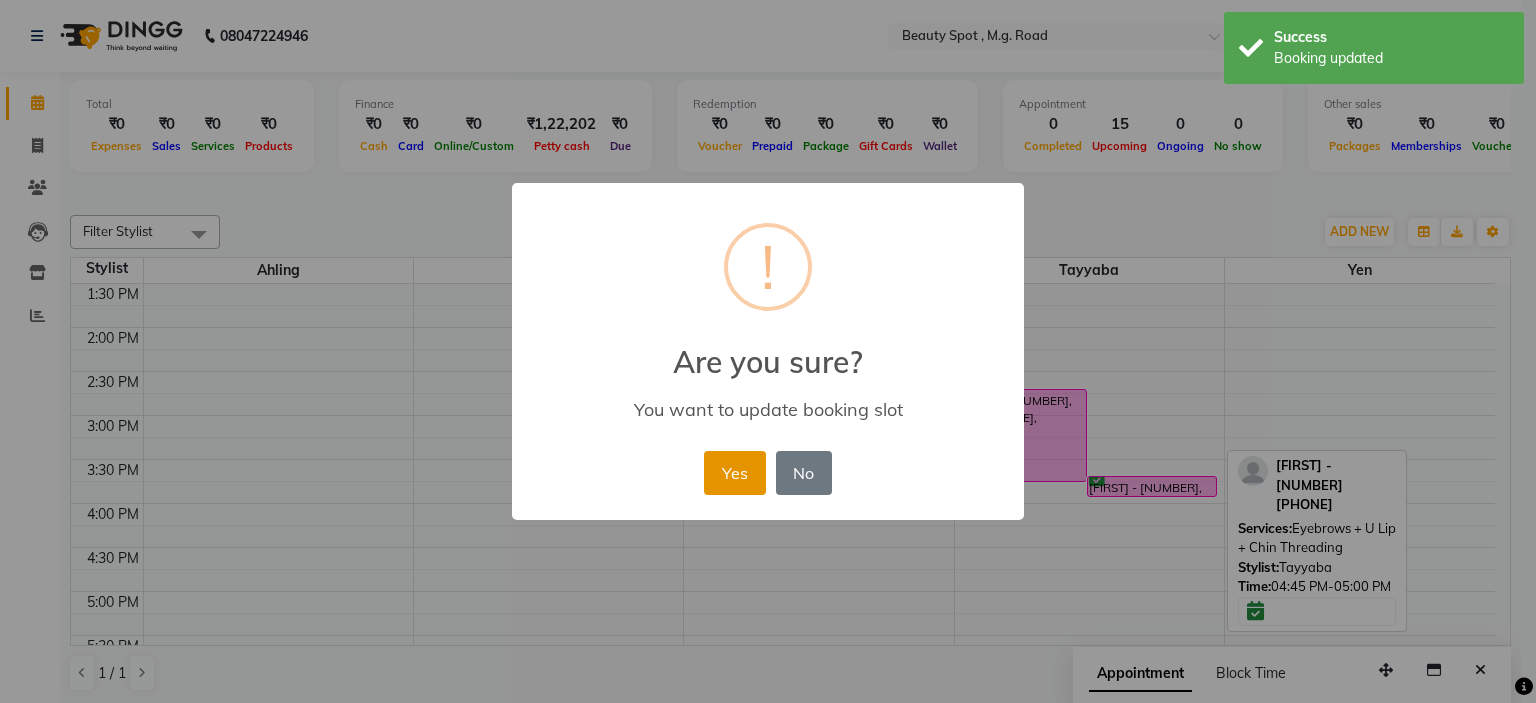 click on "Yes" at bounding box center (734, 473) 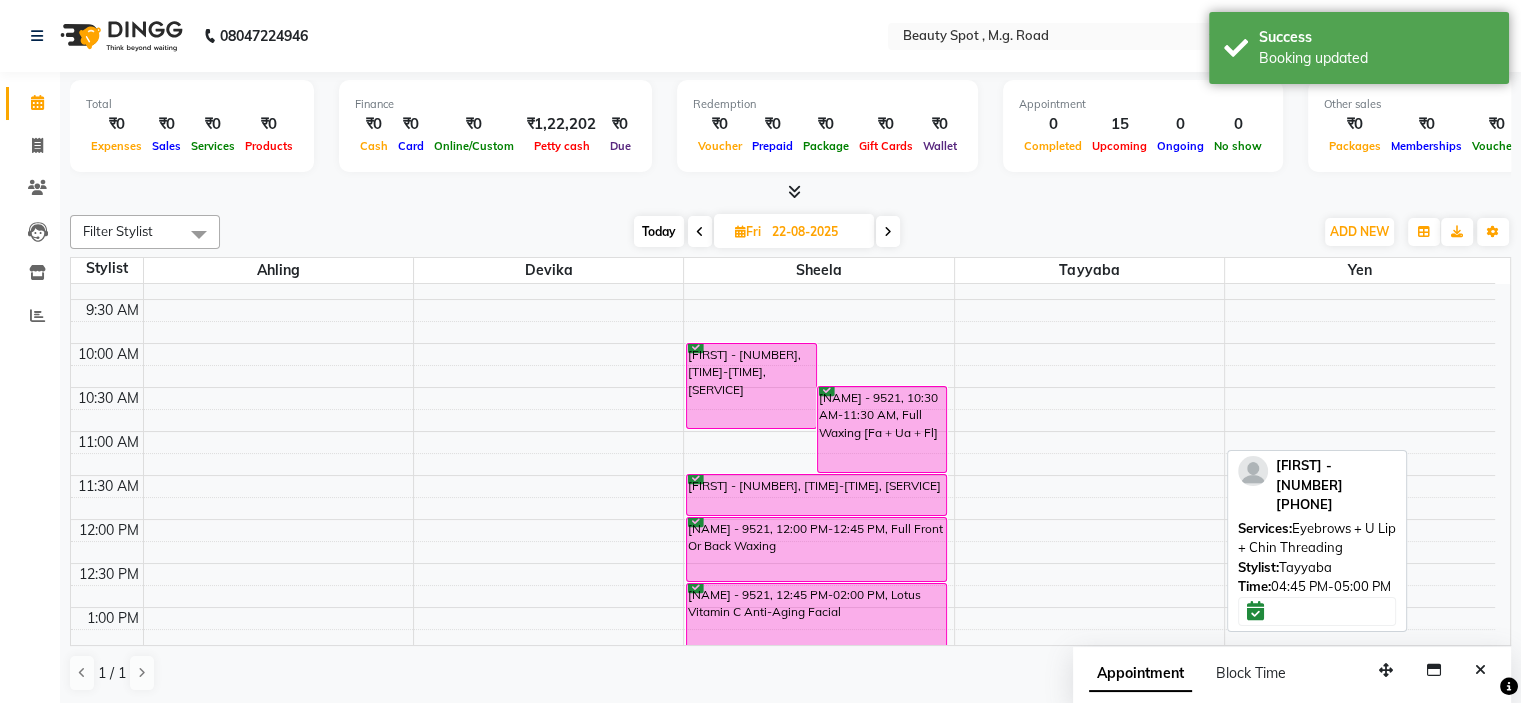 scroll, scrollTop: 0, scrollLeft: 0, axis: both 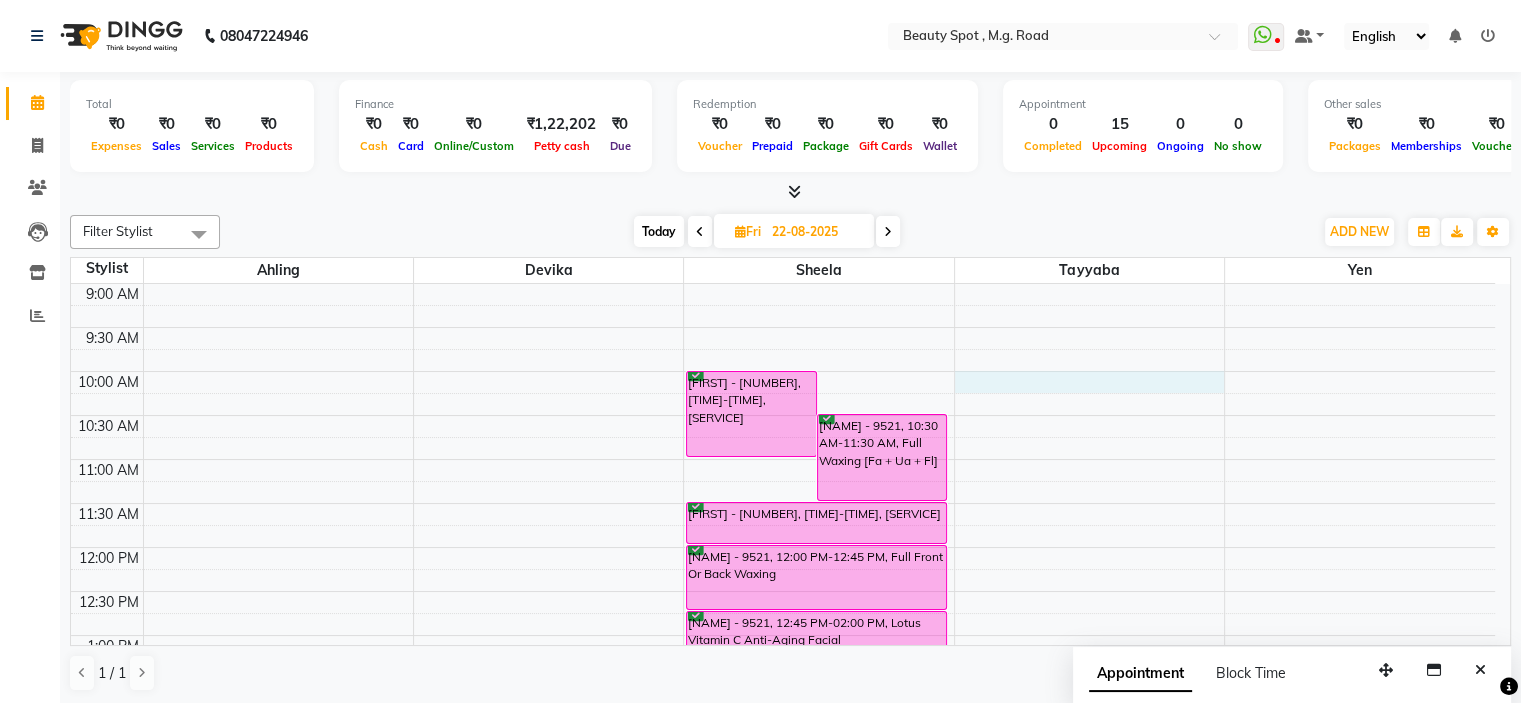 click on "9:00 AM 9:30 AM 10:00 AM 10:30 AM 11:00 AM 11:30 AM 12:00 PM 12:30 PM 1:00 PM 1:30 PM 2:00 PM 2:30 PM 3:00 PM 3:30 PM 4:00 PM 4:30 PM 5:00 PM 5:30 PM 6:00 PM 6:30 PM 7:00 PM 7:30 PM     [NAME] - 9521, 10:00 AM-11:00 AM, Colour Box     [NAME] - 9521, 10:30 AM-11:30 AM, Full Waxing [Fa + Ua + Fl]     [NAME] - 9521, 11:30 AM-12:00 PM, Bikini Waxing     [NAME] - 9521, 12:00 PM-12:45 PM, Full Front Or Back Waxing     [NAME] - 9521, 12:45 PM-02:00 PM, Lotus Vitamin C Anti-Aging Facial     [NAME] - 9521, 02:00 PM-02:45 PM, Full Face & Neck Waxing     [NAME] - 9521, 02:45 PM-03:40 PM, Cafe H&F Spa Manicure     [NAME] - 9521, 02:45 PM-03:50 PM, Cafe H&F Spa Pedicure     [NAME] - 9521, 03:45 PM-04:00 PM, Eyebrows + U Lip + Chin Threading" at bounding box center (783, 767) 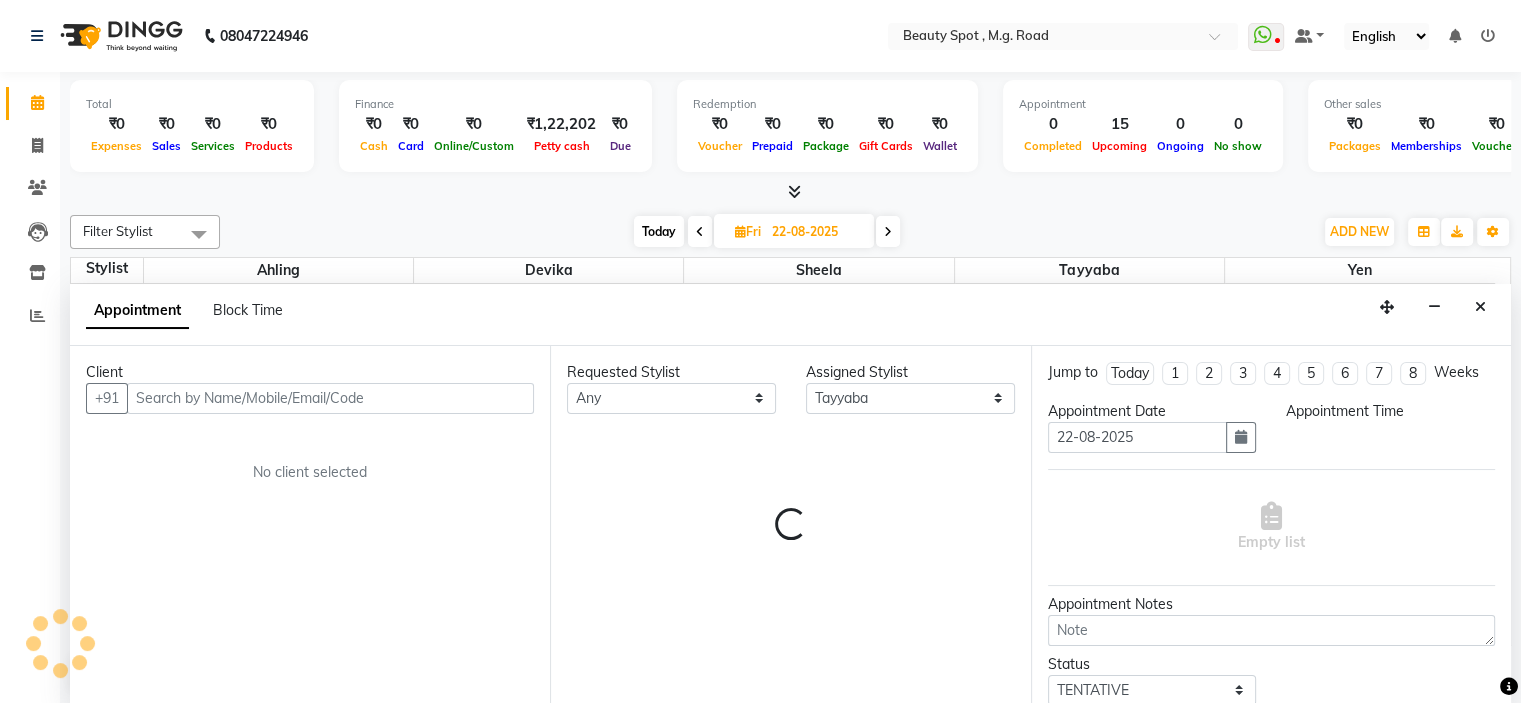 scroll, scrollTop: 0, scrollLeft: 0, axis: both 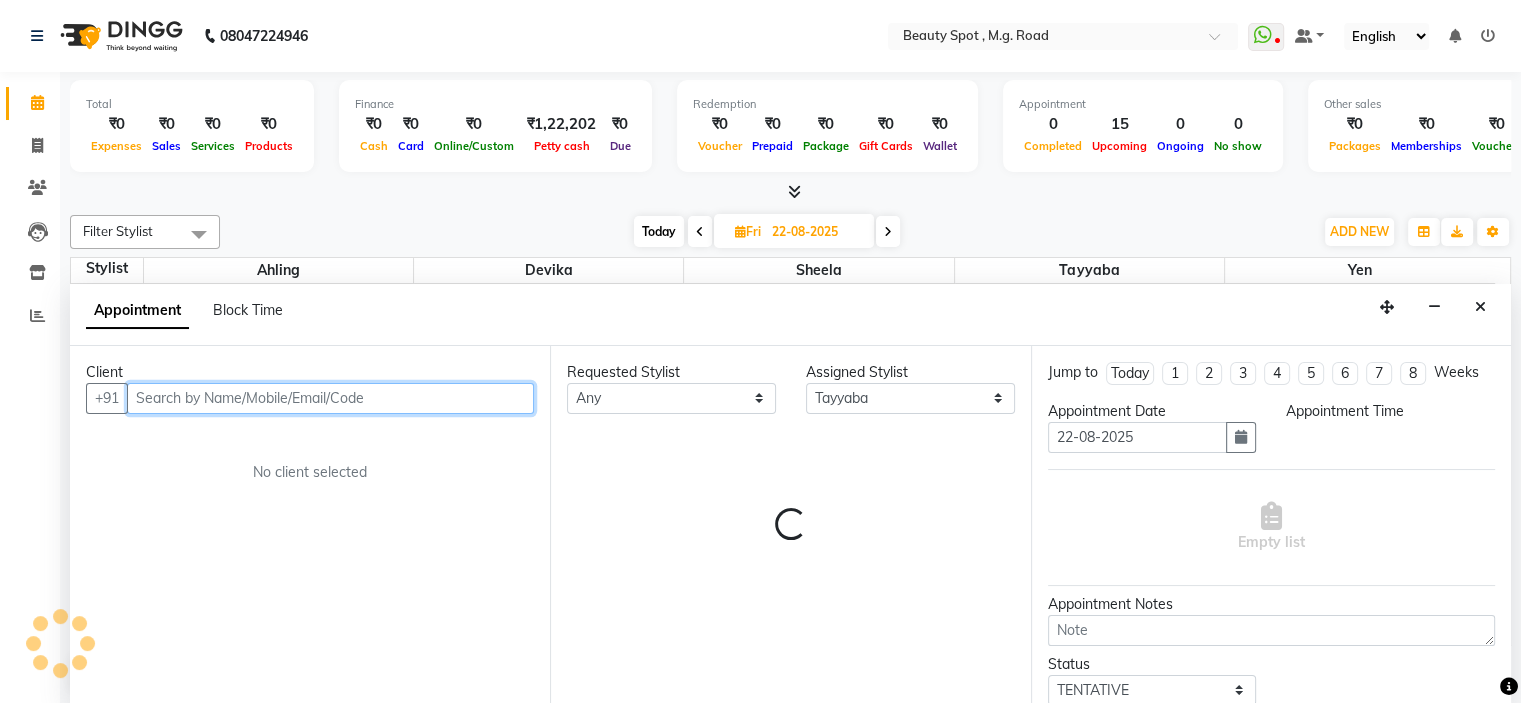 select on "600" 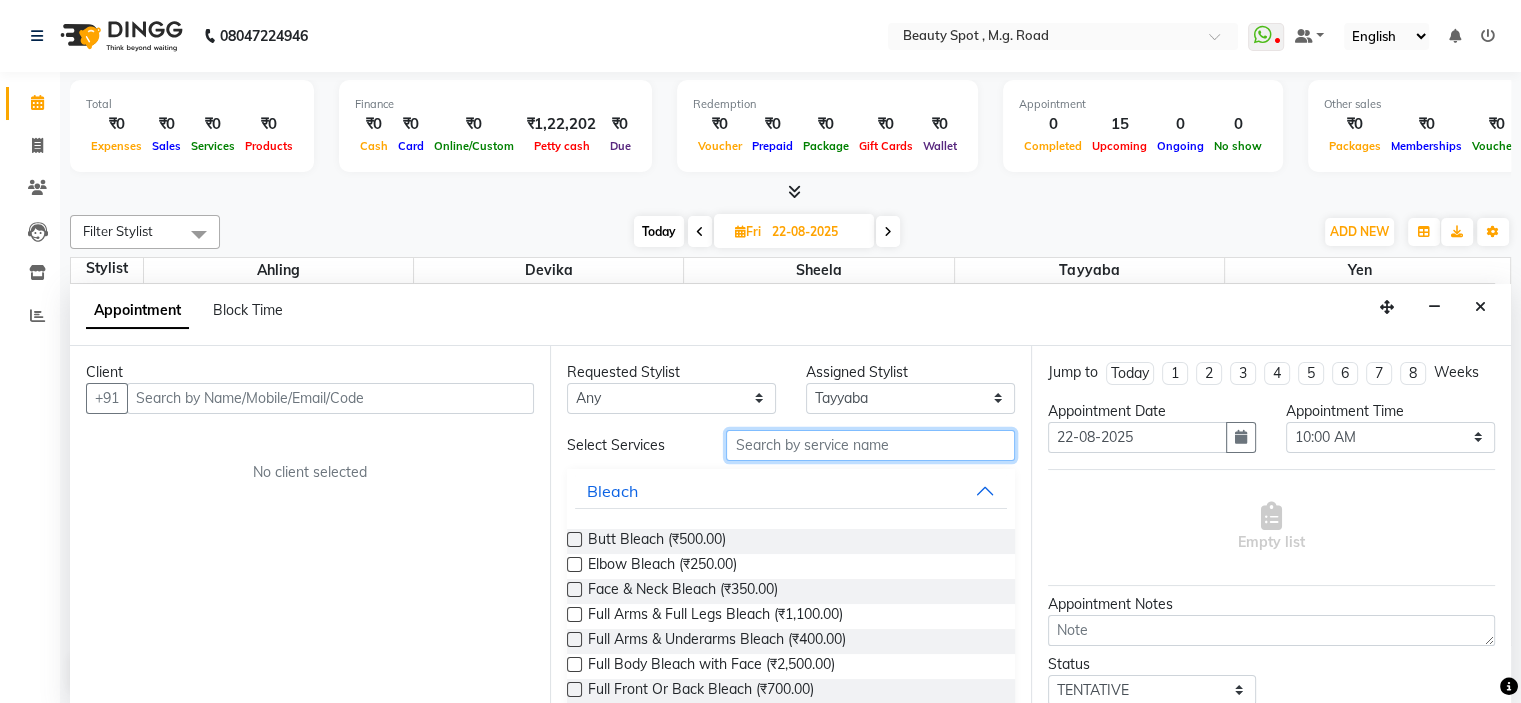 click at bounding box center [870, 445] 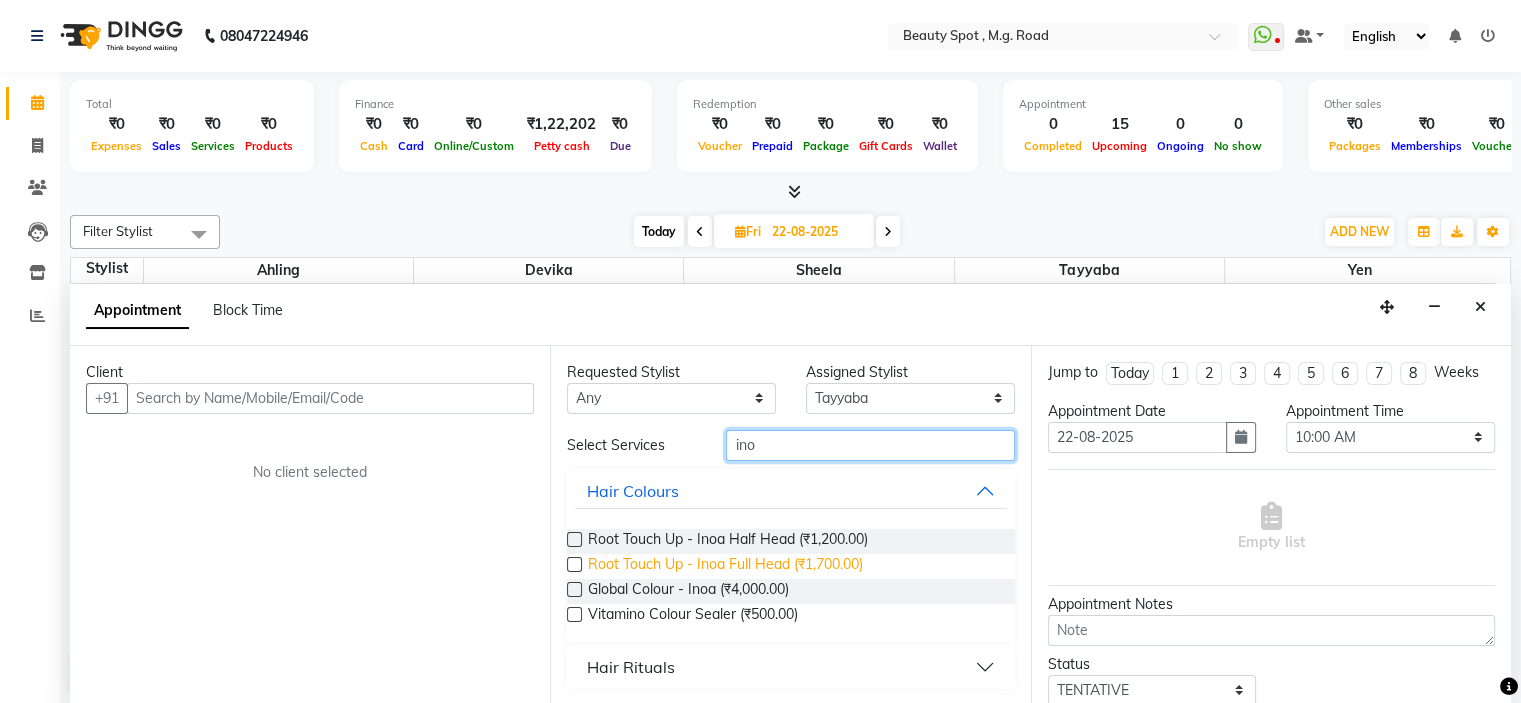 type on "ino" 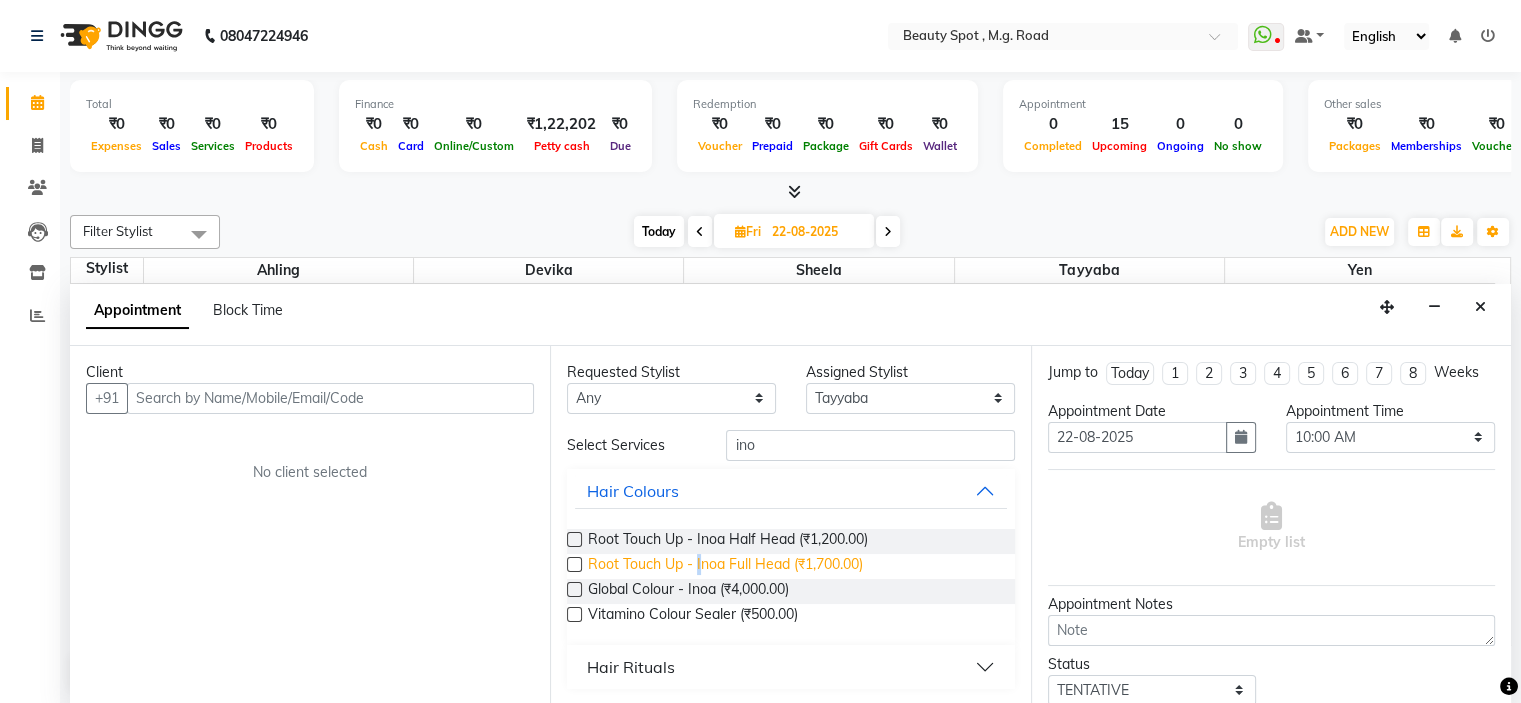 click on "Root Touch Up - Inoa Full Head (₹1,700.00)" at bounding box center (725, 566) 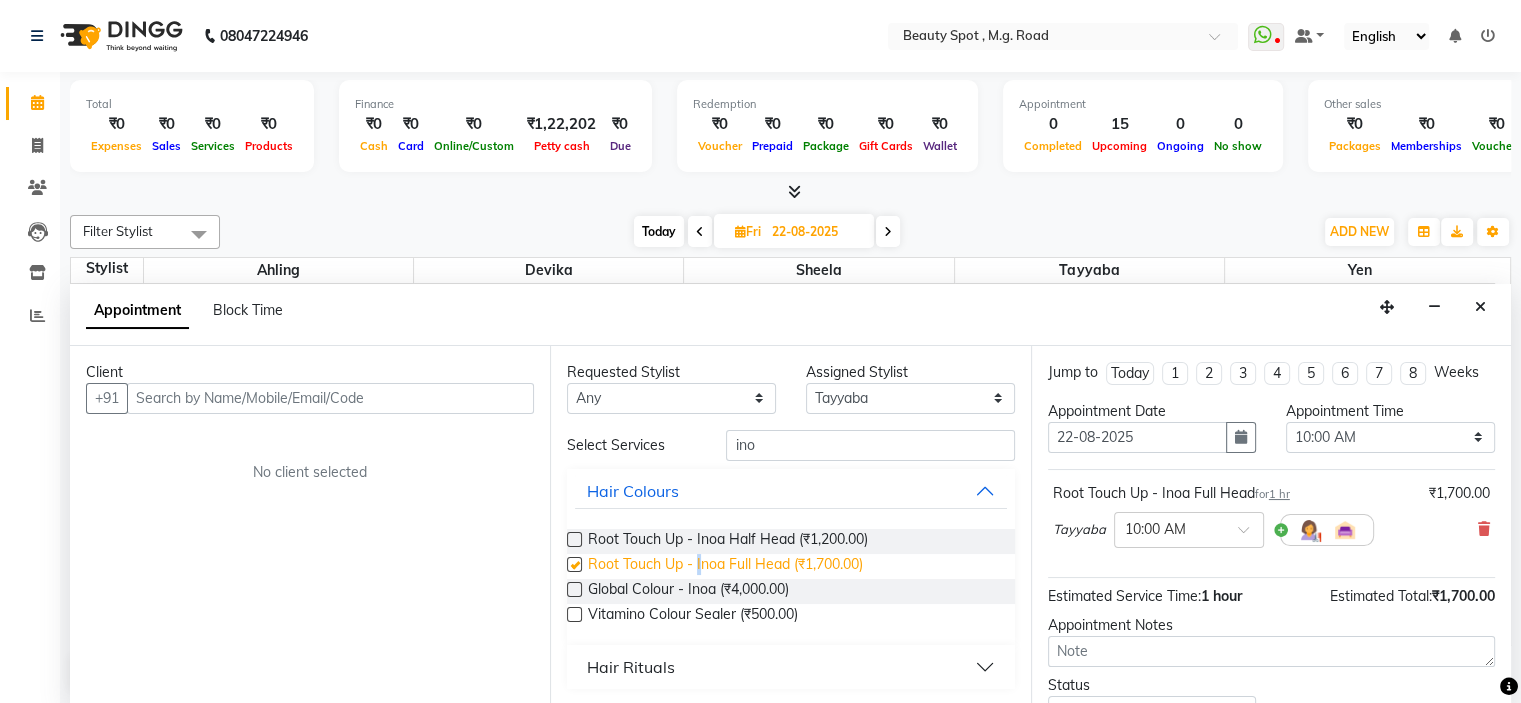checkbox on "false" 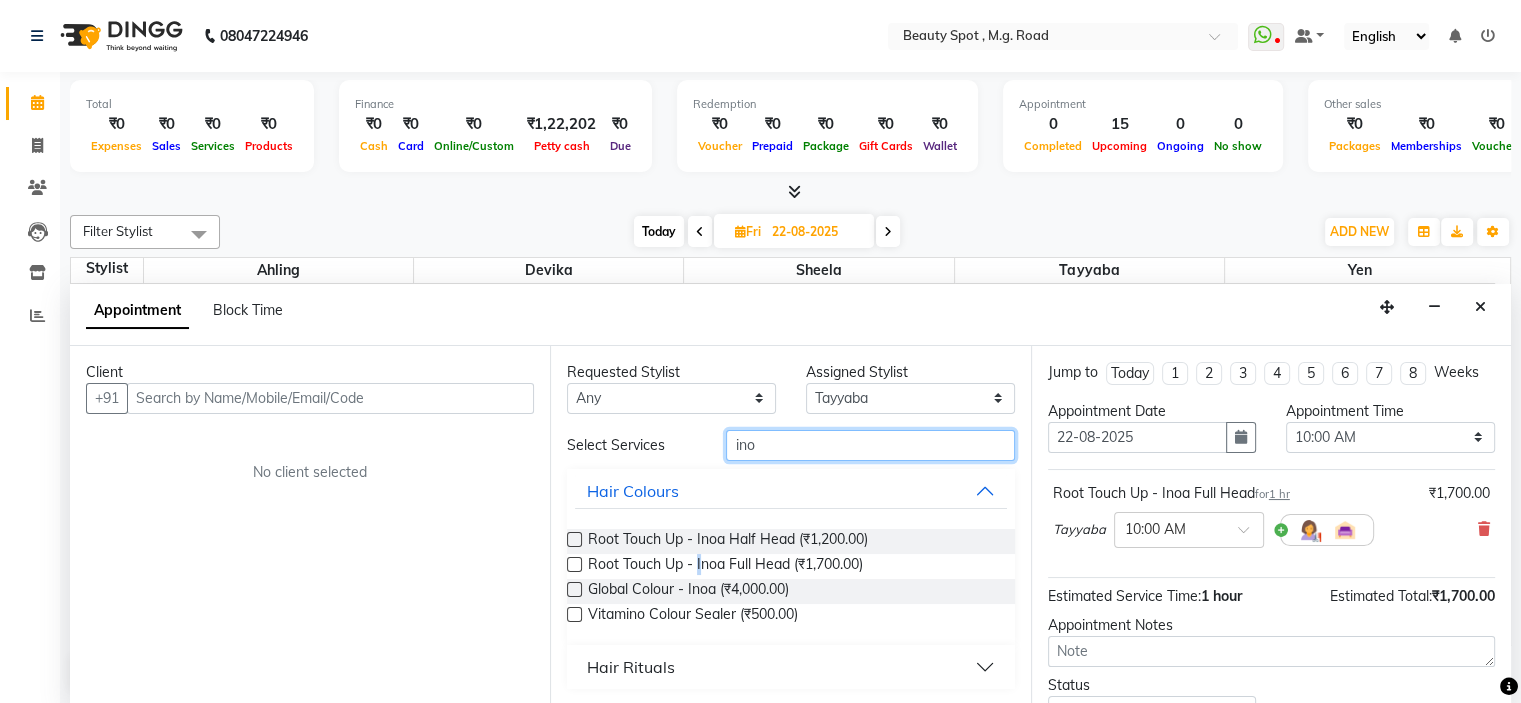 click on "ino" at bounding box center [870, 445] 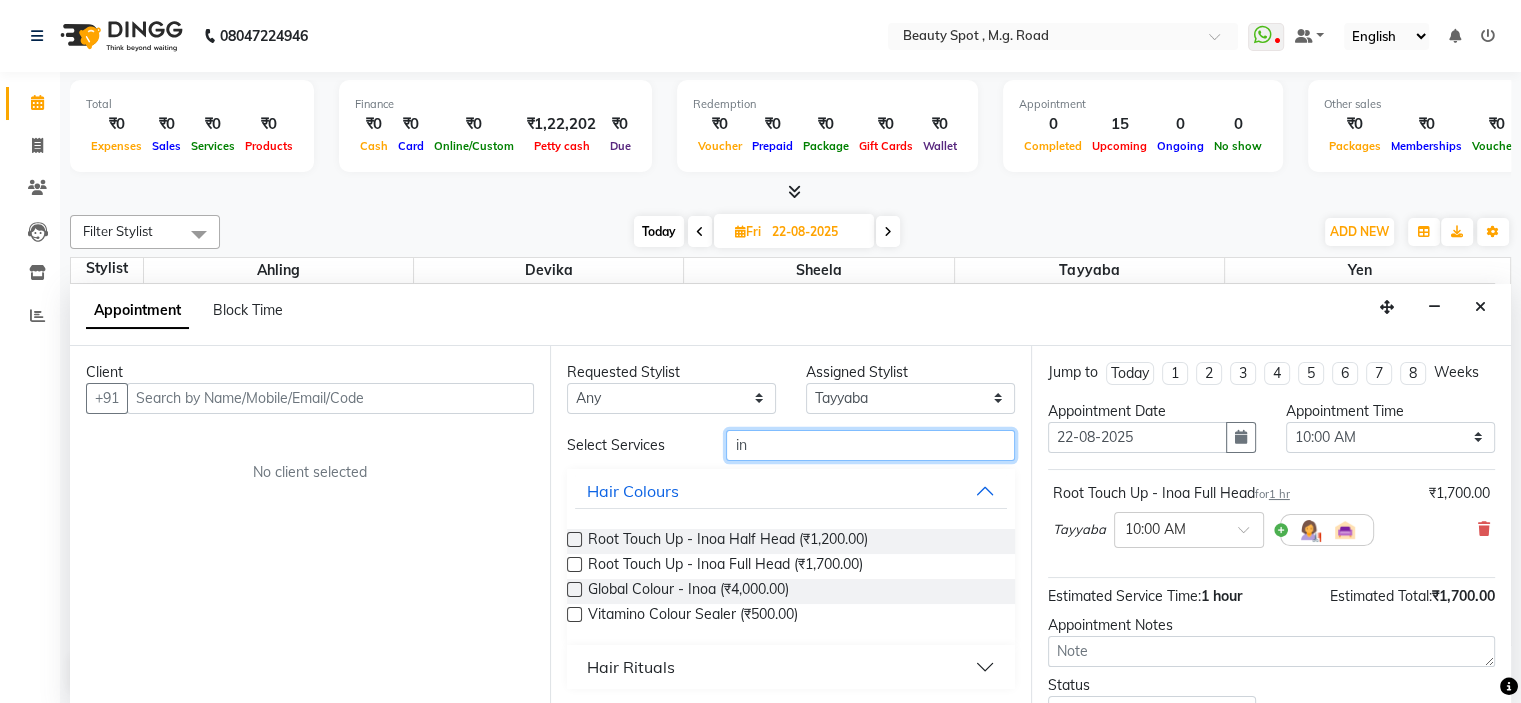 type on "i" 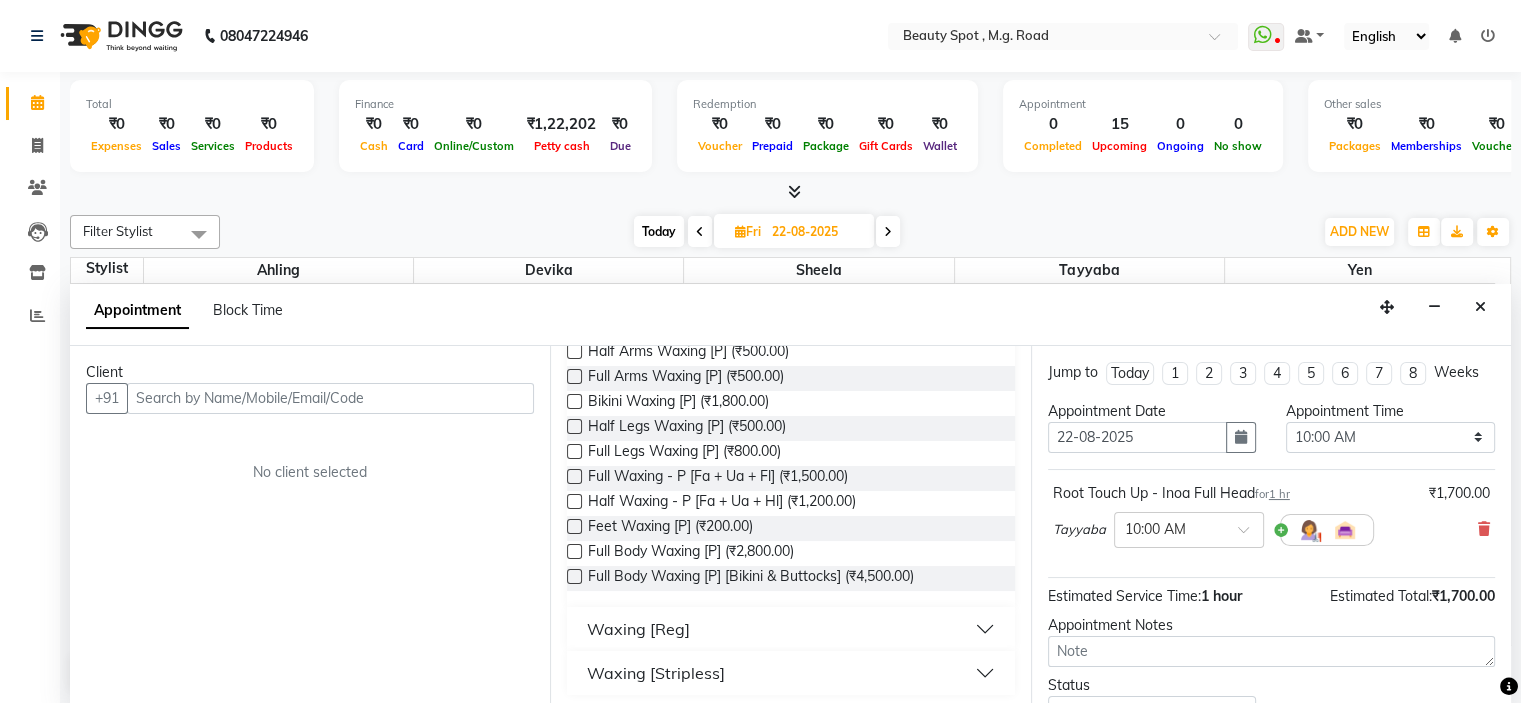 scroll, scrollTop: 417, scrollLeft: 0, axis: vertical 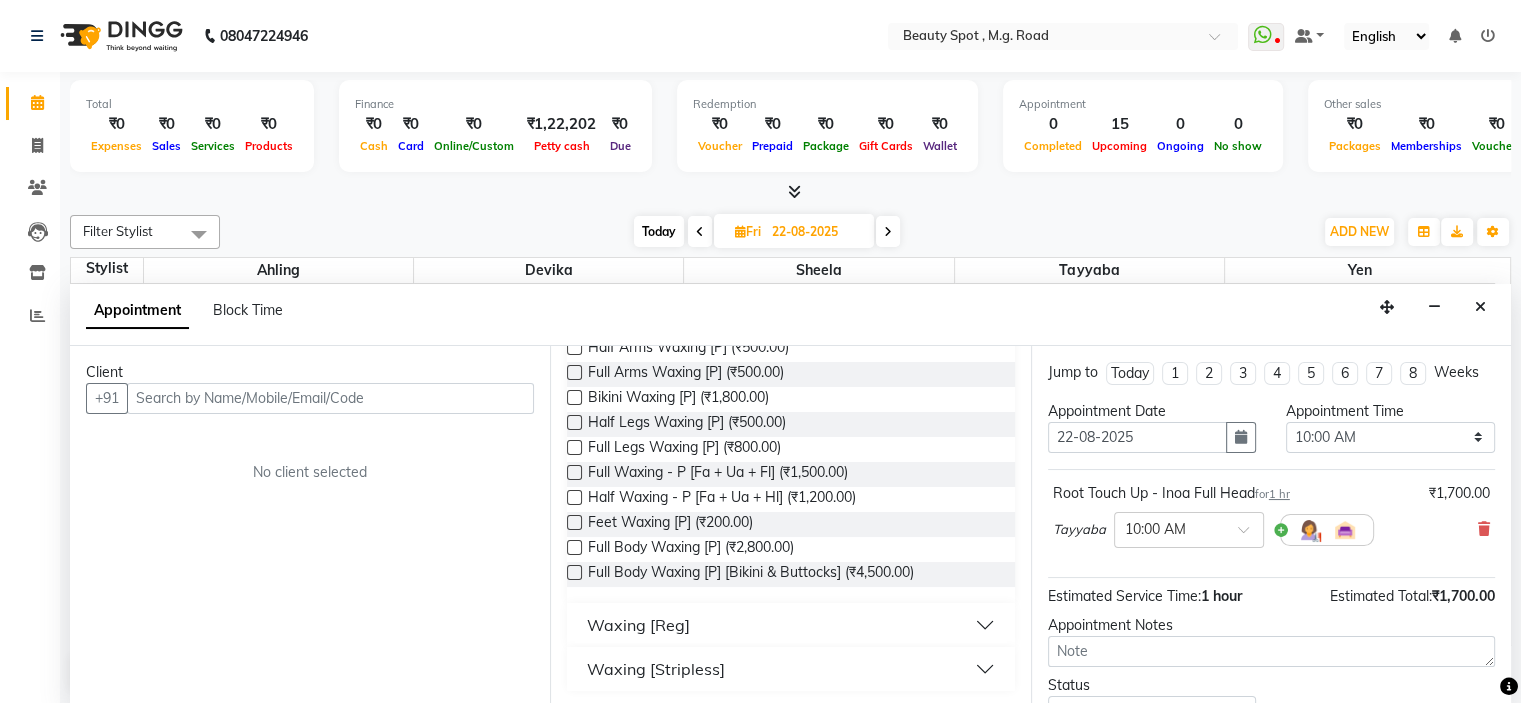 type on "wax" 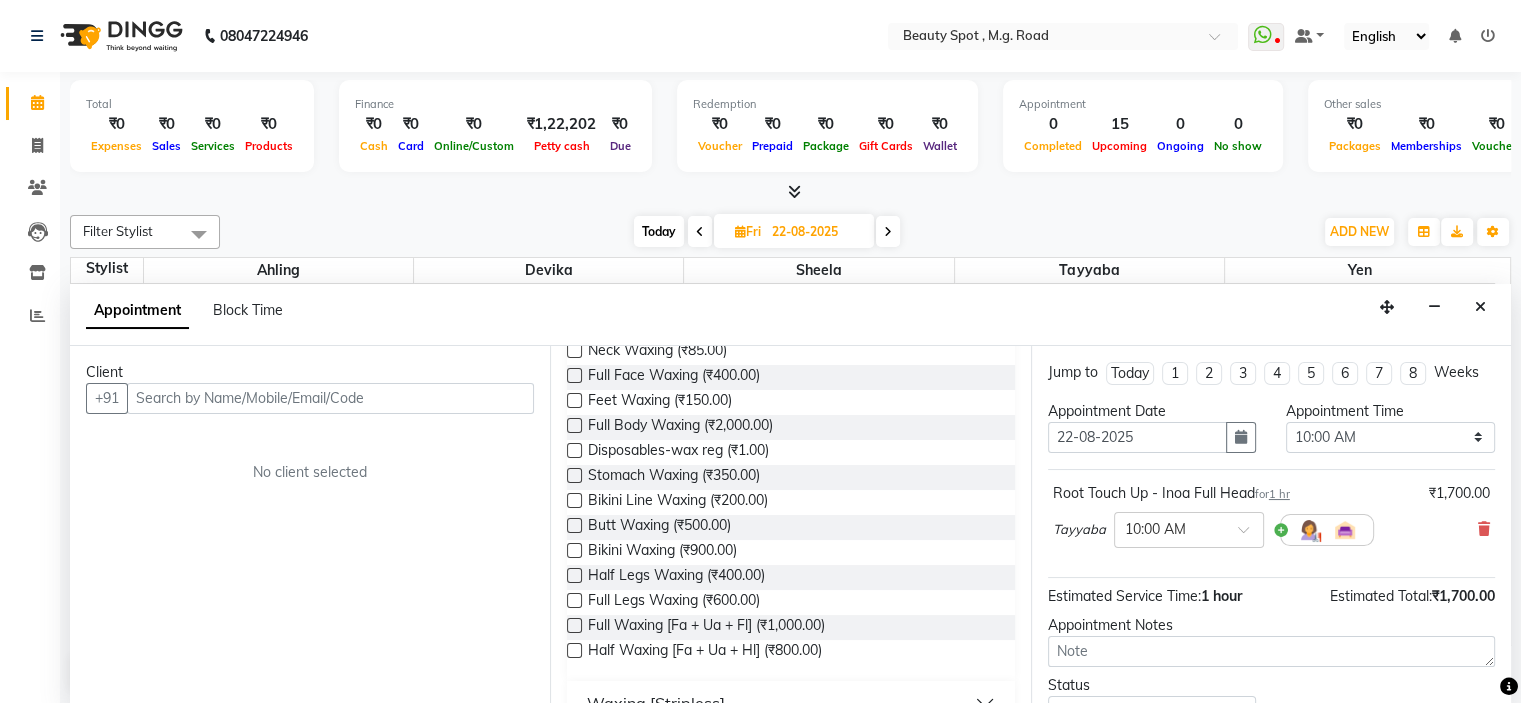 scroll, scrollTop: 1117, scrollLeft: 0, axis: vertical 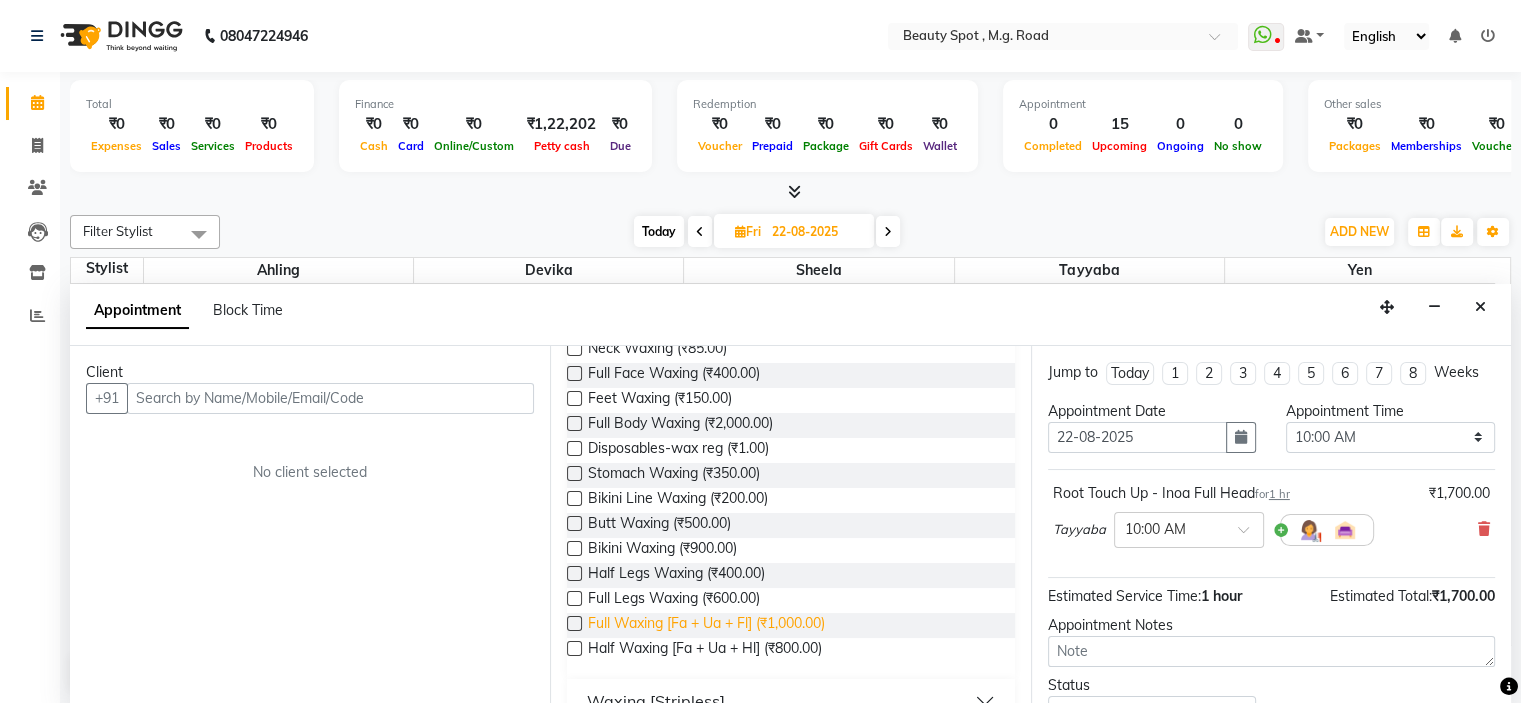 click on "Full Waxing [Fa + Ua + Fl] (₹1,000.00)" at bounding box center (706, 625) 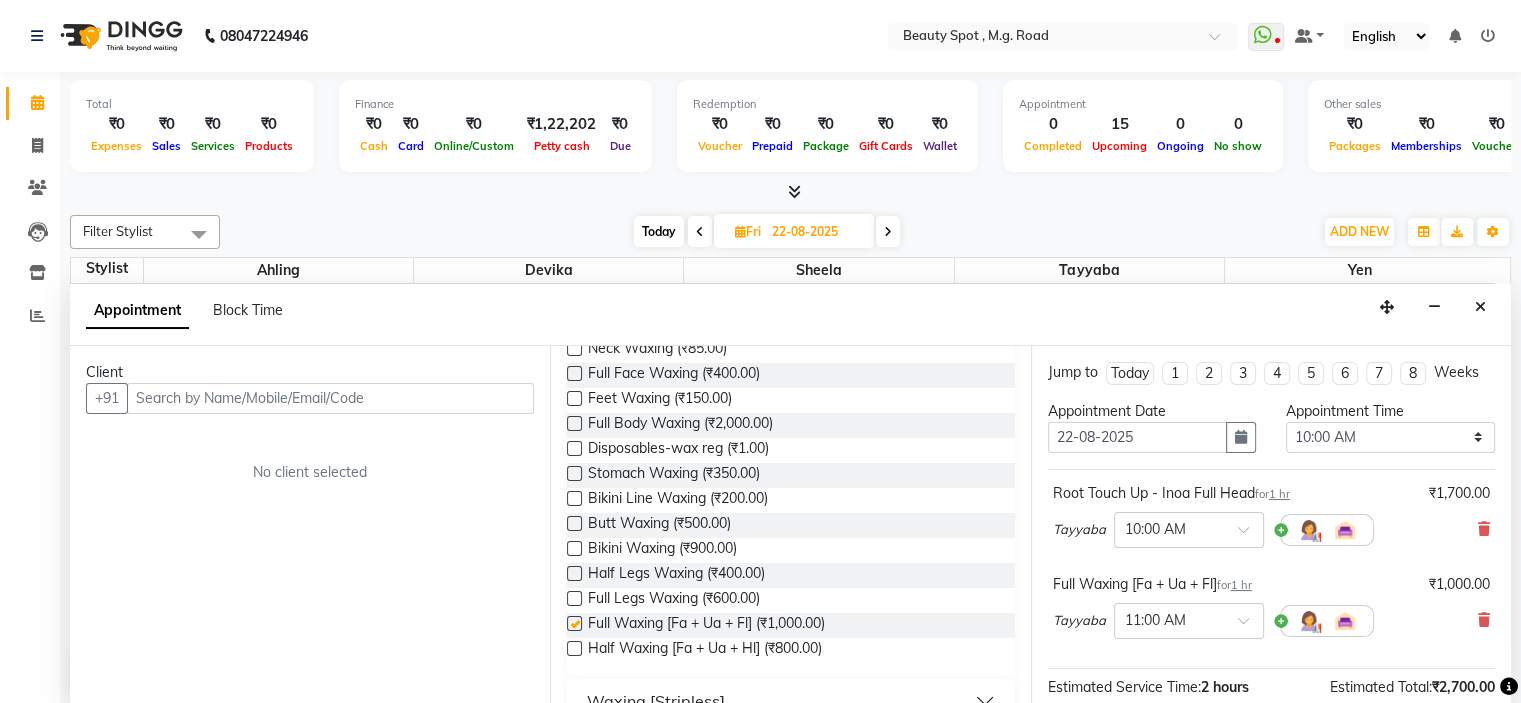 checkbox on "false" 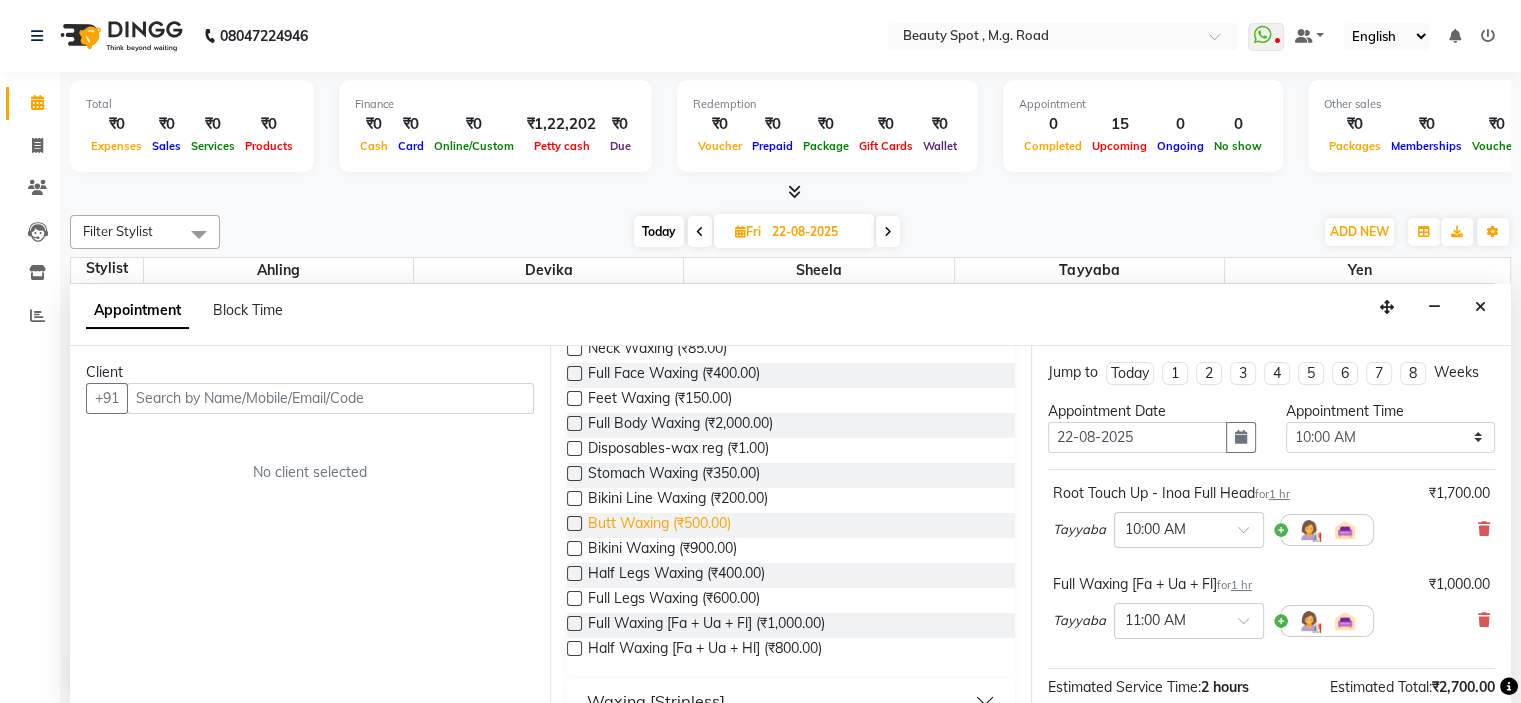 click on "Butt Waxing (₹500.00)" at bounding box center (659, 525) 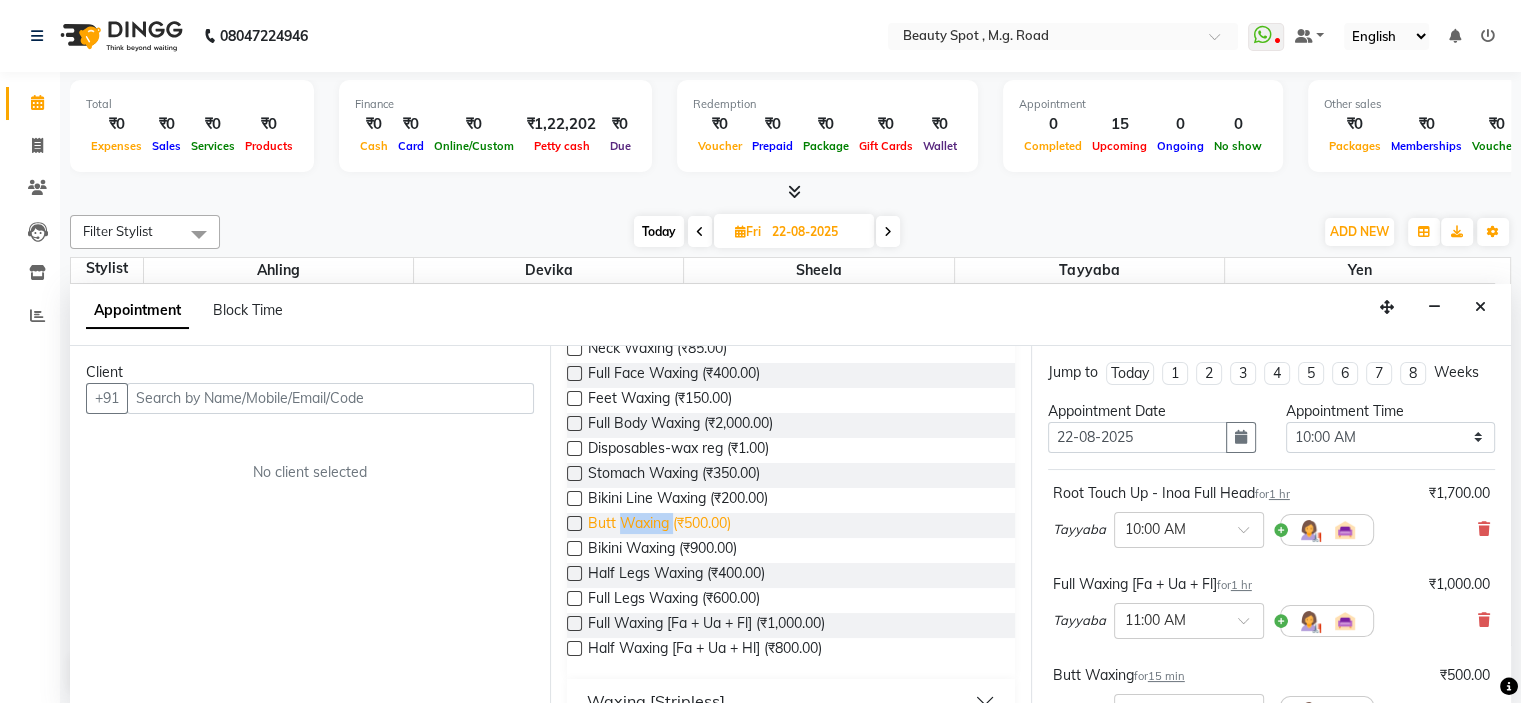 checkbox on "false" 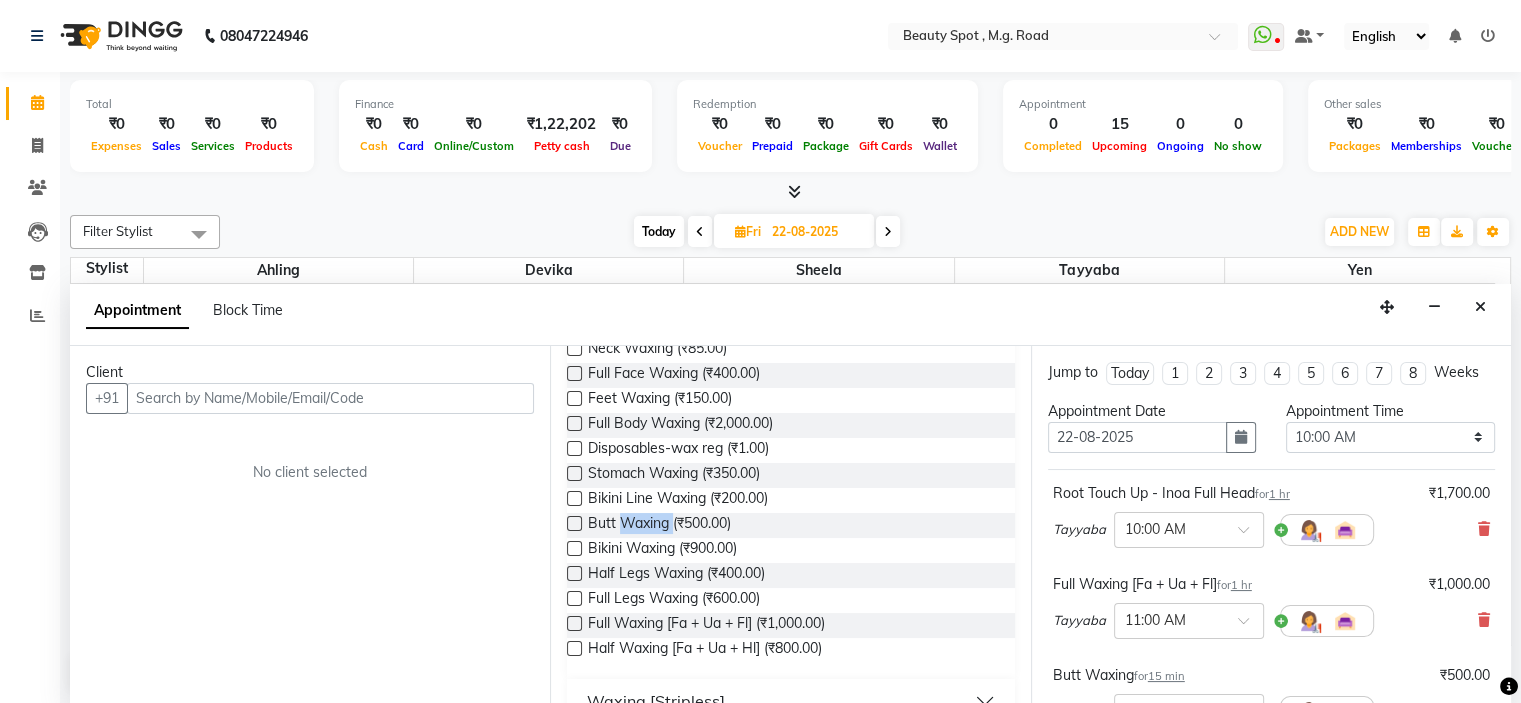 drag, startPoint x: 646, startPoint y: 521, endPoint x: 480, endPoint y: 491, distance: 168.68906 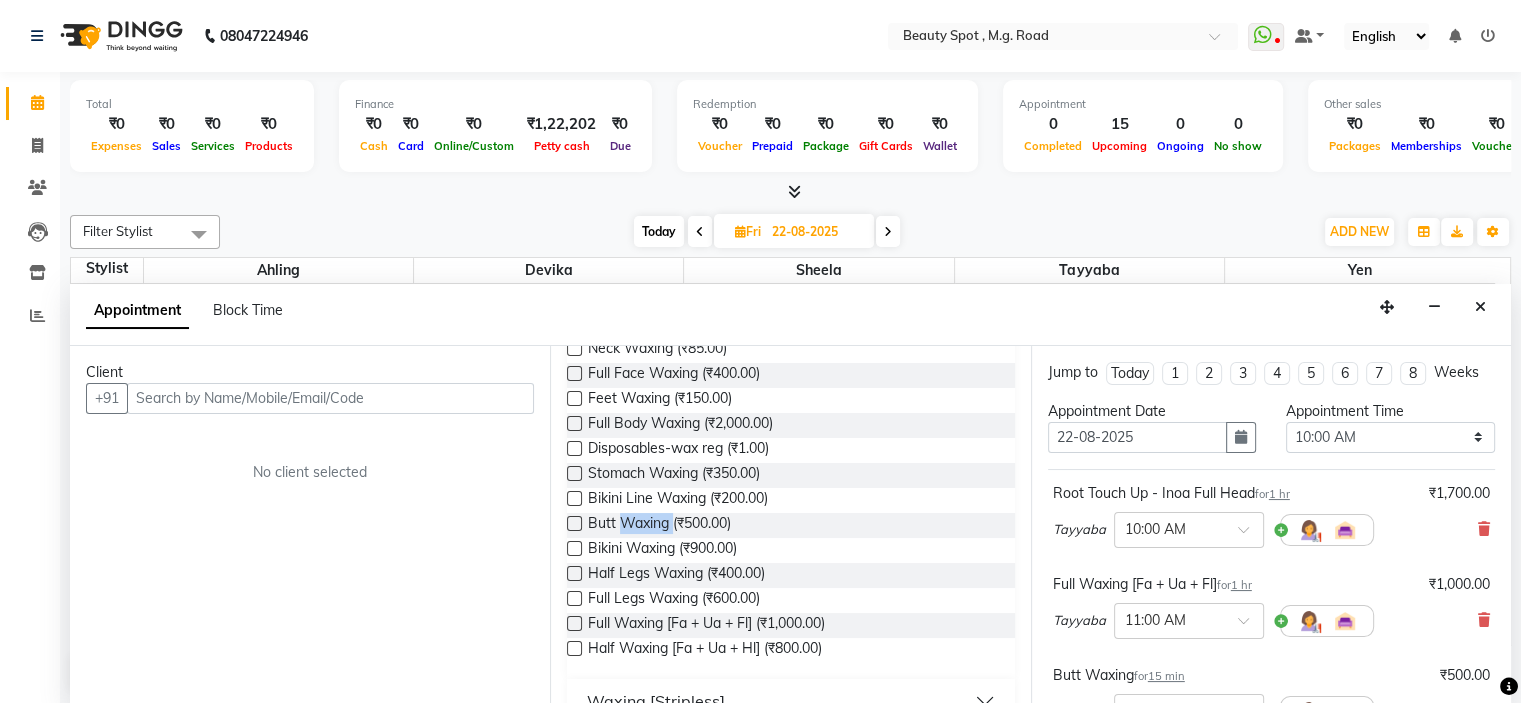 click on "Client +91  No client selected  Requested Stylist Any [NAME] [NAME]  [NAME]  [NAME] Assigned Stylist Select [NAME] [NAME]  [NAME]  [NAME] Select Services wax    Waxing [Premium] Full WaxingROLL ON - P [Fa + Ua + Fl] (₹2,000.00) Under Arms Waxing [P] (₹300.00) Full Arms & Under Arms Waxing [P] (₹700.00) Half Front Or Back Waxing [P] (₹450.00) Full Front Or Back Waxing [P] (₹800.00) Chest Waxing [P] (₹400.00) Stomach Waxing [P] (₹400.00) Bikini Line Waxing [P] (₹250.00) Butt Waxing [P] (₹700.00) Half Arms Waxing [P] (₹500.00) Full Arms Waxing [P] (₹500.00) Bikini Waxing [P] (₹1,800.00) Half Legs Waxing [P] (₹500.00) Full Legs Waxing [P] (₹800.00) Full Waxing - P [Fa + Ua + Fl] (₹1,500.00) Half Waxing - P [Fa + Ua + Hl] (₹1,200.00) Feet Waxing [P] (₹200.00) Full Body Waxing [P] (₹2,800.00) Full Body Waxing [P] [Bikini & Buttocks] (₹4,500.00)    Waxing [Reg] Fore Head Waxing (₹85.00) Full Face & Neck Waxing (₹500.00) Half Arms Waxing (₹350.00)    Jump to 1" at bounding box center (790, 526) 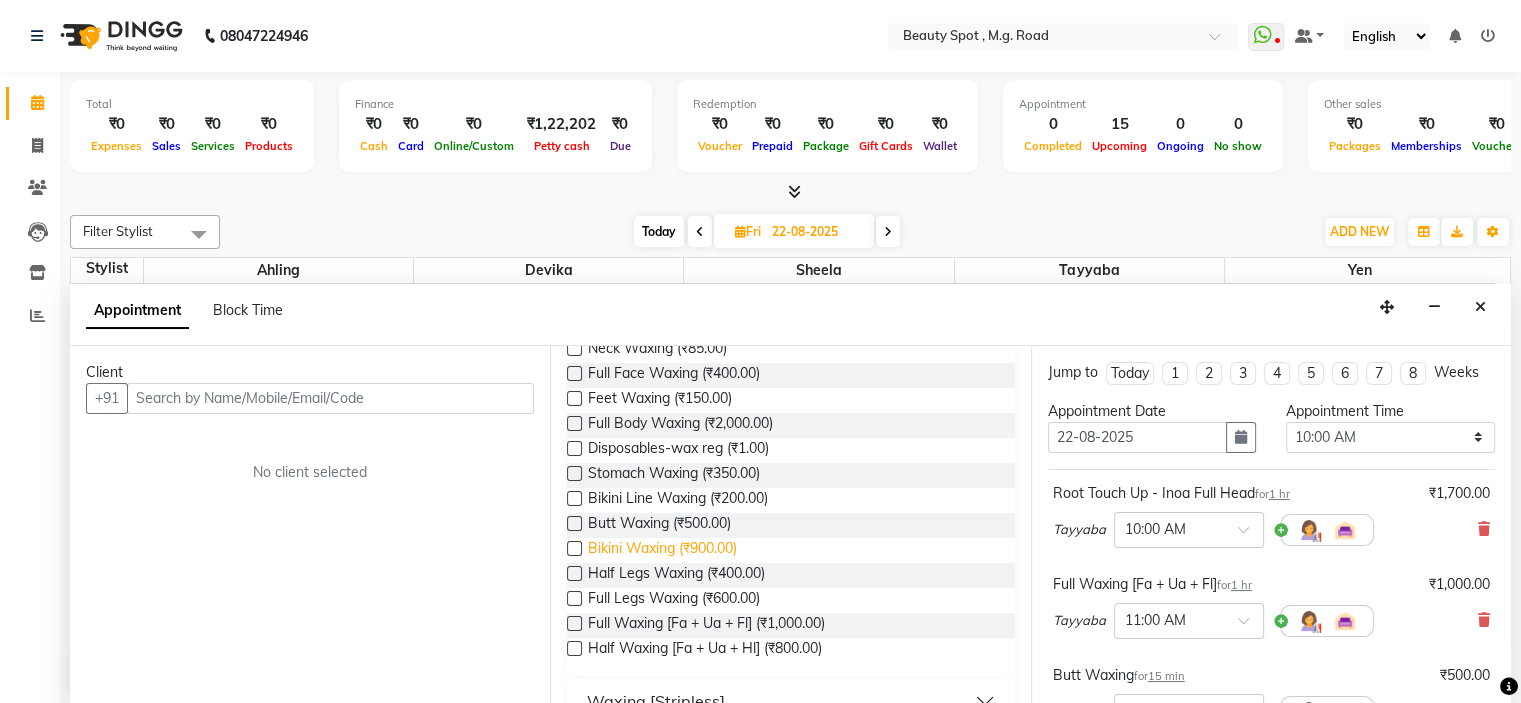 click on "Bikini Waxing (₹900.00)" at bounding box center [662, 550] 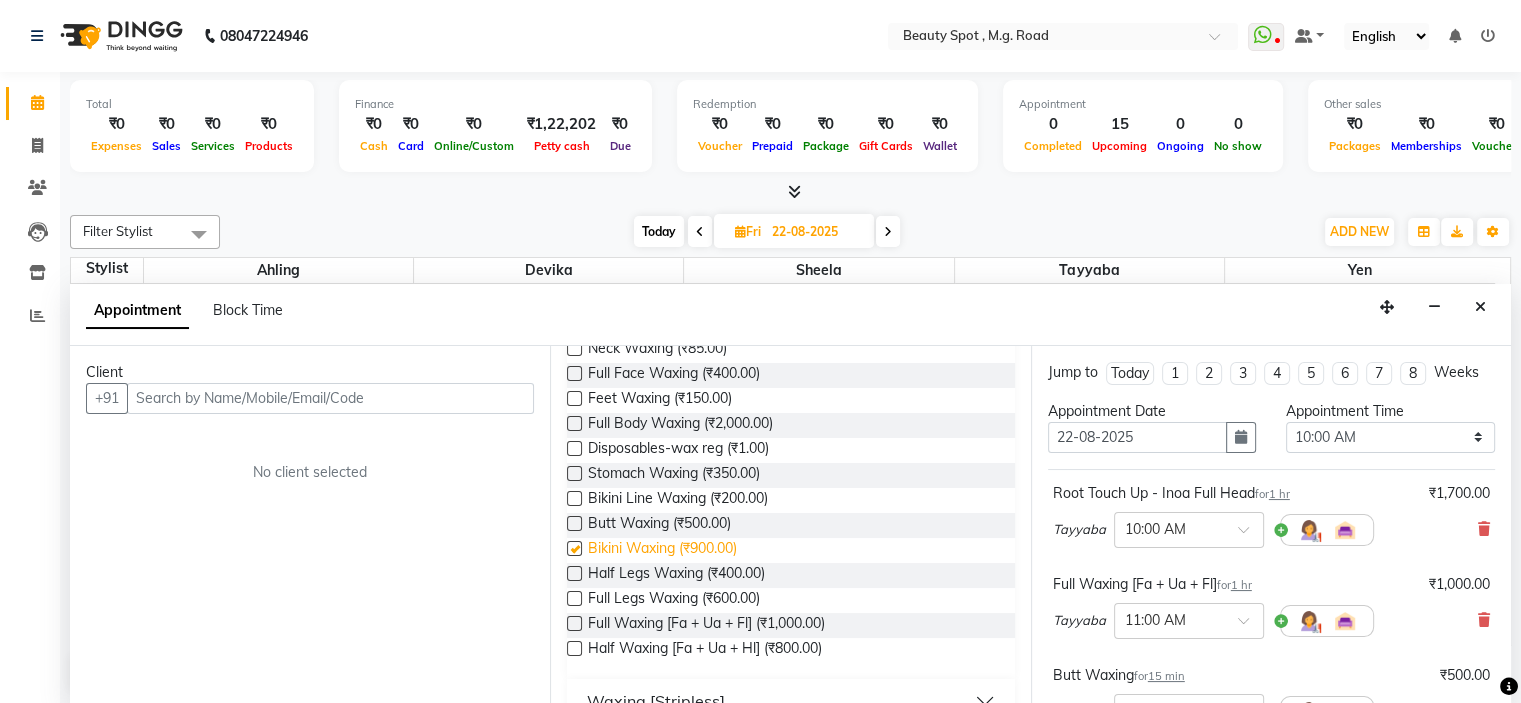 checkbox on "false" 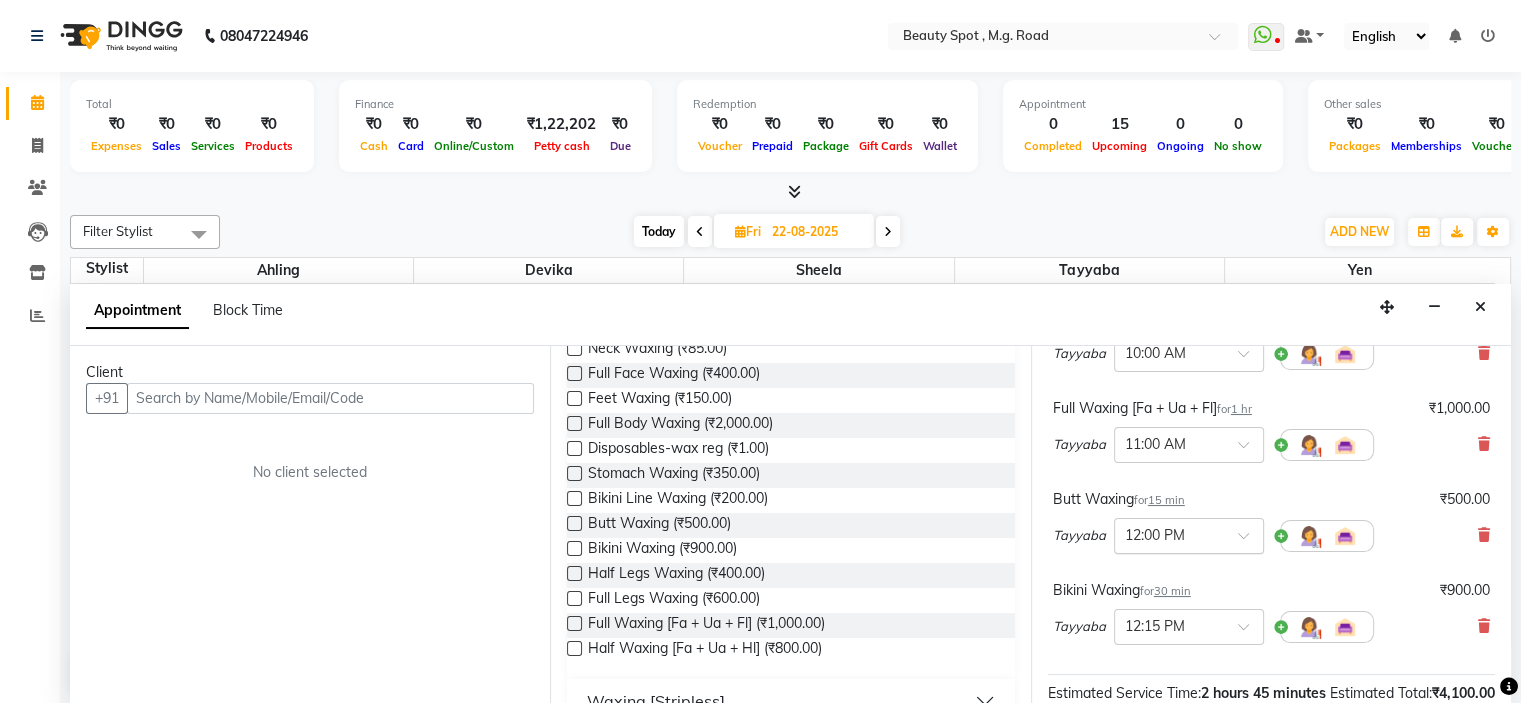 scroll, scrollTop: 200, scrollLeft: 0, axis: vertical 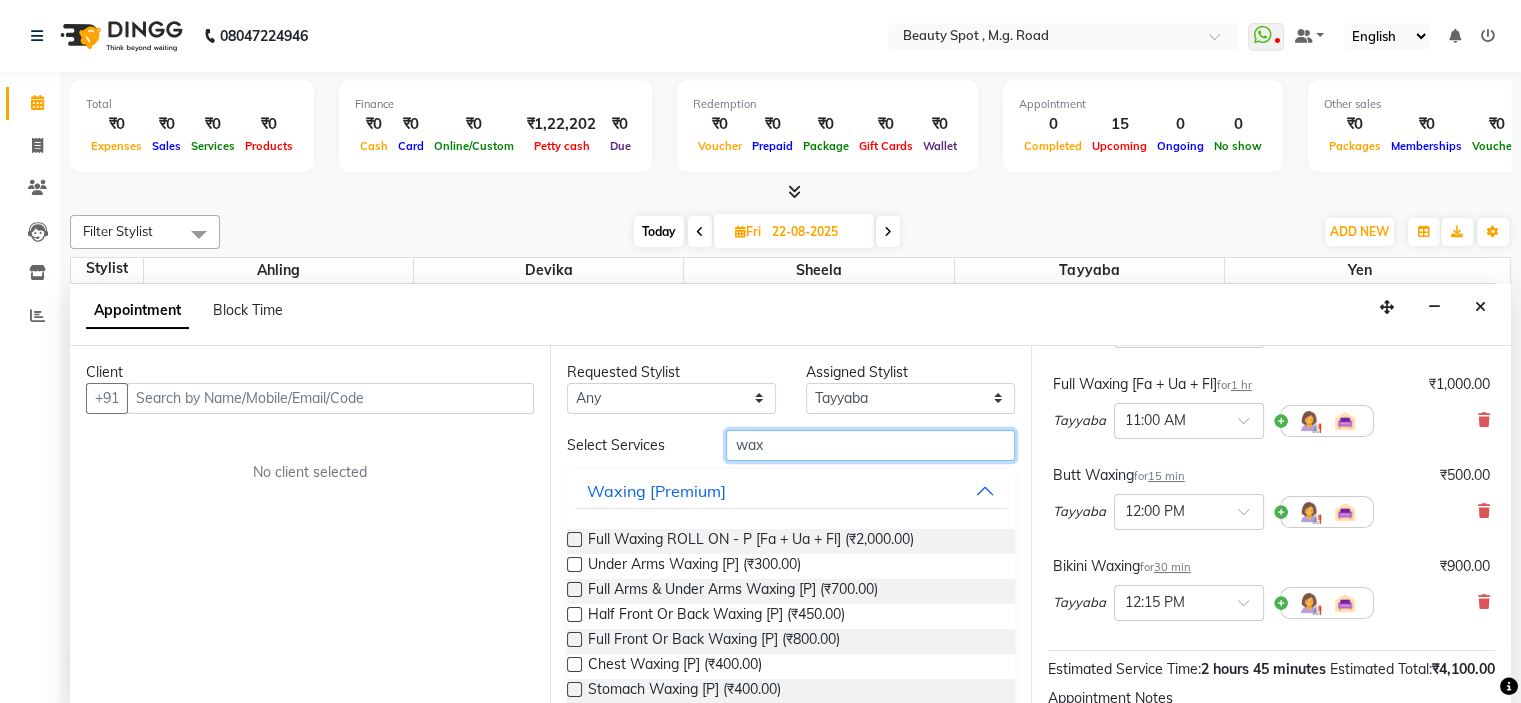 click on "wax" at bounding box center [870, 445] 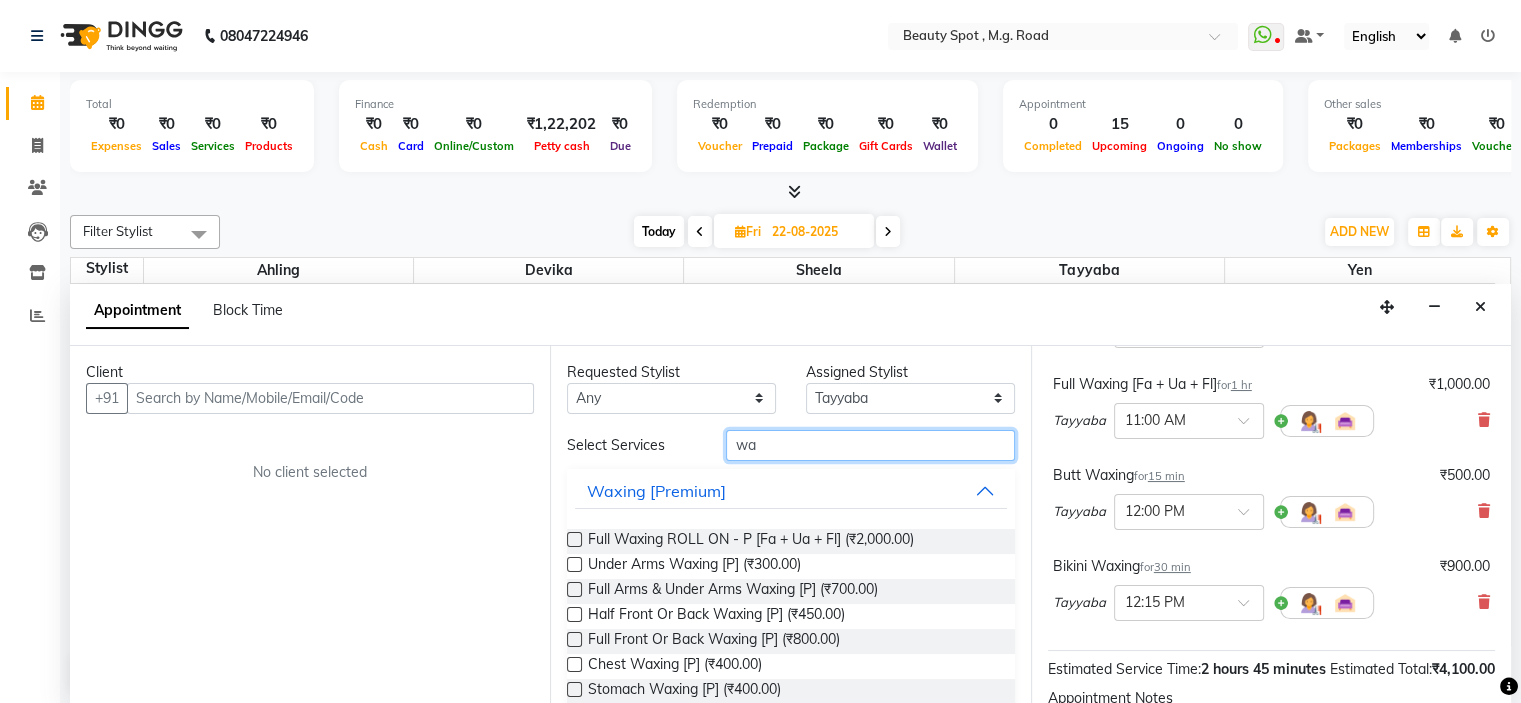 type on "w" 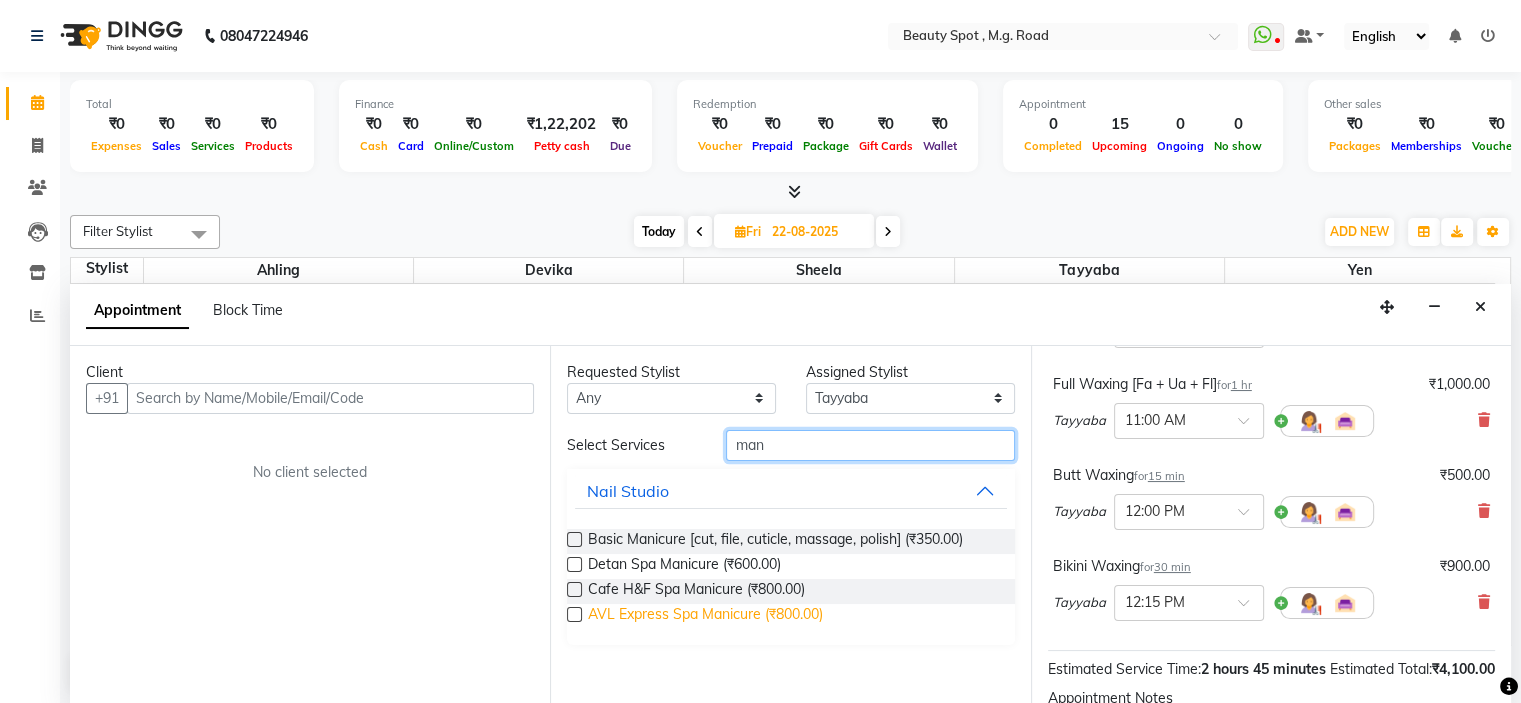 type on "man" 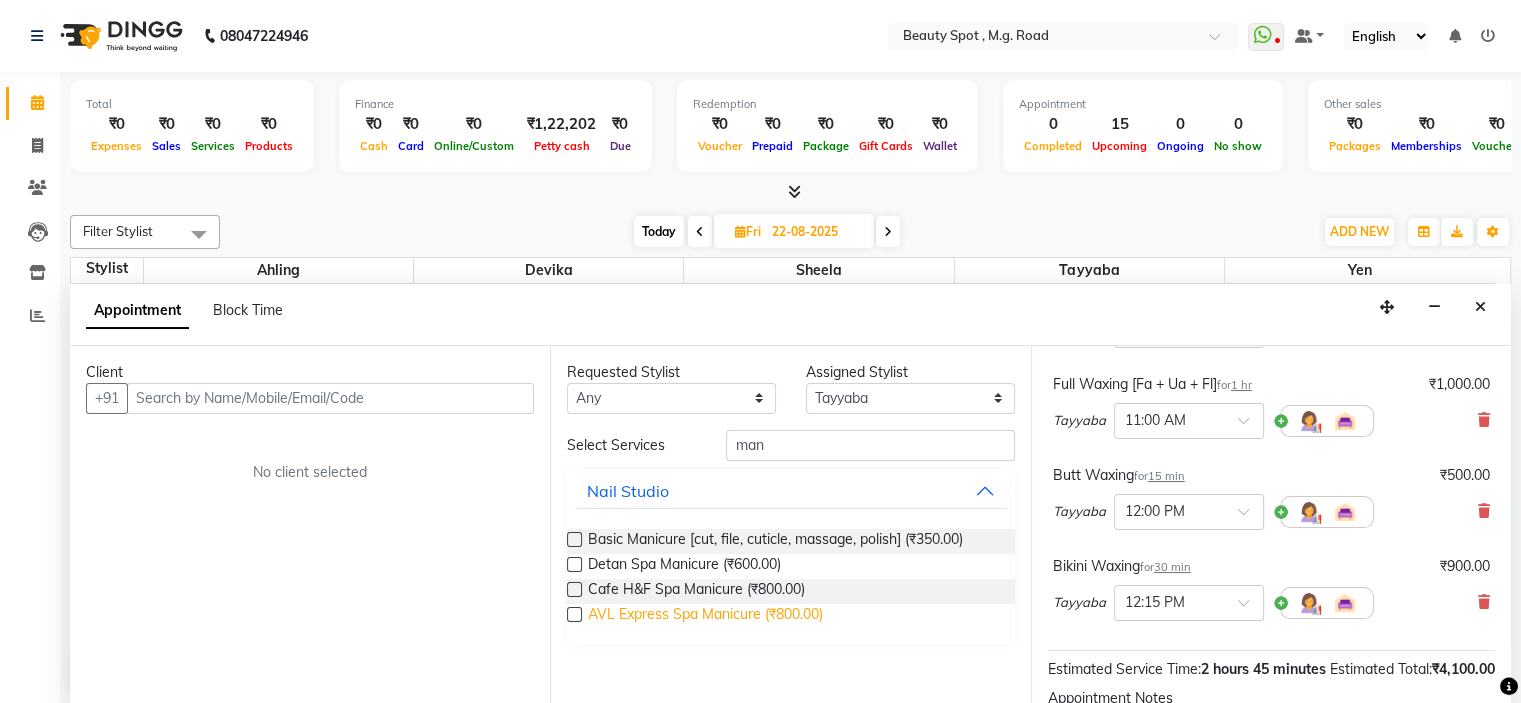 click on "AVL Express Spa Manicure (₹800.00)" at bounding box center [705, 616] 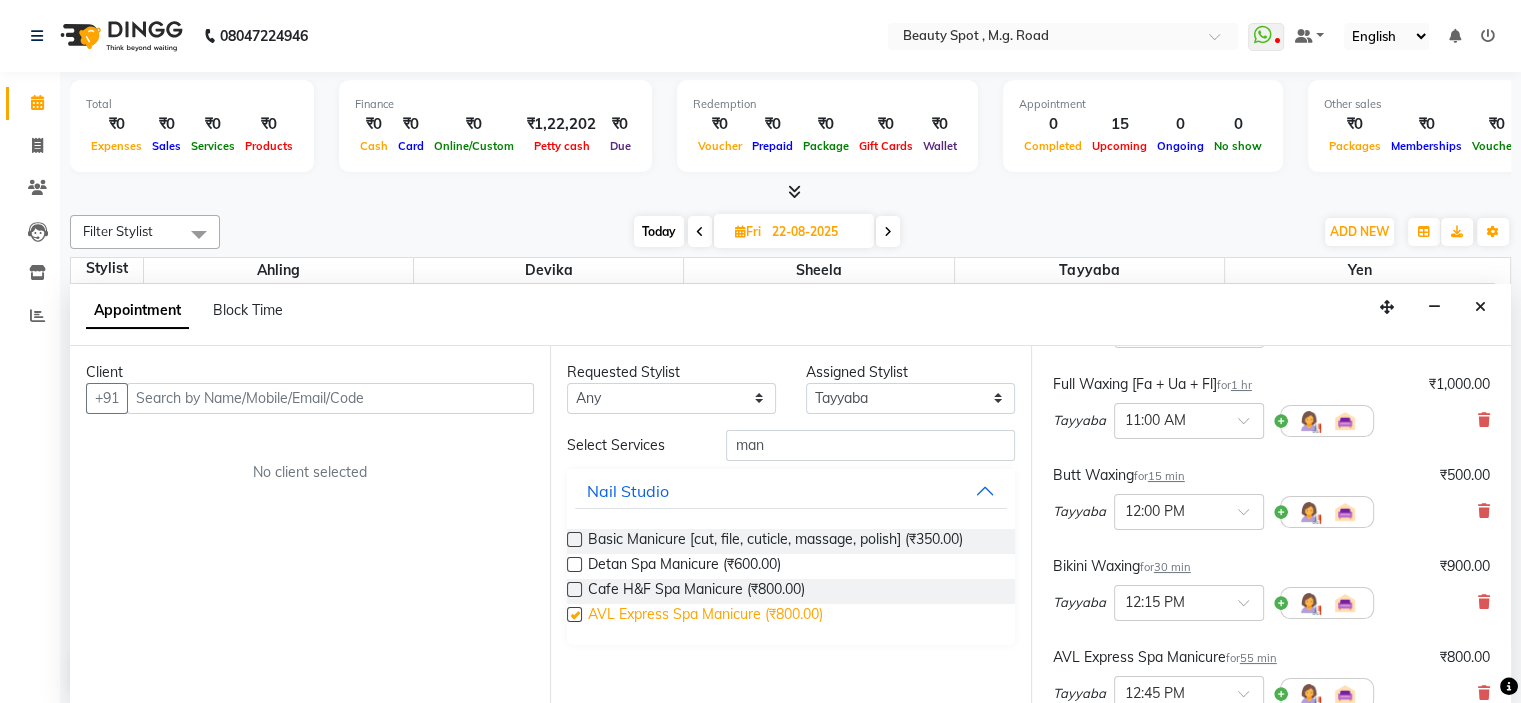 checkbox on "false" 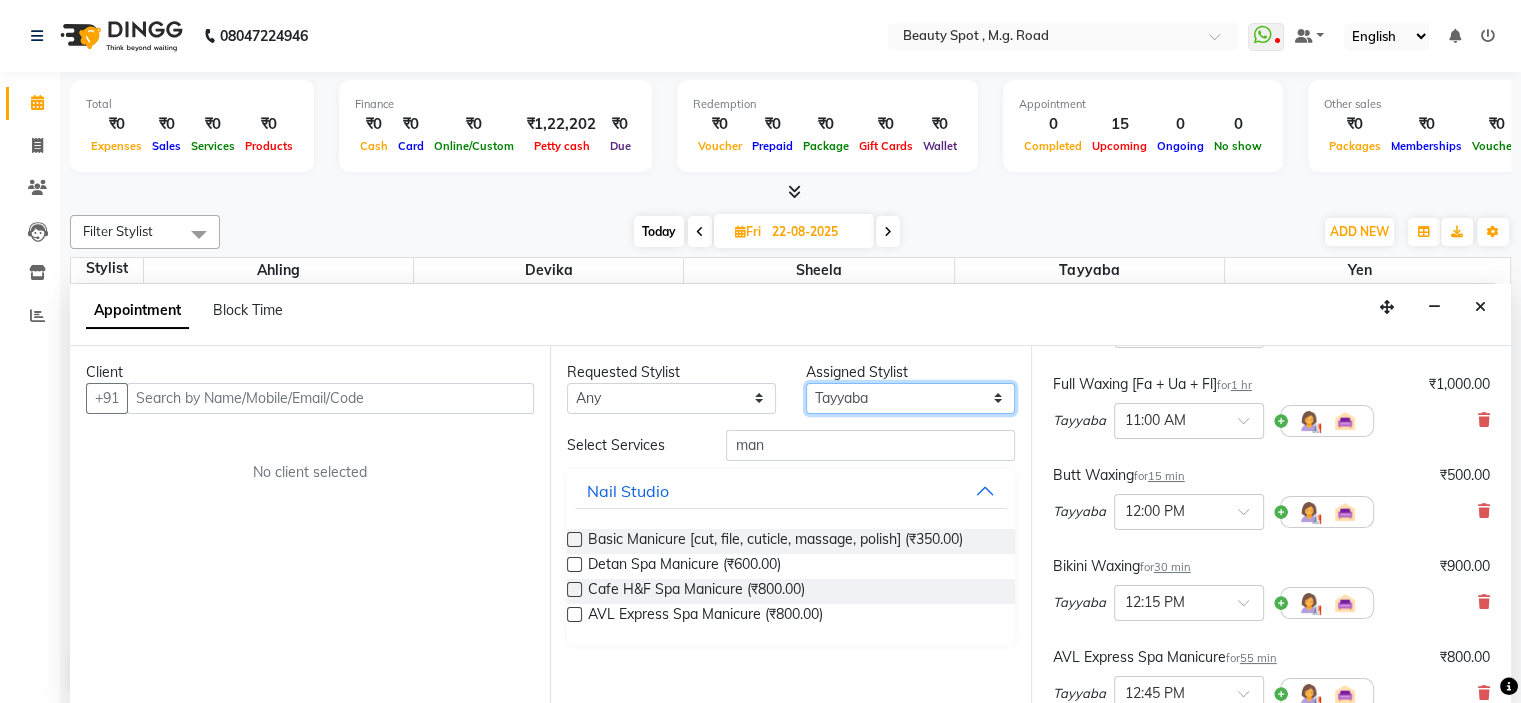 click on "Select Ahling Devika  Sheela  Tayyaba  Yen" at bounding box center [910, 398] 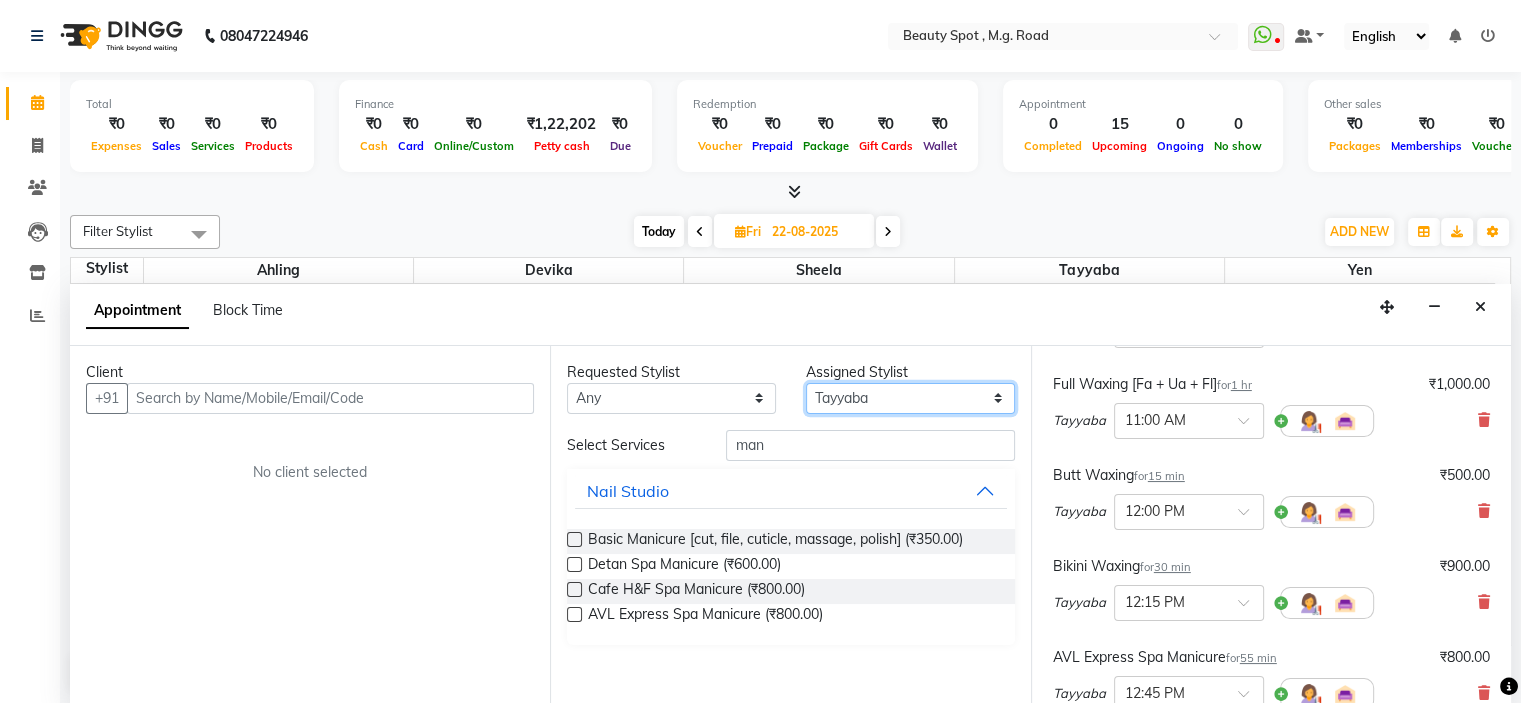 select on "63581" 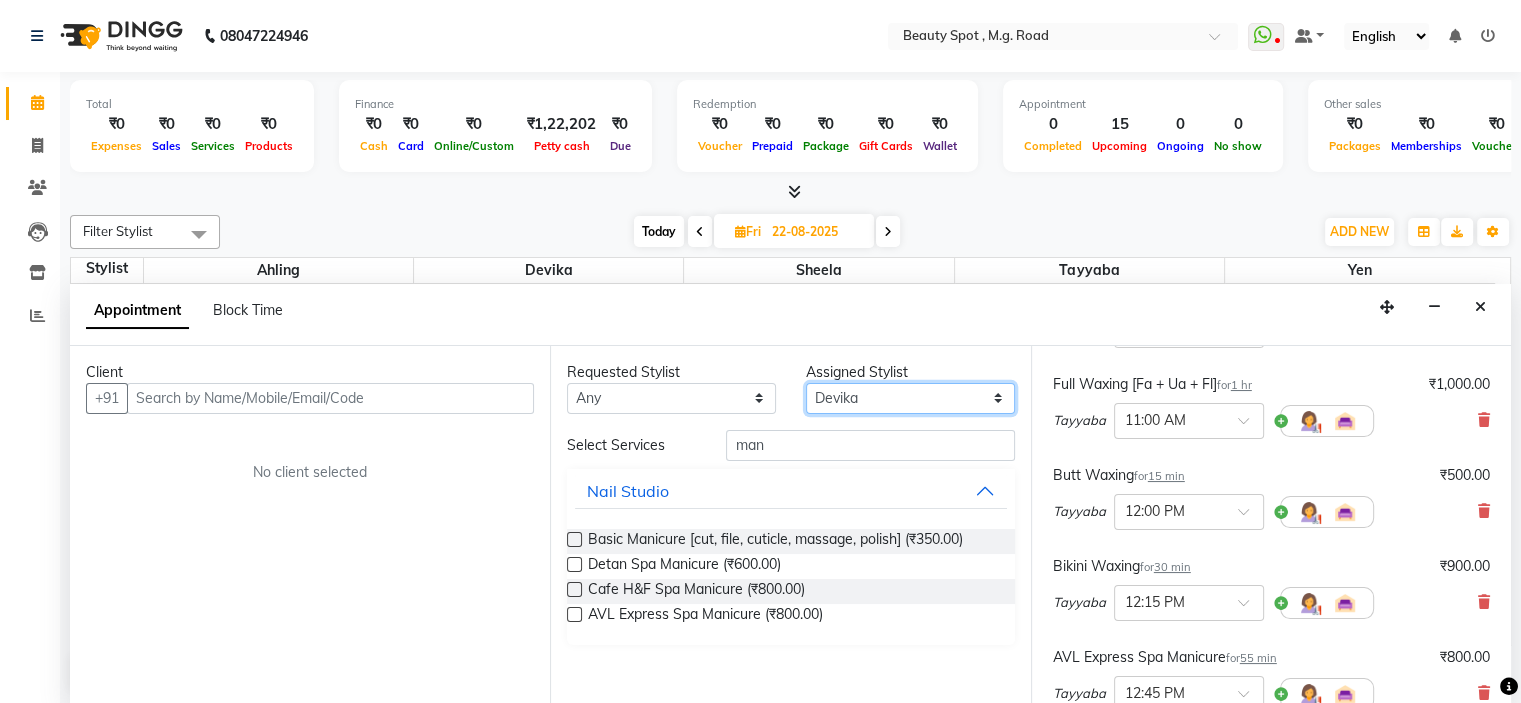 click on "Select Ahling Devika  Sheela  Tayyaba  Yen" at bounding box center (910, 398) 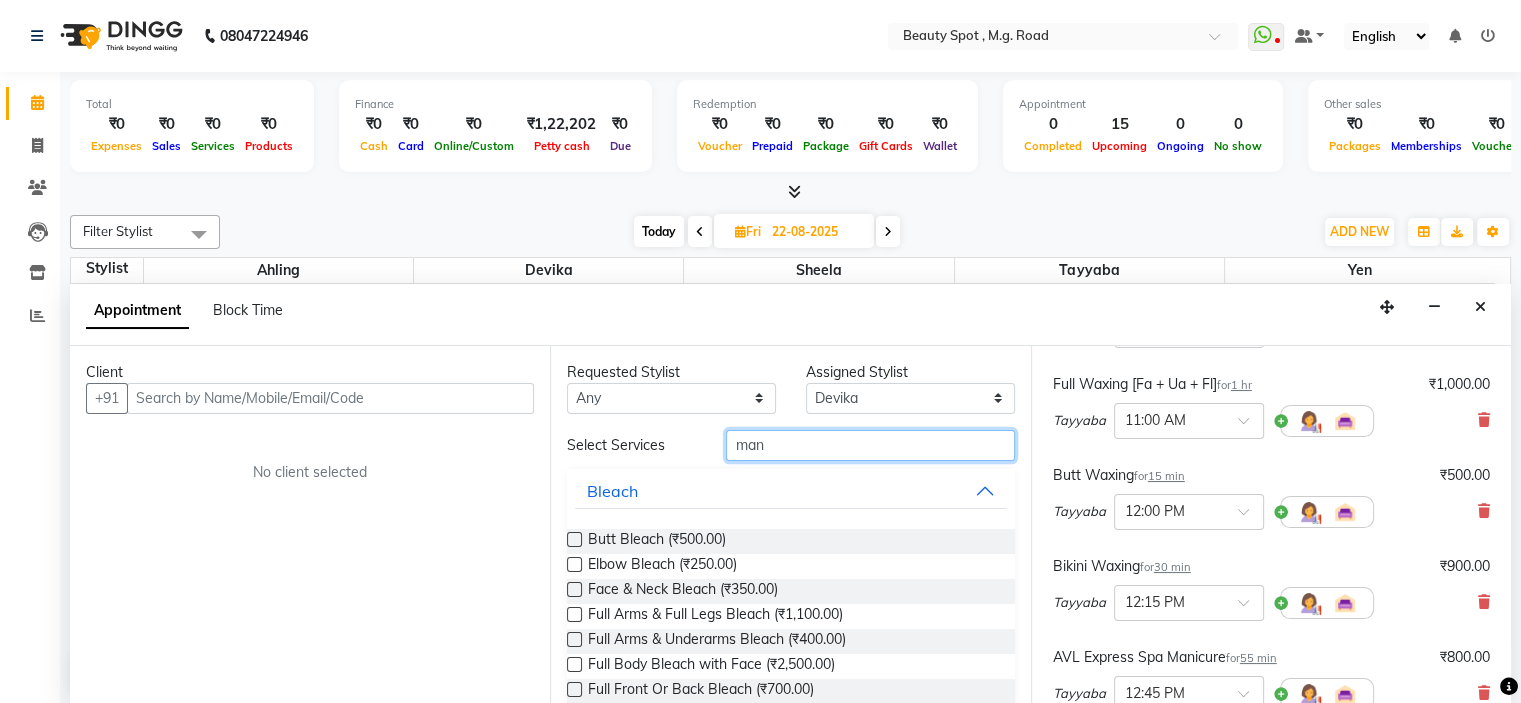 click on "man" at bounding box center [870, 445] 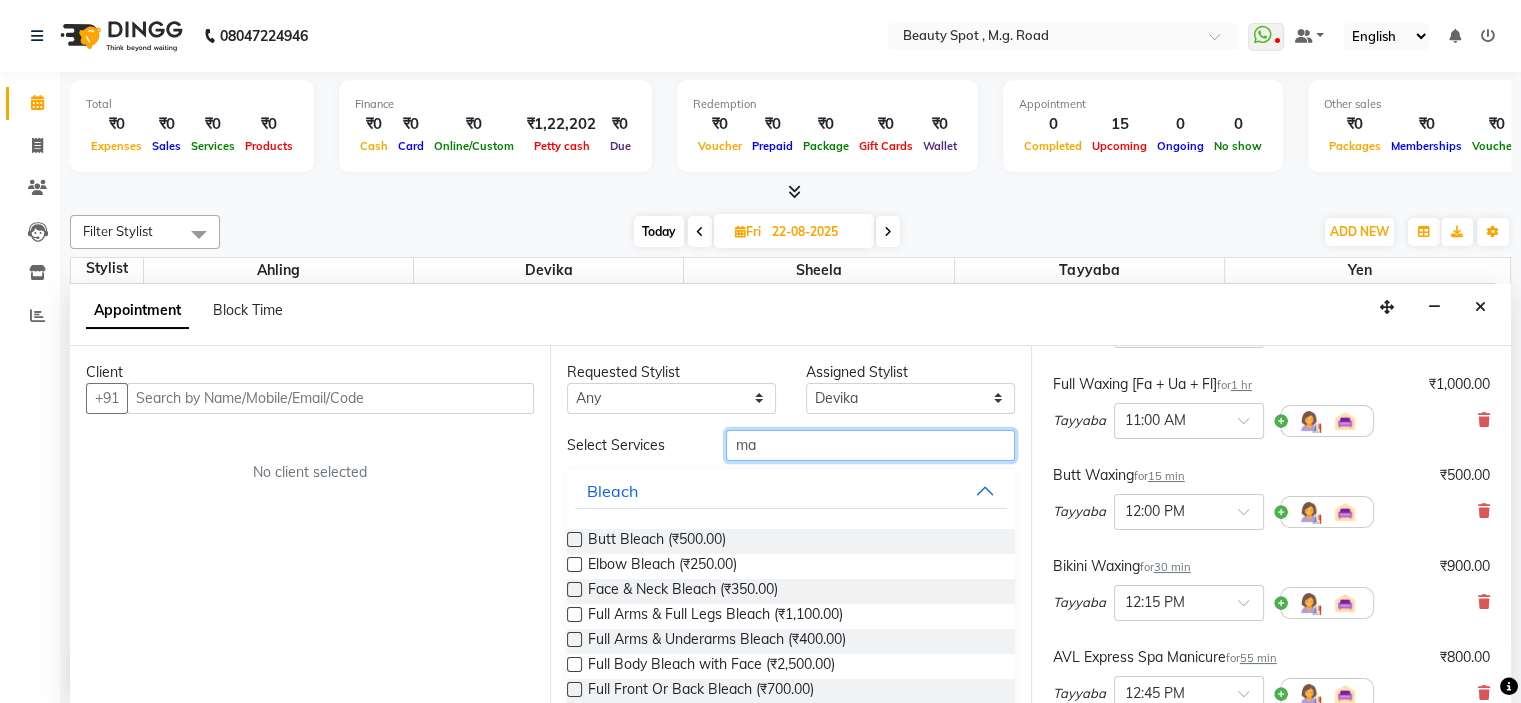 type on "m" 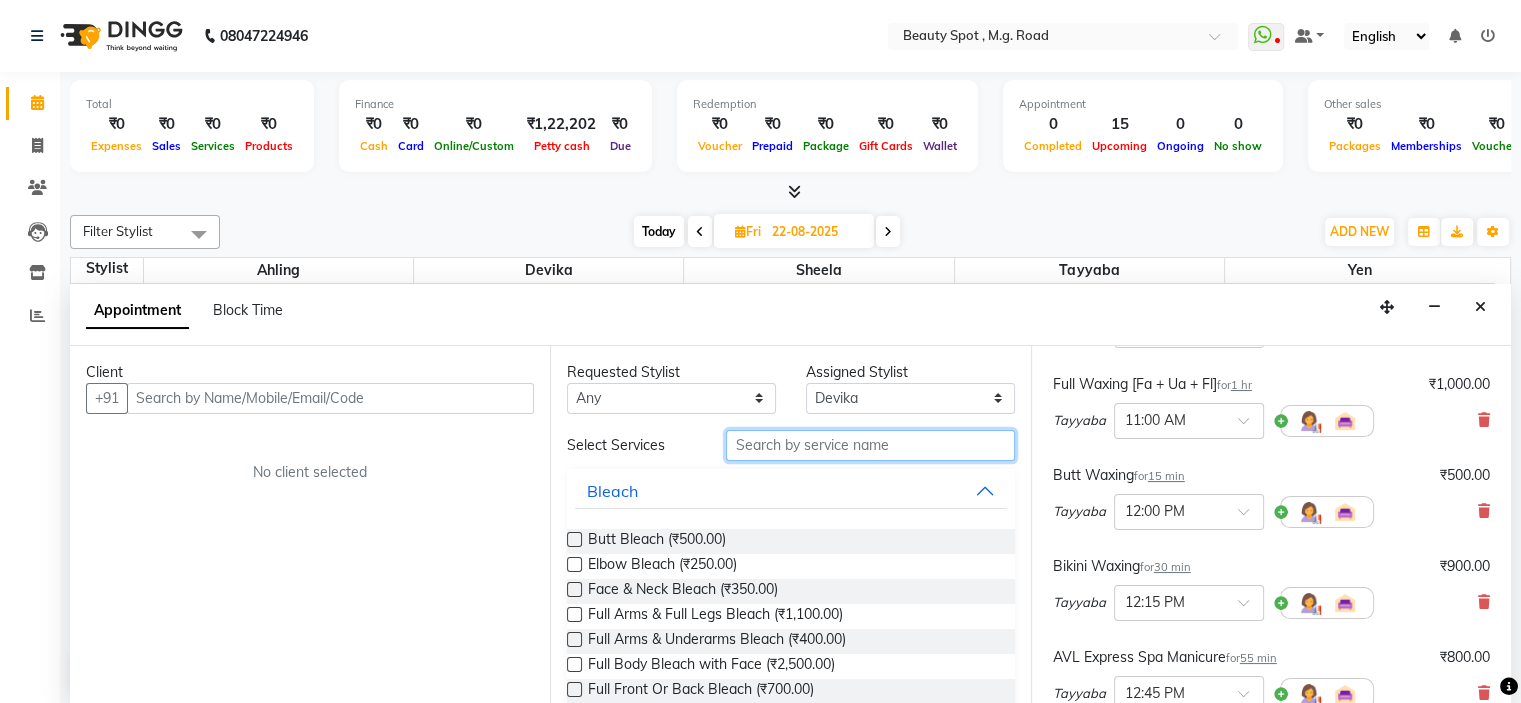 type on "9" 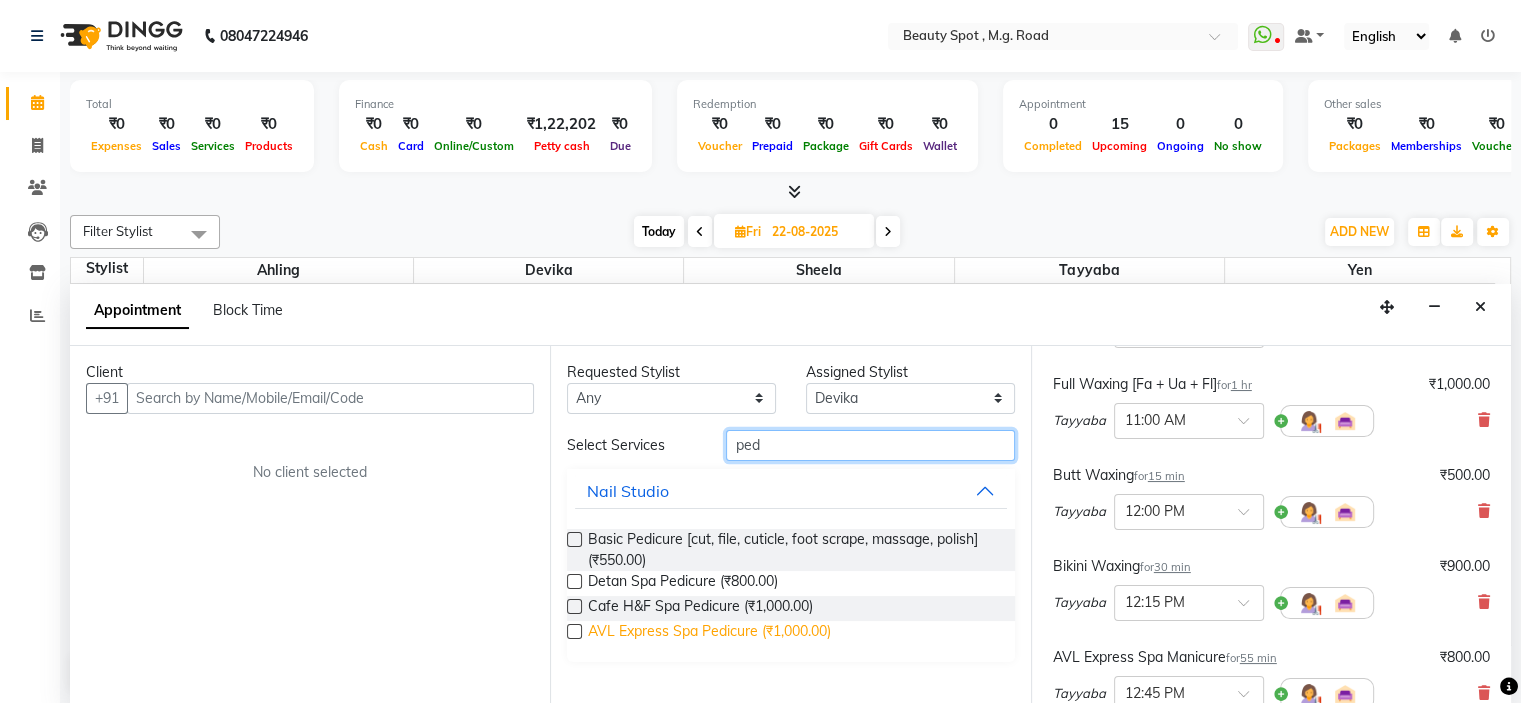 type on "ped" 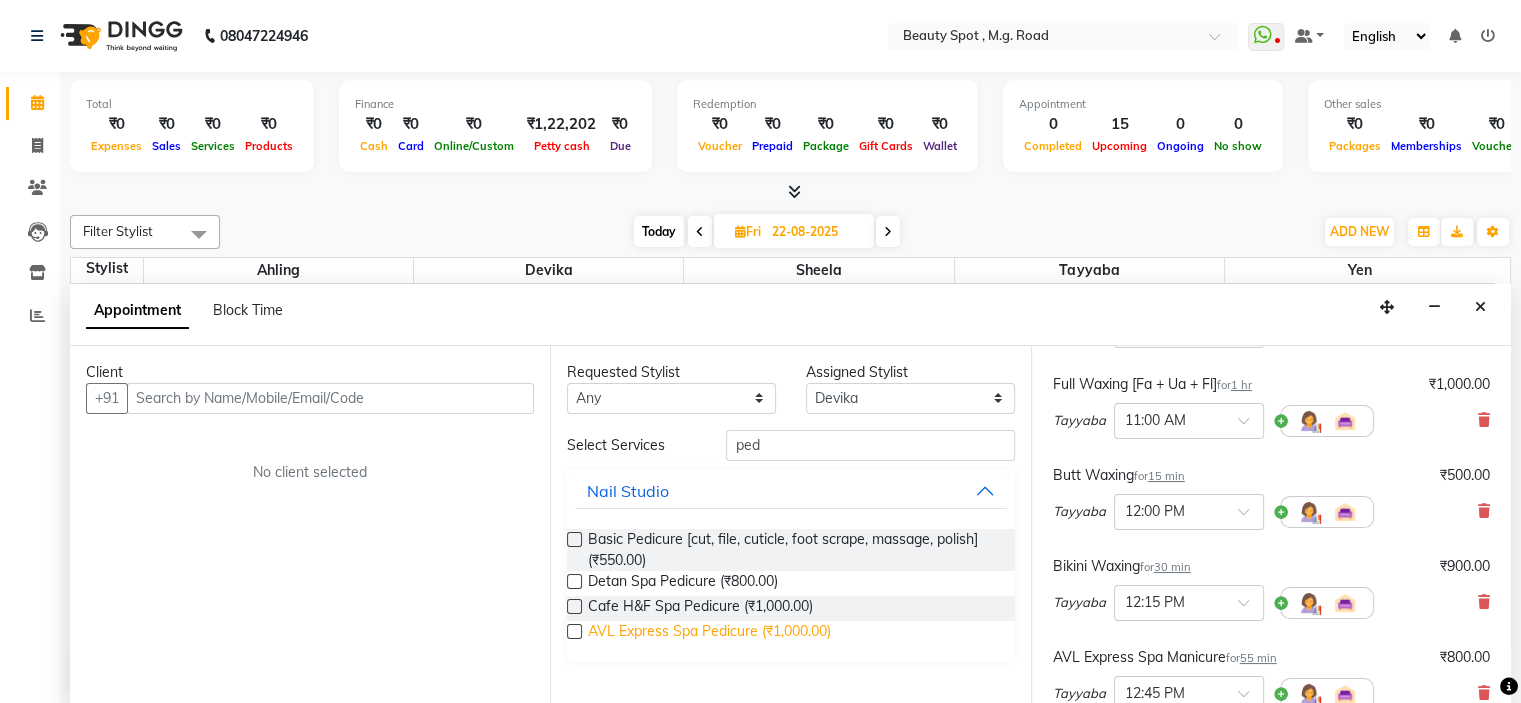 click on "AVL Express Spa Pedicure (₹1,000.00)" at bounding box center (709, 633) 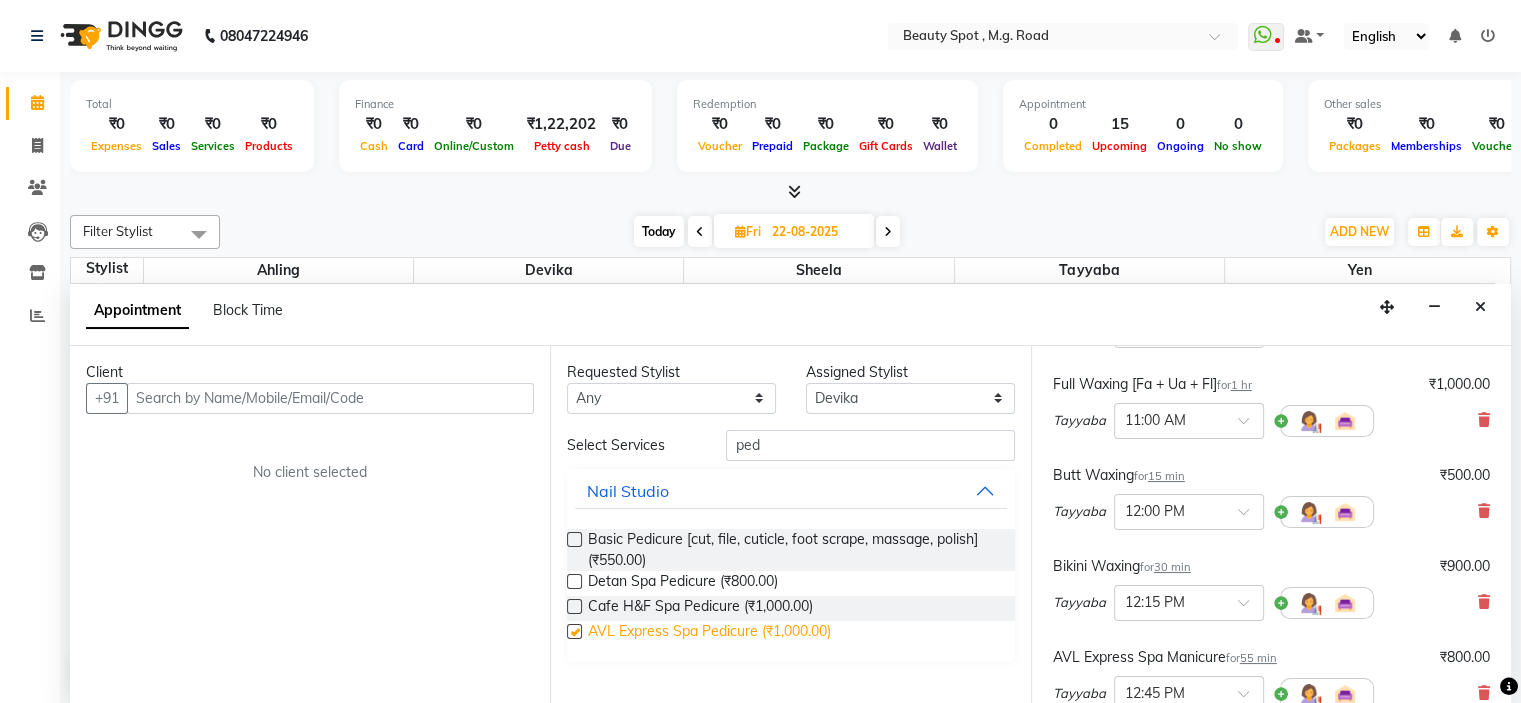 checkbox on "false" 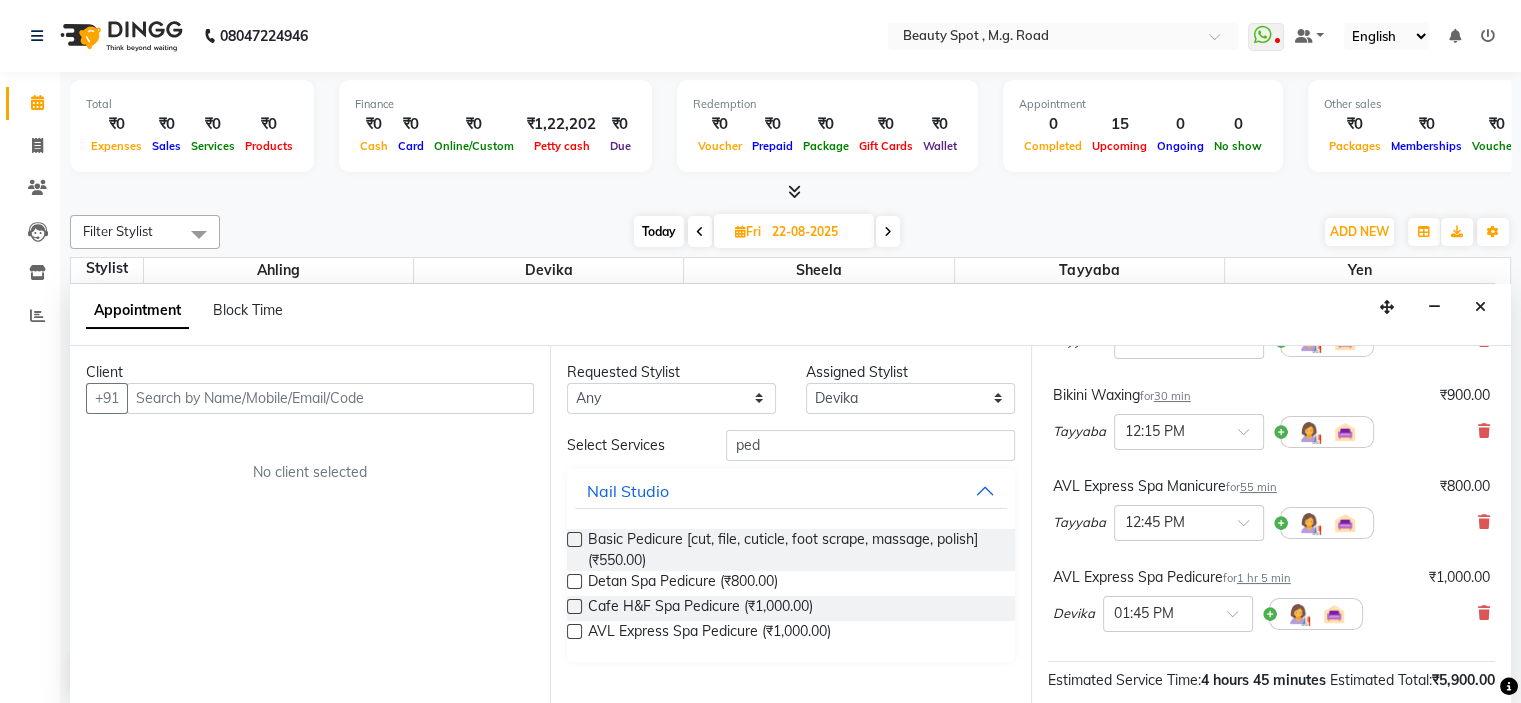 scroll, scrollTop: 400, scrollLeft: 0, axis: vertical 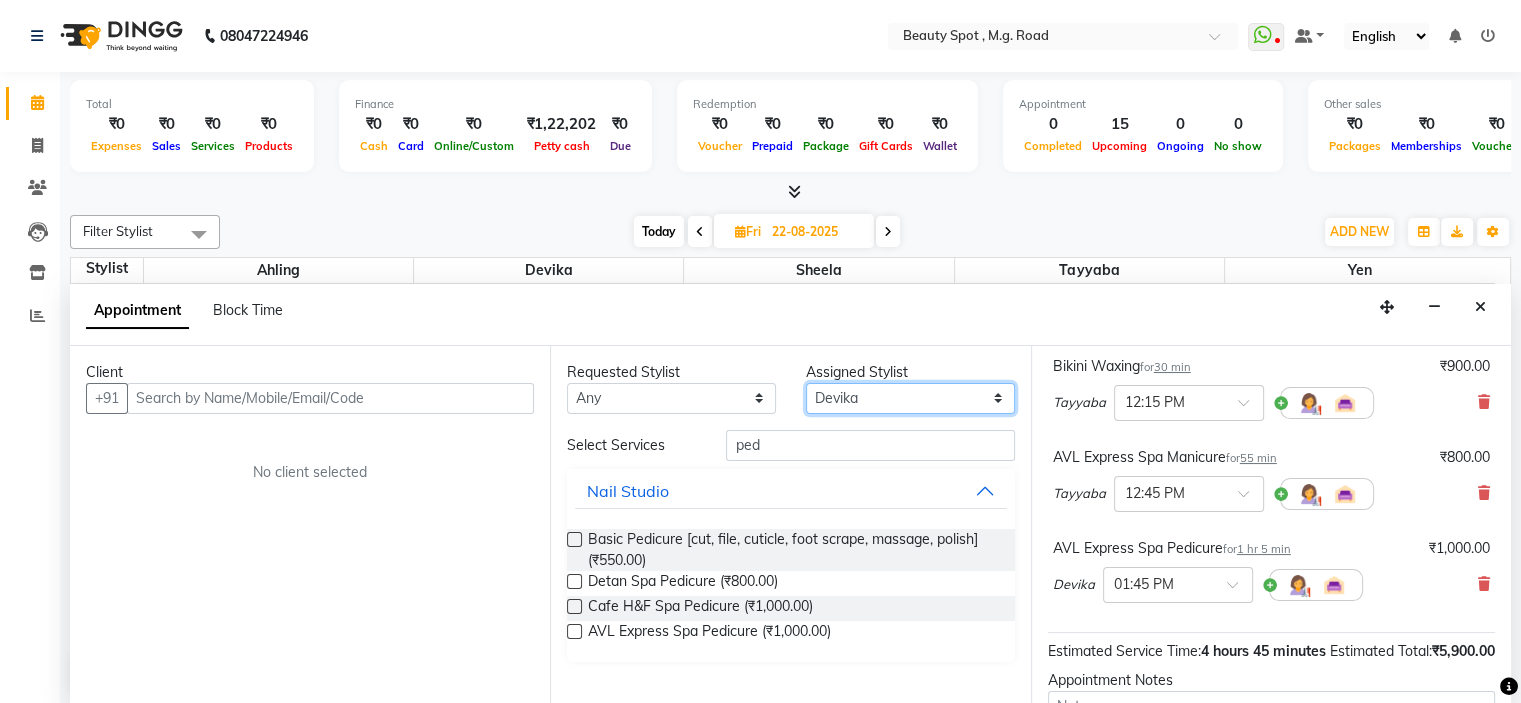 click on "Select Ahling Devika  Sheela  Tayyaba  Yen" at bounding box center [910, 398] 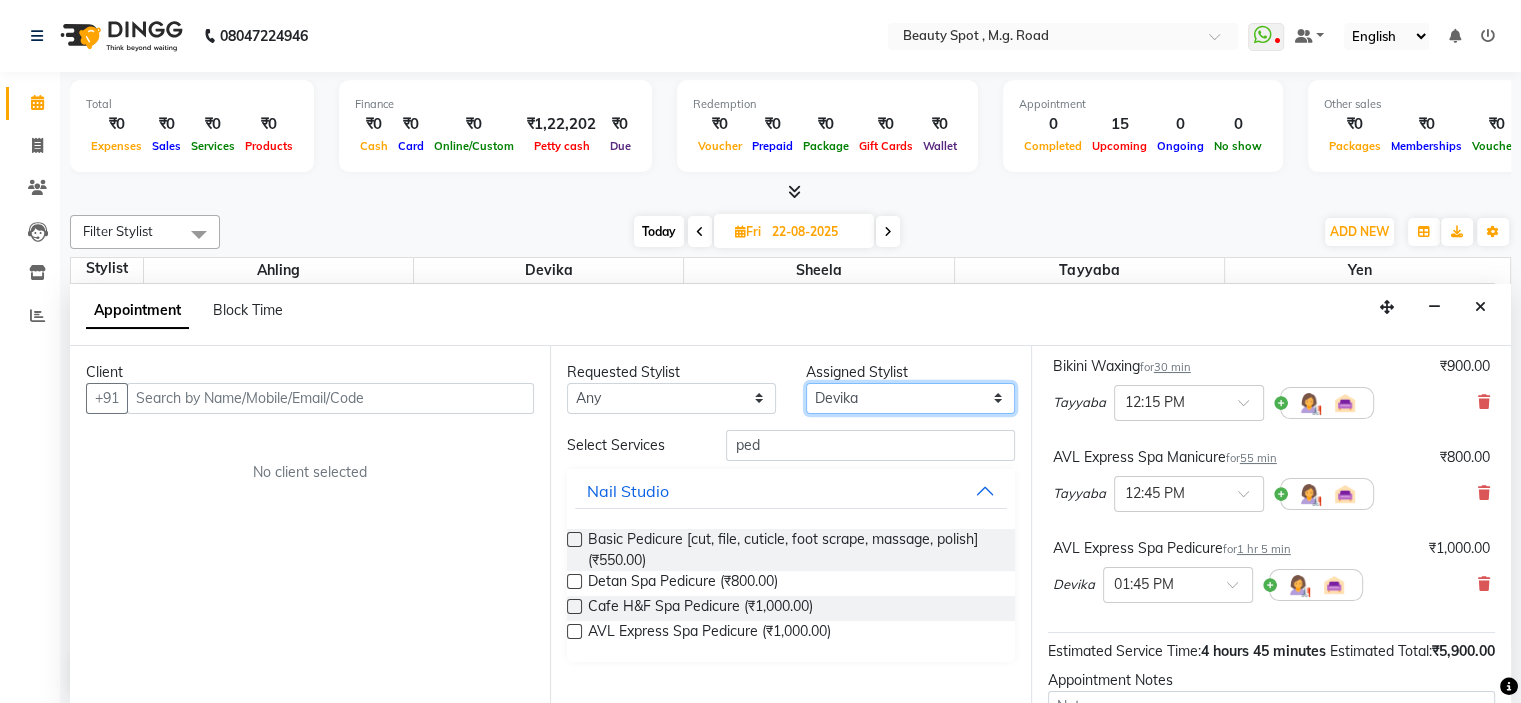select on "70085" 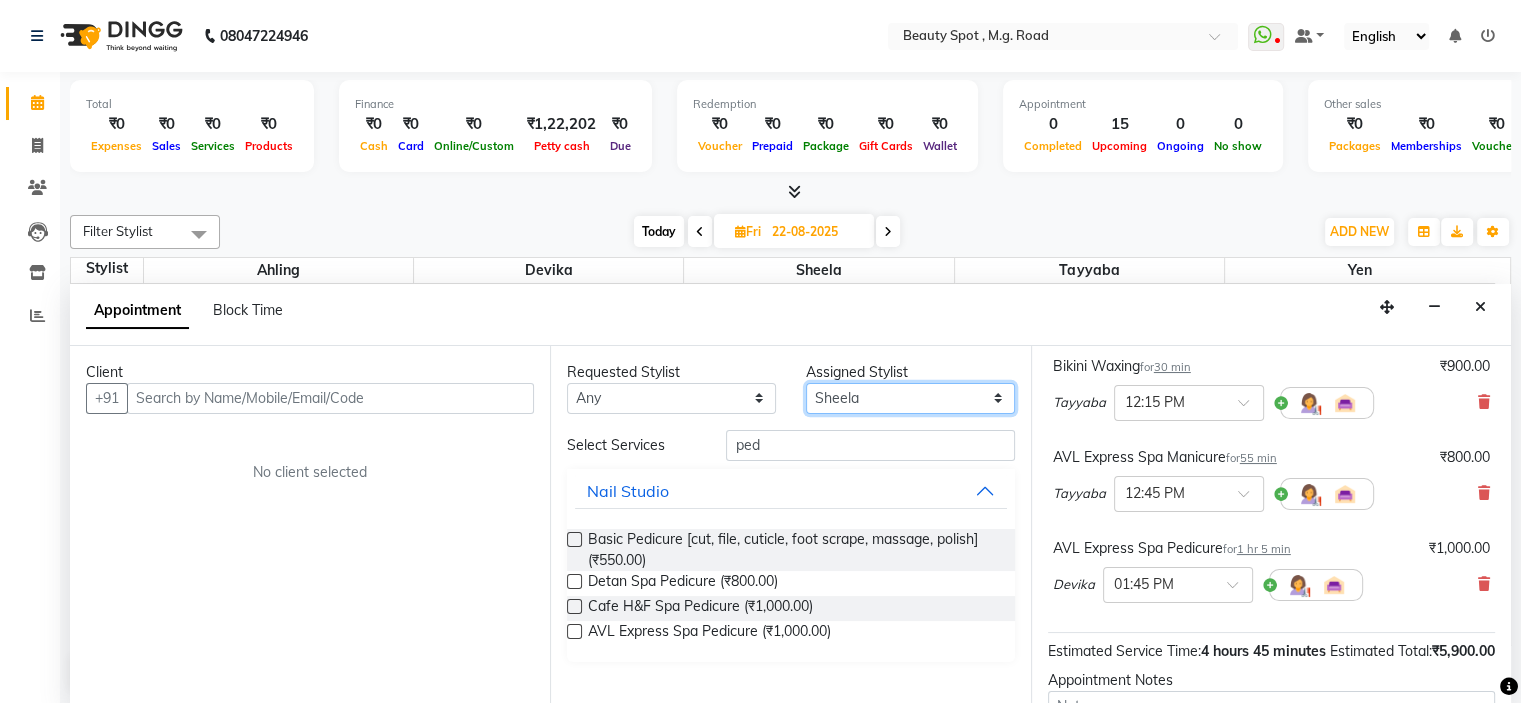 click on "Select Ahling Devika  Sheela  Tayyaba  Yen" at bounding box center (910, 398) 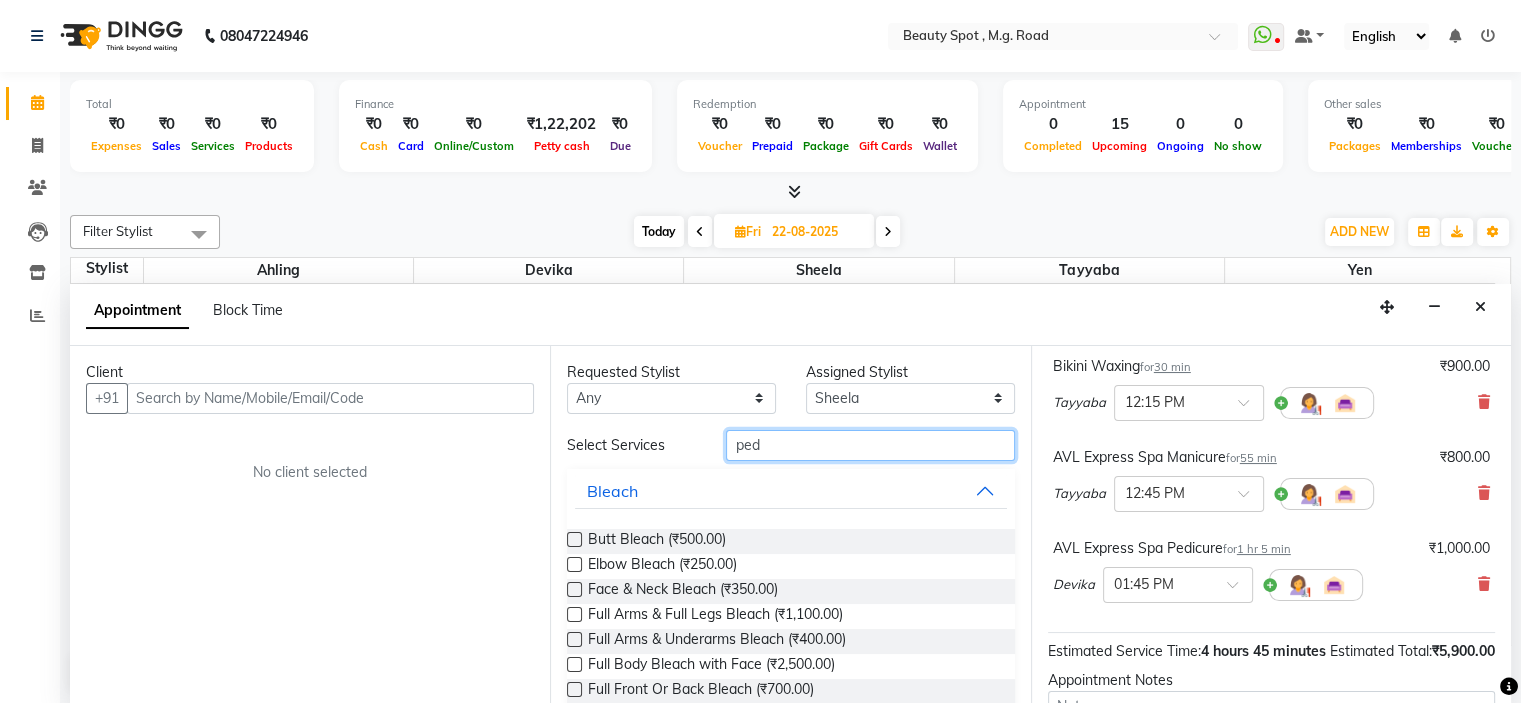 click on "ped" at bounding box center [870, 445] 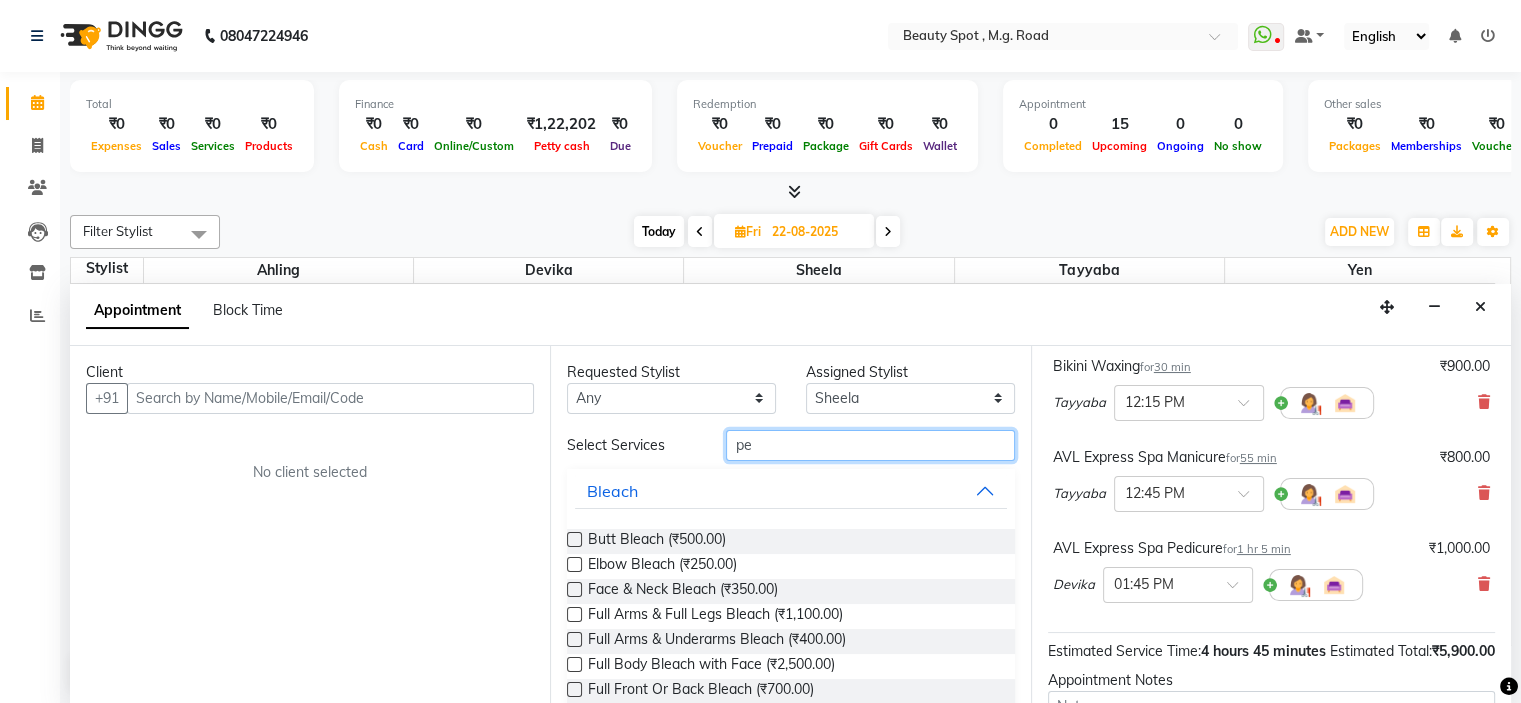 type on "p" 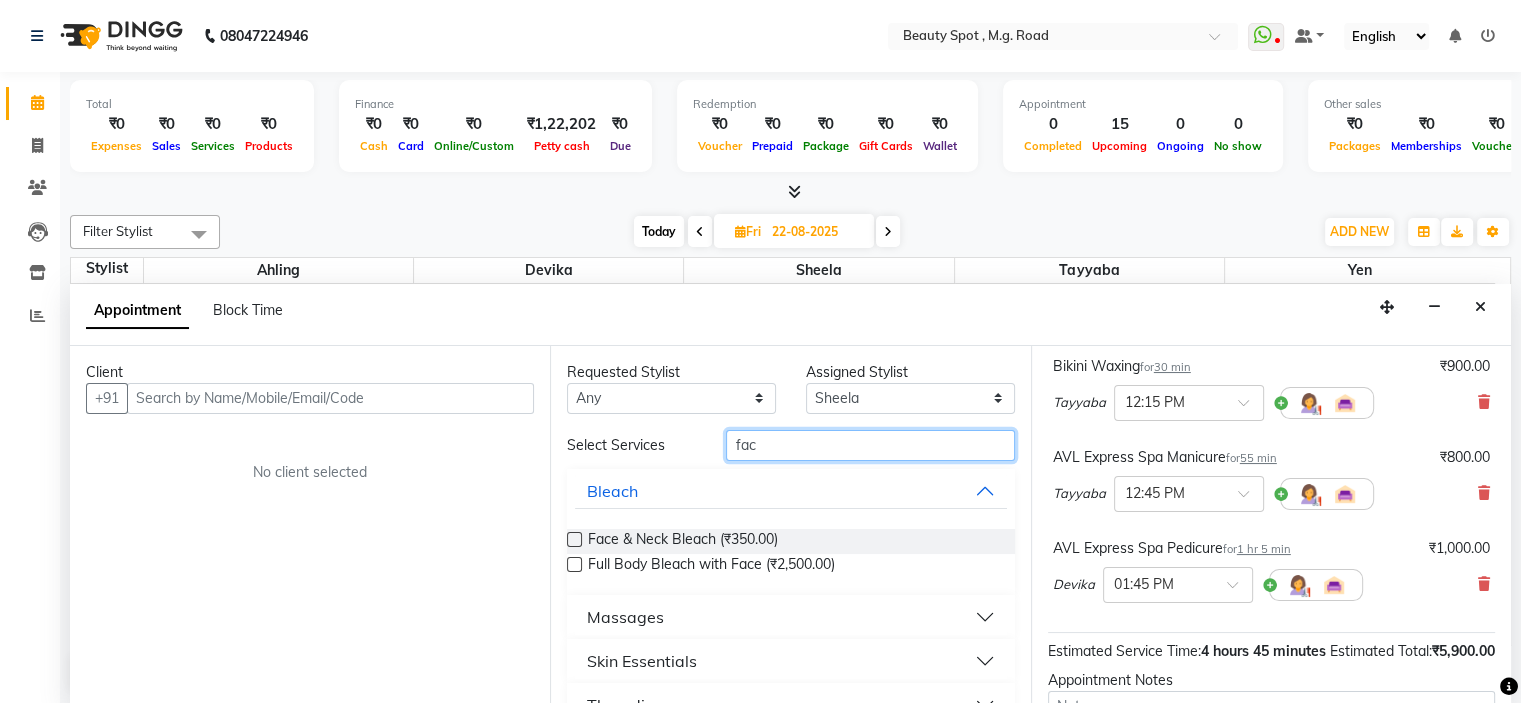 type on "fac" 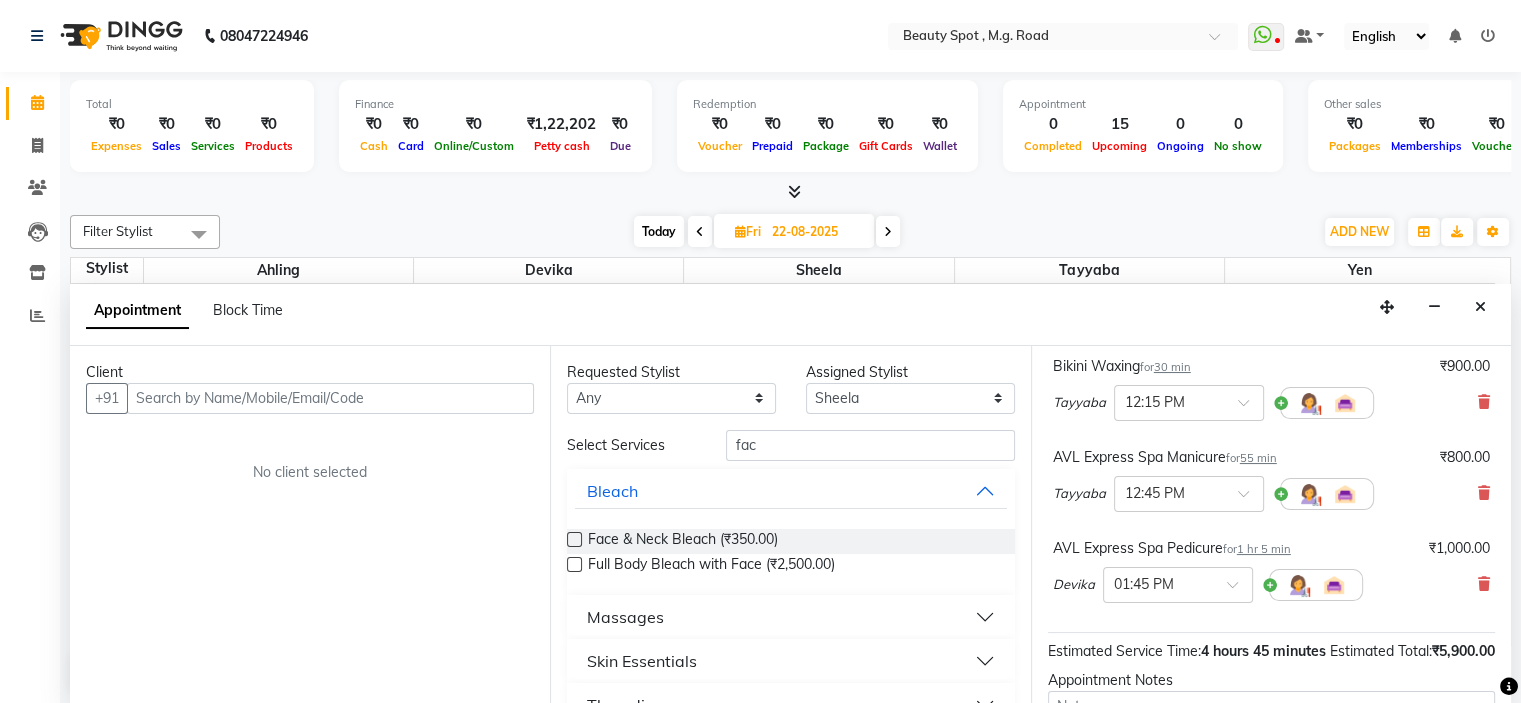 click on "Skin Essentials" at bounding box center (790, 661) 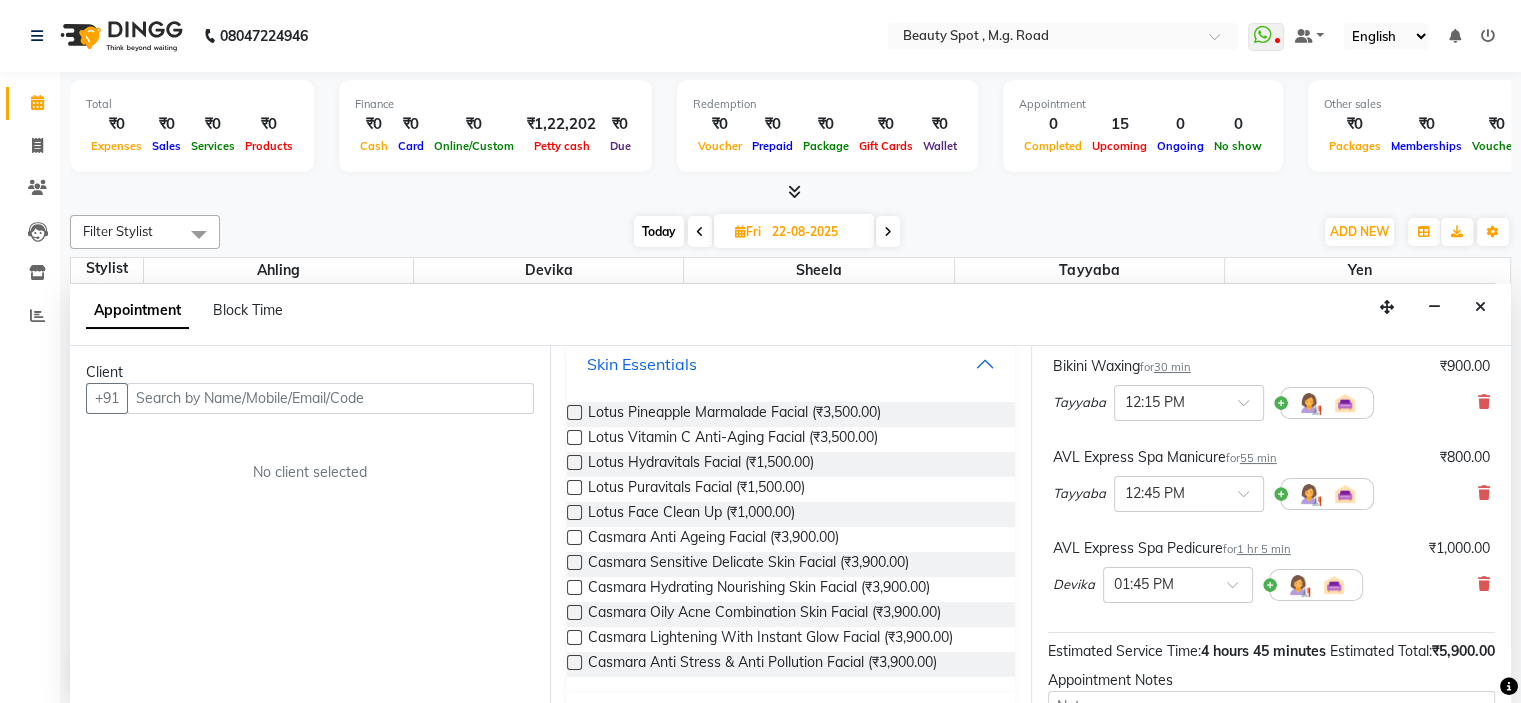 scroll, scrollTop: 300, scrollLeft: 0, axis: vertical 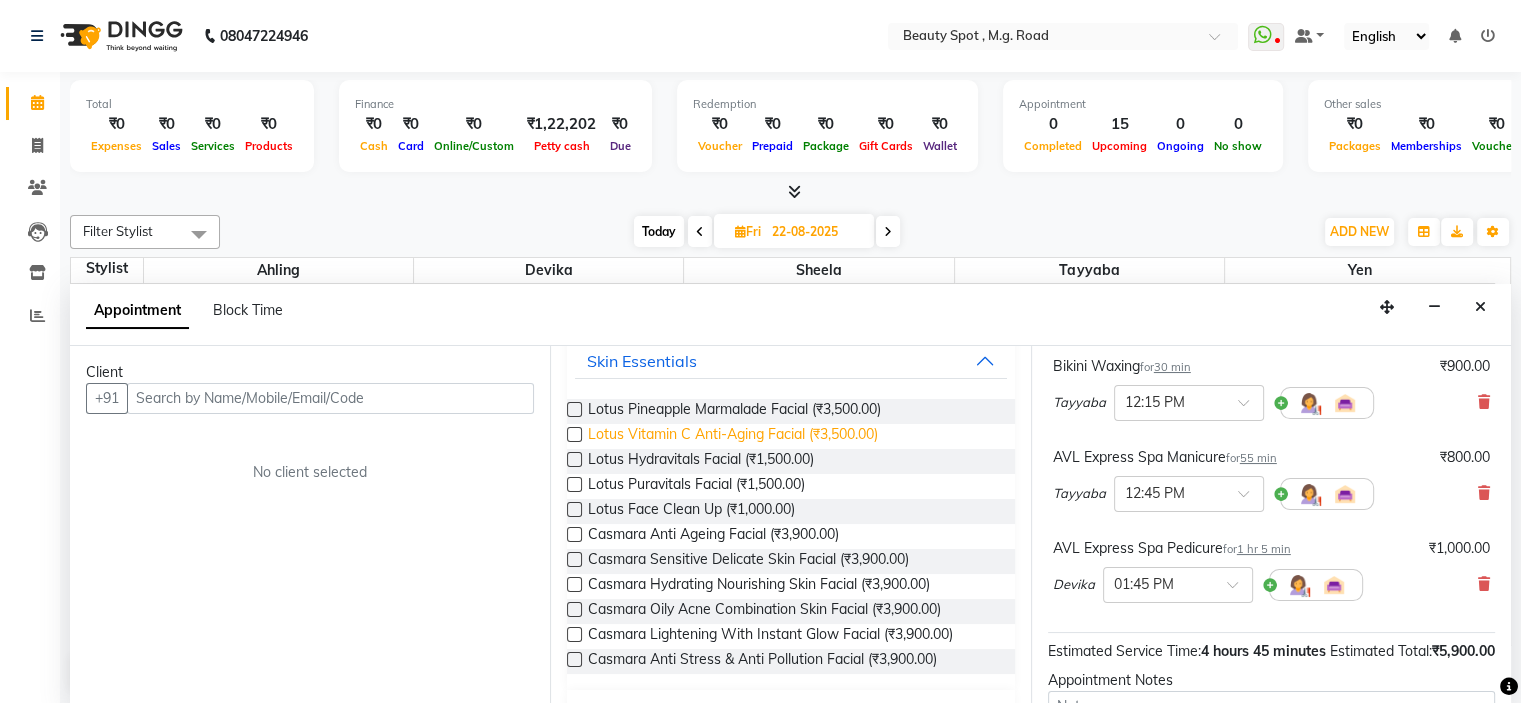 click on "Lotus Vitamin C Anti-Aging Facial (₹3,500.00)" at bounding box center [733, 436] 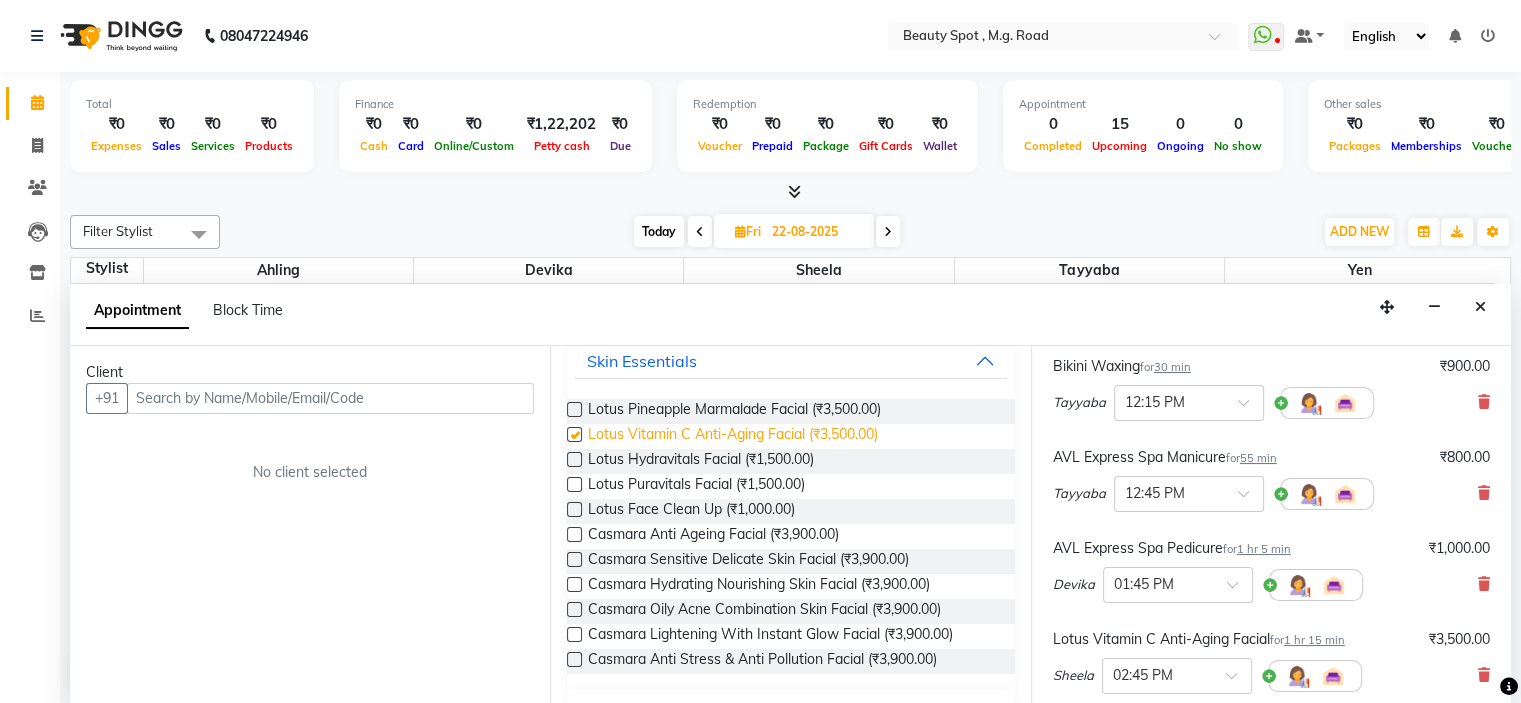 checkbox on "false" 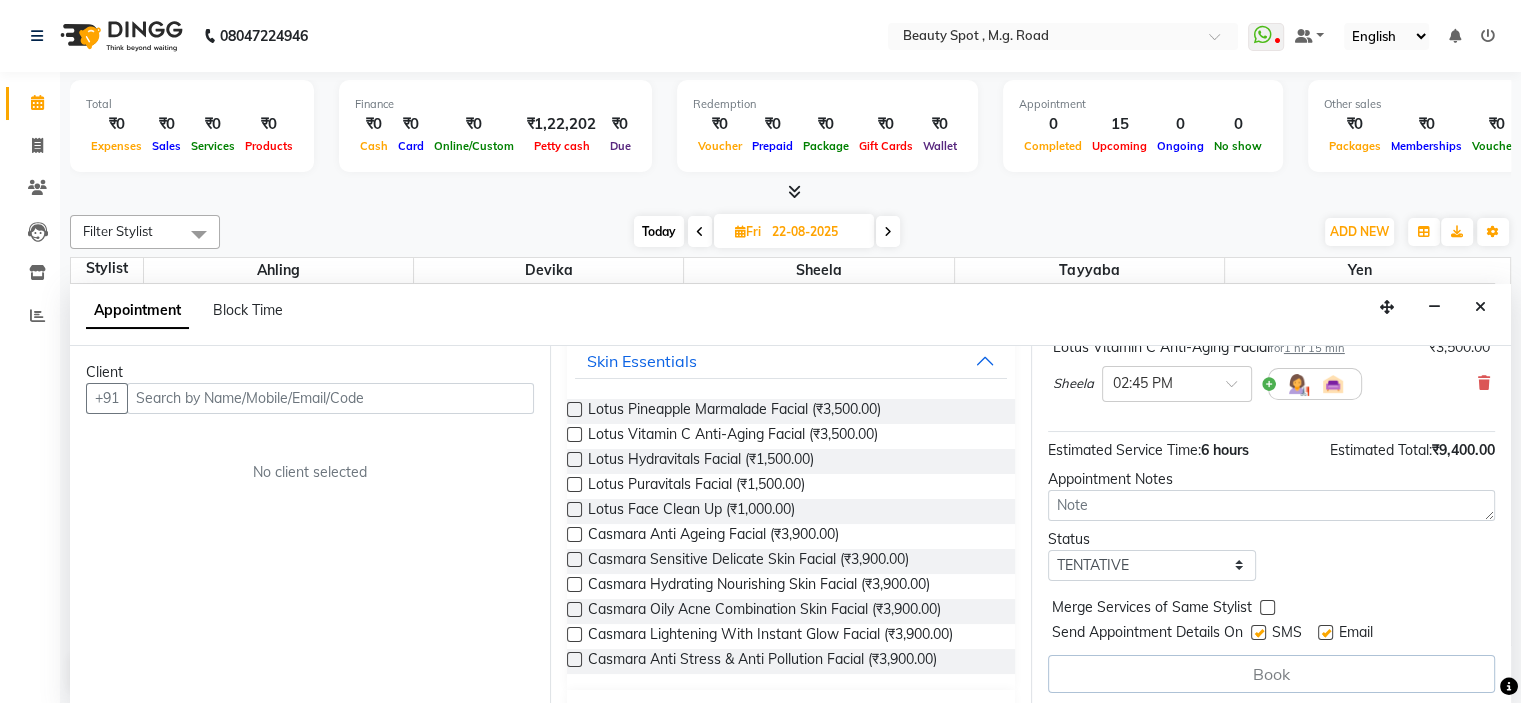 scroll, scrollTop: 693, scrollLeft: 0, axis: vertical 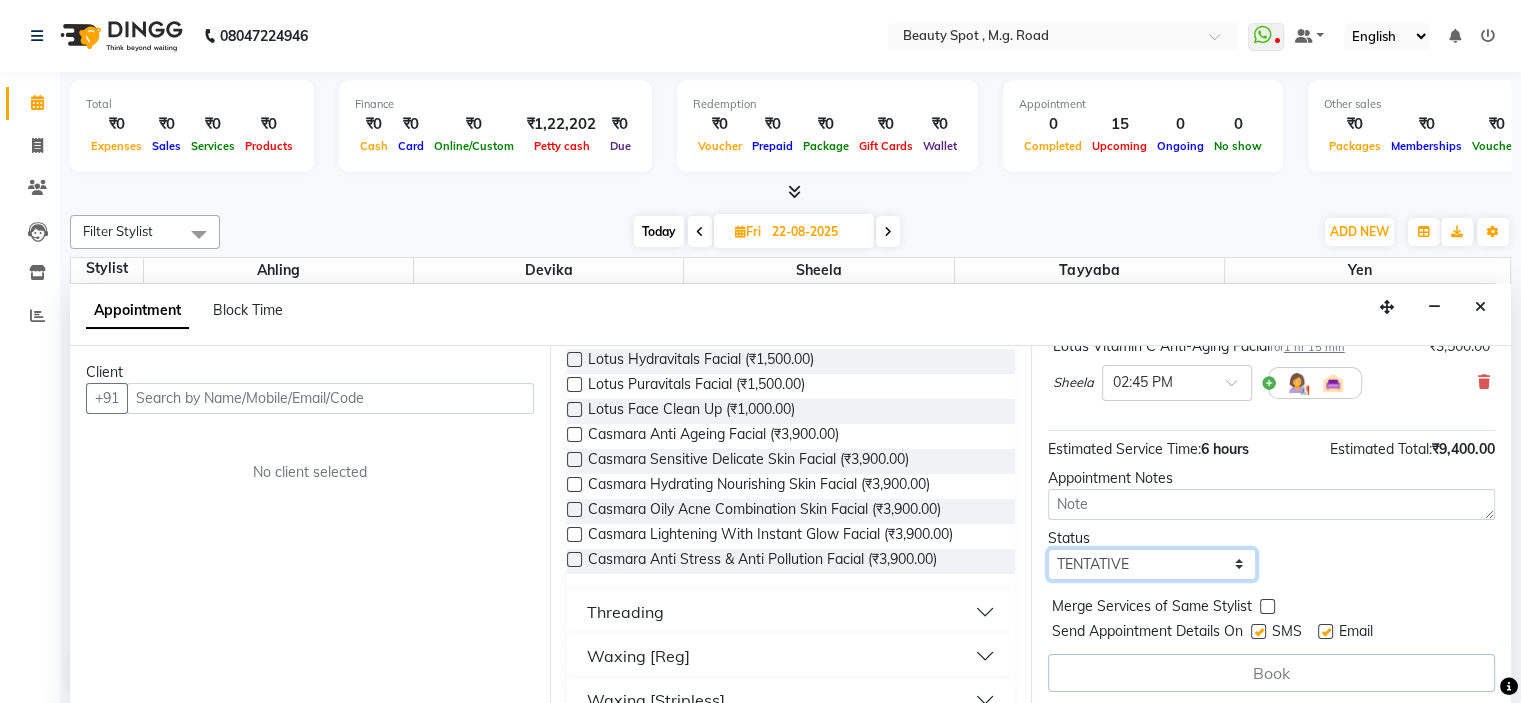 click on "Select TENTATIVE CONFIRM UPCOMING" at bounding box center [1152, 564] 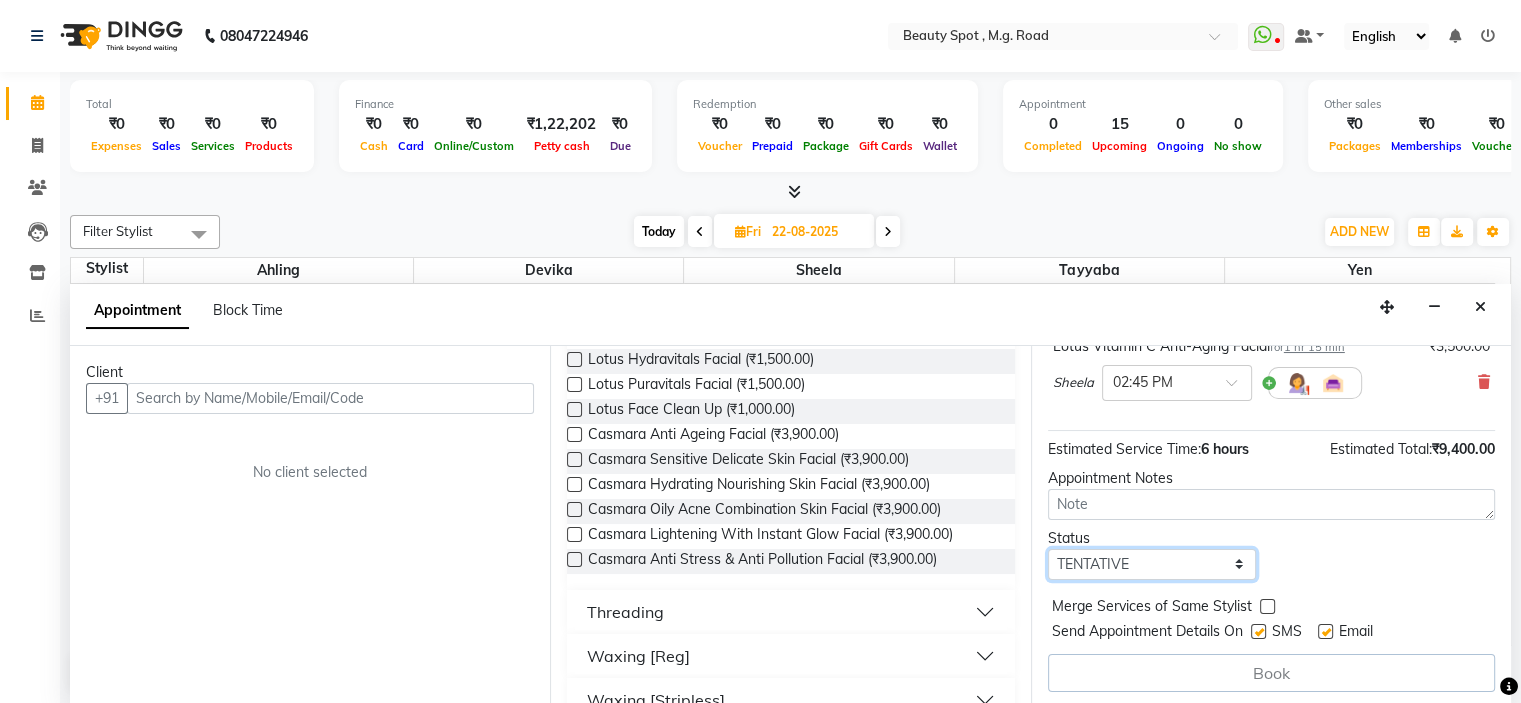 select on "confirm booking" 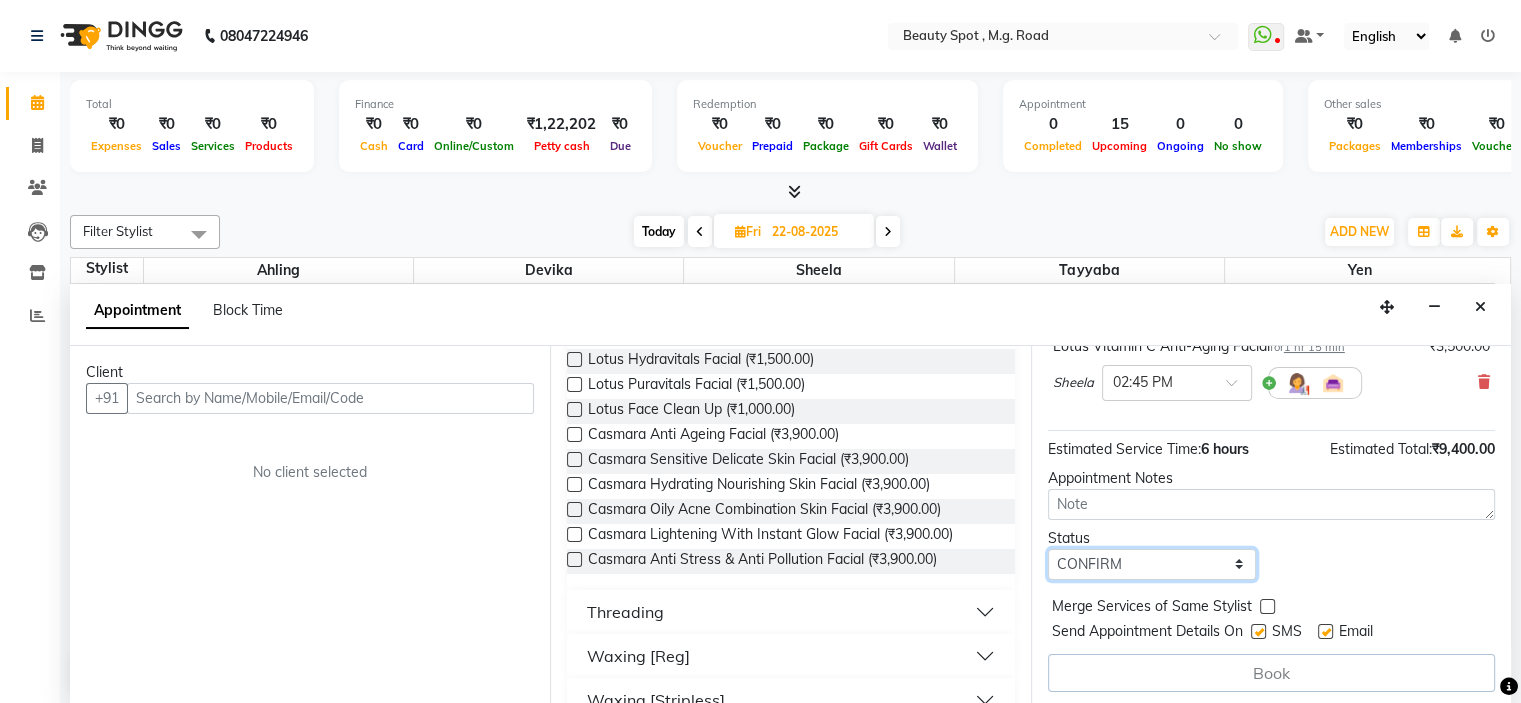 click on "Select TENTATIVE CONFIRM UPCOMING" at bounding box center (1152, 564) 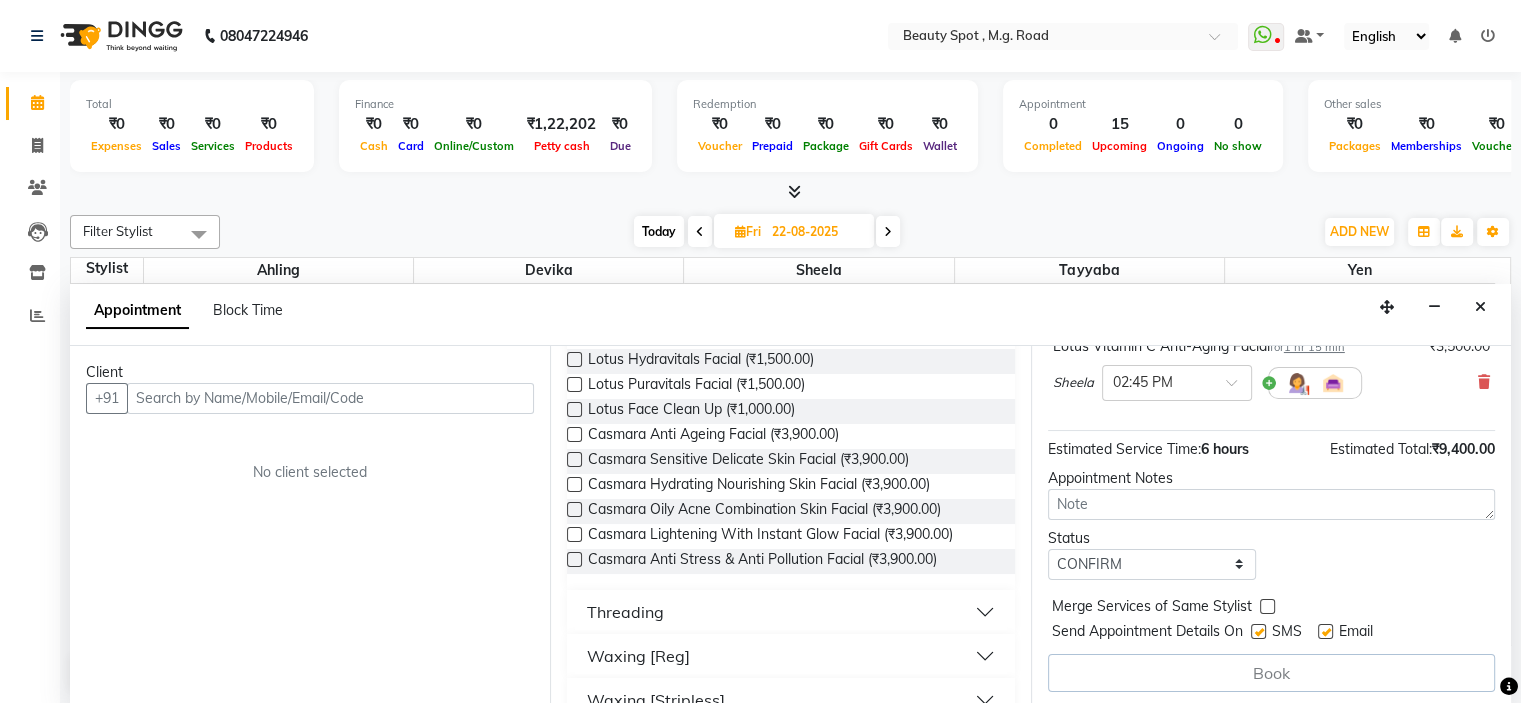click on "Book" at bounding box center (1271, 673) 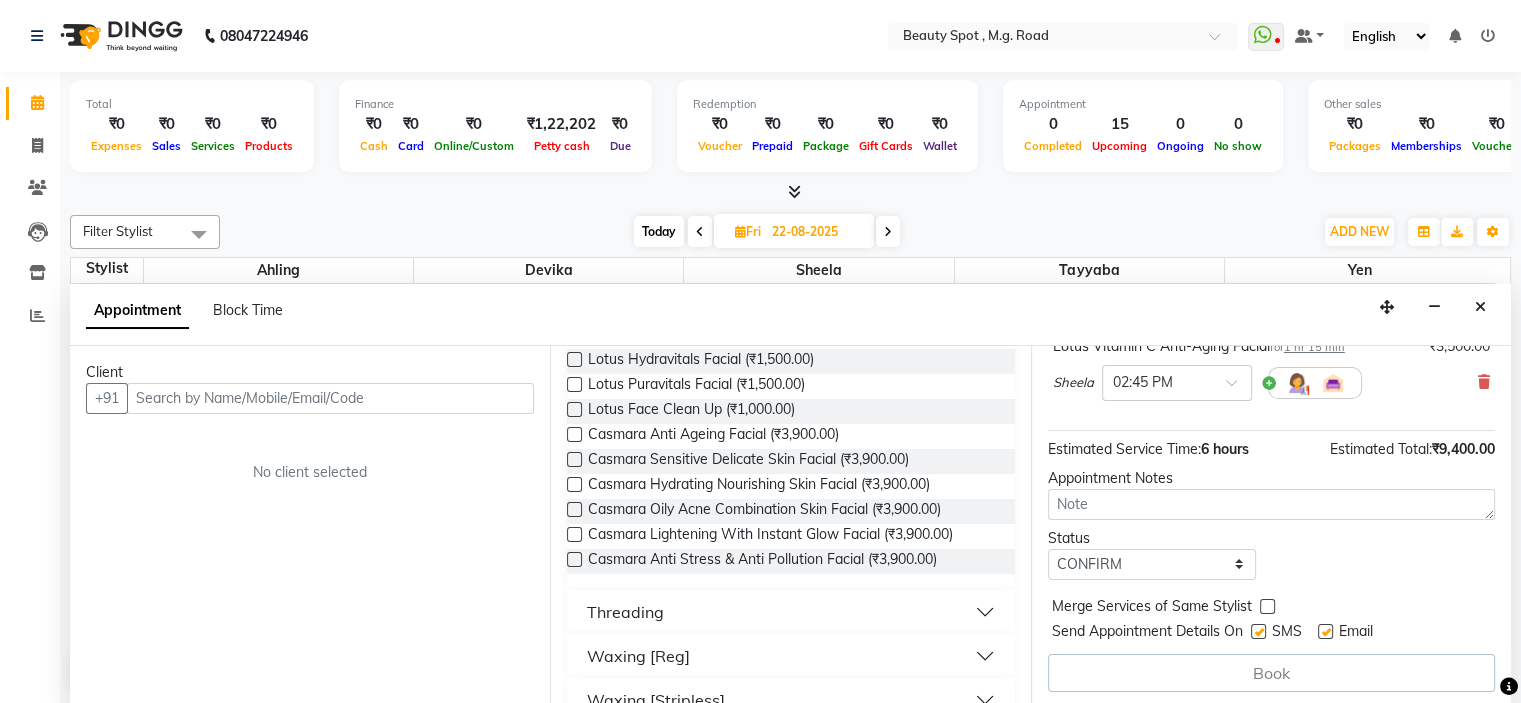 click on "Book" at bounding box center [1271, 673] 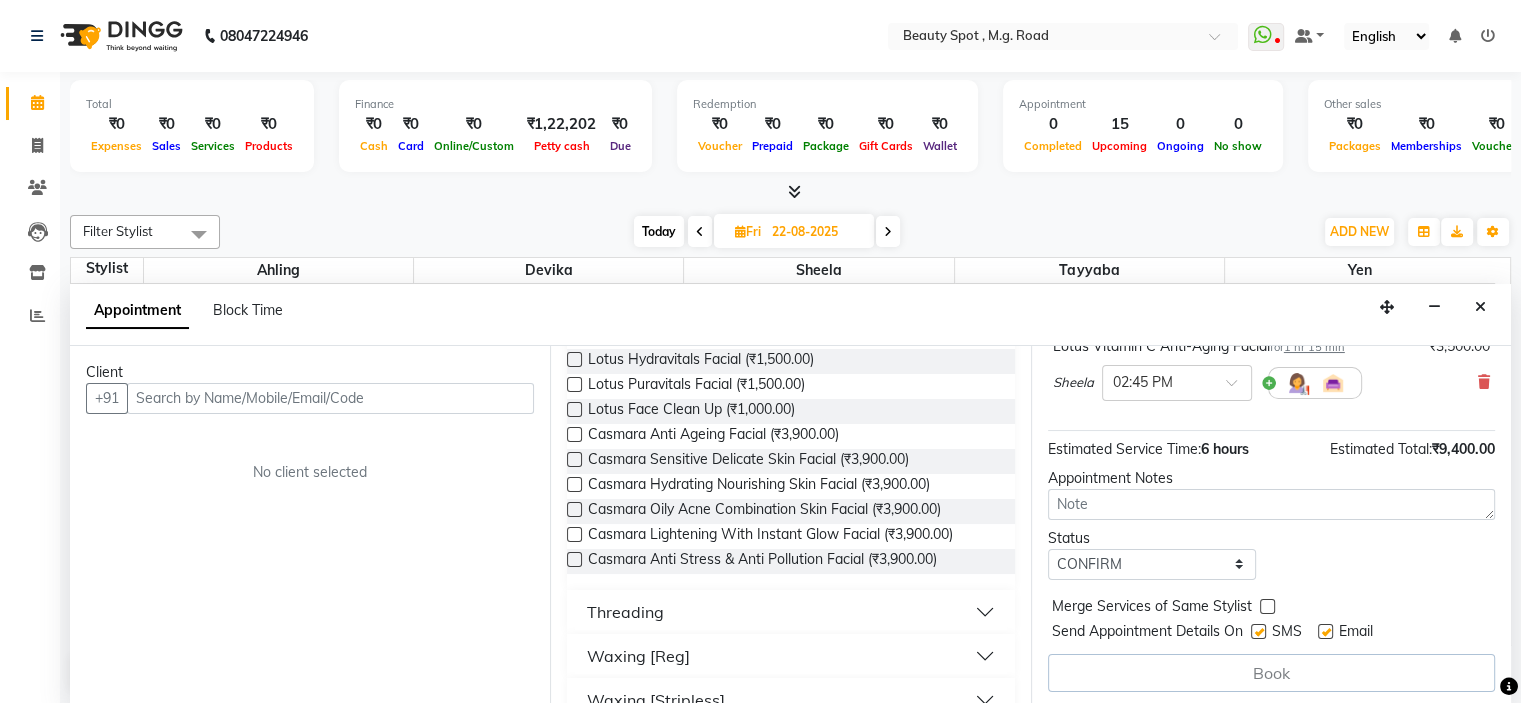 scroll, scrollTop: 300, scrollLeft: 0, axis: vertical 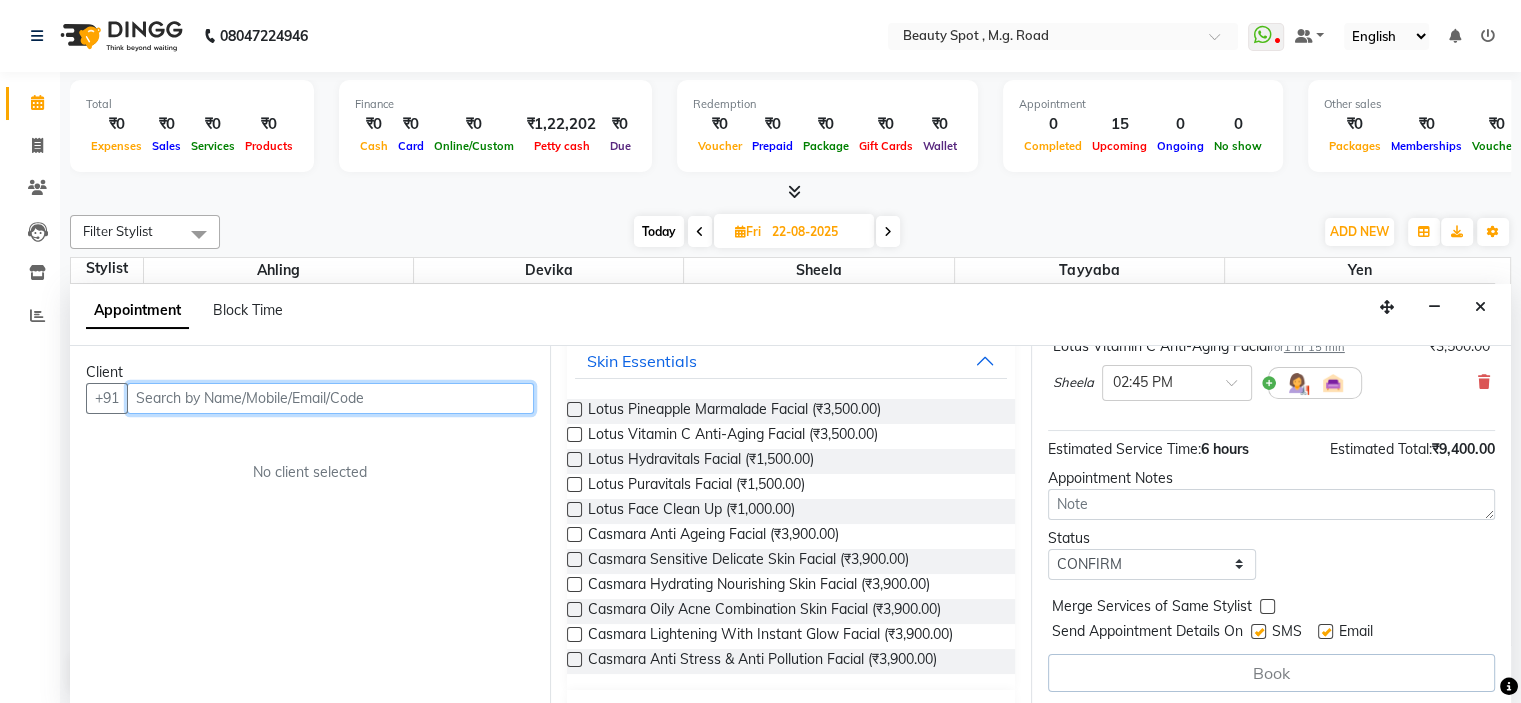 click at bounding box center (330, 398) 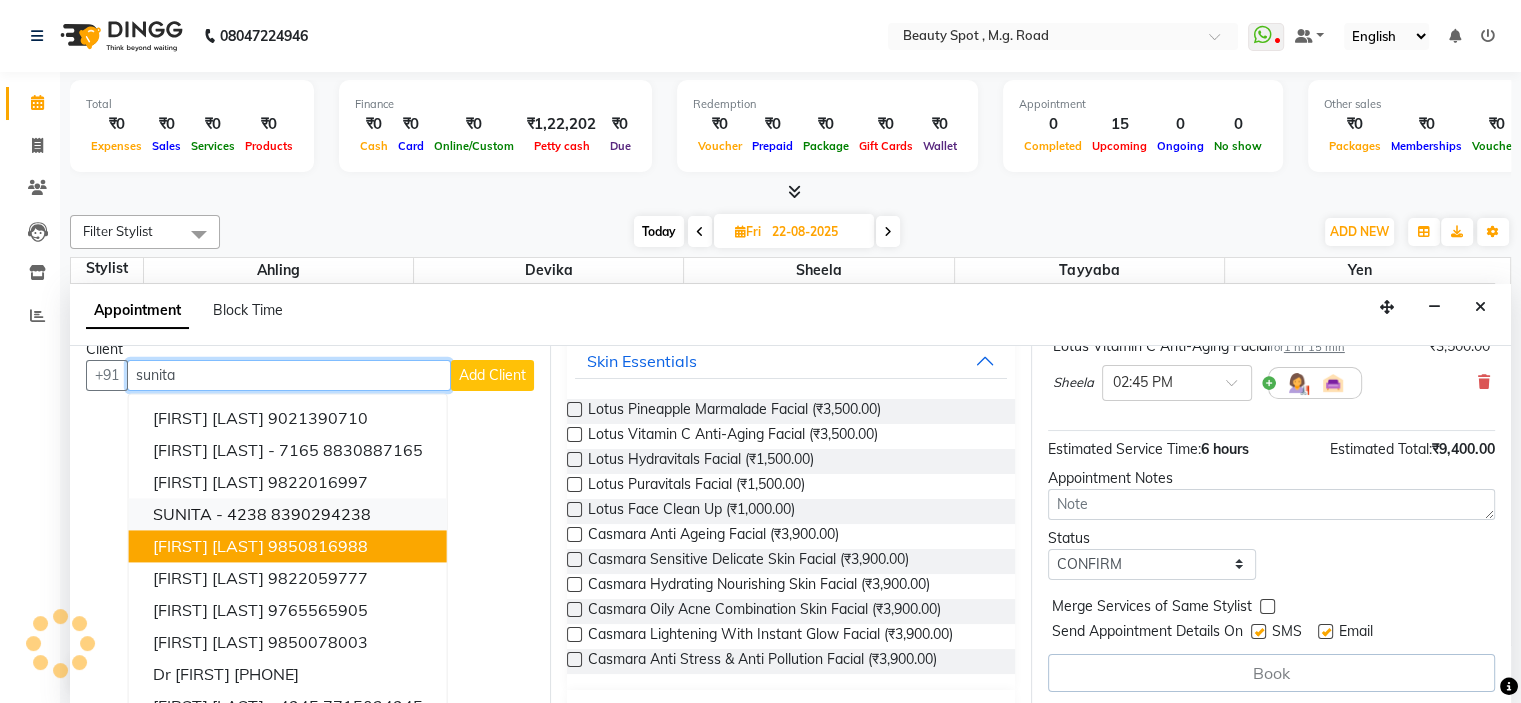 scroll, scrollTop: 0, scrollLeft: 0, axis: both 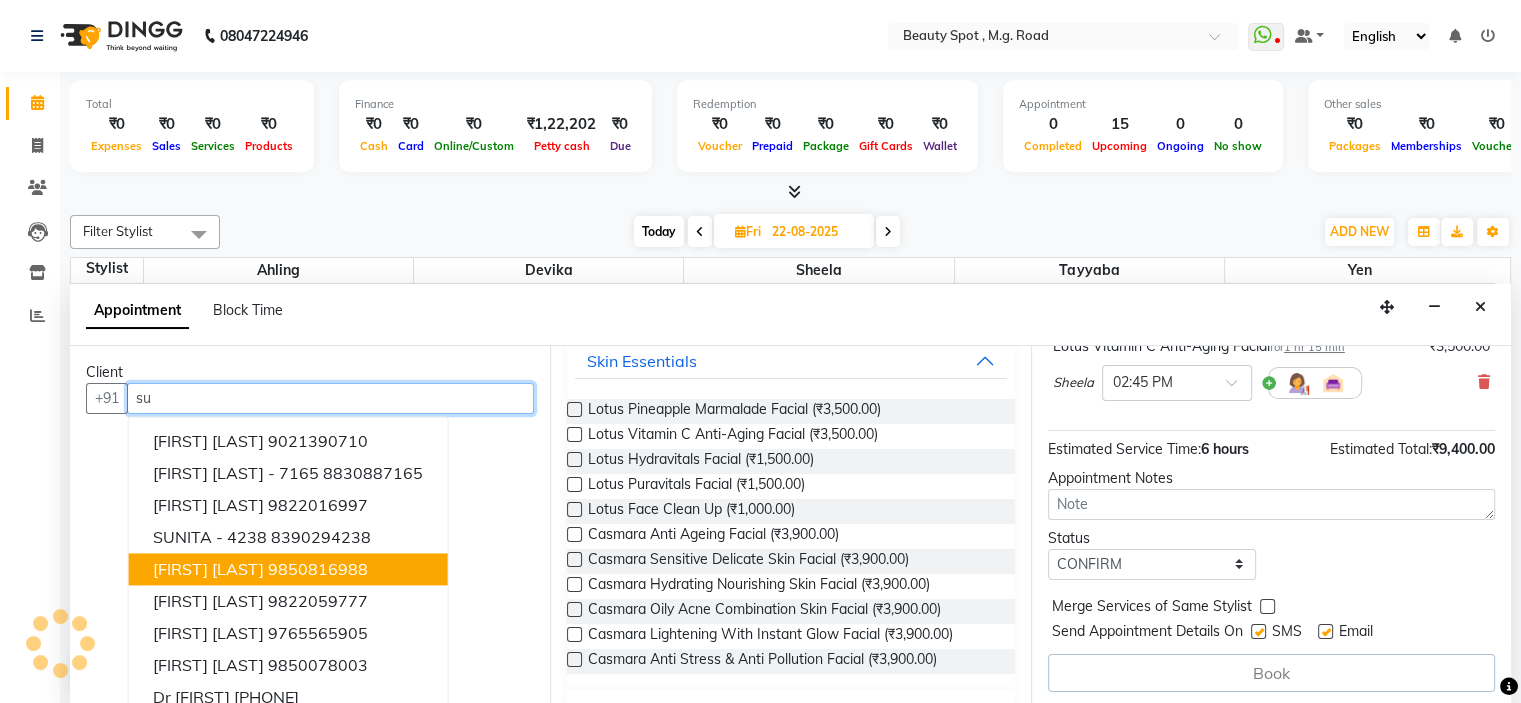 type on "s" 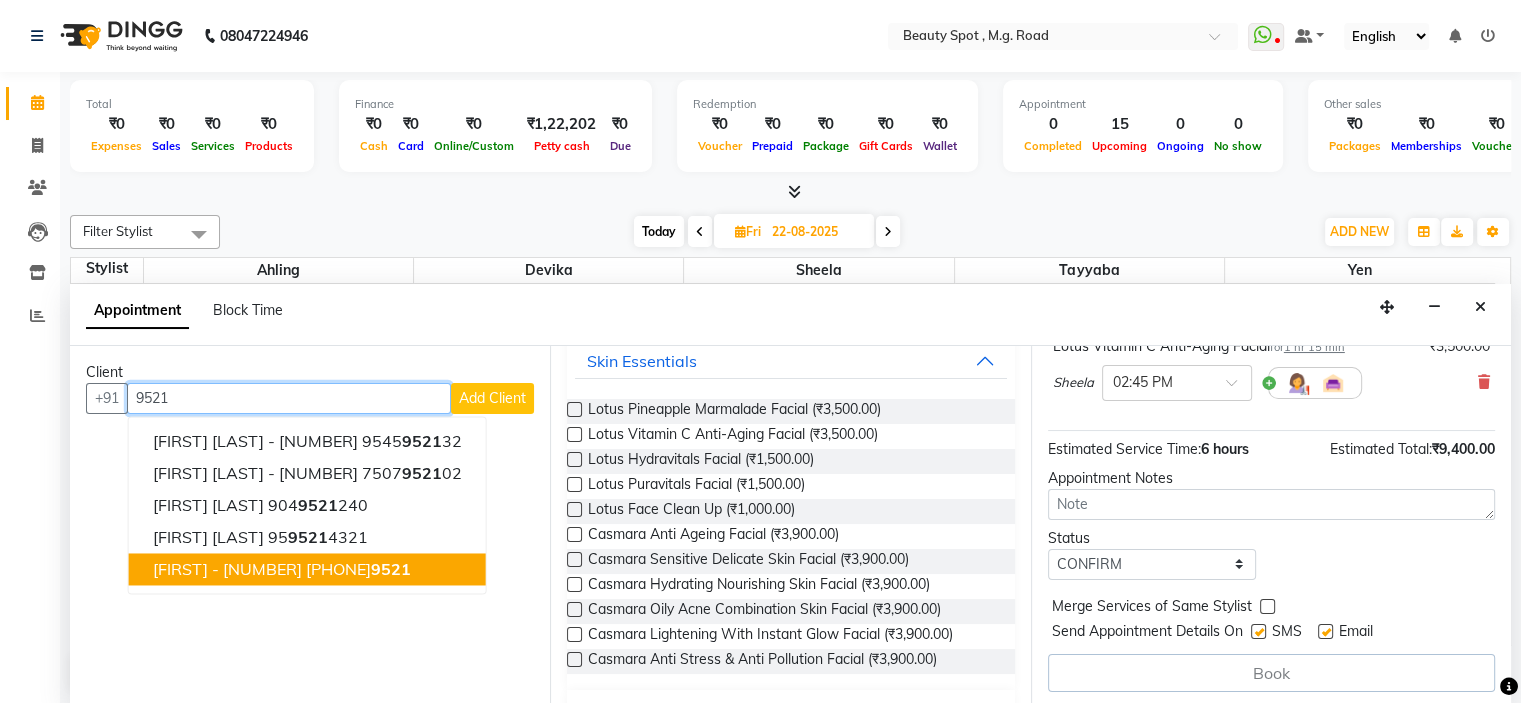 click on "[PHONE]" at bounding box center [358, 569] 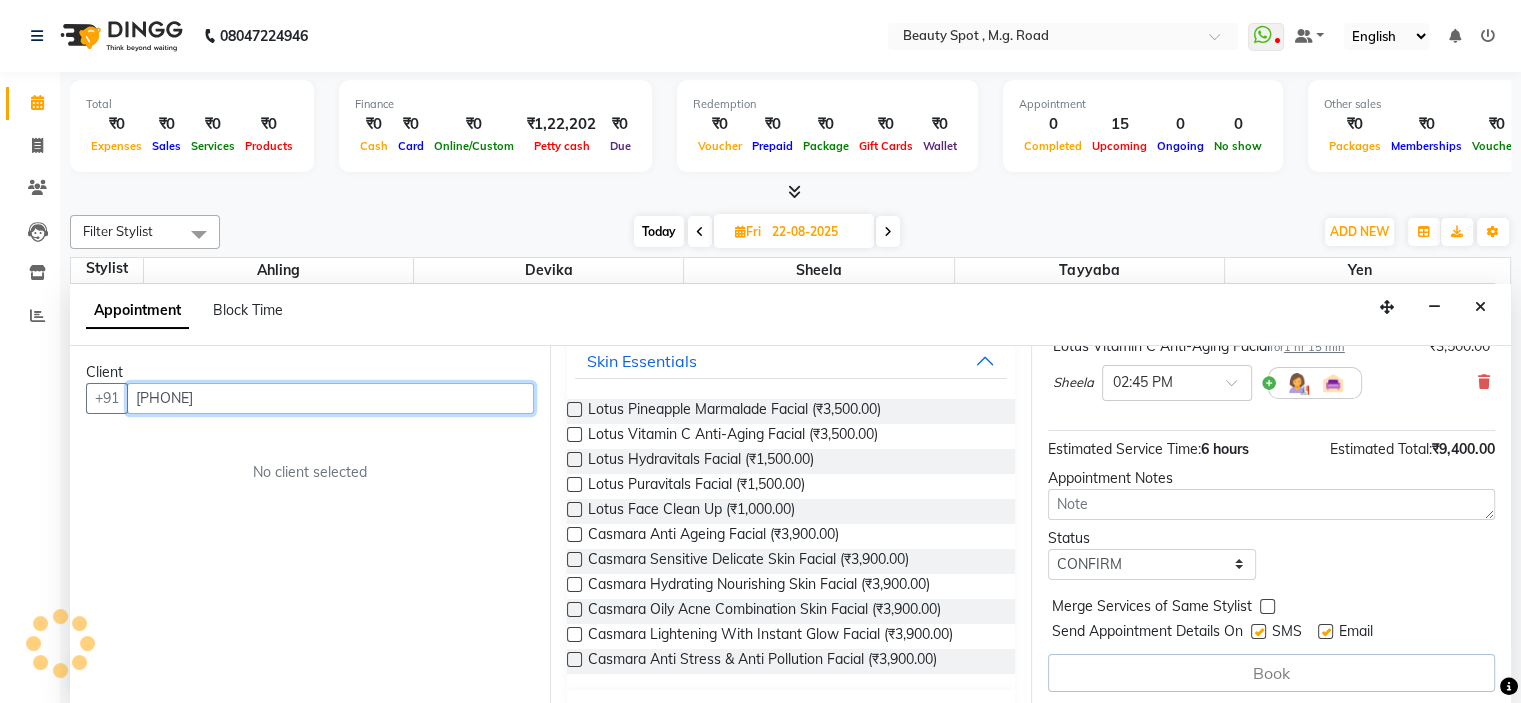 scroll, scrollTop: 692, scrollLeft: 0, axis: vertical 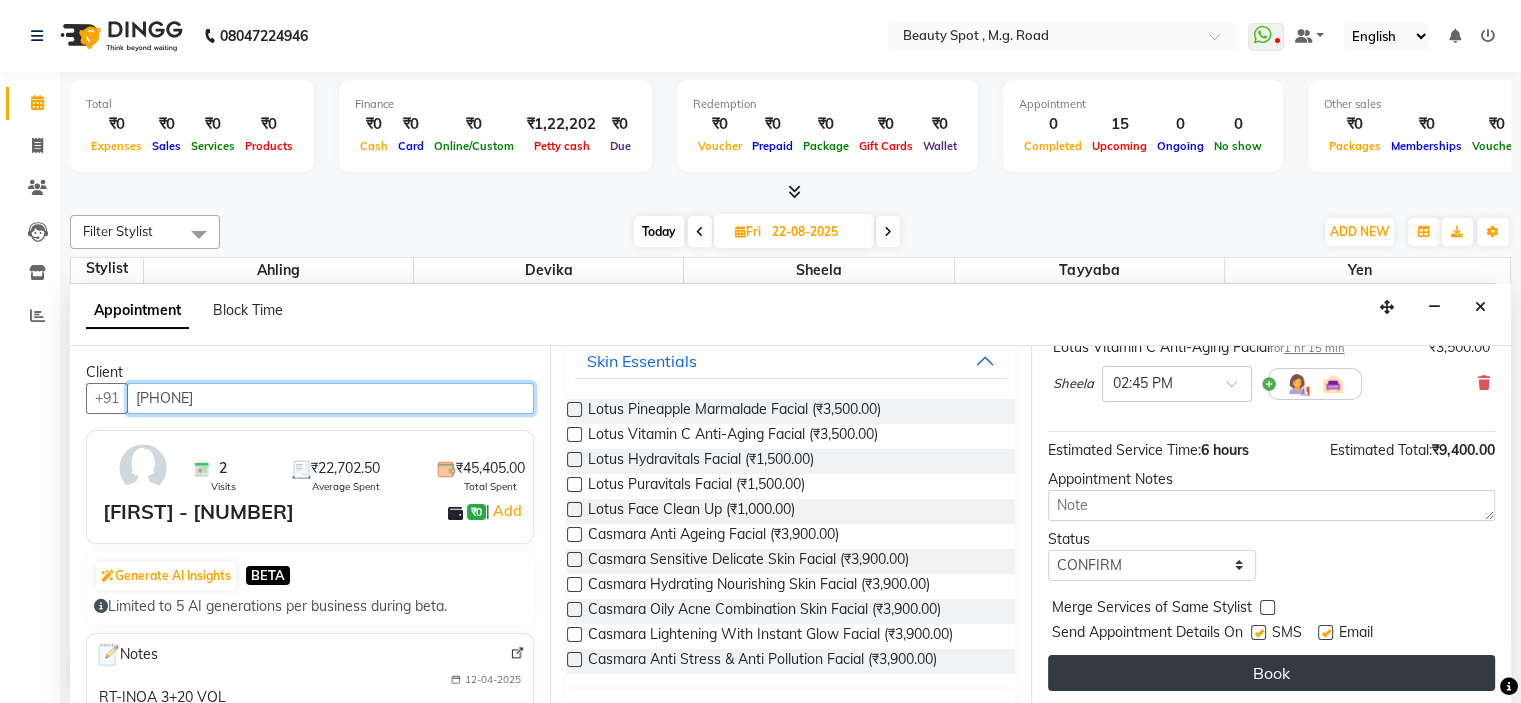 type on "[PHONE]" 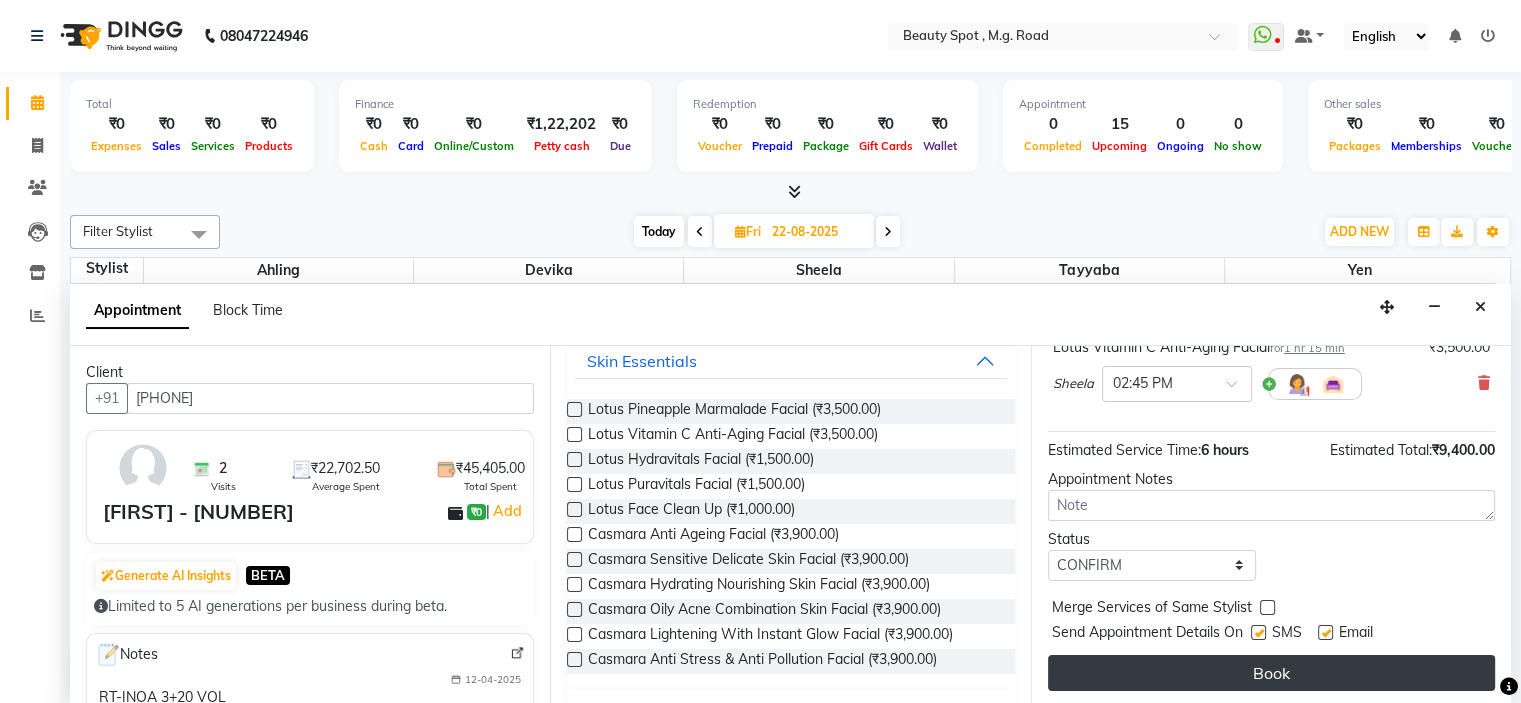 click on "Book" at bounding box center [1271, 673] 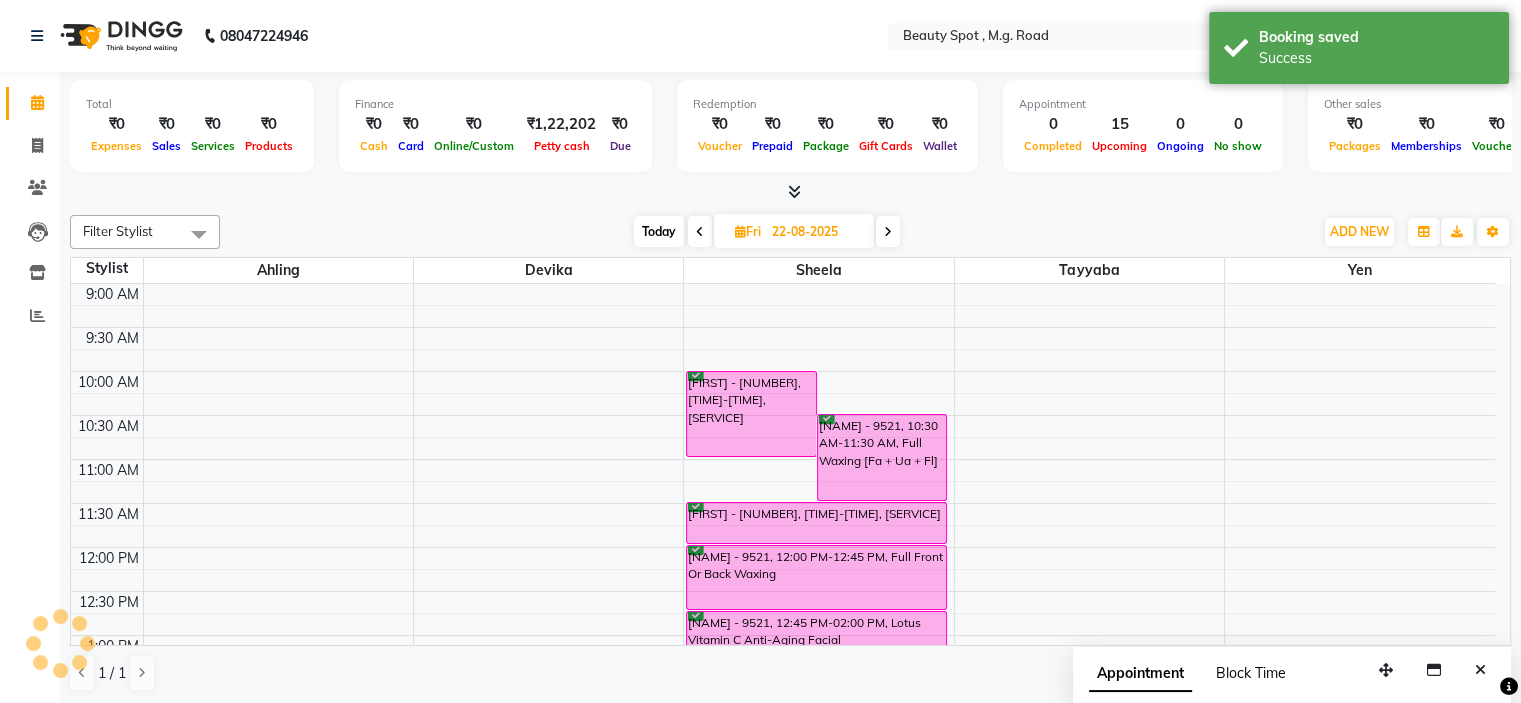 scroll, scrollTop: 0, scrollLeft: 0, axis: both 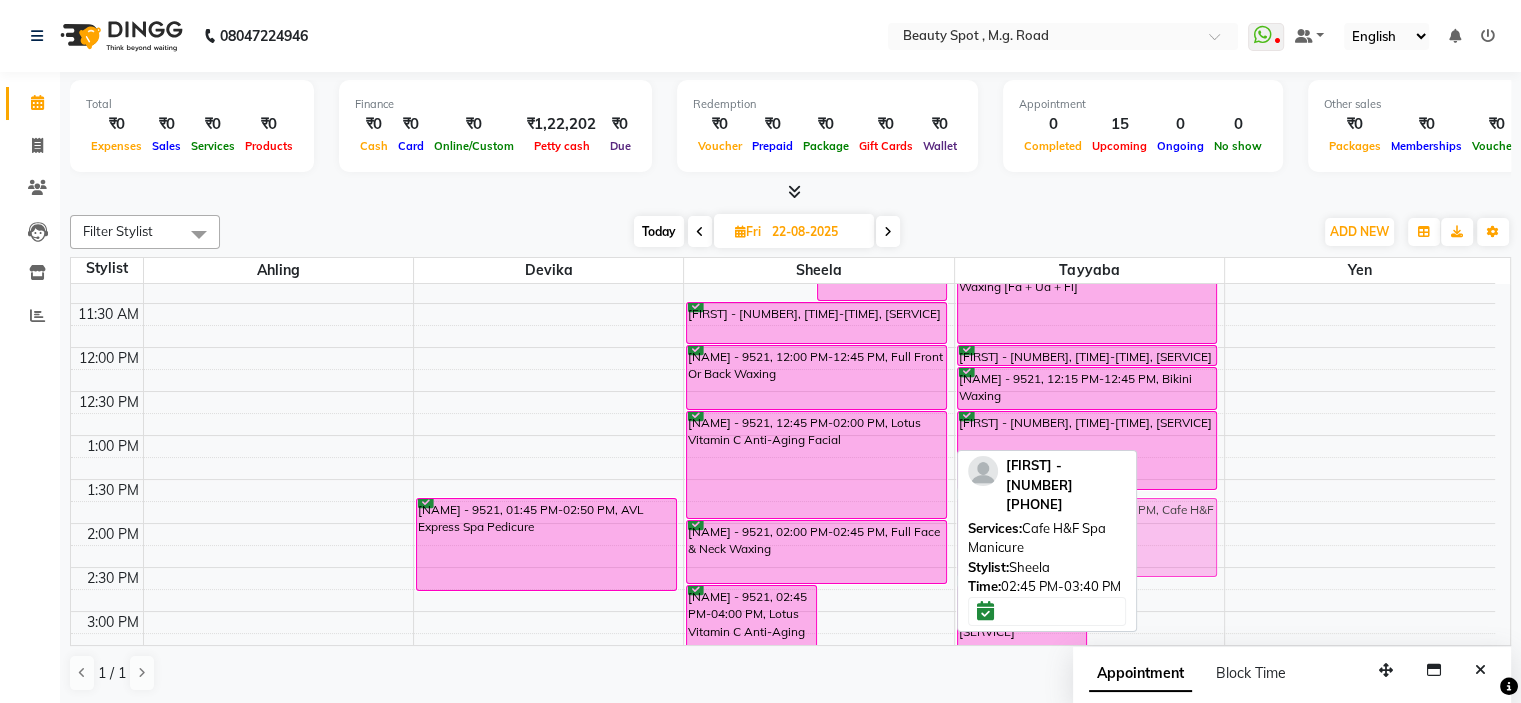 drag, startPoint x: 929, startPoint y: 606, endPoint x: 1158, endPoint y: 513, distance: 247.16391 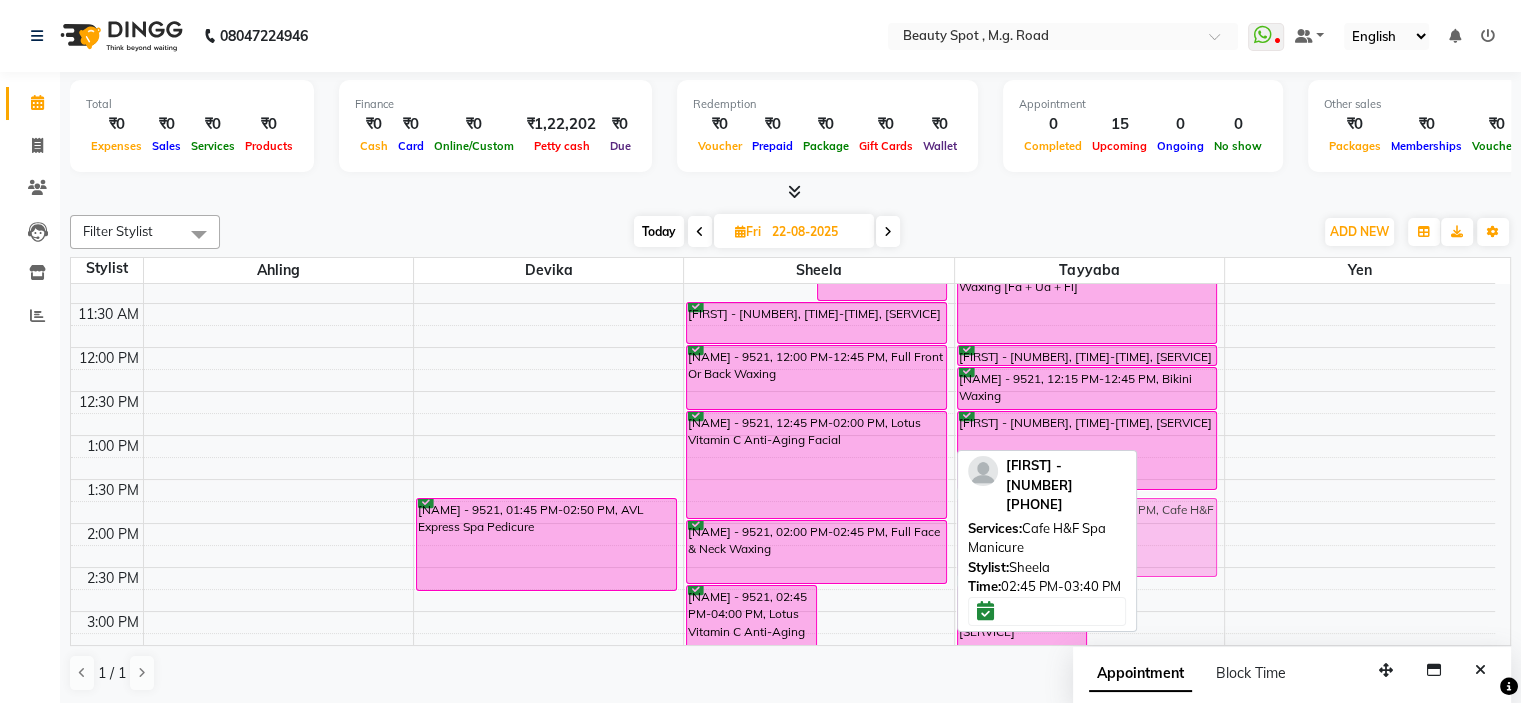 click on "[FIRST] - [NUMBER], [TIME]-[TIME], [SERVICE]     [FIRST] - [NUMBER], [TIME]-[TIME], [SERVICE]     [FIRST] - [NUMBER], [TIME]-[TIME], [SERVICE]     [FIRST] - [NUMBER], [TIME]-[TIME], [SERVICE]     [FIRST] - [NUMBER], [TIME]-[TIME], [SERVICE]     [FIRST] - [NUMBER], [TIME]-[TIME], [SERVICE]     [FIRST] - [NUMBER], [TIME]-[TIME], [SERVICE]     [FIRST] - [NUMBER], [TIME]-[TIME], [SERVICE]     [FIRST] - [NUMBER], [TIME]-[TIME], [SERVICE]     [FIRST] - [NUMBER], [TIME]-[TIME], [SERVICE]     [FIRST] - [NUMBER], [TIME]-[TIME], [SERVICE]     [FIRST] - [NUMBER], [TIME]-[TIME], [SERVICE]     [FIRST] - [NUMBER], [TIME]-[TIME], [SERVICE]     [FIRST] - [NUMBER], [TIME]-[TIME], [SERVICE]     [FIRST] - [NUMBER], [TIME]-[TIME], [SERVICE]     [FIRST] - [NUMBER], [TIME]-[TIME], [SERVICE]" at bounding box center [783, 567] 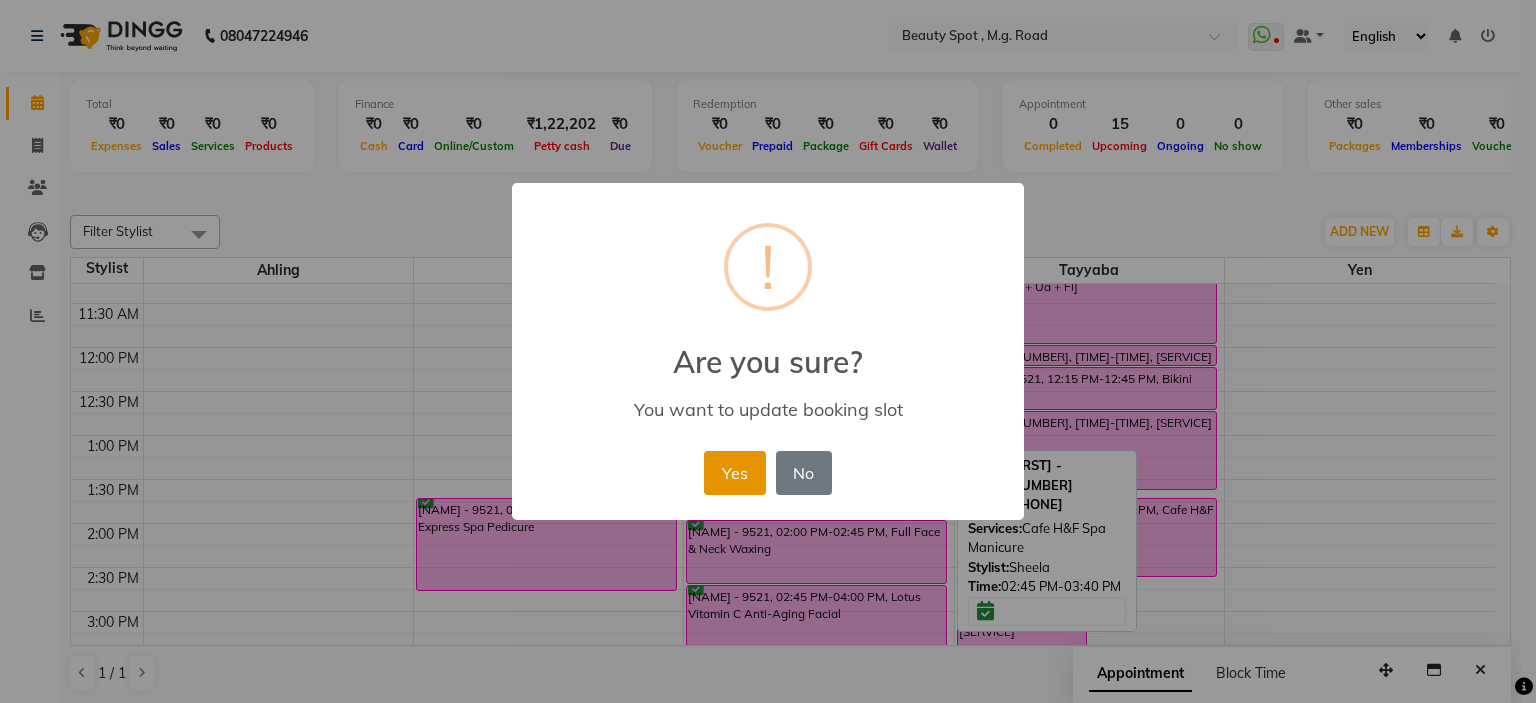 click on "Yes" at bounding box center [734, 473] 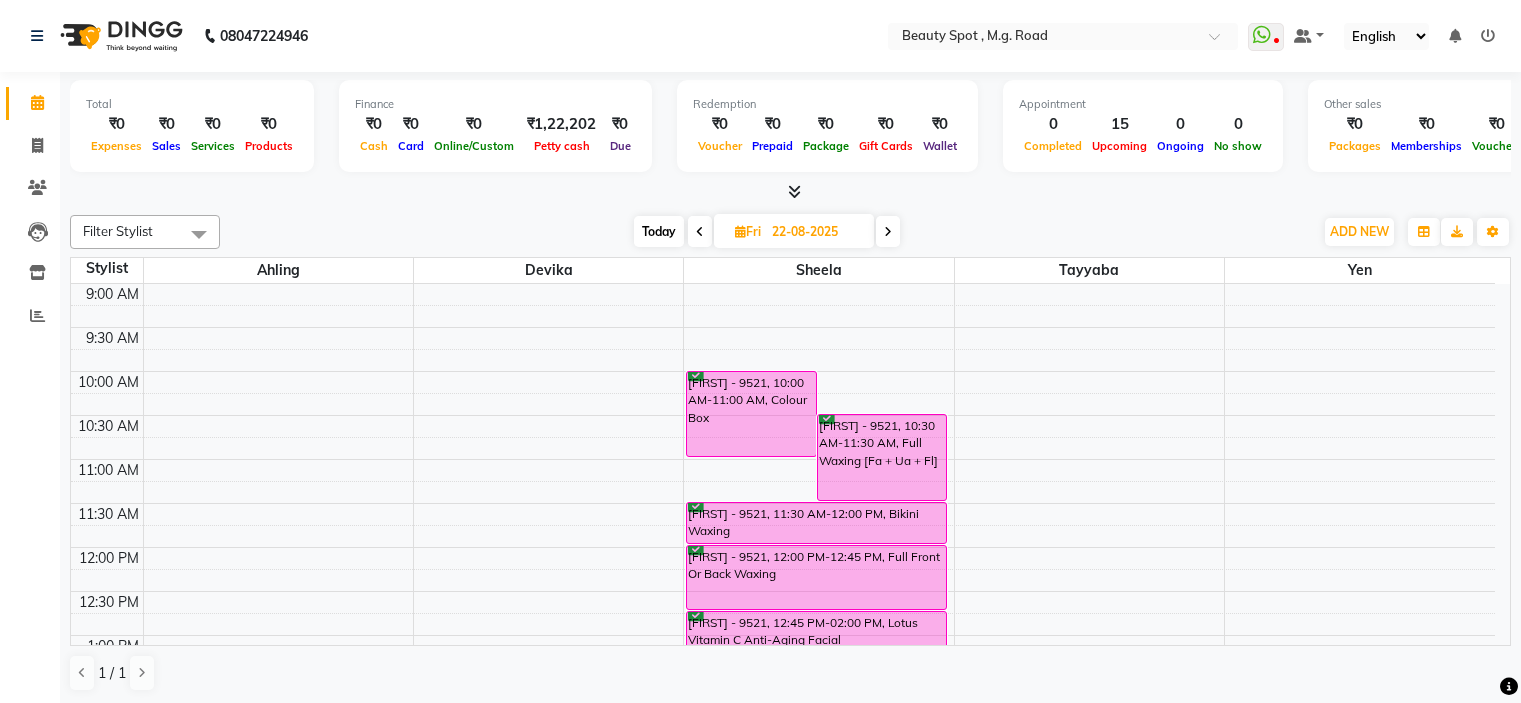 scroll, scrollTop: 0, scrollLeft: 0, axis: both 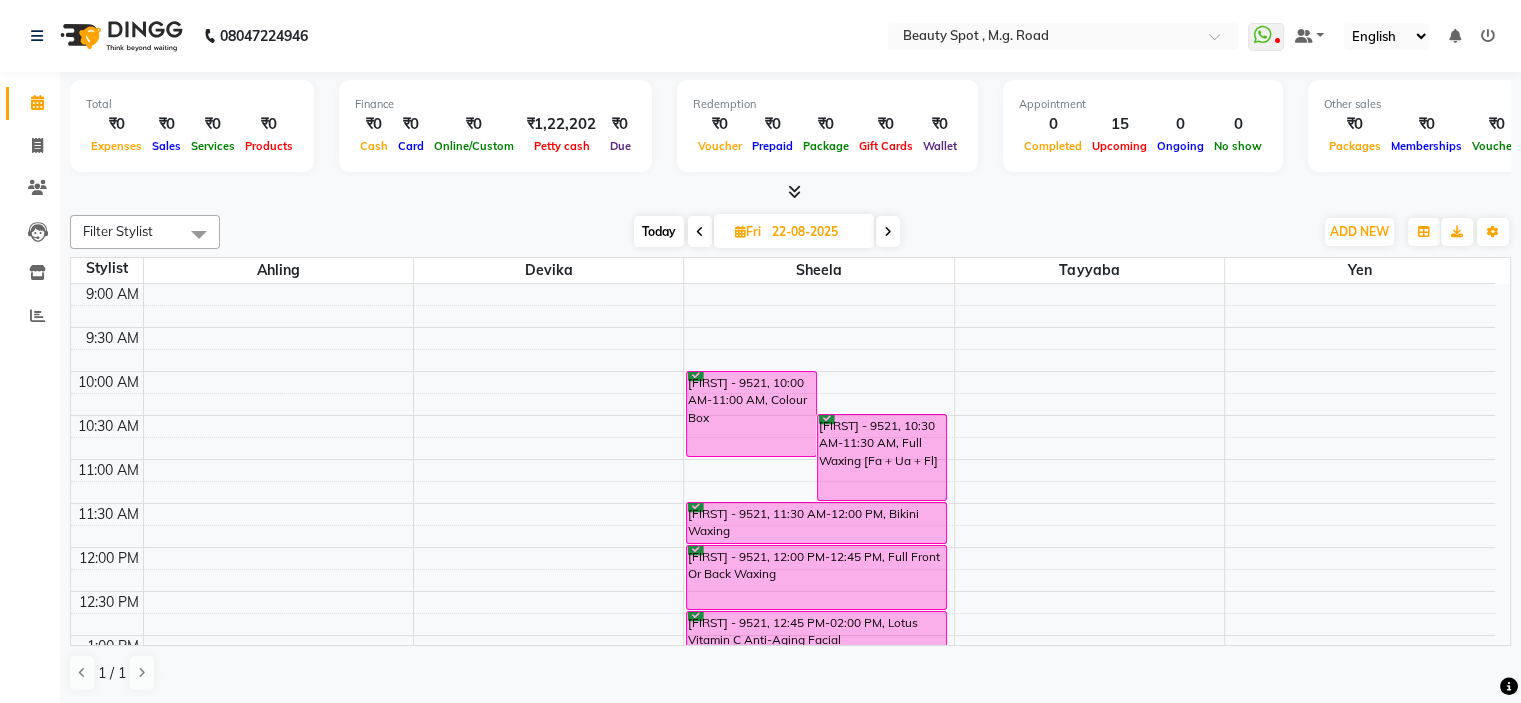 click on "Today" at bounding box center [659, 231] 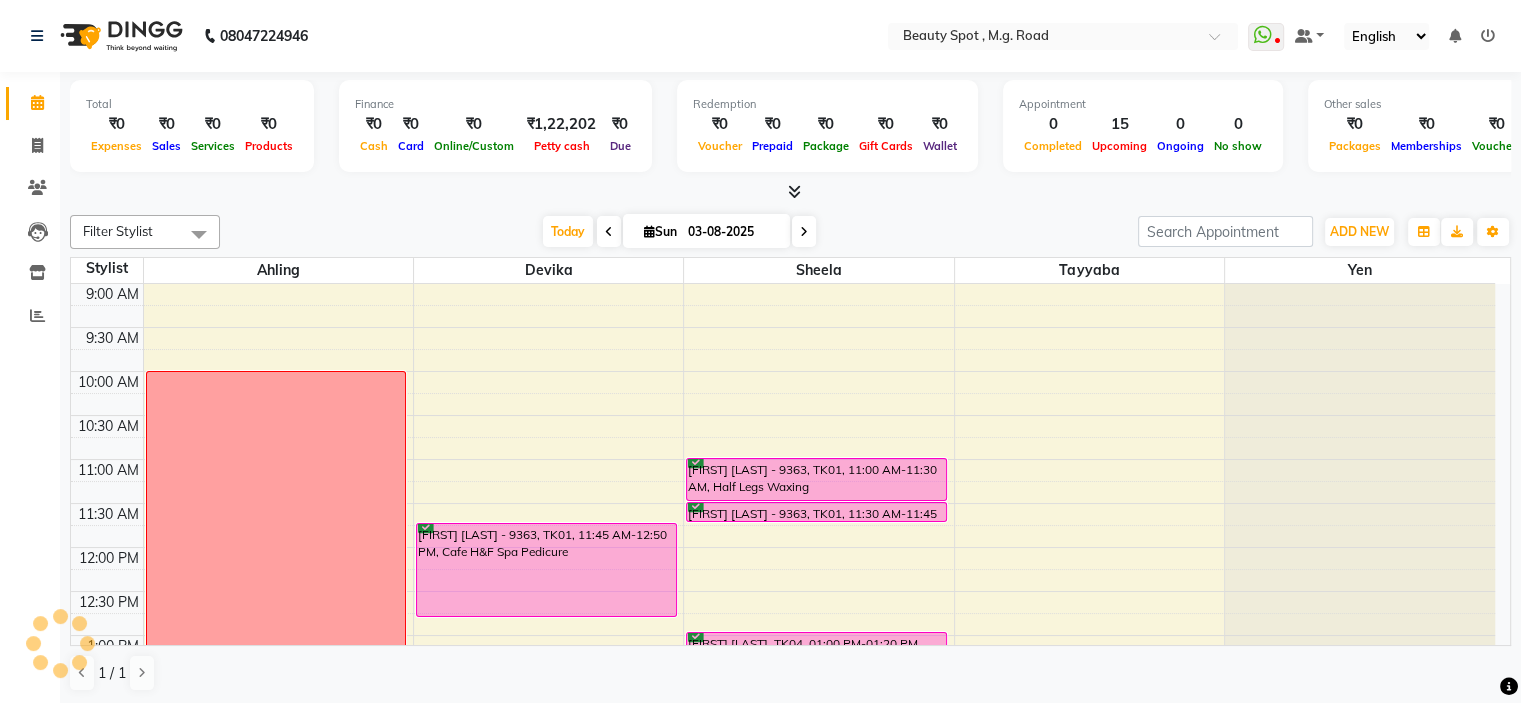 scroll, scrollTop: 436, scrollLeft: 0, axis: vertical 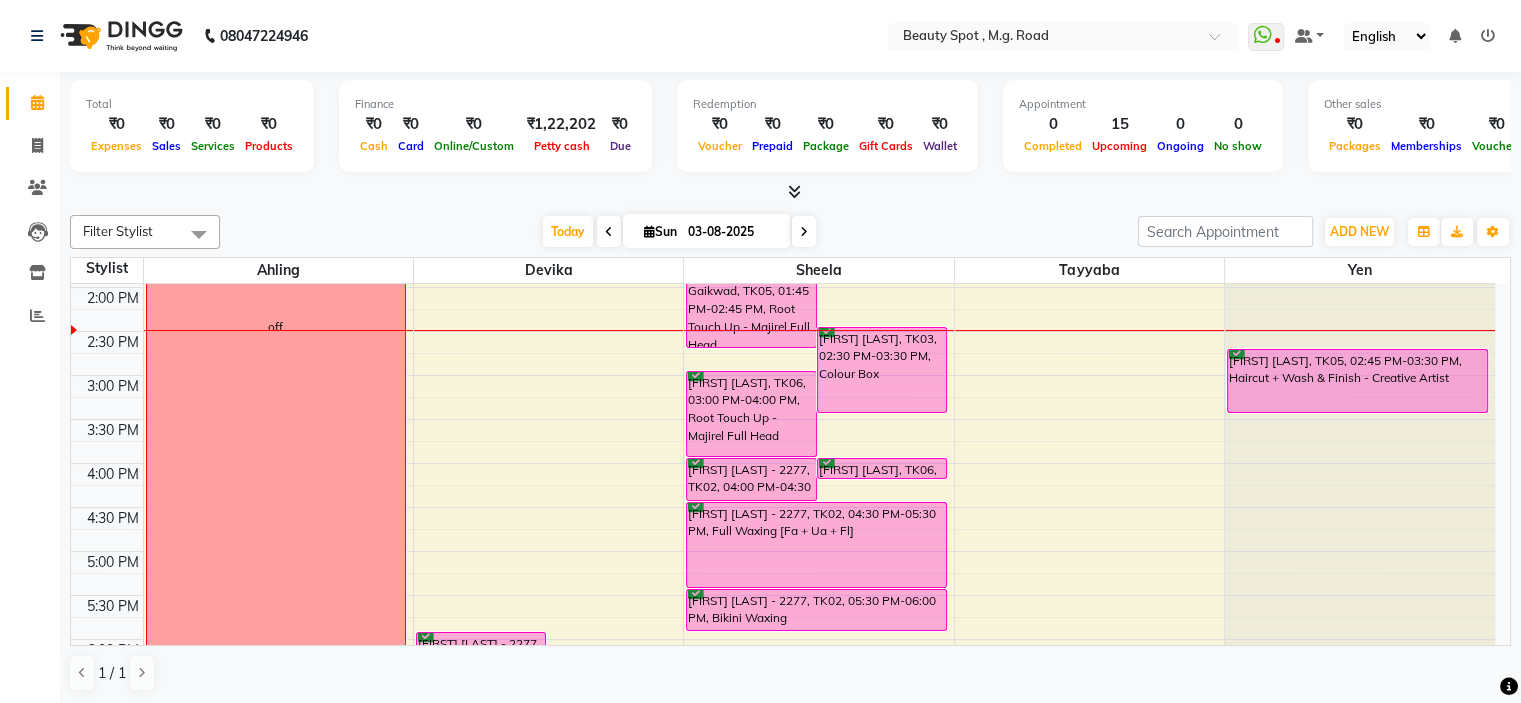 click on "03-08-2025" at bounding box center [732, 232] 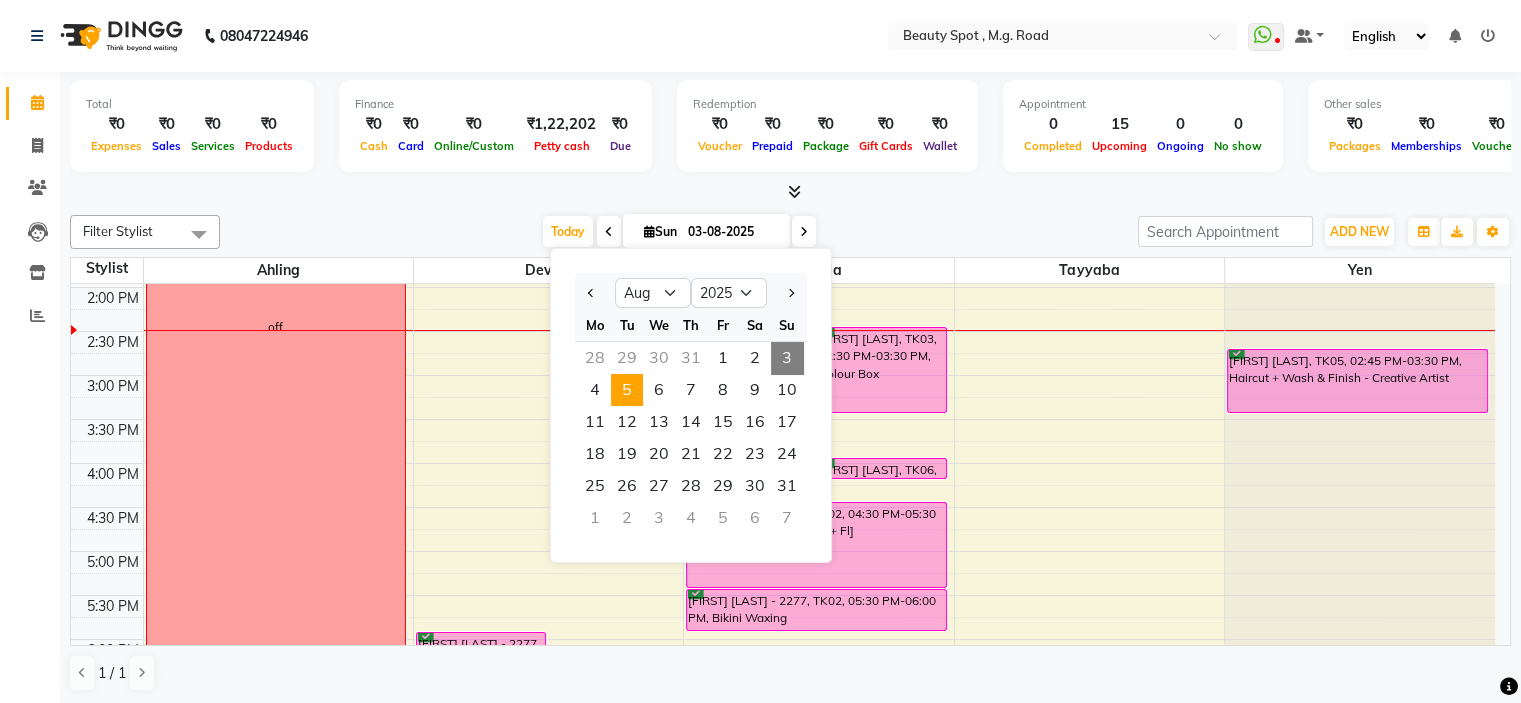 click on "5" at bounding box center [627, 390] 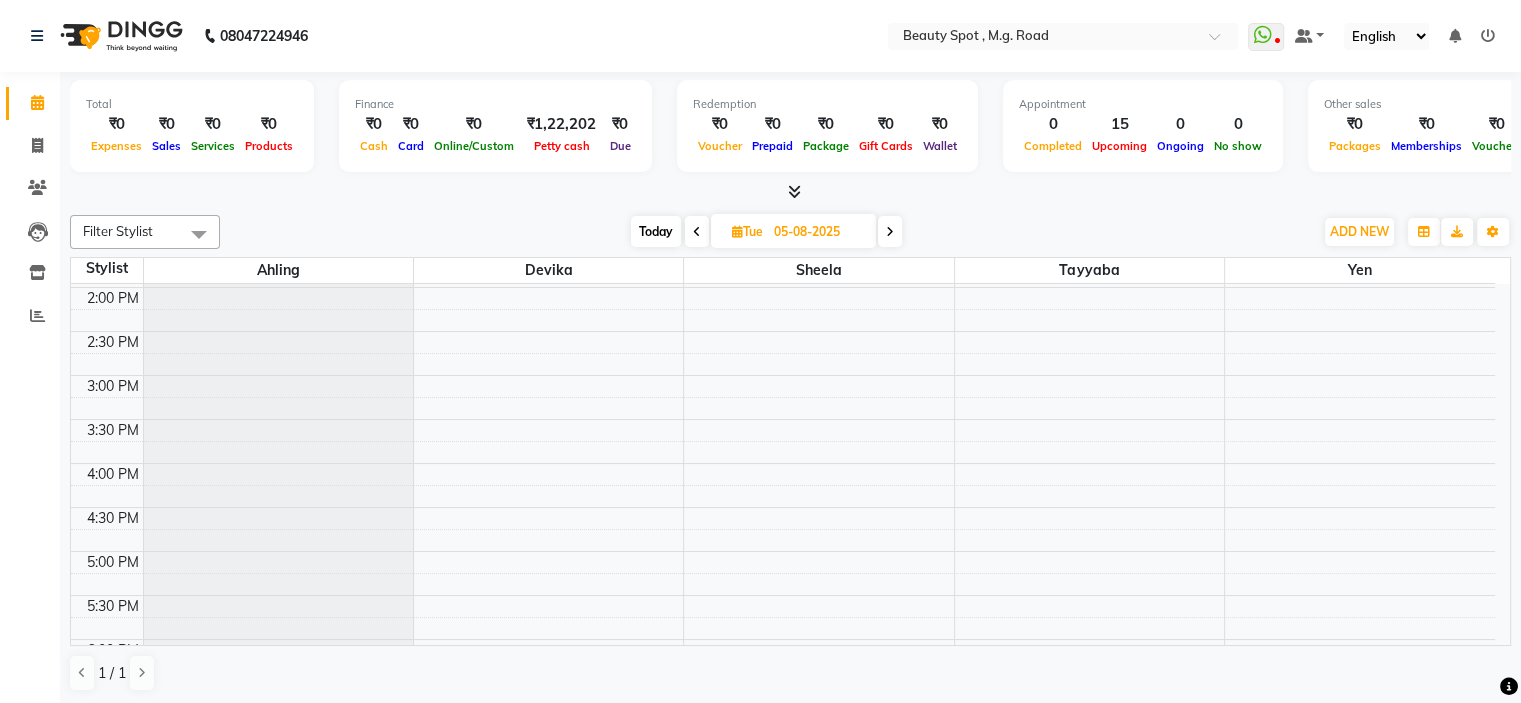 scroll, scrollTop: 336, scrollLeft: 0, axis: vertical 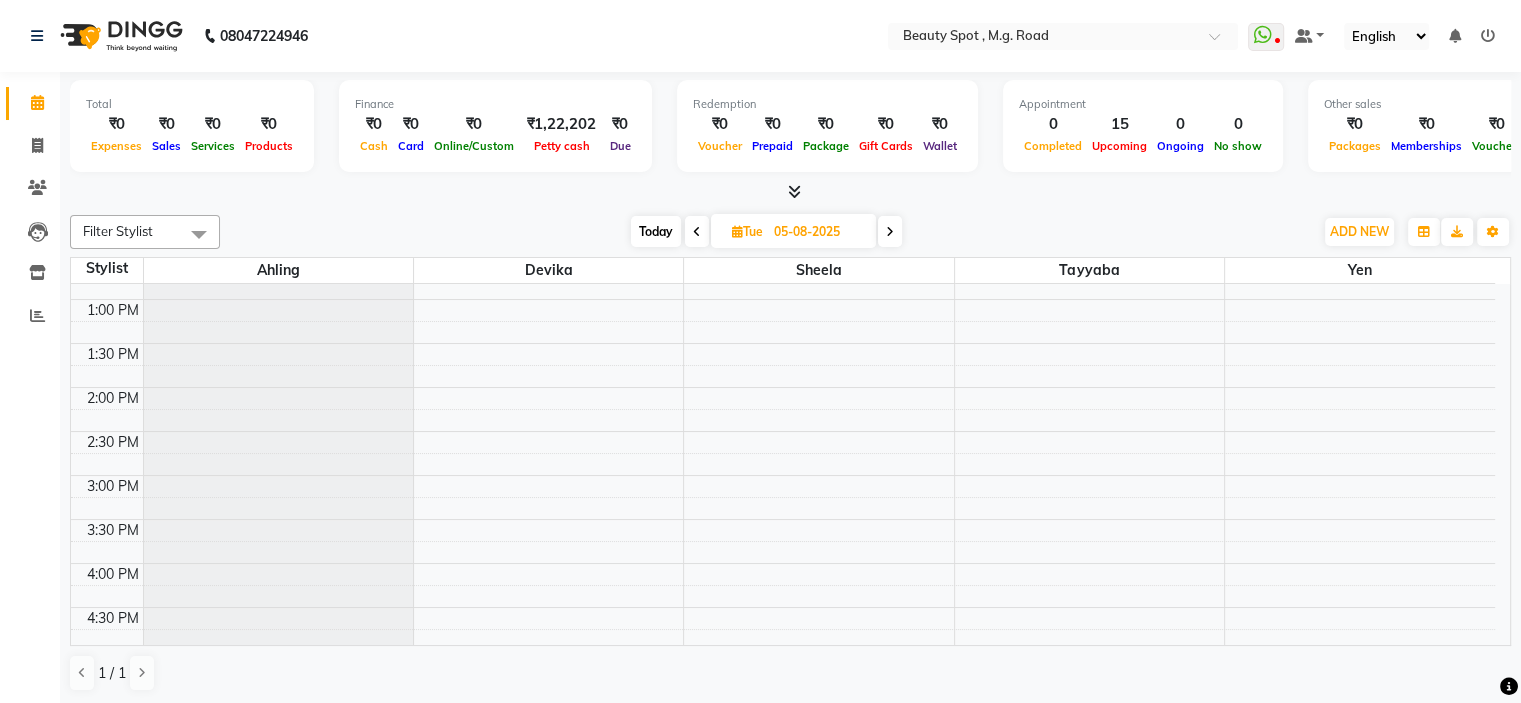 click on "9:00 AM 9:30 AM 10:00 AM 10:30 AM 11:00 AM 11:30 AM 12:00 PM 12:30 PM 1:00 PM 1:30 PM 2:00 PM 2:30 PM 3:00 PM 3:30 PM 4:00 PM 4:30 PM 5:00 PM 5:30 PM 6:00 PM 6:30 PM 7:00 PM 7:30 PM" at bounding box center (783, 431) 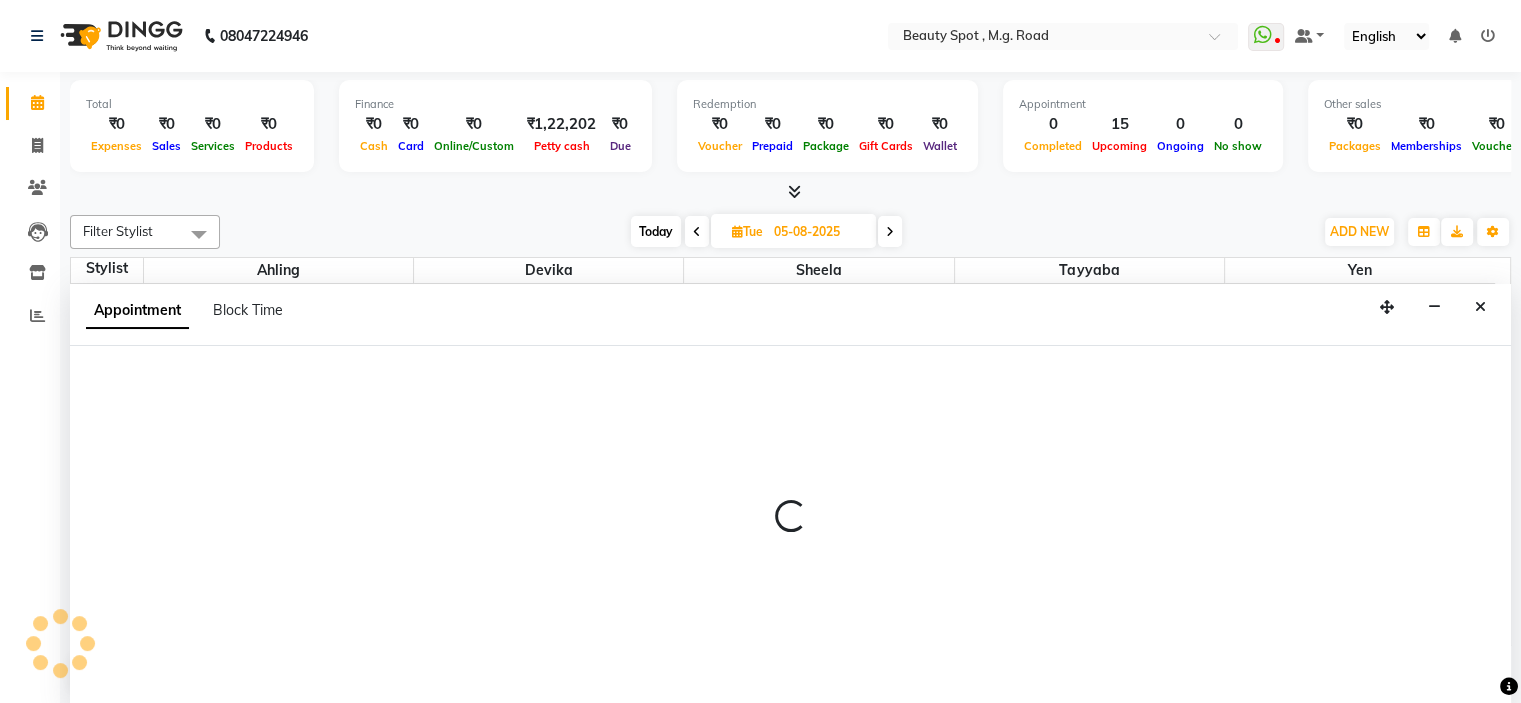 select on "71898" 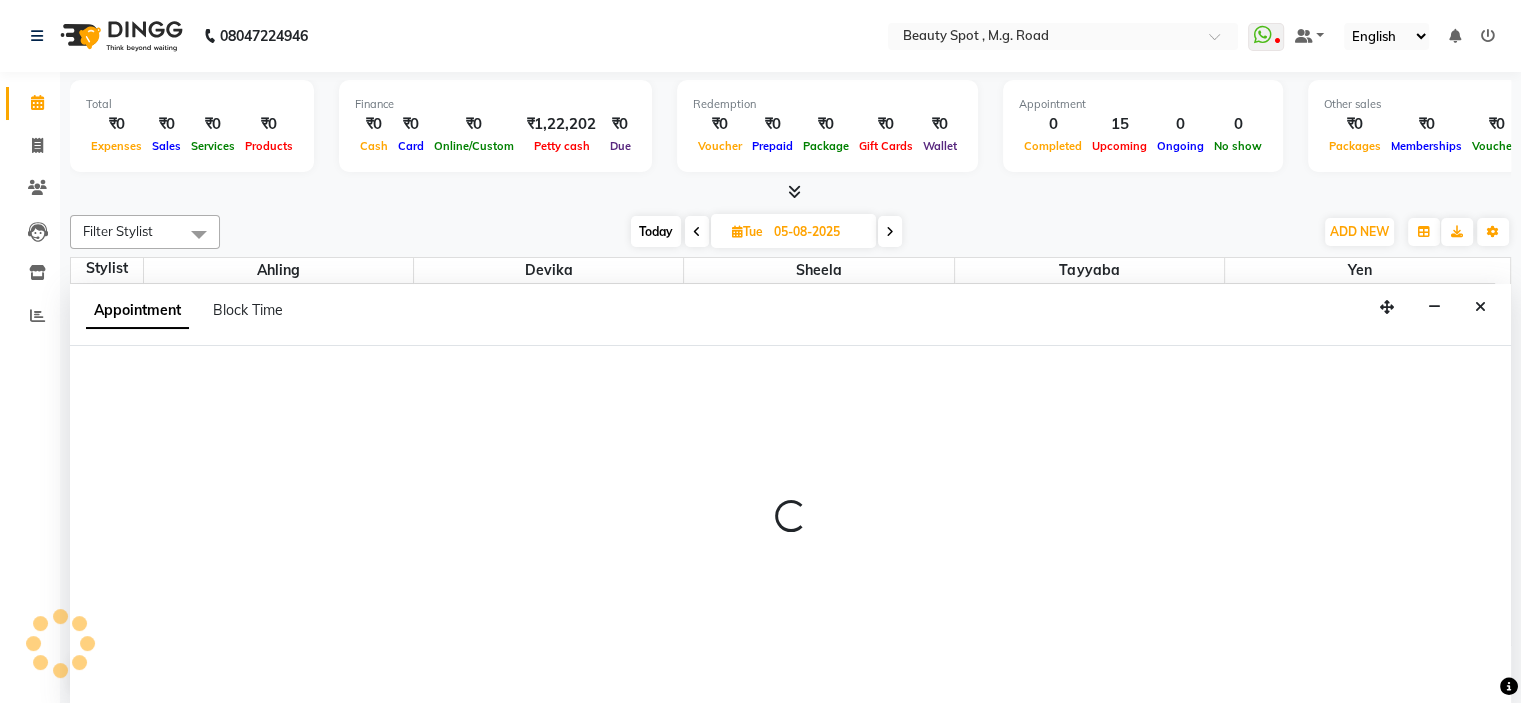 select on "tentative" 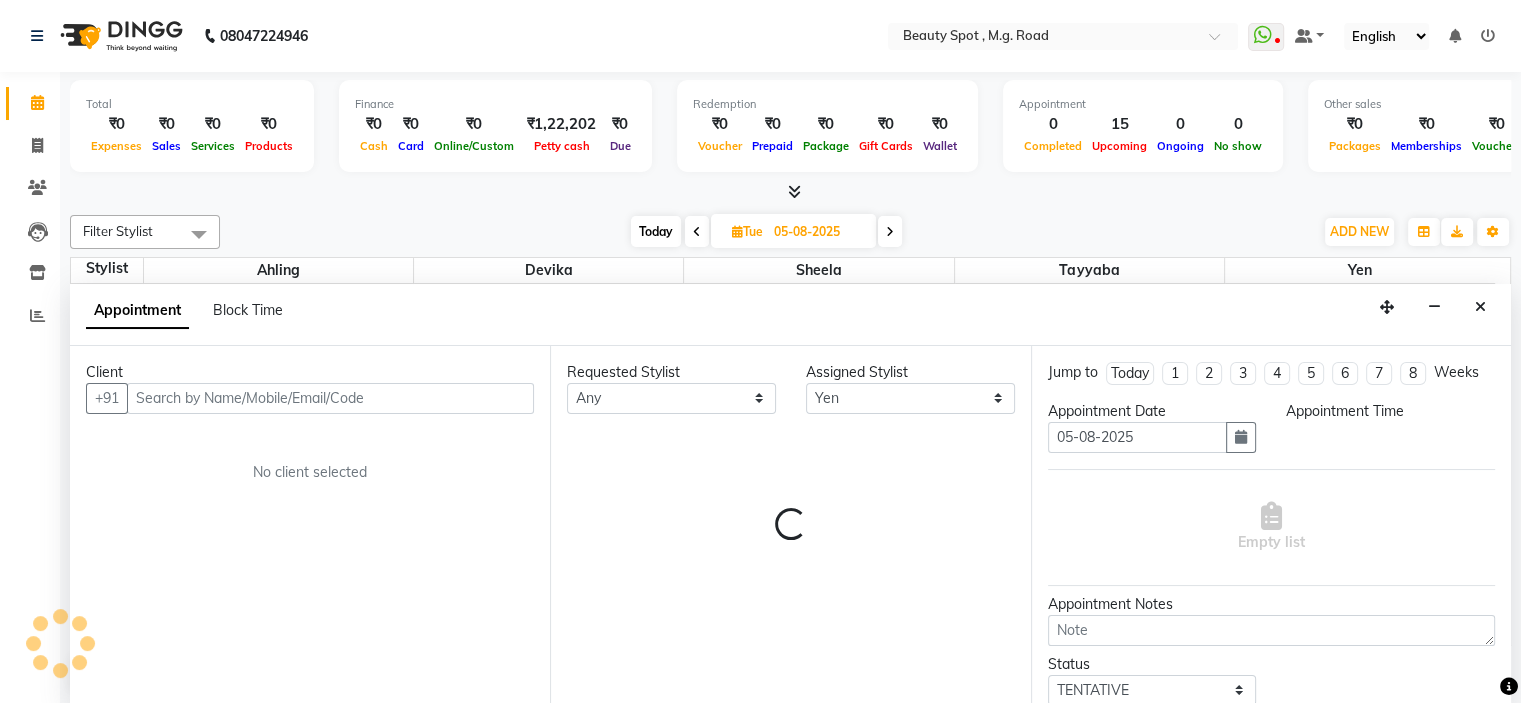 scroll, scrollTop: 0, scrollLeft: 0, axis: both 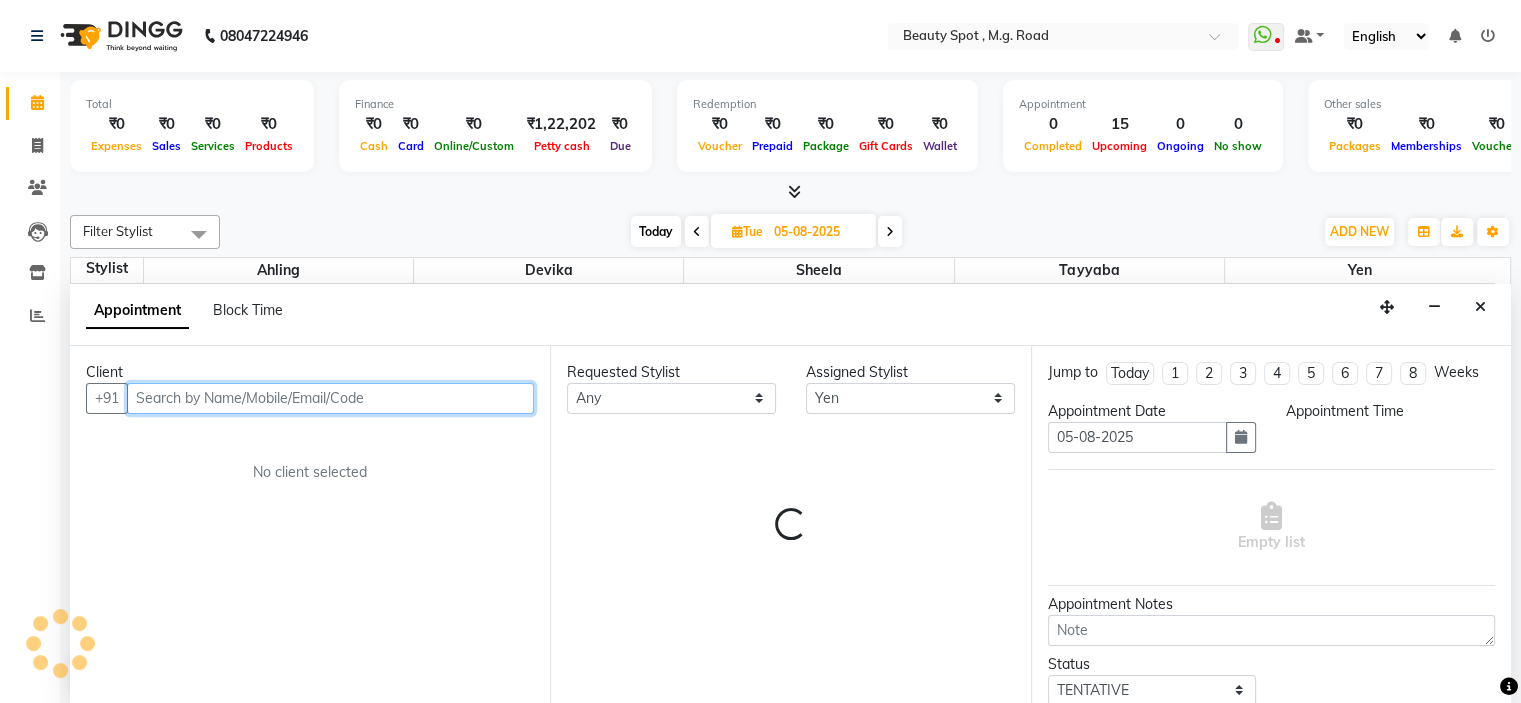 select on "960" 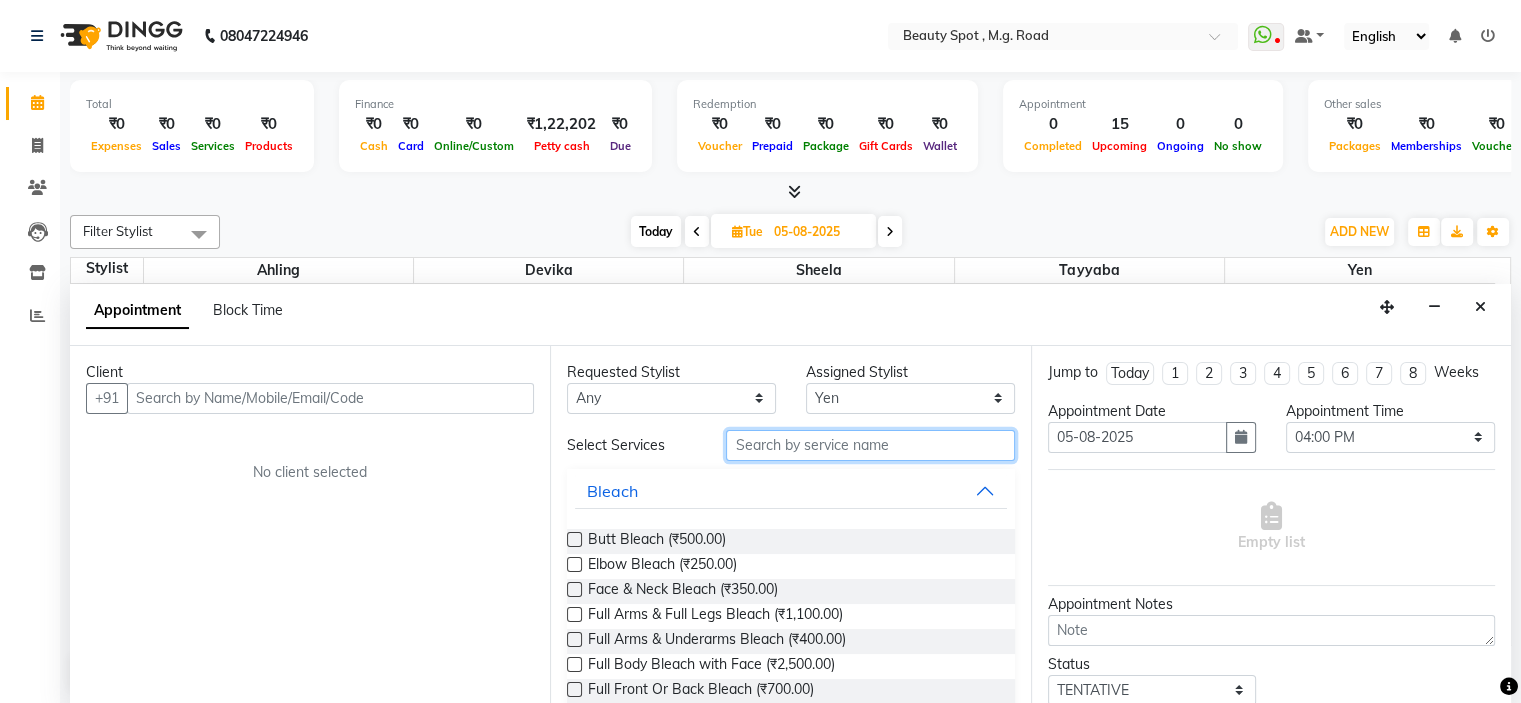 click at bounding box center [870, 445] 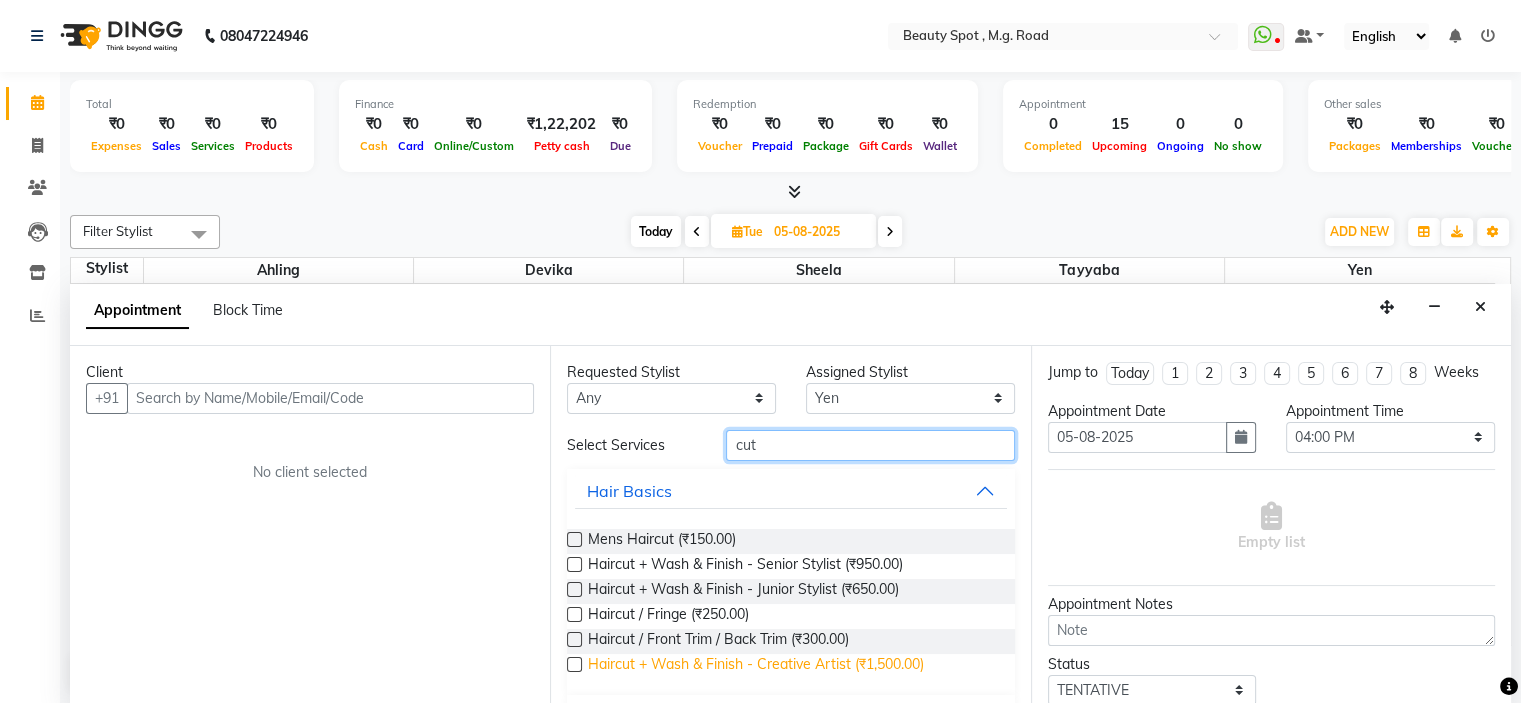 type on "cut" 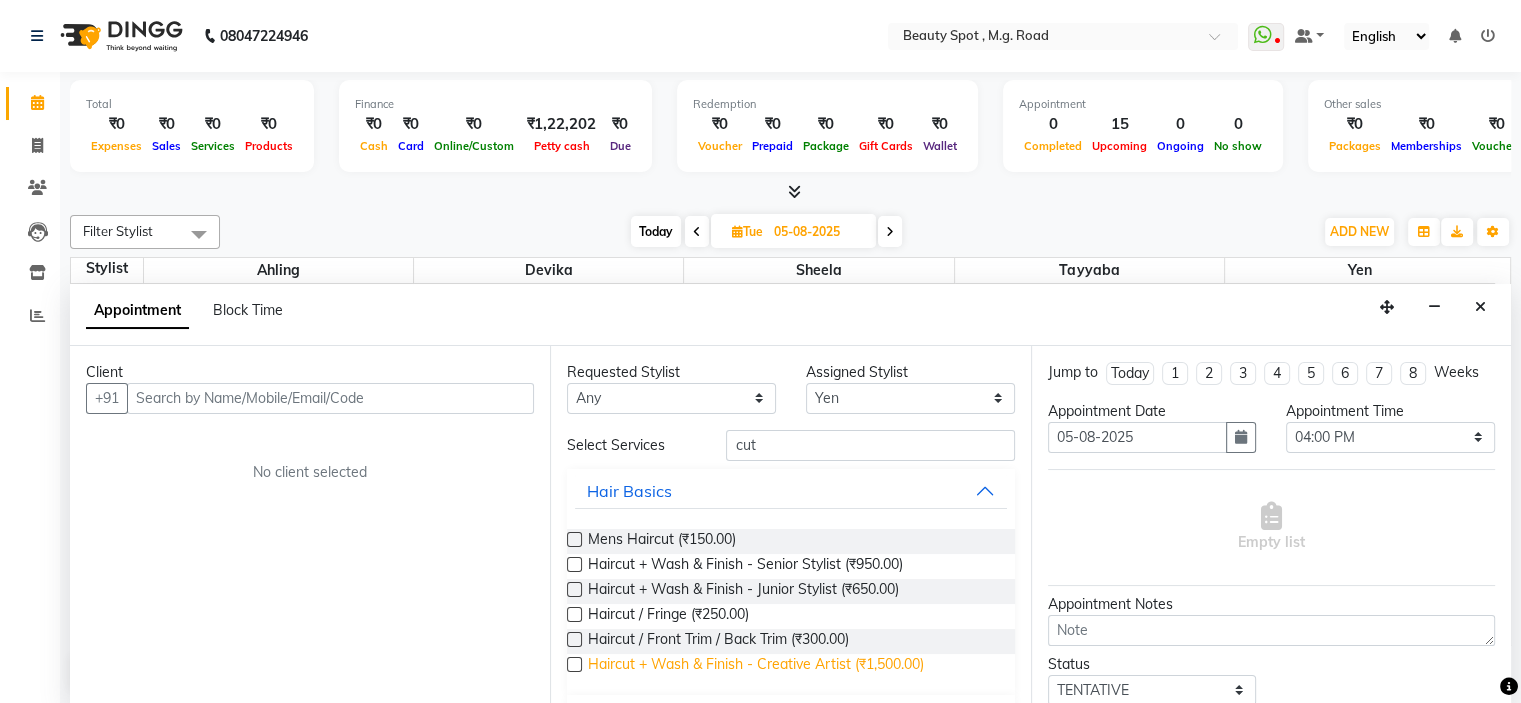 click on "Haircut + Wash & Finish - Creative Artist (₹1,500.00)" at bounding box center [756, 666] 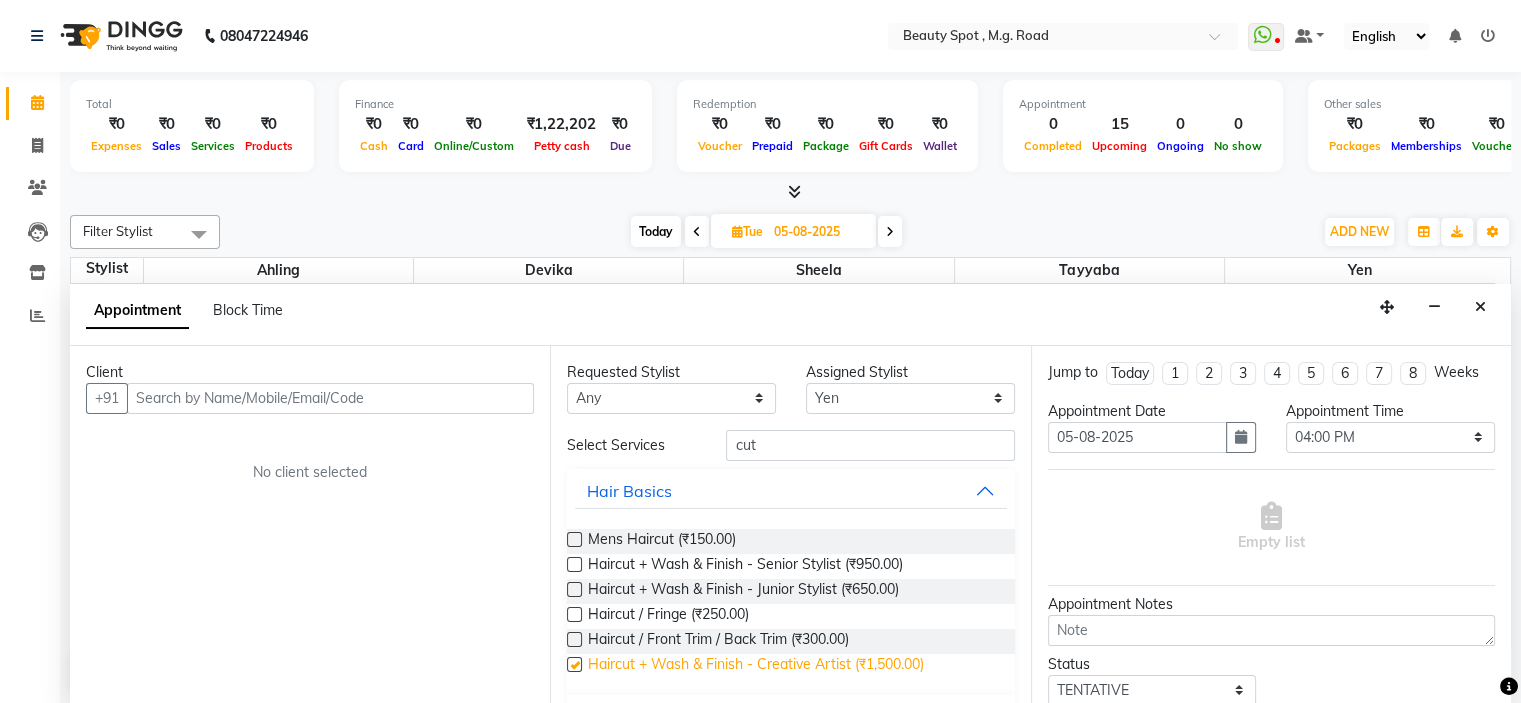 checkbox on "false" 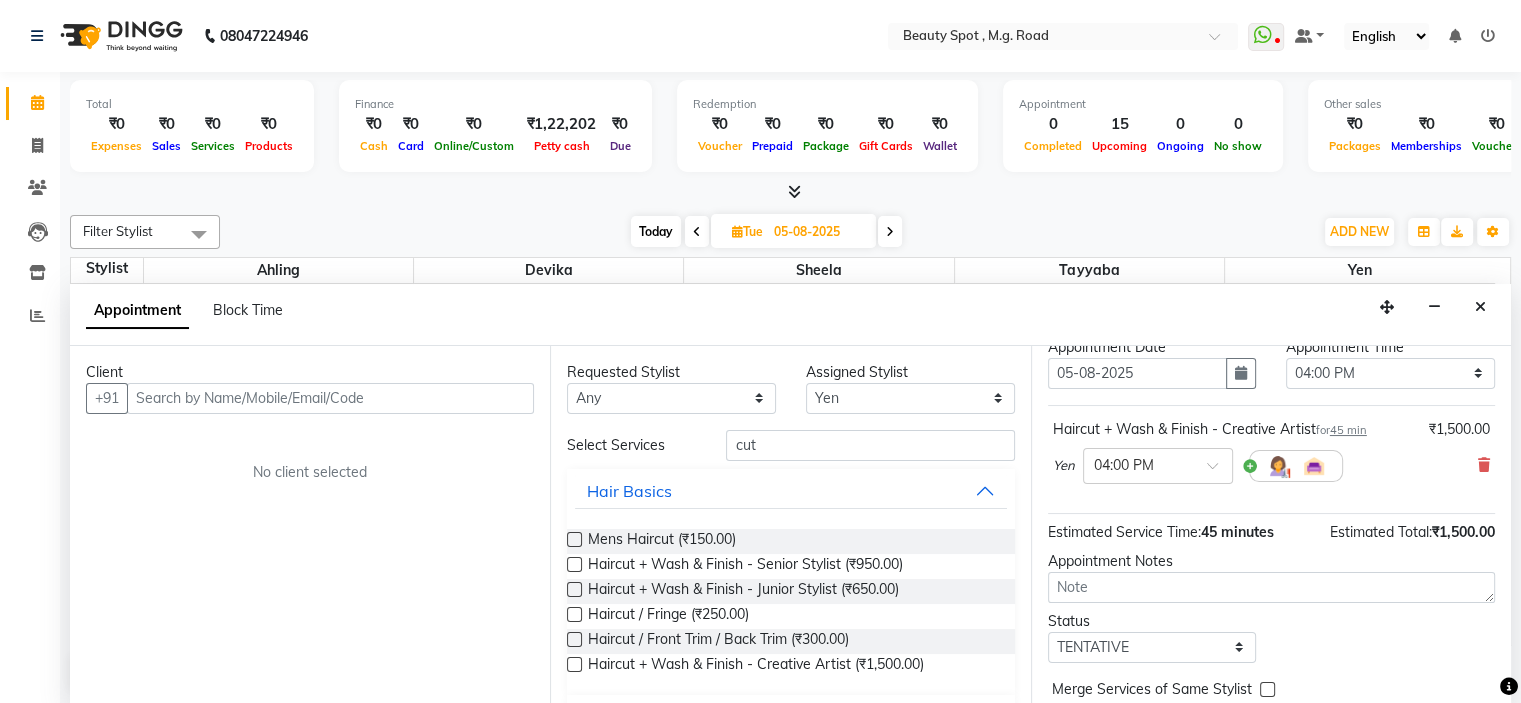 scroll, scrollTop: 100, scrollLeft: 0, axis: vertical 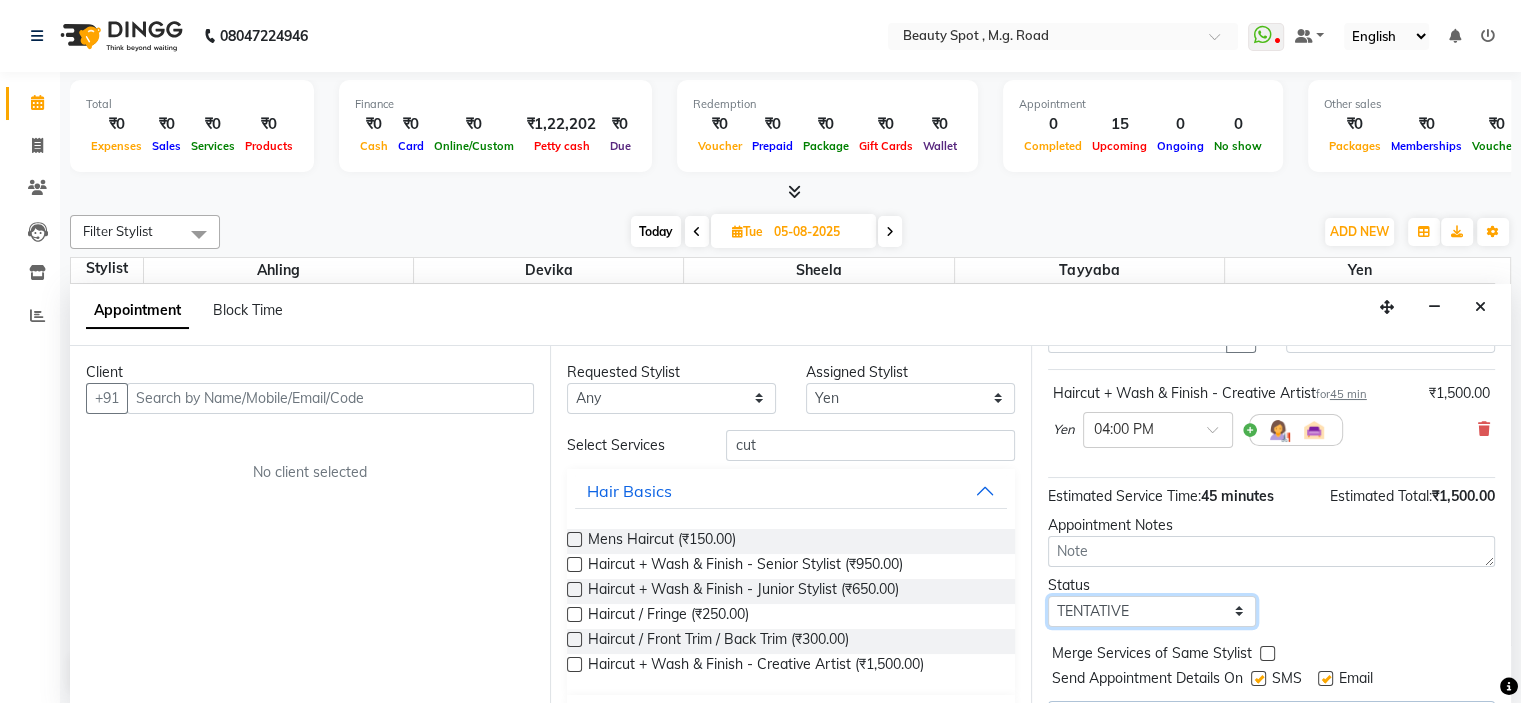 click on "Select TENTATIVE CONFIRM UPCOMING" at bounding box center [1152, 611] 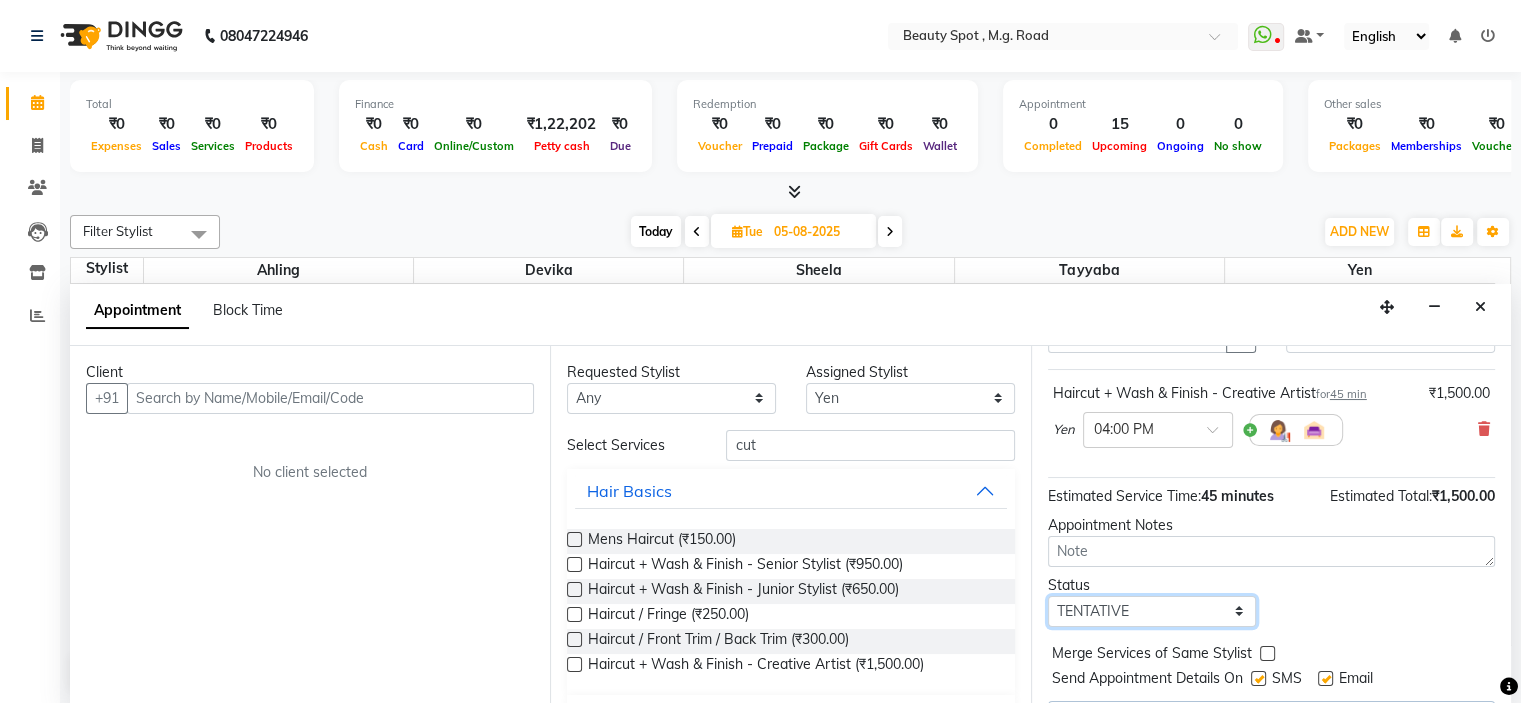 select on "confirm booking" 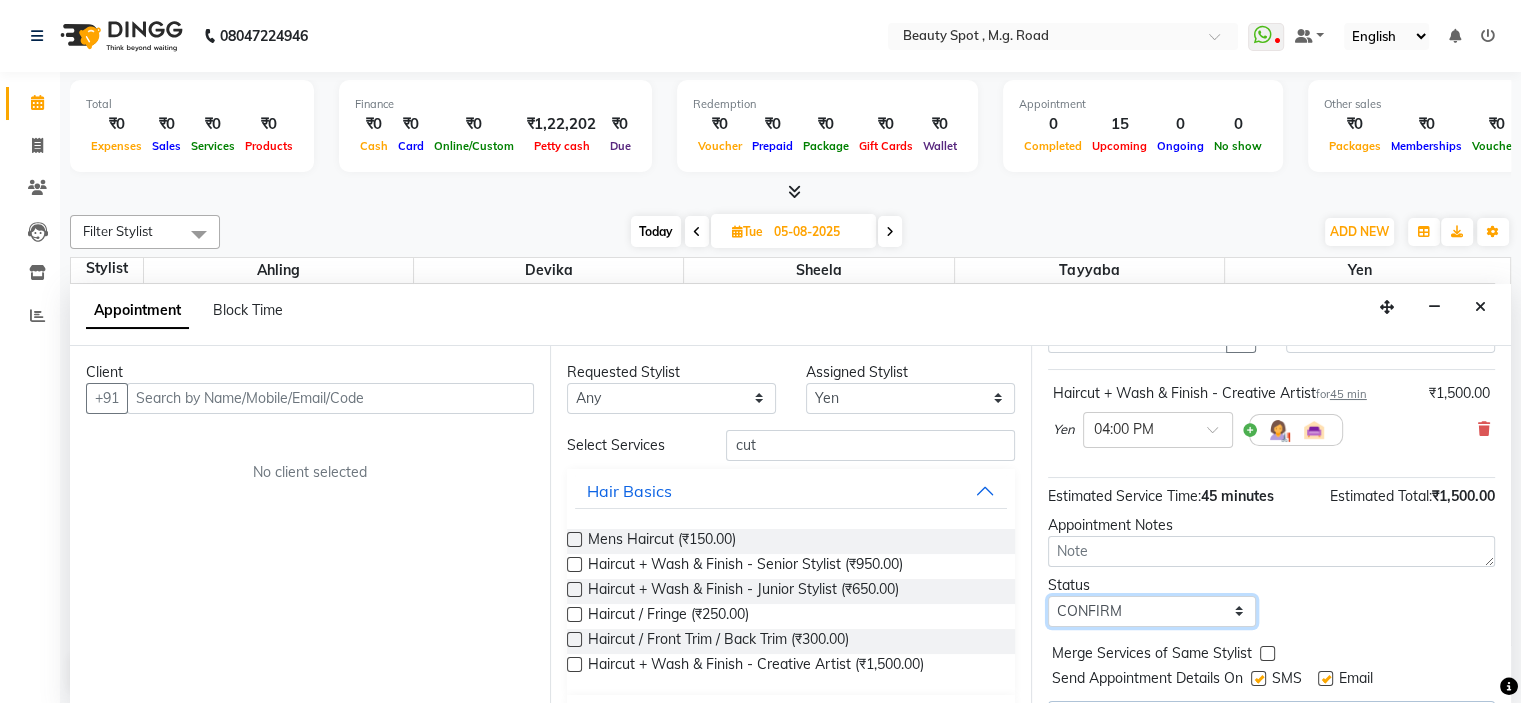 click on "Select TENTATIVE CONFIRM UPCOMING" at bounding box center (1152, 611) 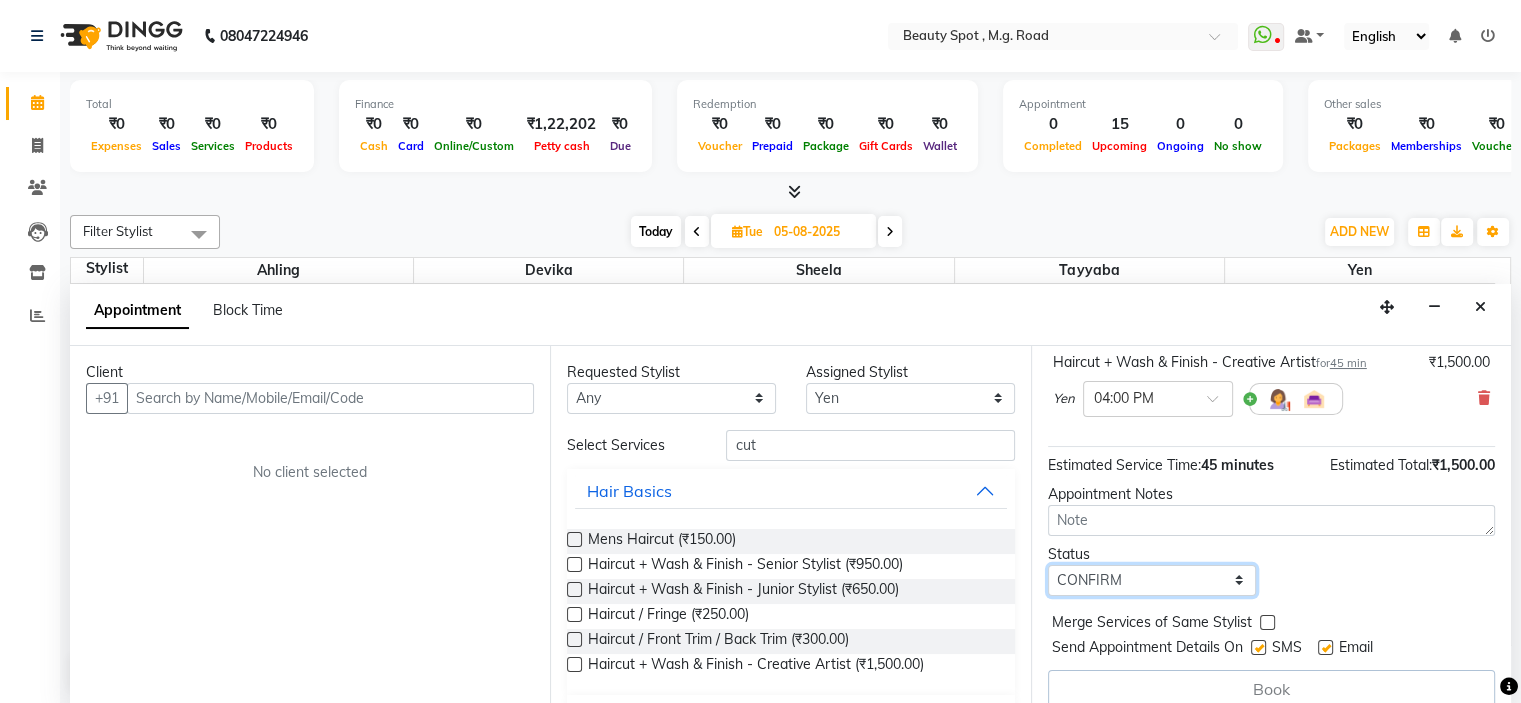 scroll, scrollTop: 148, scrollLeft: 0, axis: vertical 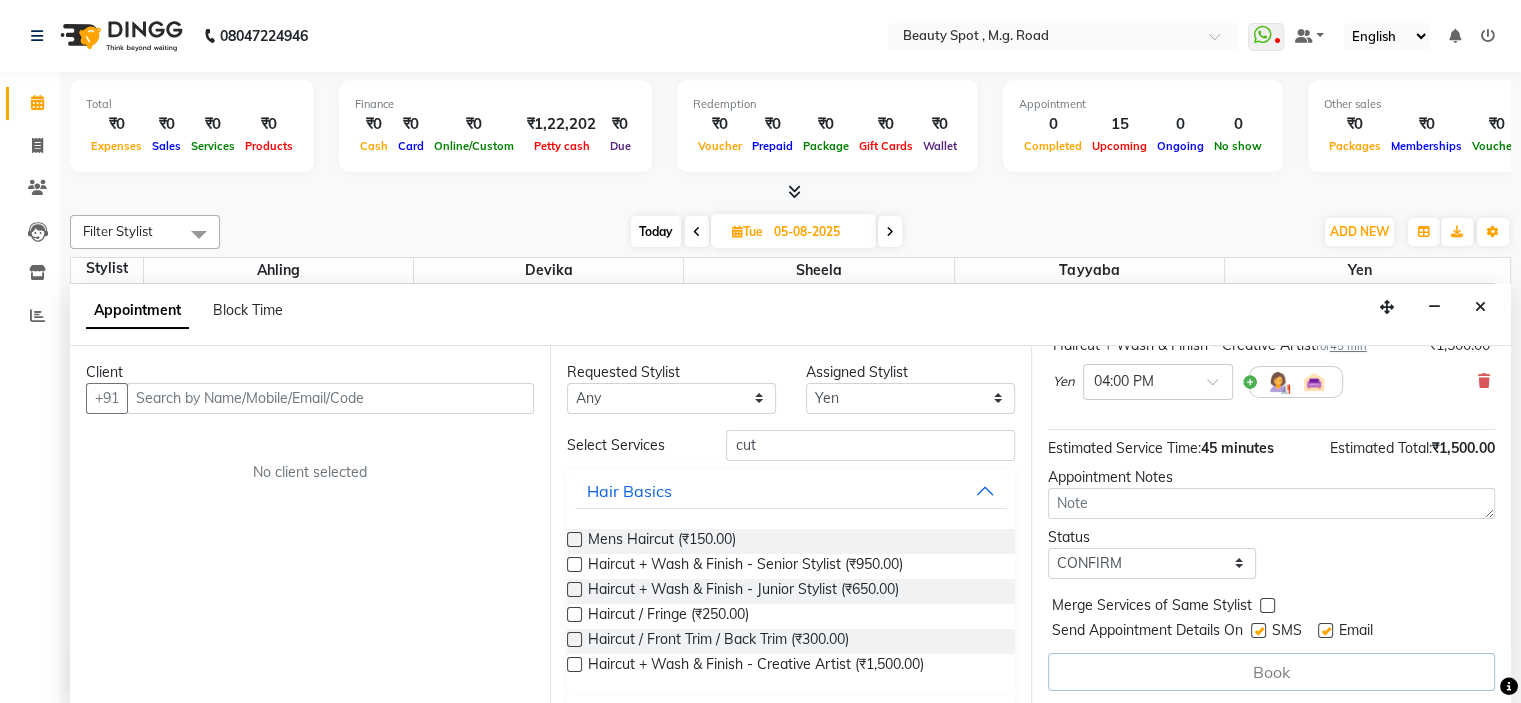 click on "Book" at bounding box center (1271, 672) 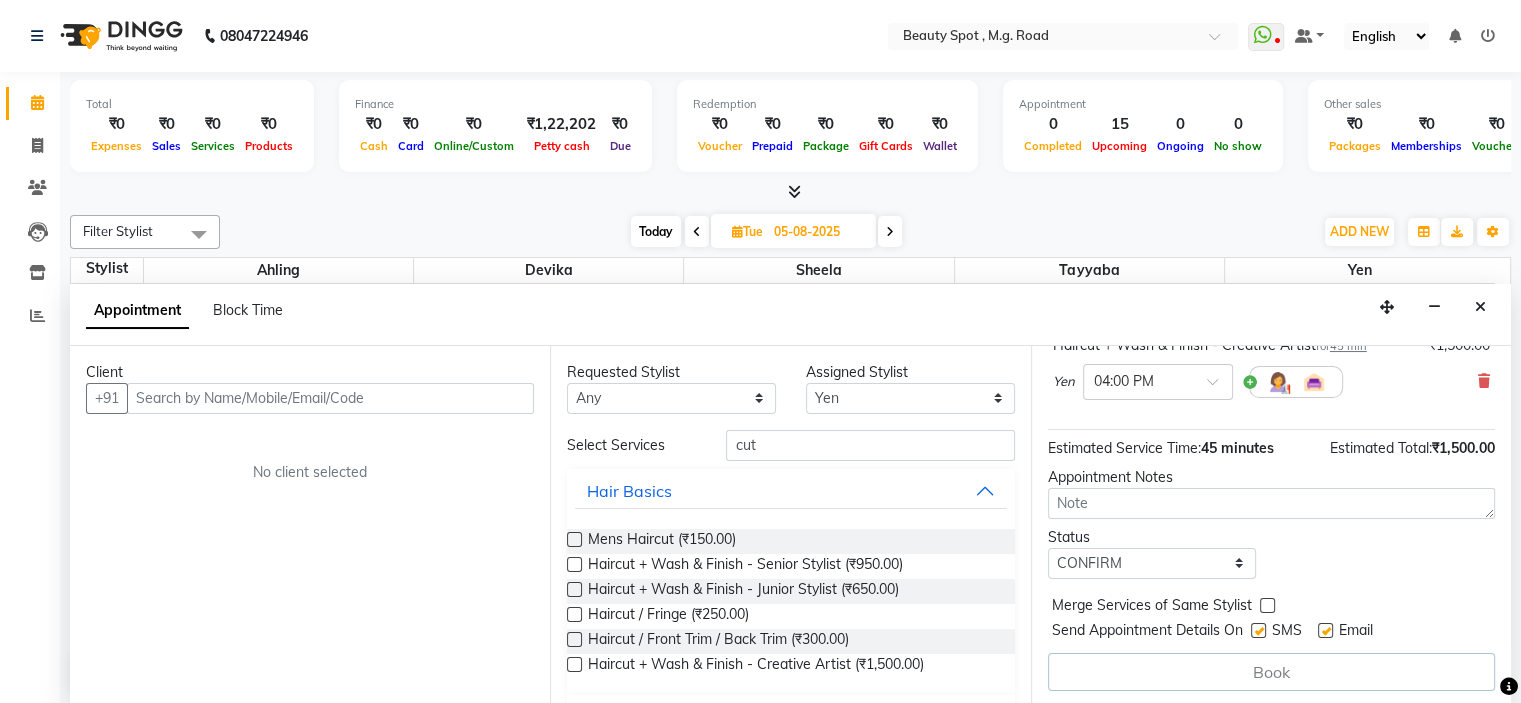 click on "Book" at bounding box center [1271, 672] 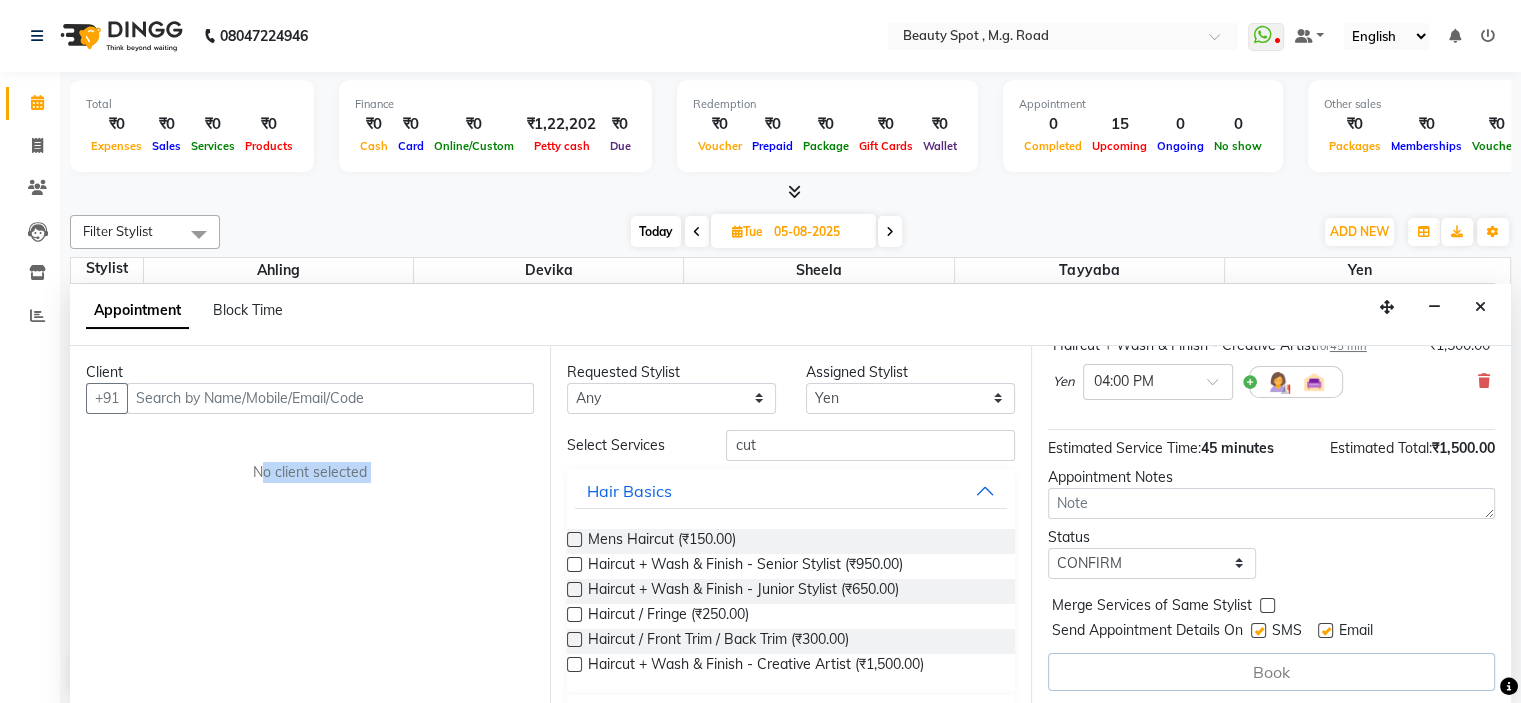 click on "Client +91  No client selected" at bounding box center (310, 526) 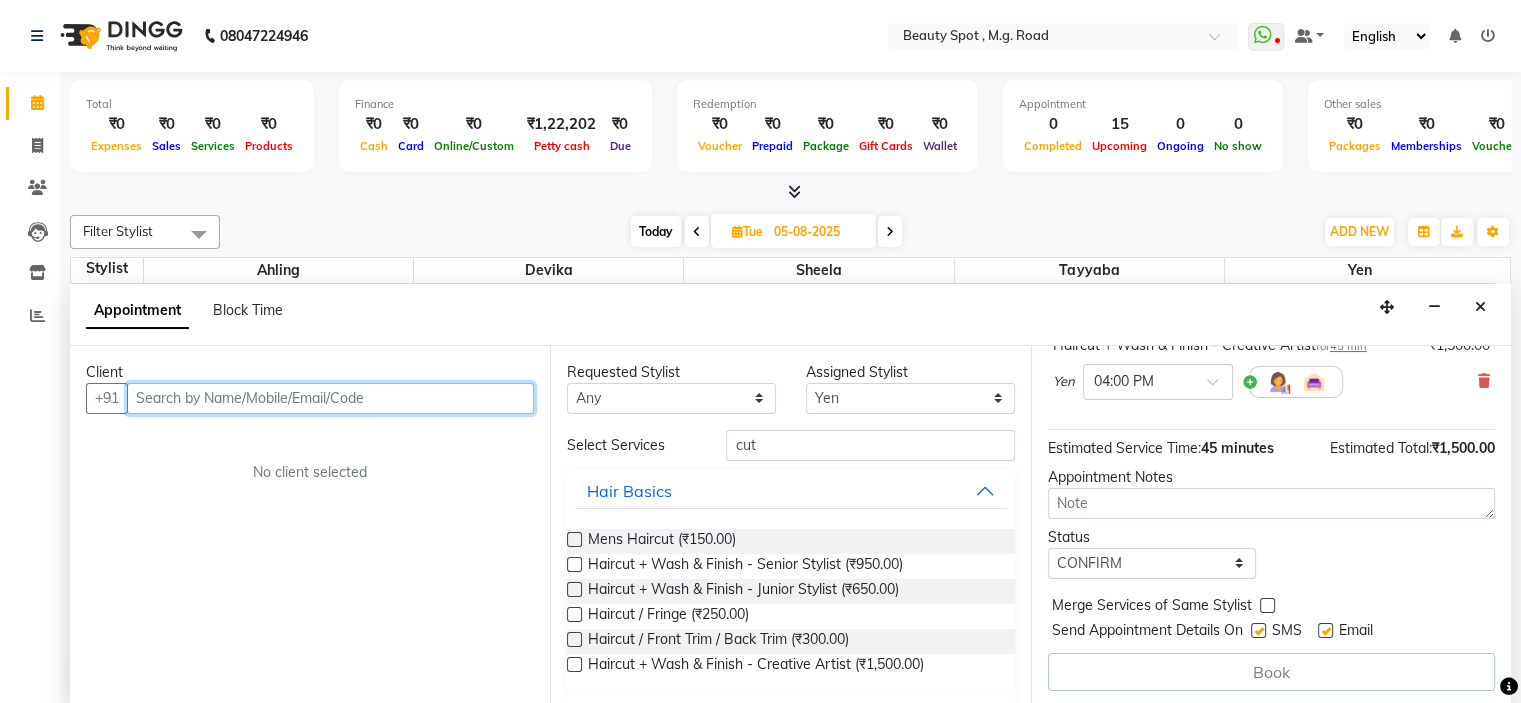 click at bounding box center [330, 398] 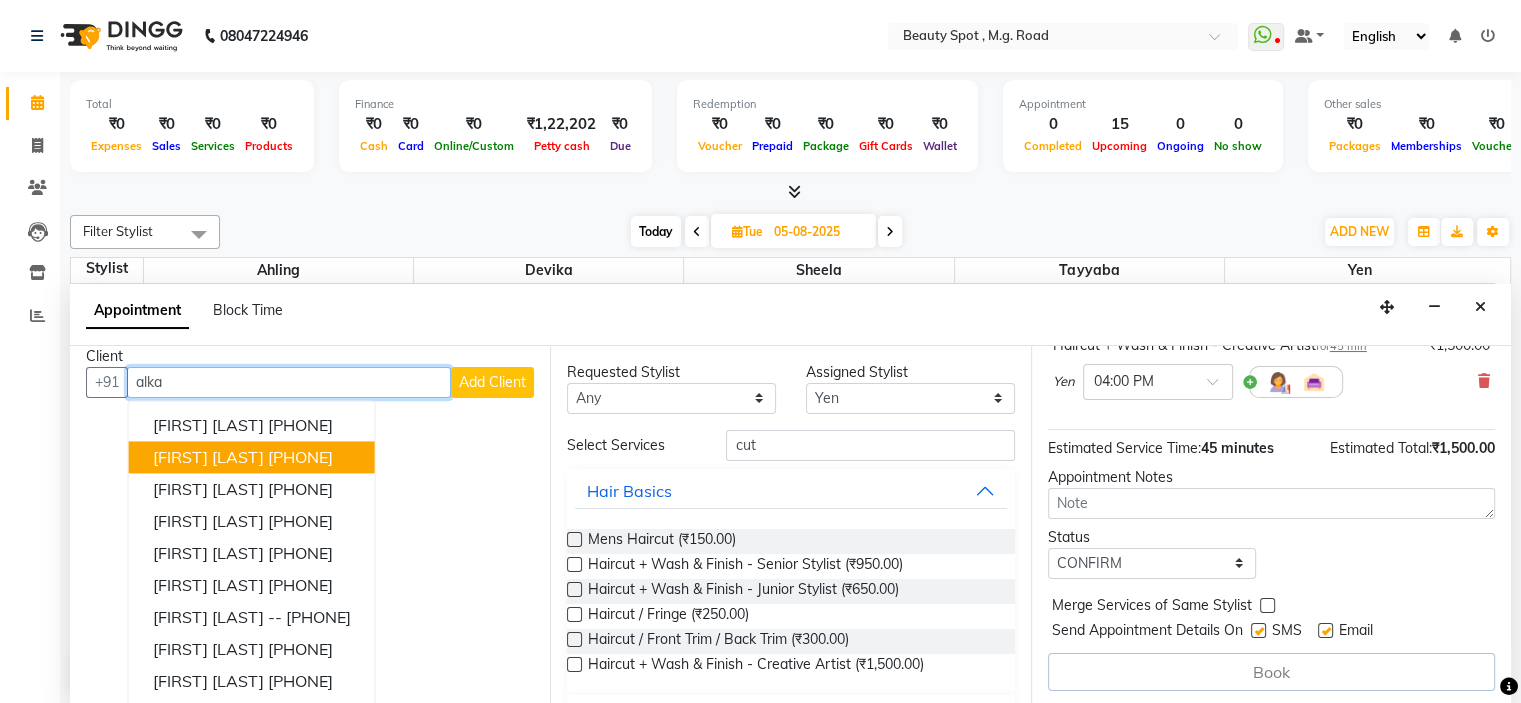scroll, scrollTop: 0, scrollLeft: 0, axis: both 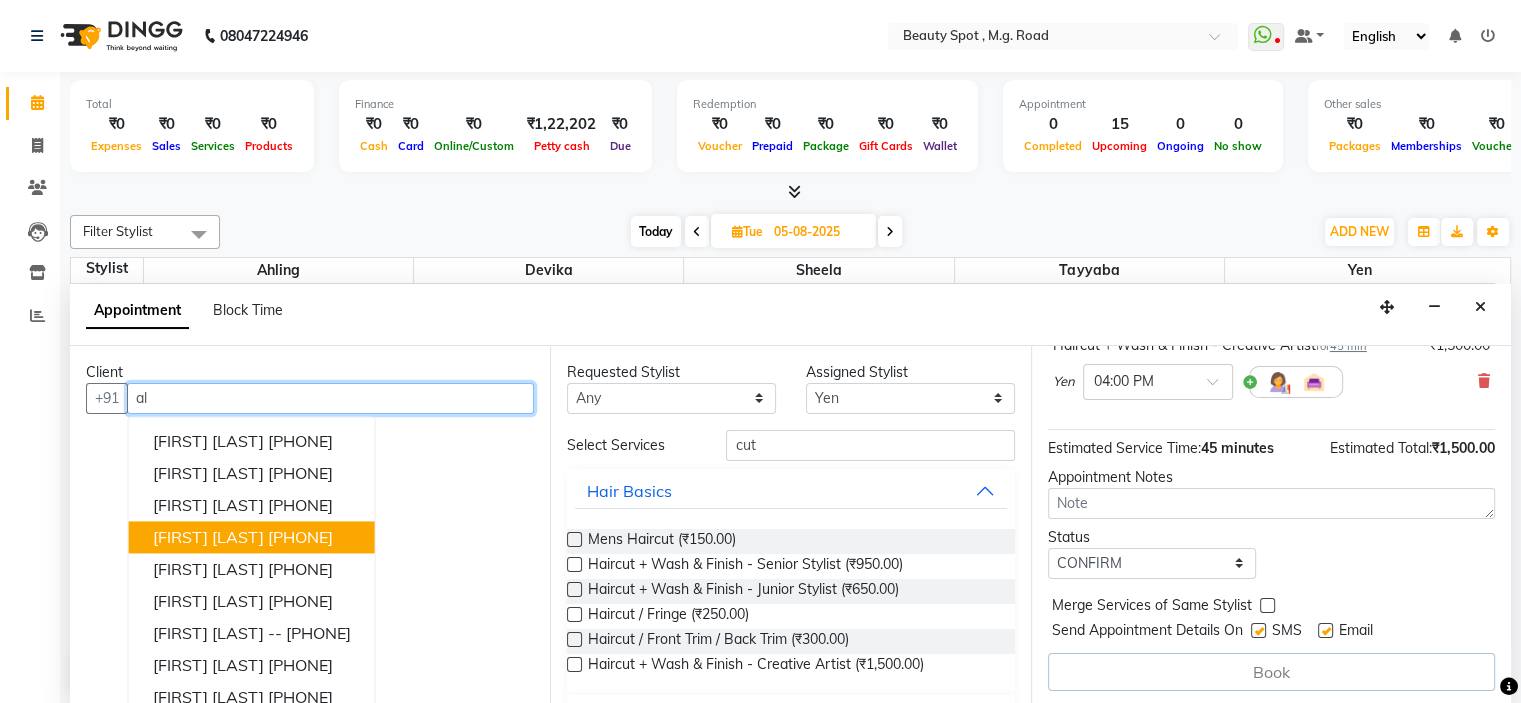 type on "a" 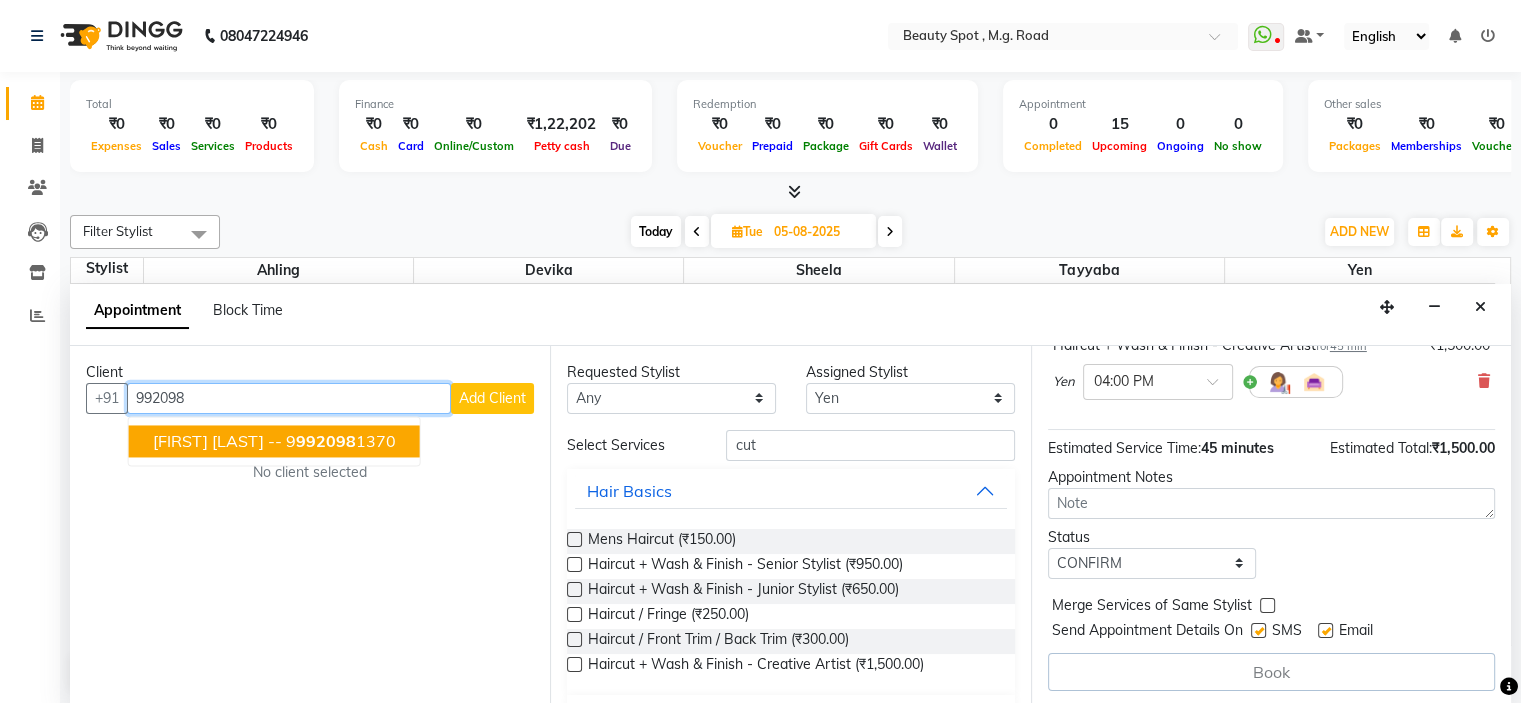 click on "ALKA CONTRACTOR  --" at bounding box center (217, 441) 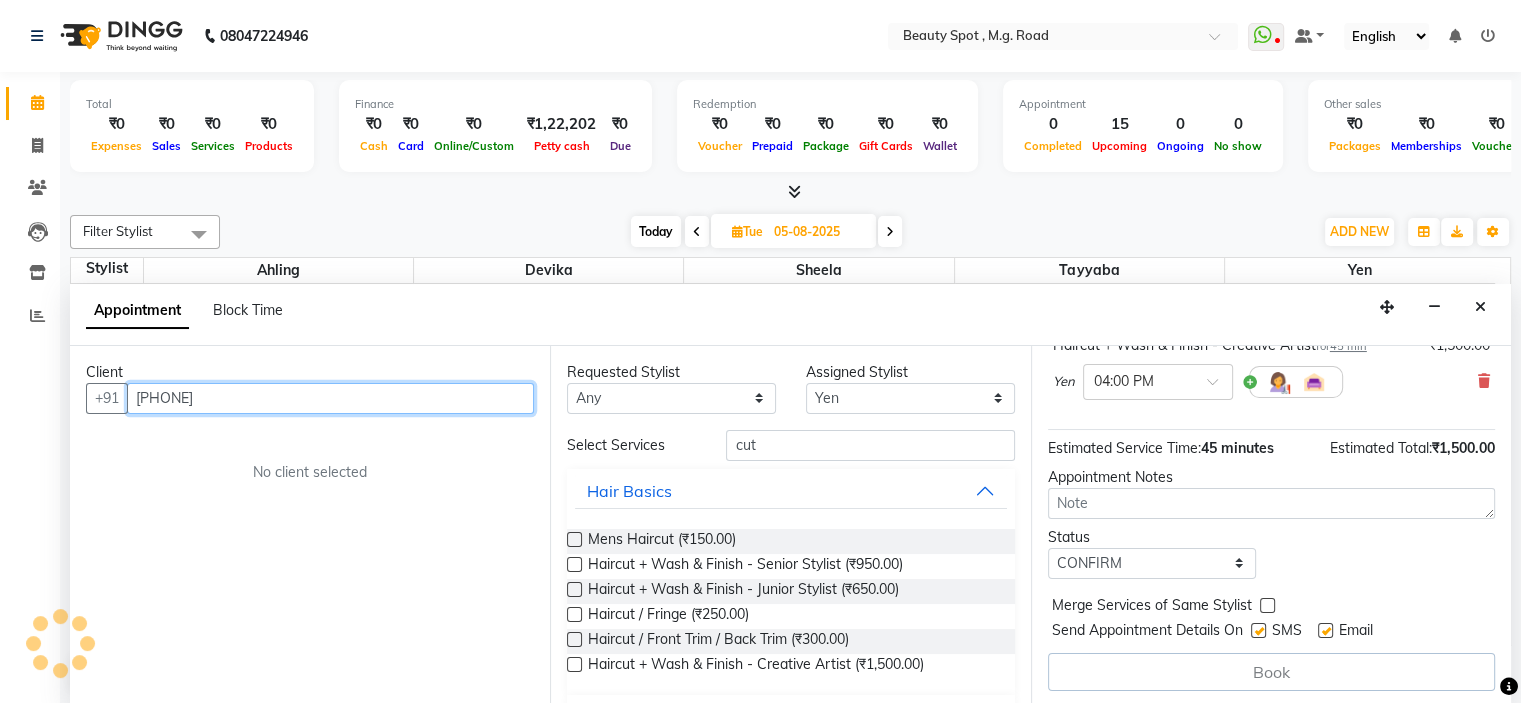 scroll, scrollTop: 146, scrollLeft: 0, axis: vertical 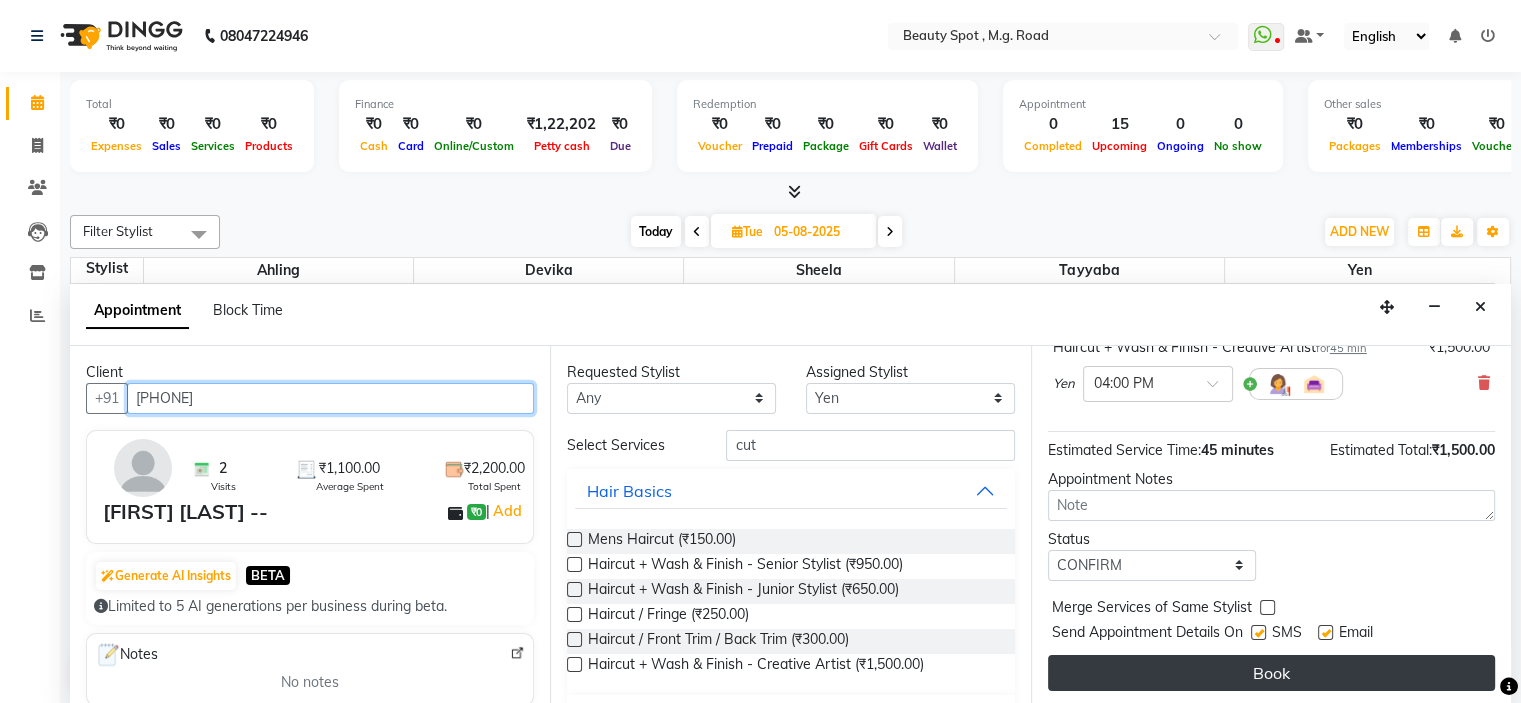 type on "99920981370" 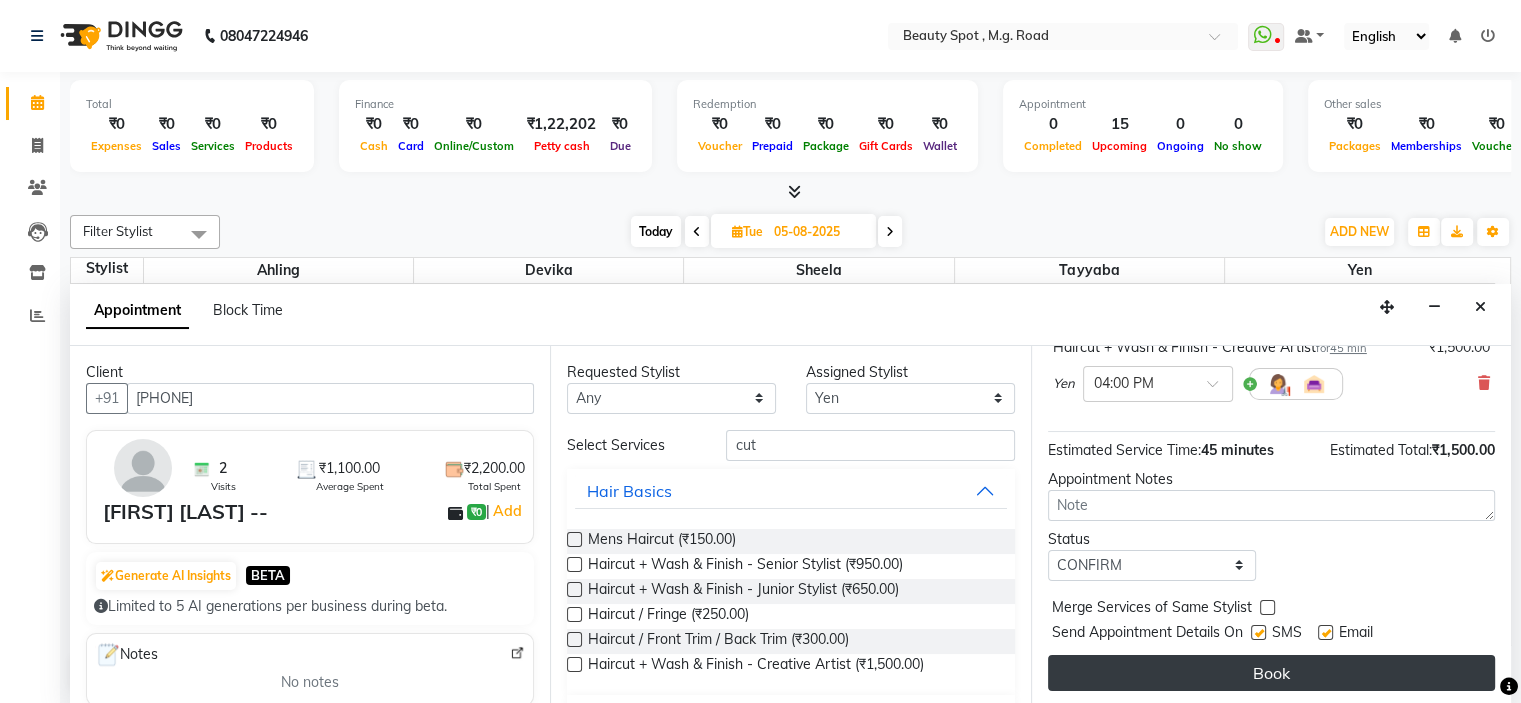 click on "Book" at bounding box center [1271, 673] 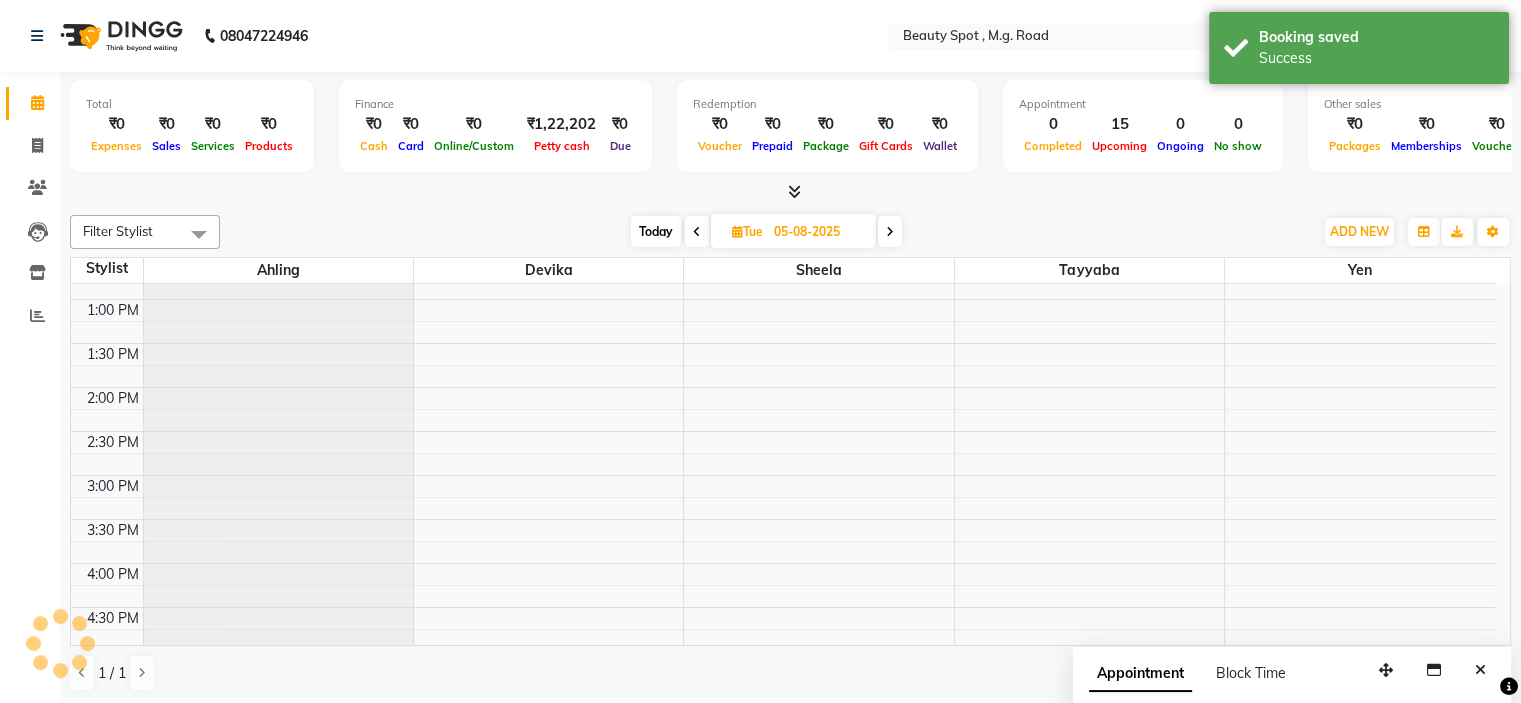 scroll, scrollTop: 0, scrollLeft: 0, axis: both 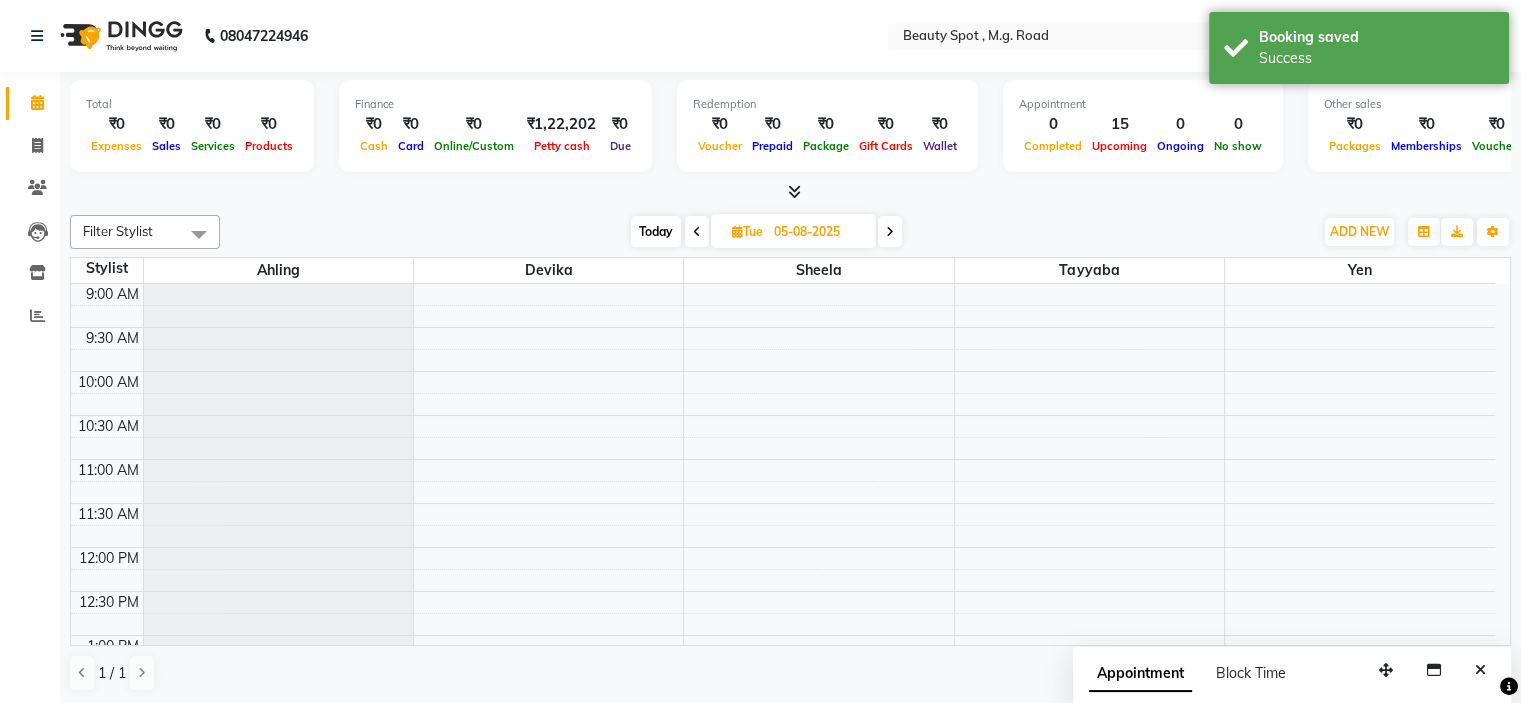 click on "Today" at bounding box center [656, 231] 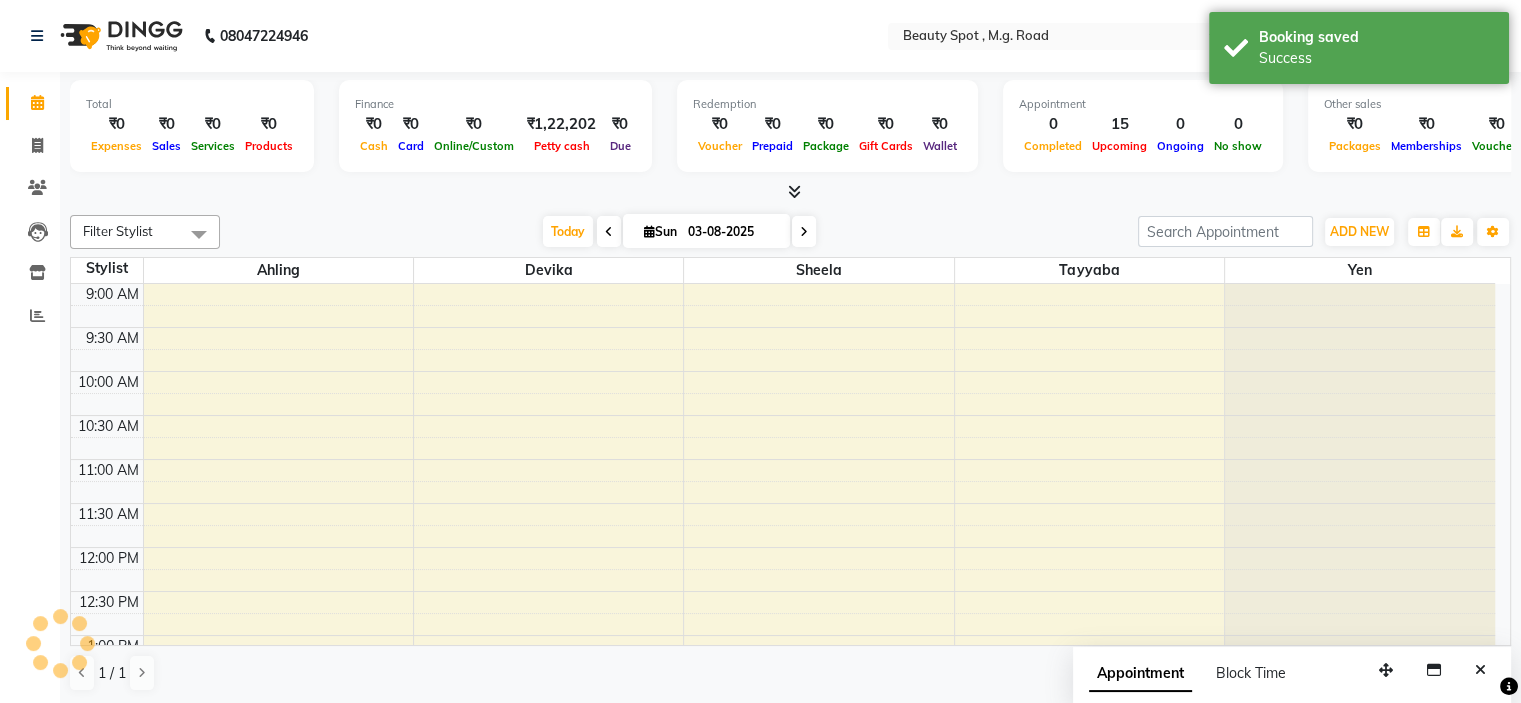 scroll, scrollTop: 436, scrollLeft: 0, axis: vertical 